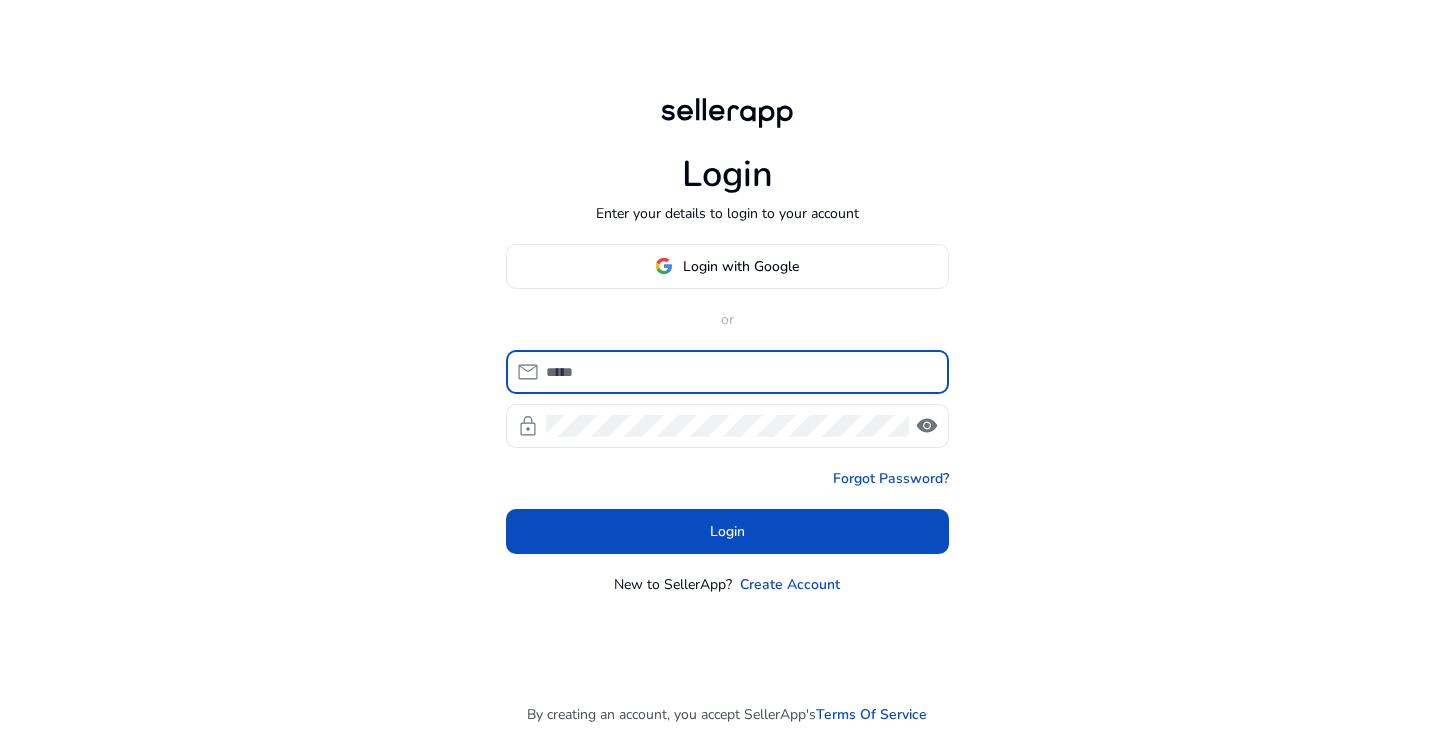 scroll, scrollTop: 0, scrollLeft: 0, axis: both 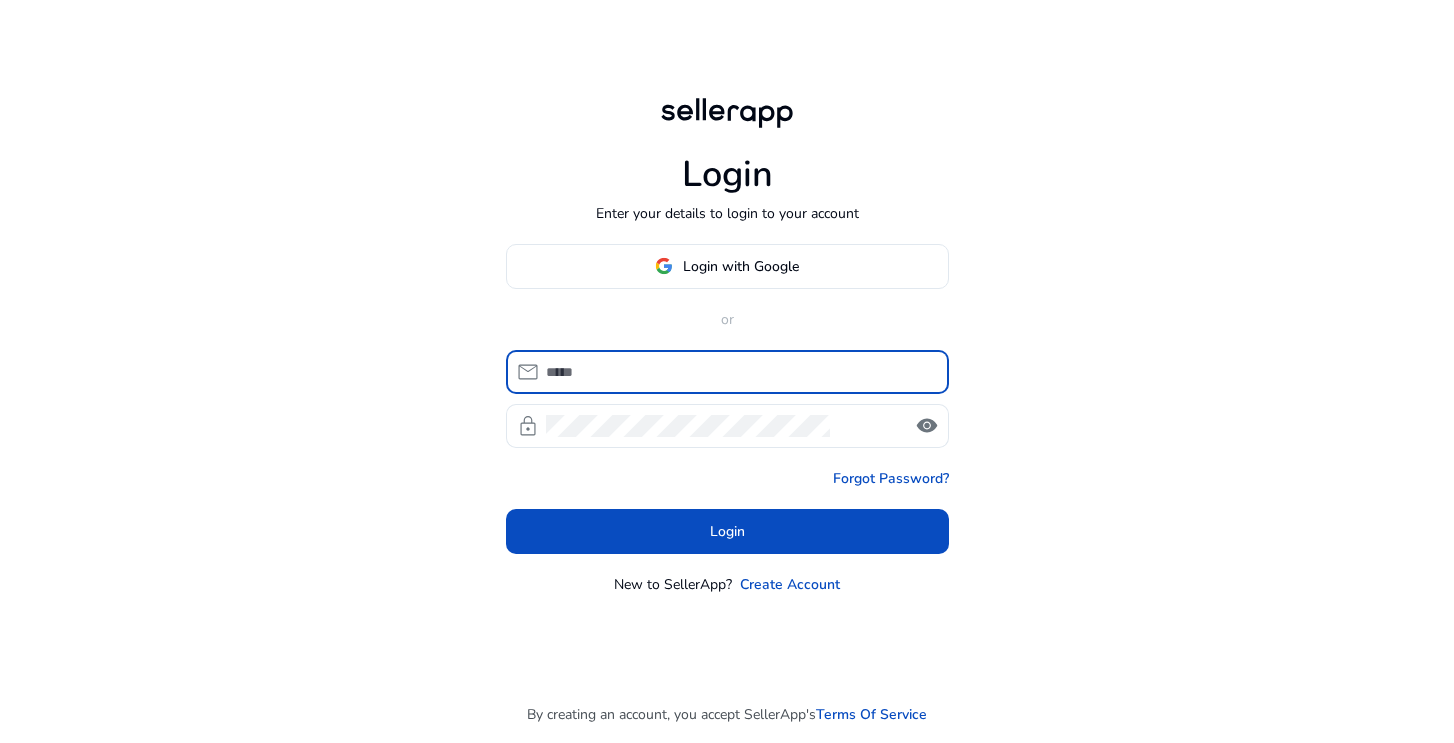 type on "**********" 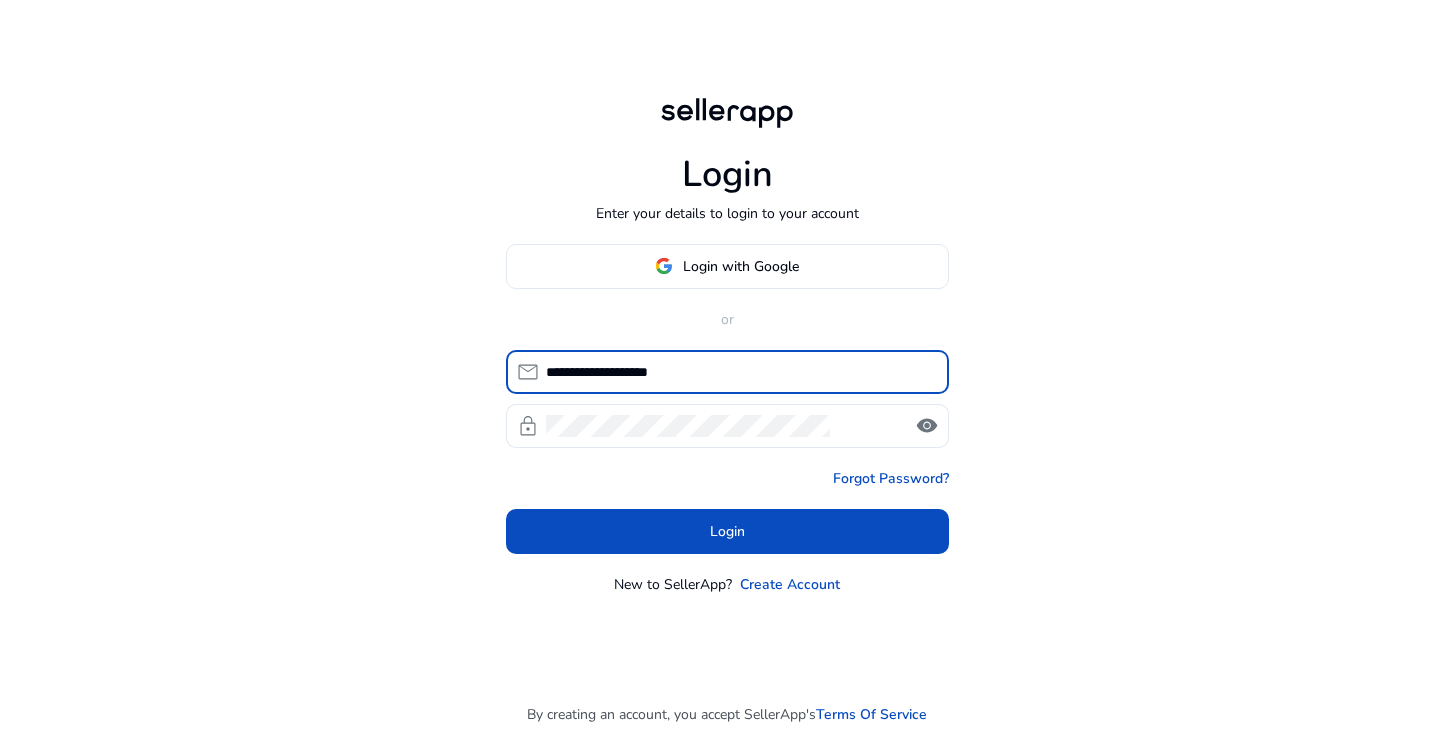 click on "**********" 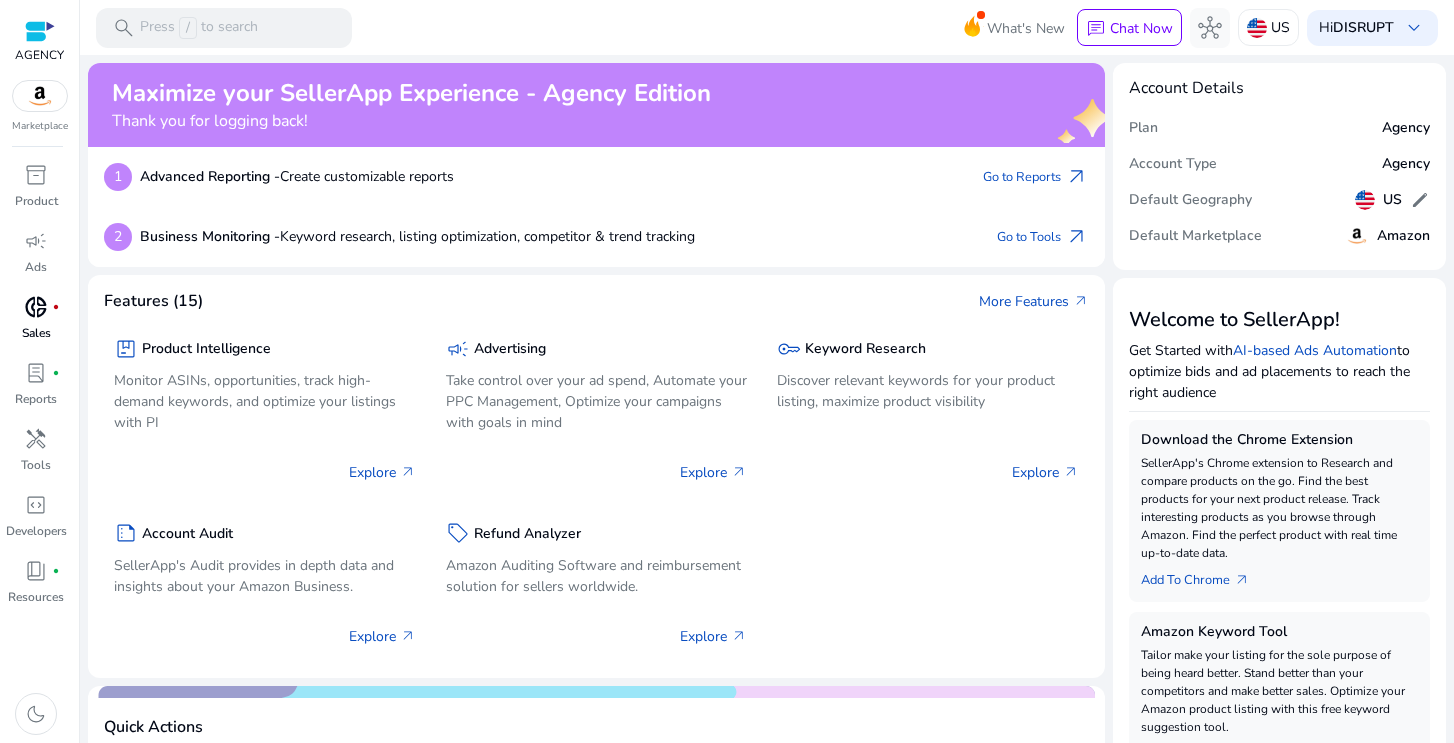click on "donut_small" at bounding box center (36, 307) 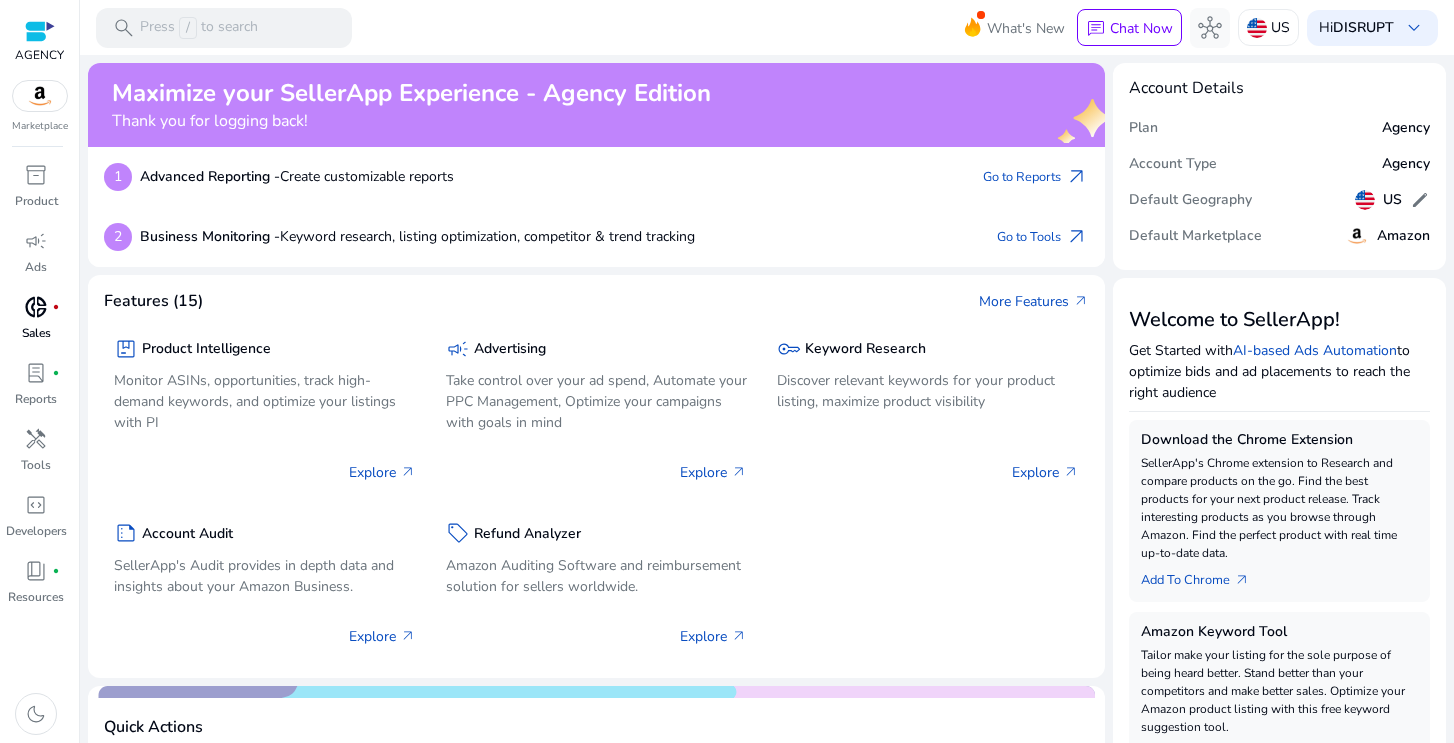 scroll, scrollTop: 0, scrollLeft: 0, axis: both 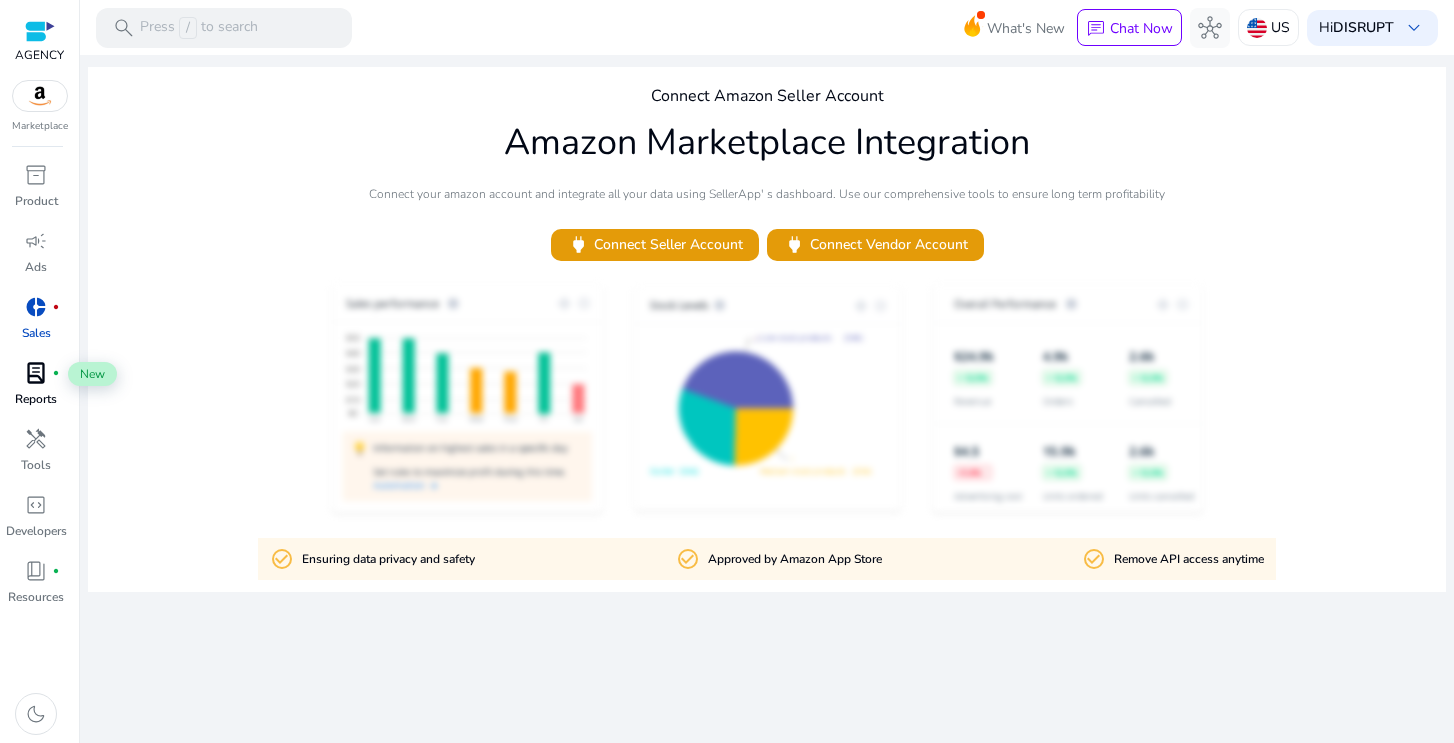 click on "lab_profile   fiber_manual_record" at bounding box center (36, 373) 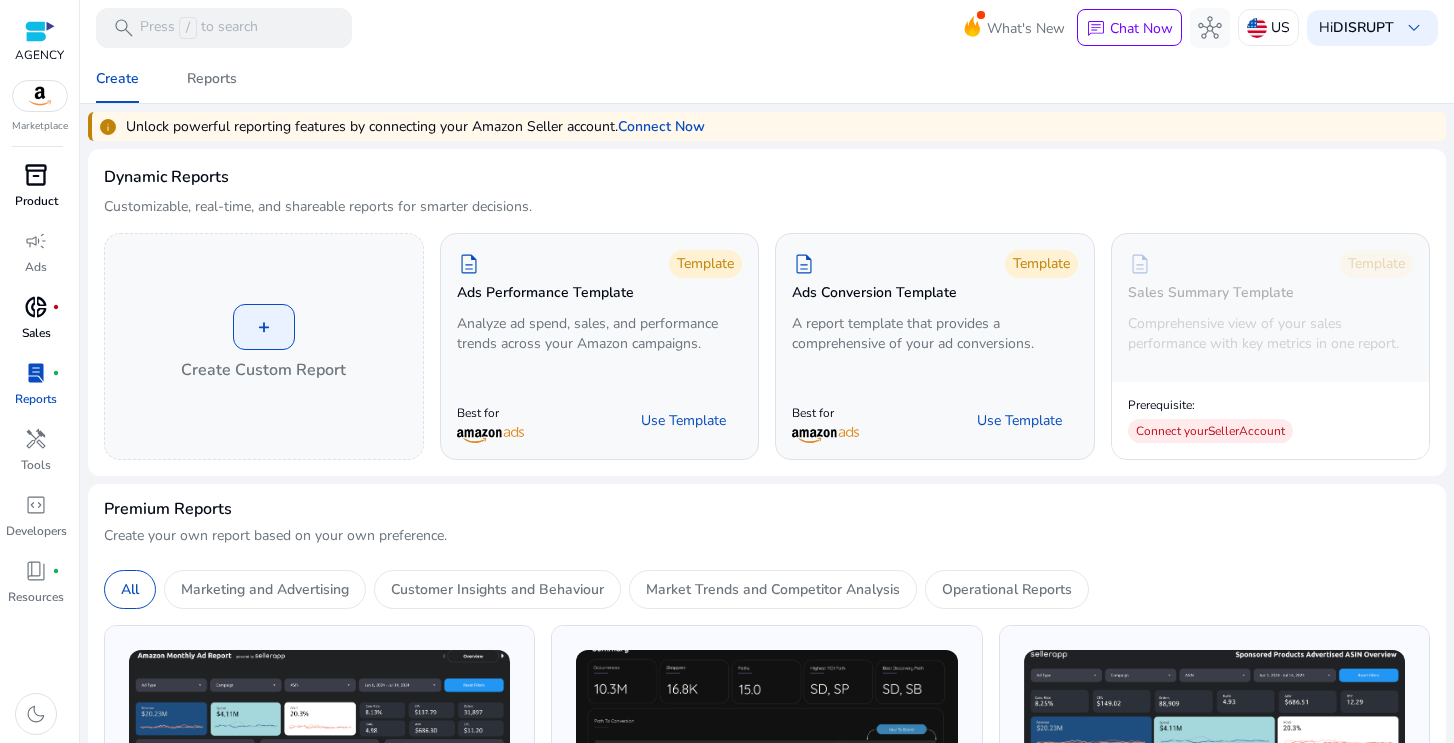 click on "Product" at bounding box center (36, 201) 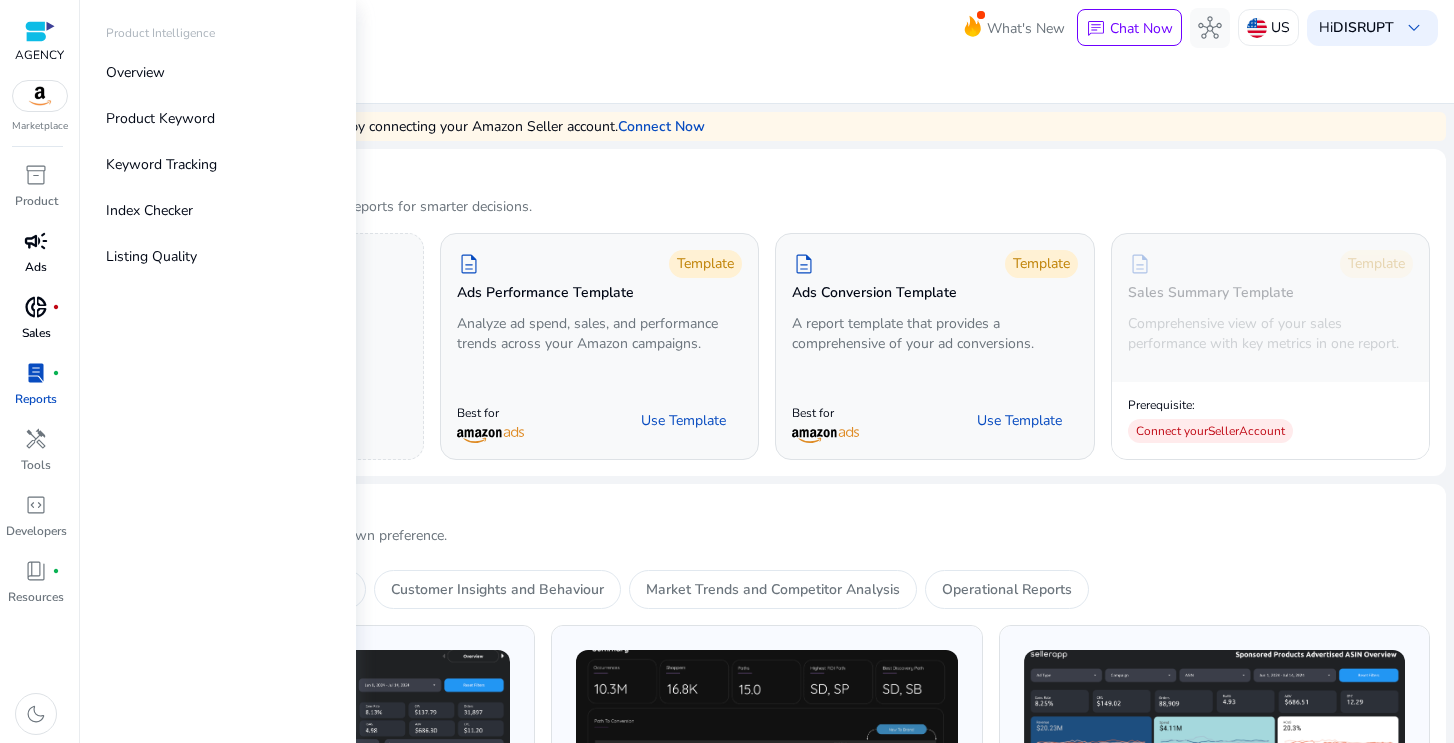 click on "campaign" at bounding box center (36, 241) 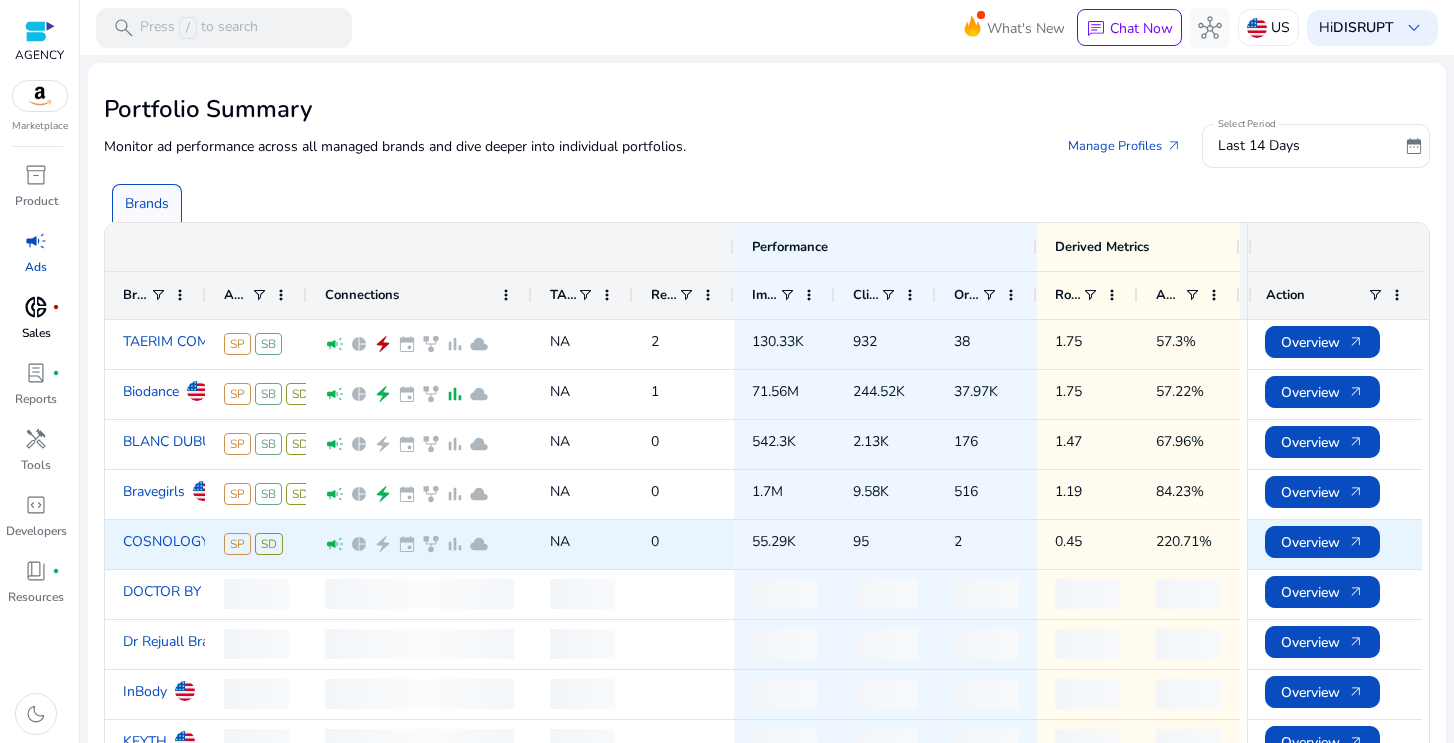 scroll, scrollTop: 82, scrollLeft: 0, axis: vertical 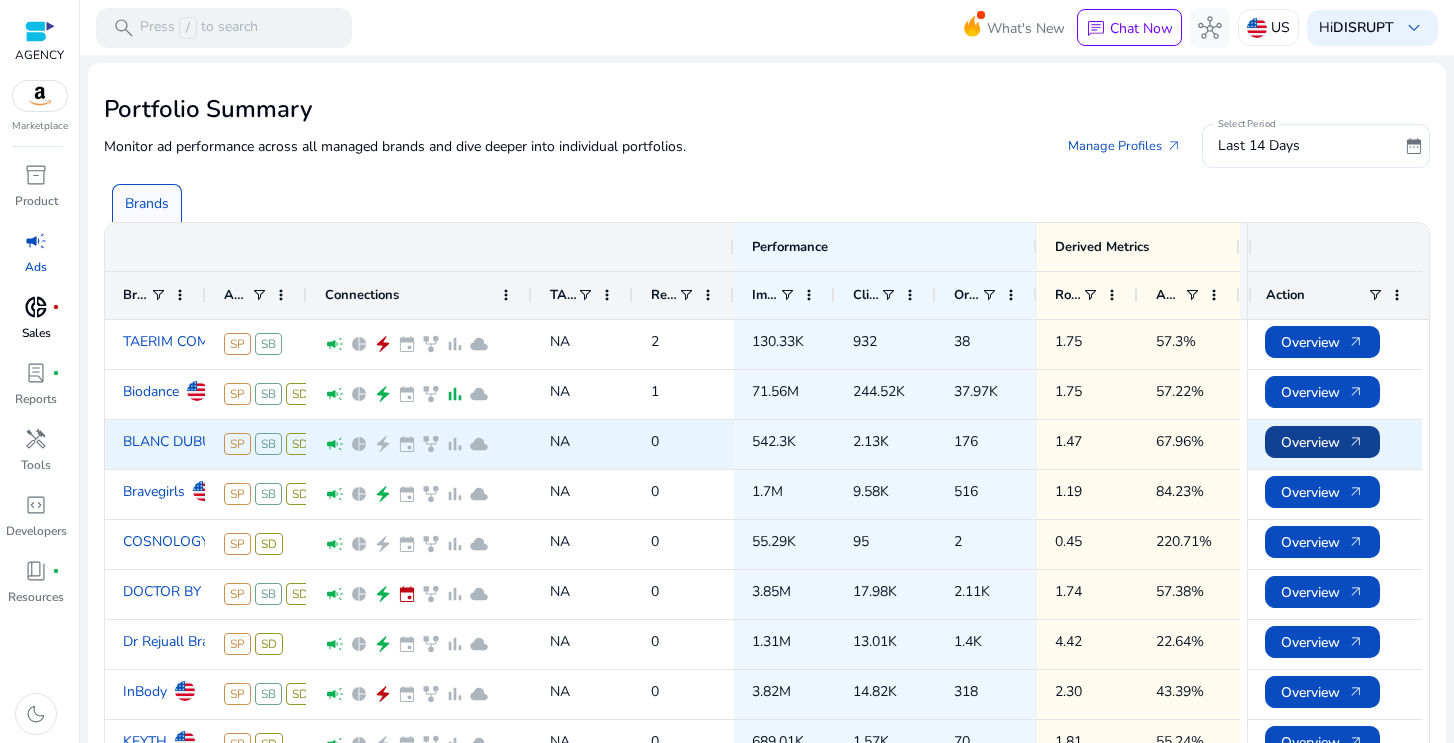 click on "Overview   arrow_outward" 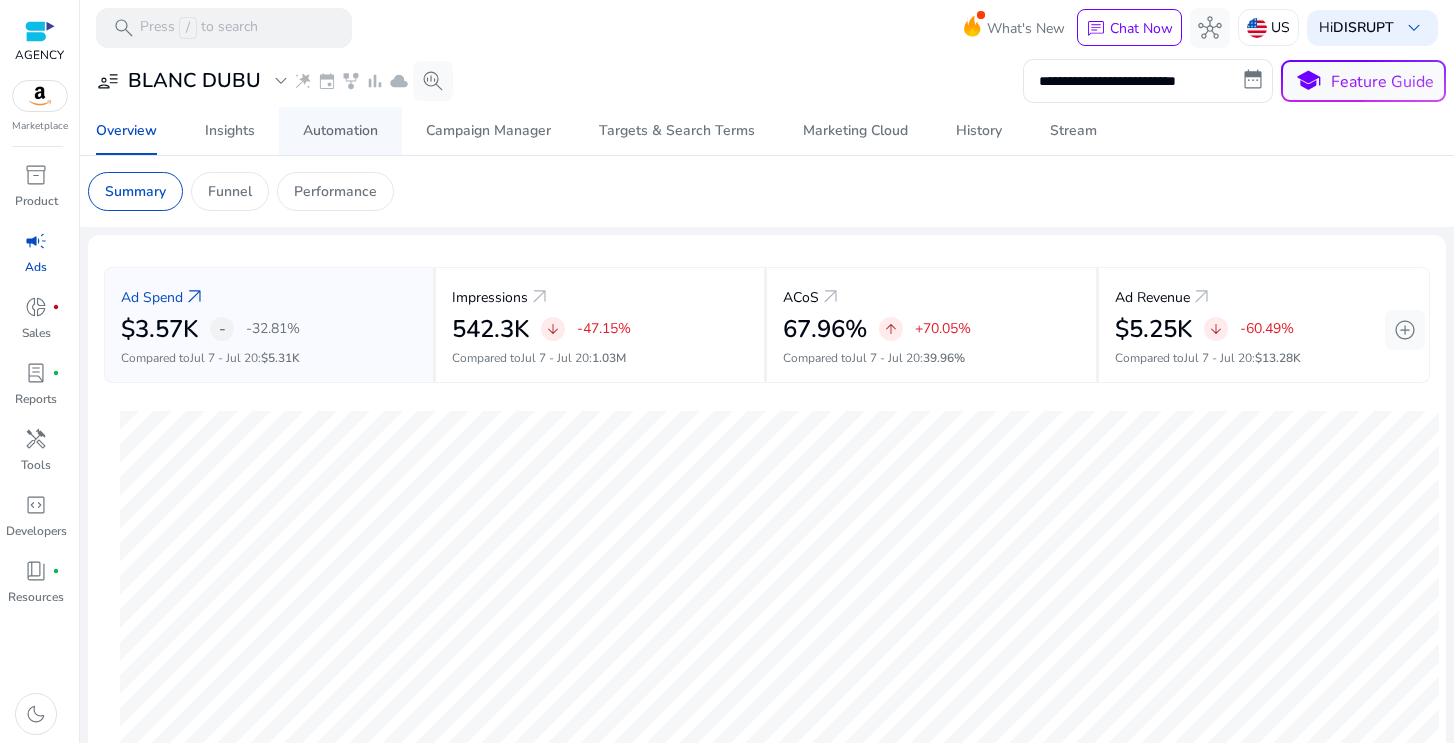 click on "Automation" at bounding box center (340, 131) 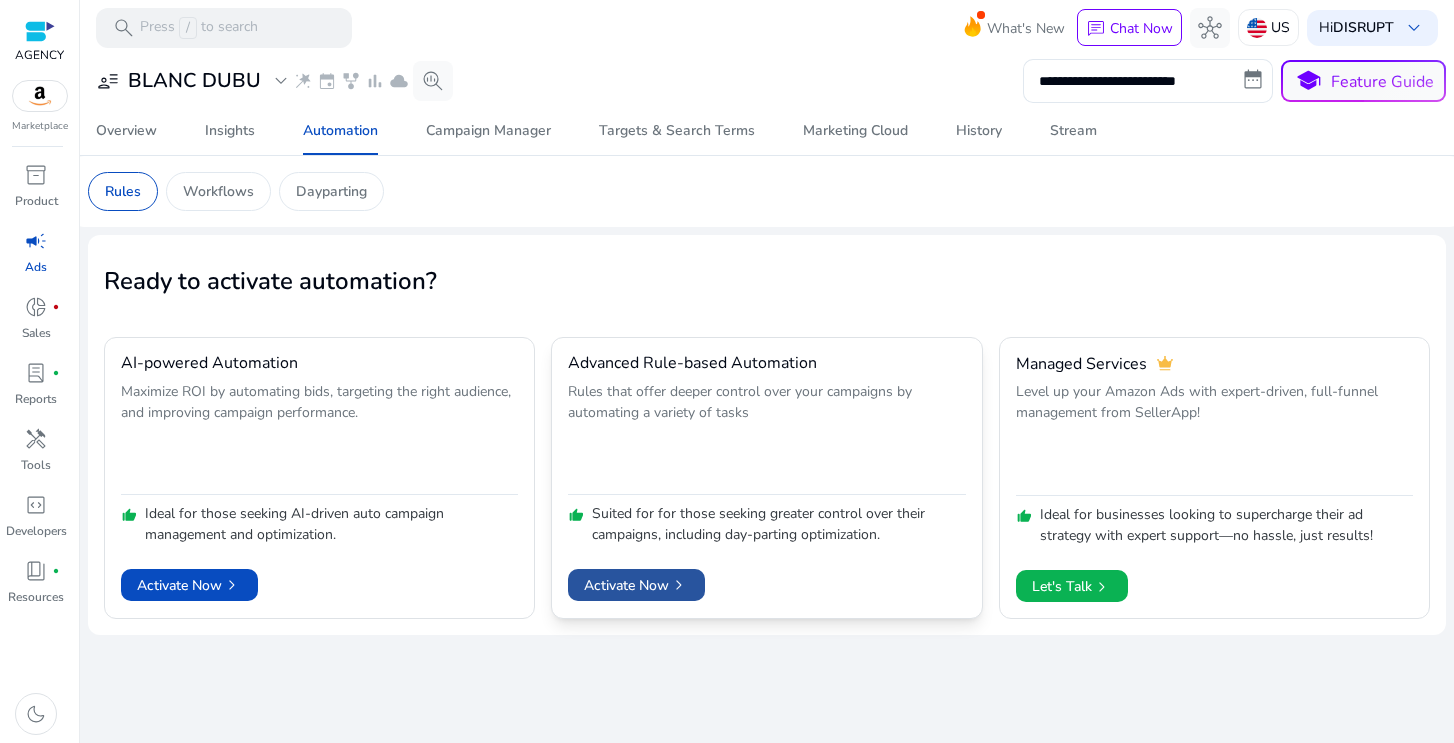 click on "Activate Now   chevron_right" at bounding box center [636, 585] 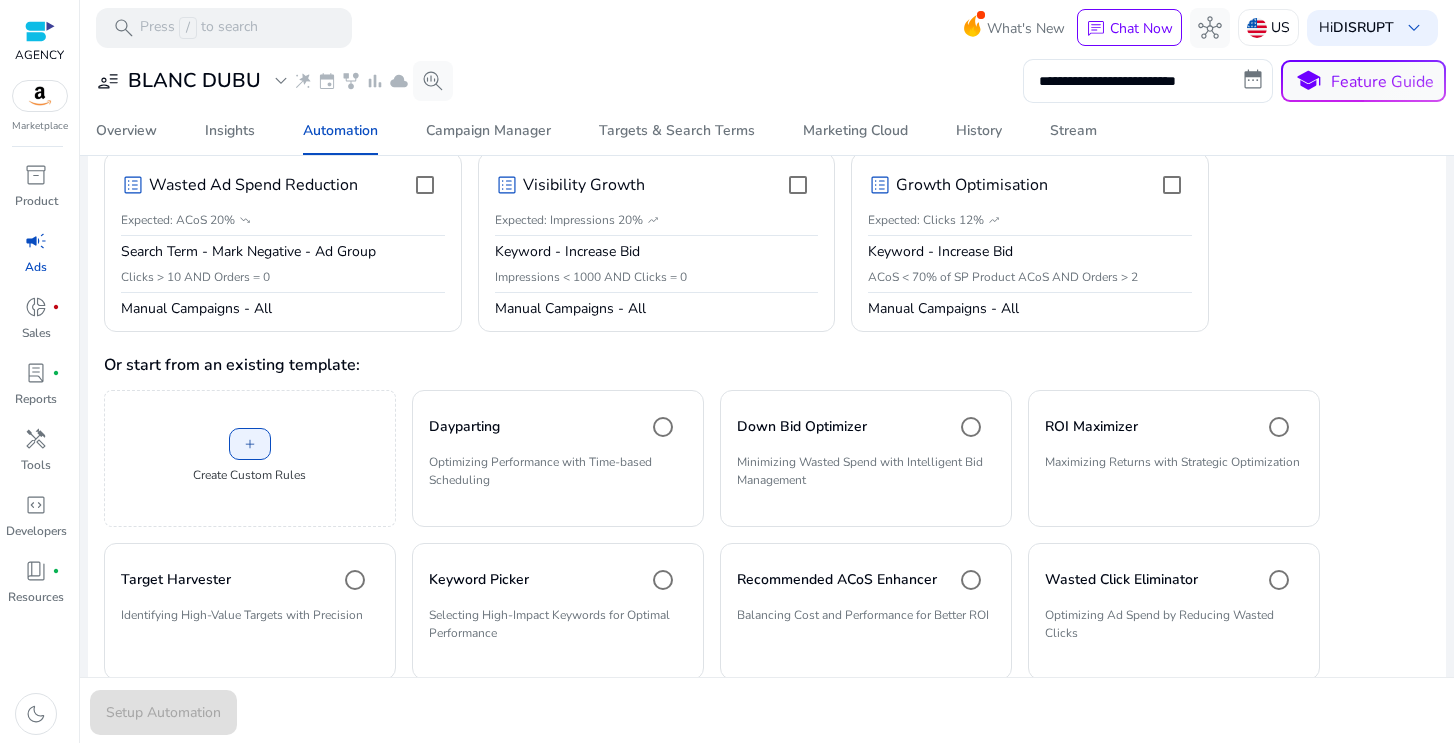 scroll, scrollTop: 0, scrollLeft: 0, axis: both 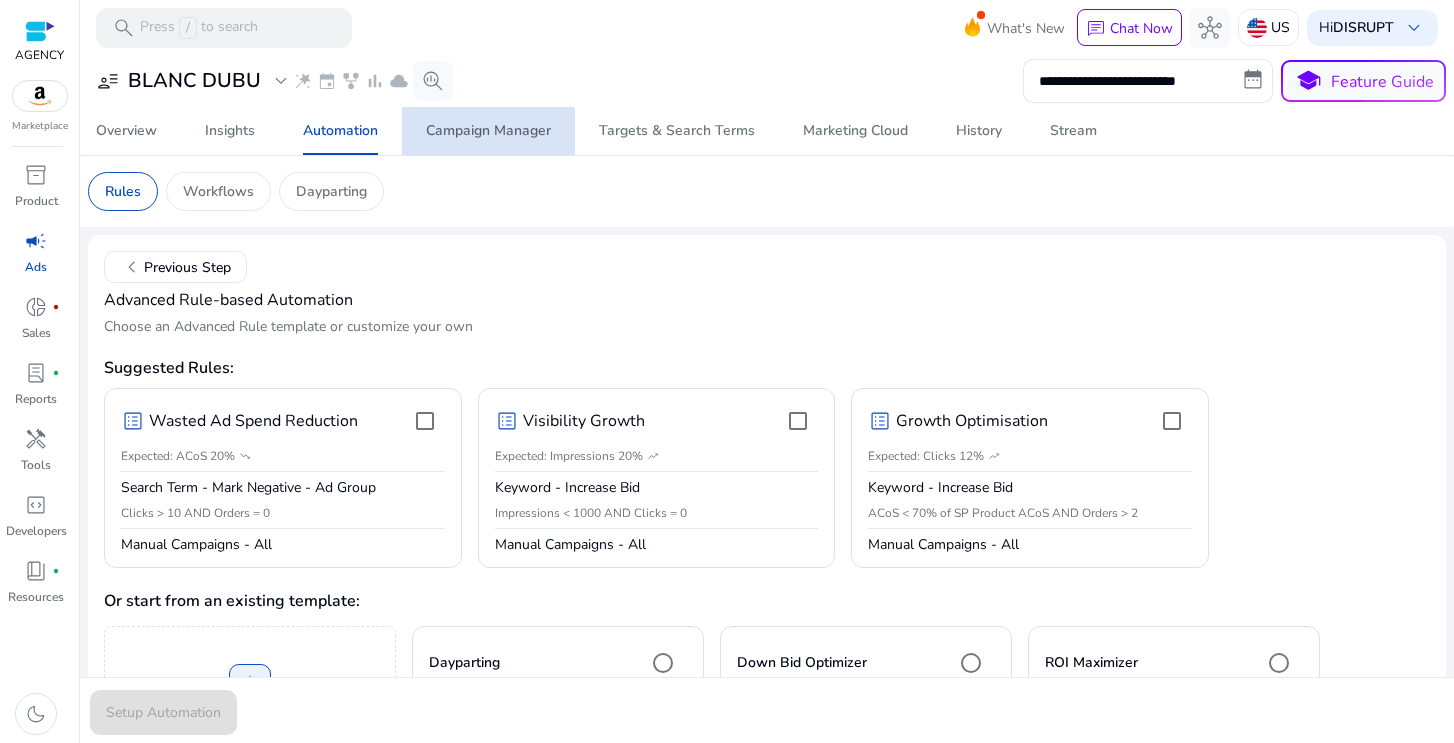 click on "Campaign Manager" at bounding box center [488, 131] 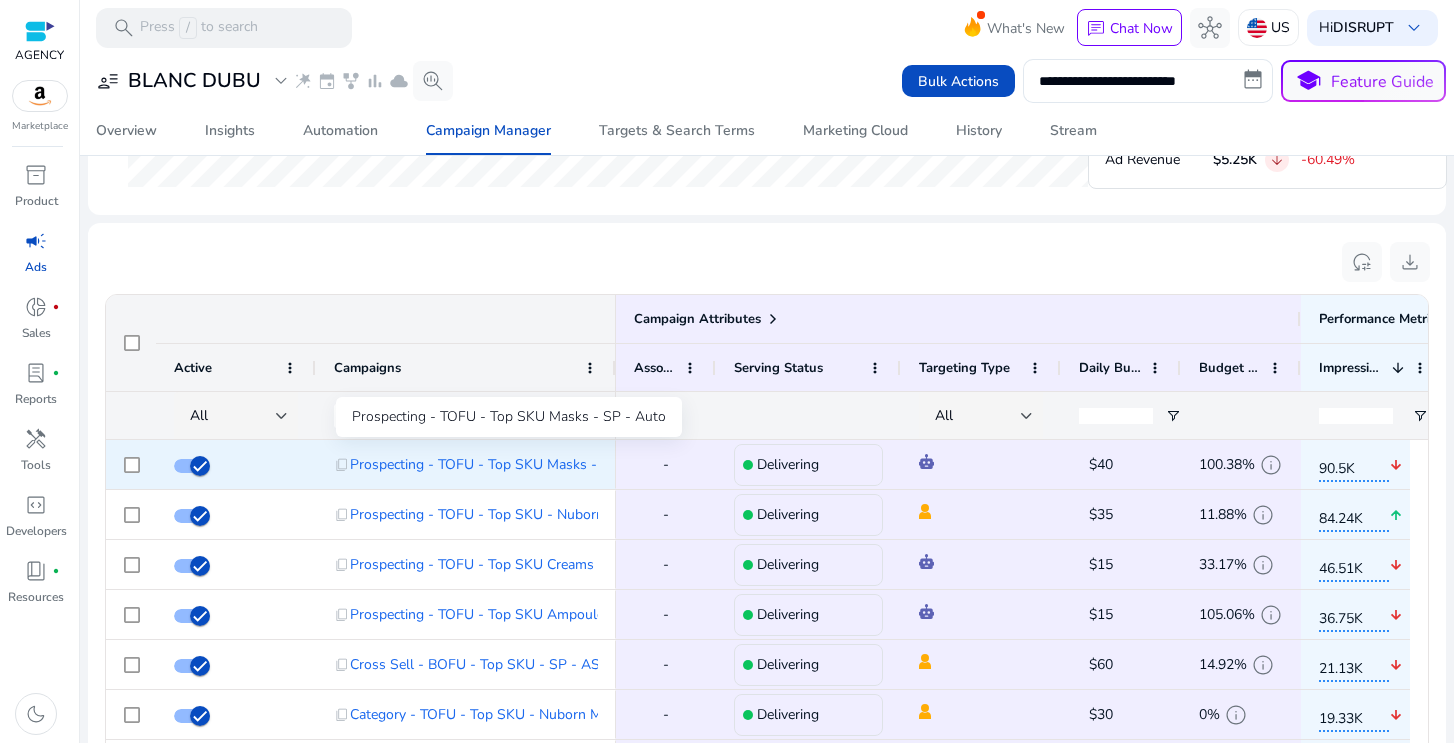 scroll, scrollTop: 1354, scrollLeft: 0, axis: vertical 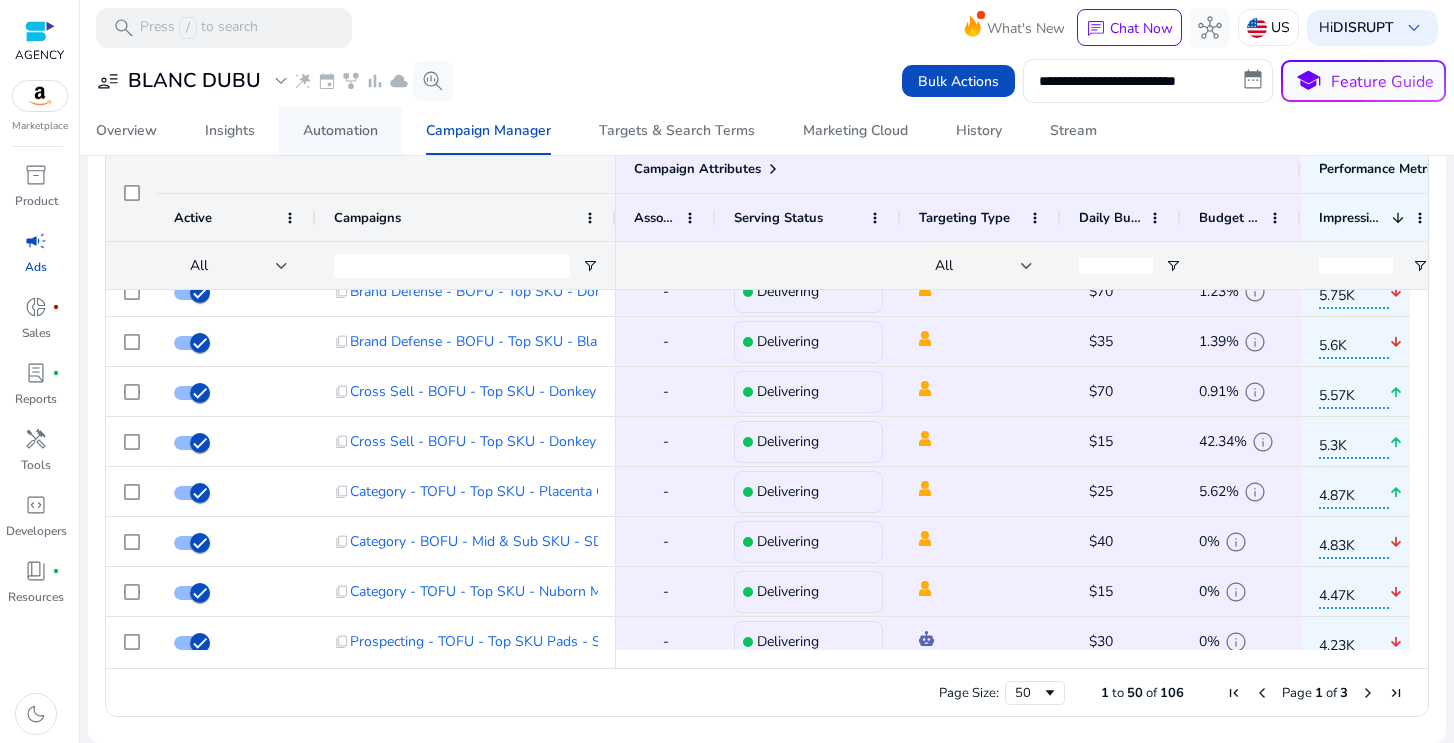 click on "Automation" at bounding box center [340, 131] 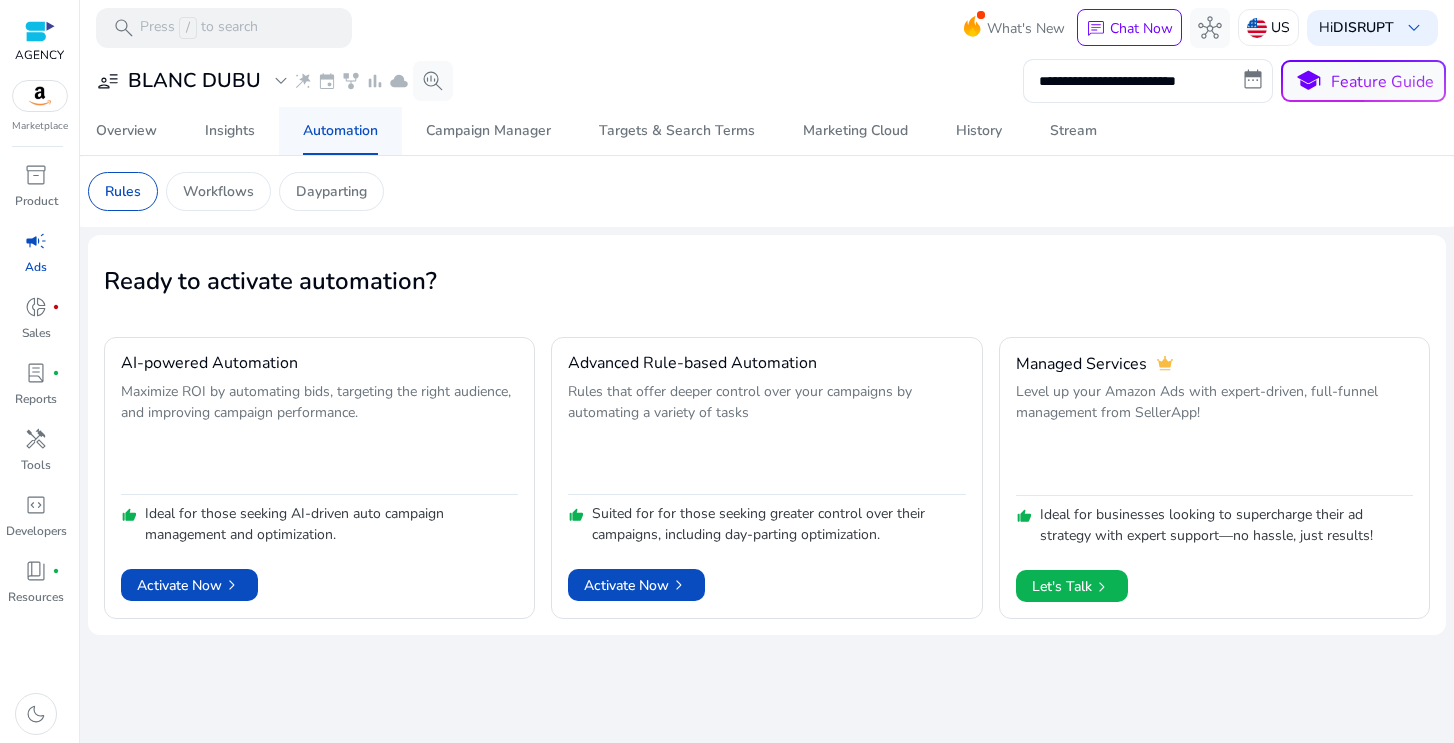 scroll, scrollTop: 0, scrollLeft: 0, axis: both 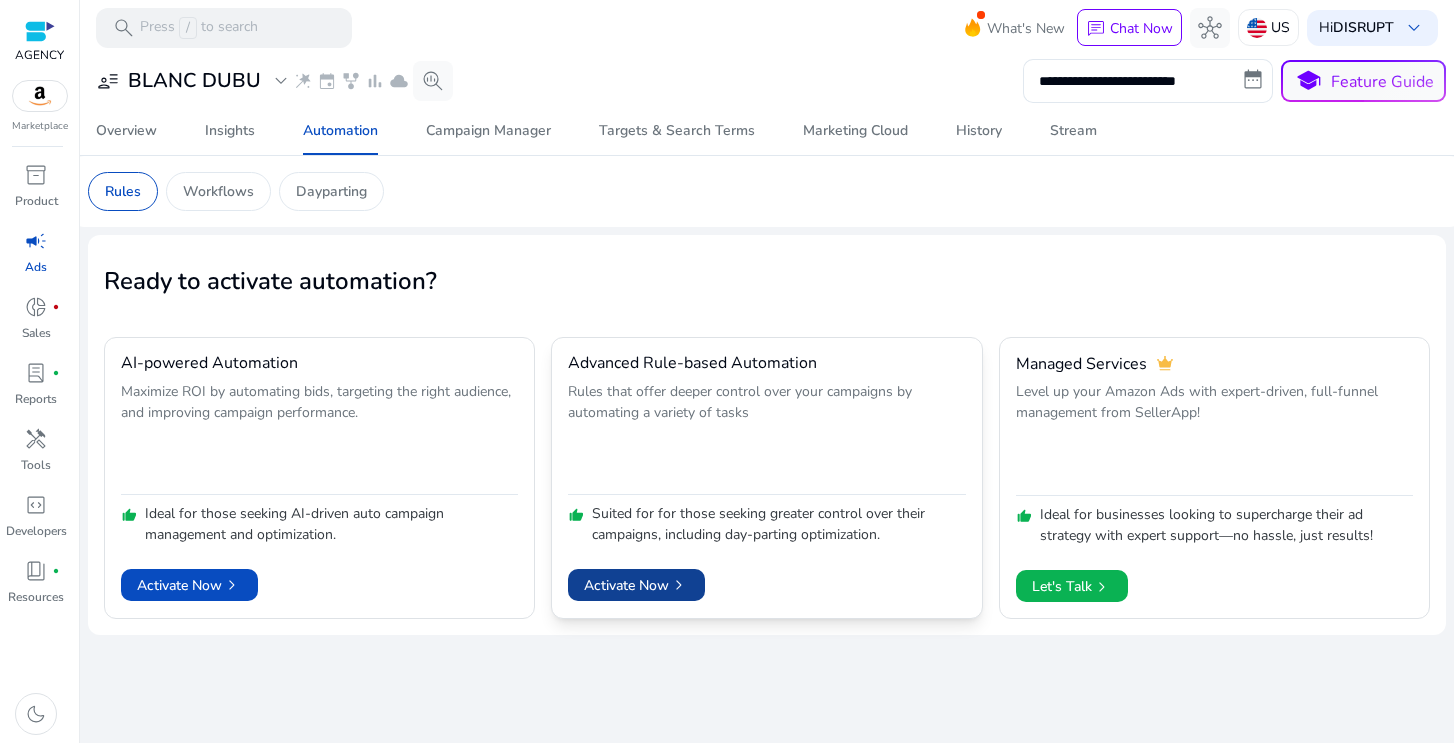 click on "Activate Now   chevron_right" at bounding box center (636, 585) 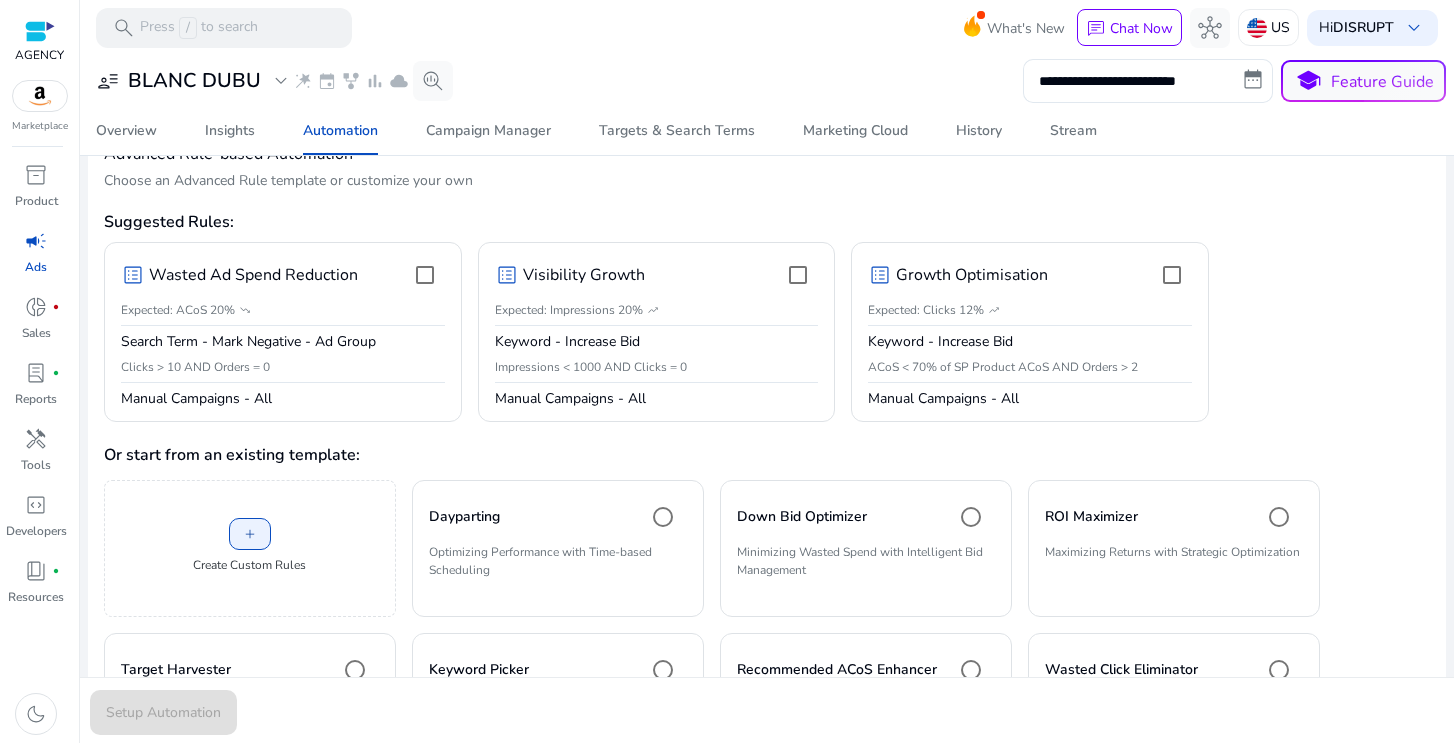 scroll, scrollTop: 265, scrollLeft: 0, axis: vertical 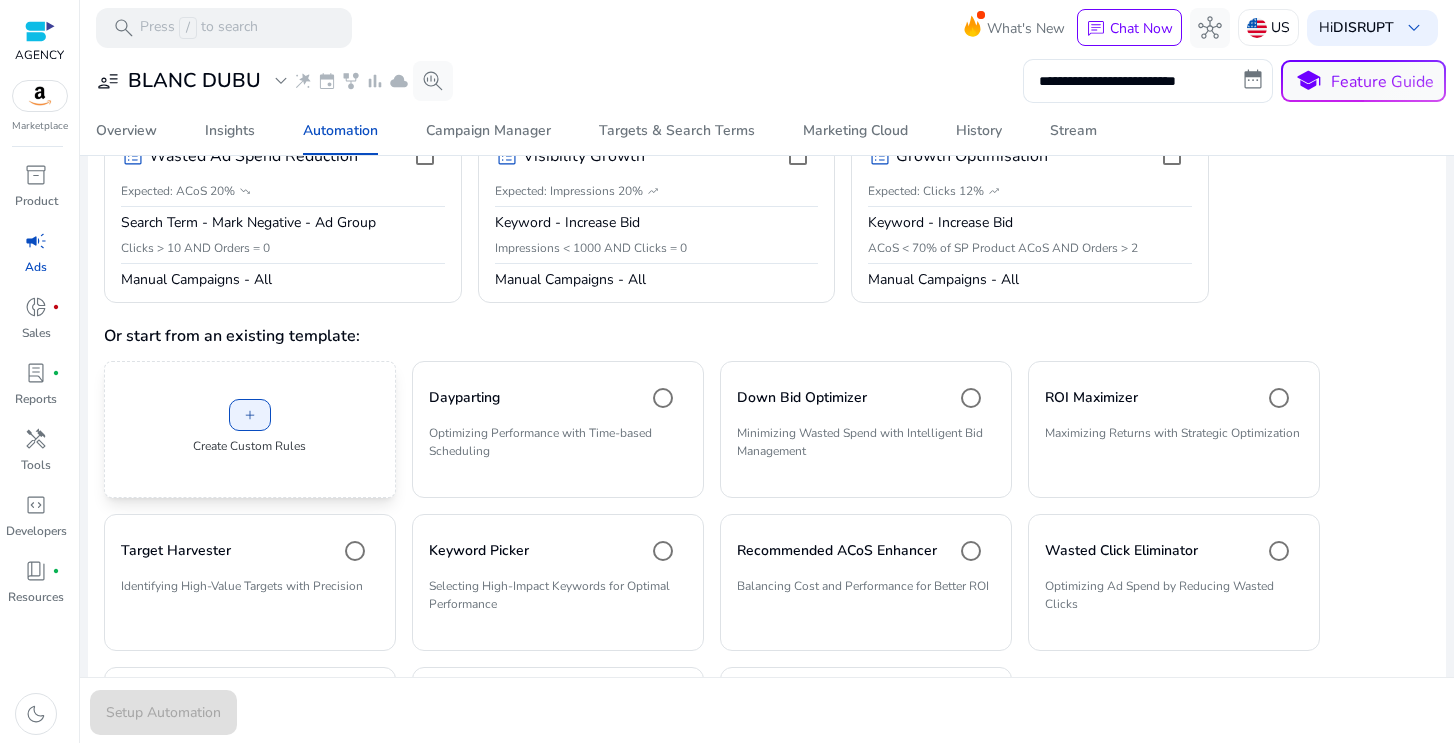 click on "add   Create Custom Rules" at bounding box center (250, 429) 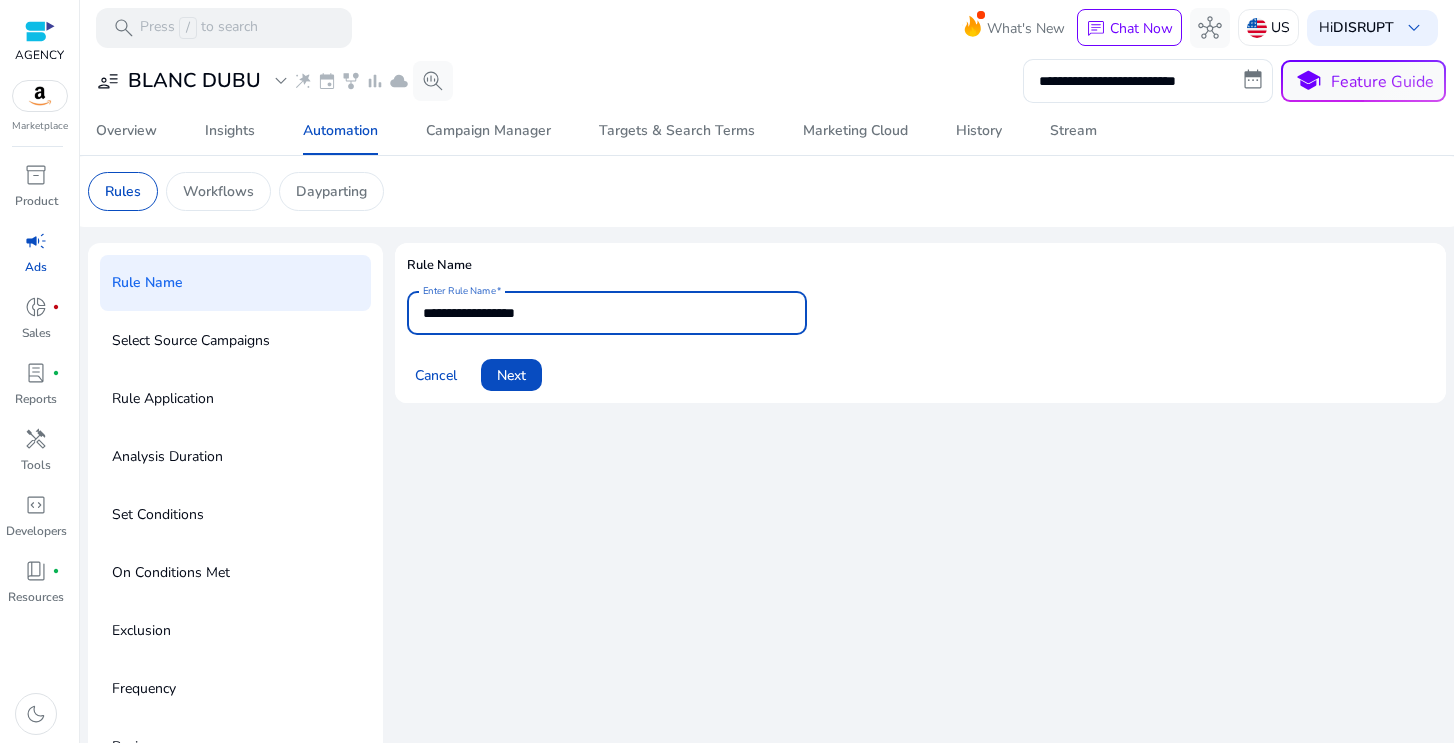 drag, startPoint x: 597, startPoint y: 312, endPoint x: 422, endPoint y: 307, distance: 175.07141 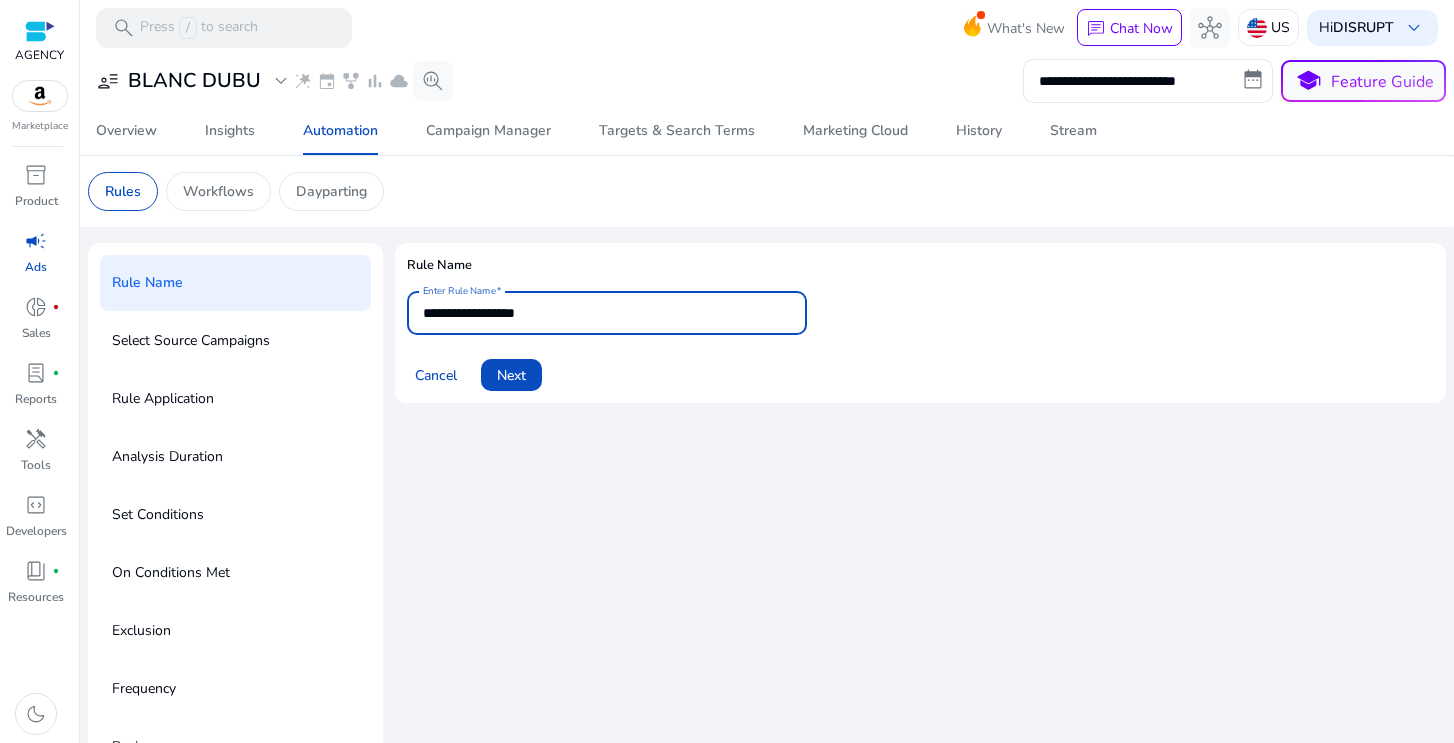 paste on "**********" 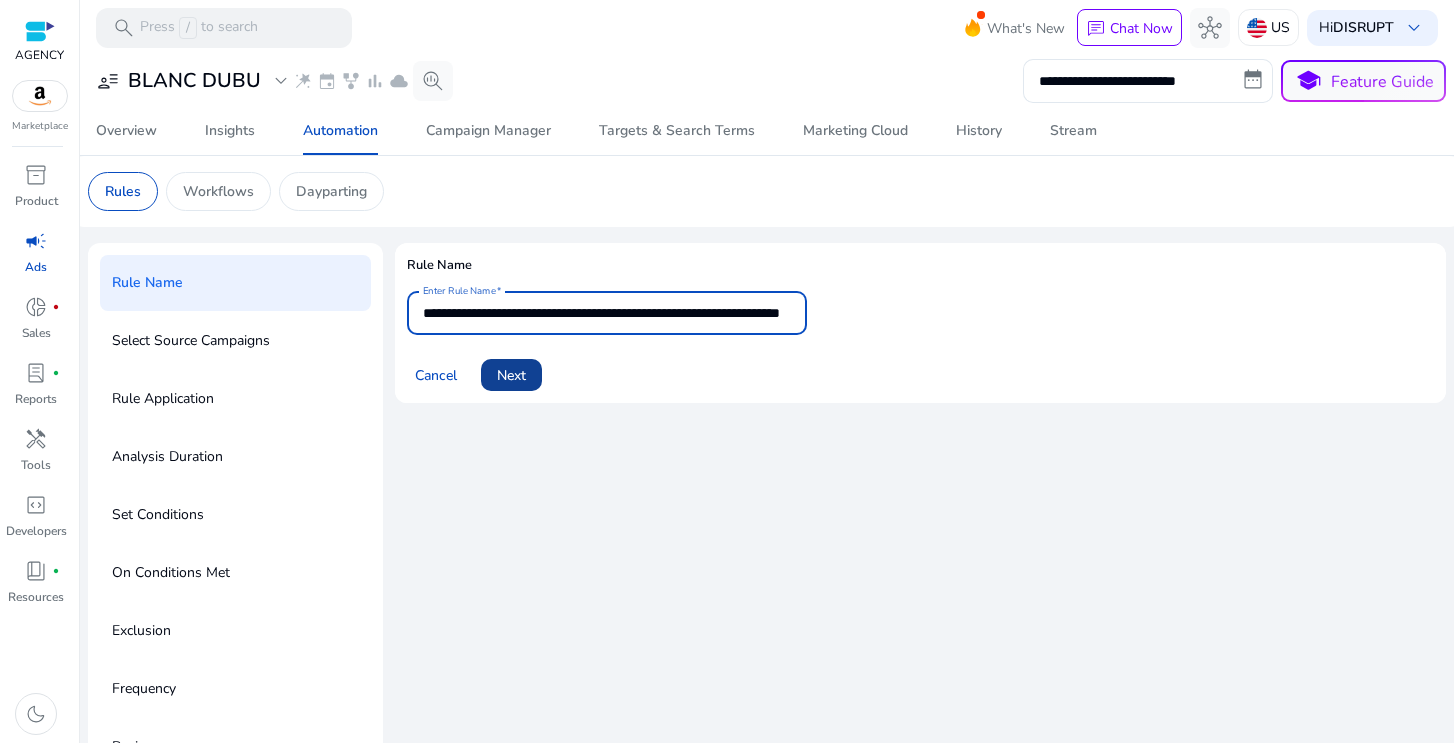 scroll, scrollTop: 0, scrollLeft: 0, axis: both 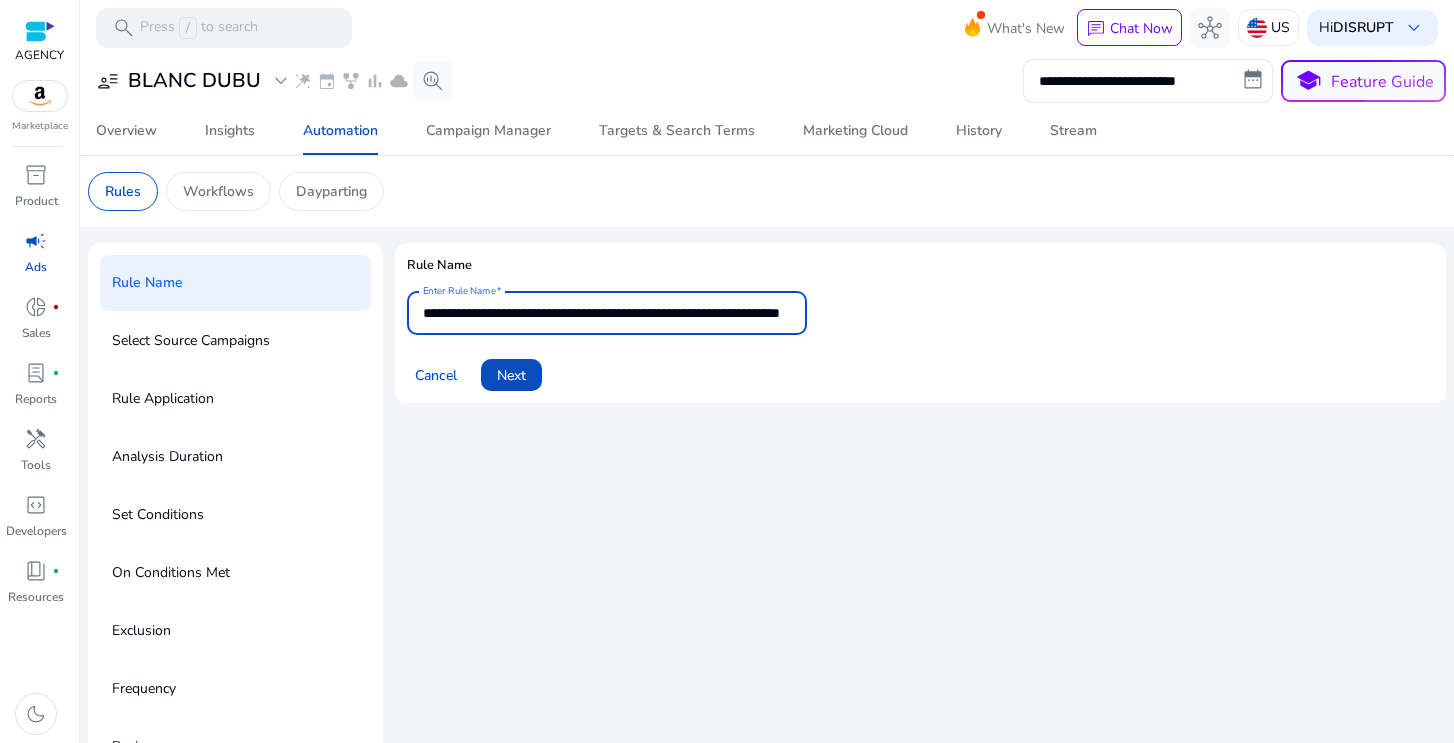 drag, startPoint x: 626, startPoint y: 314, endPoint x: 766, endPoint y: 314, distance: 140 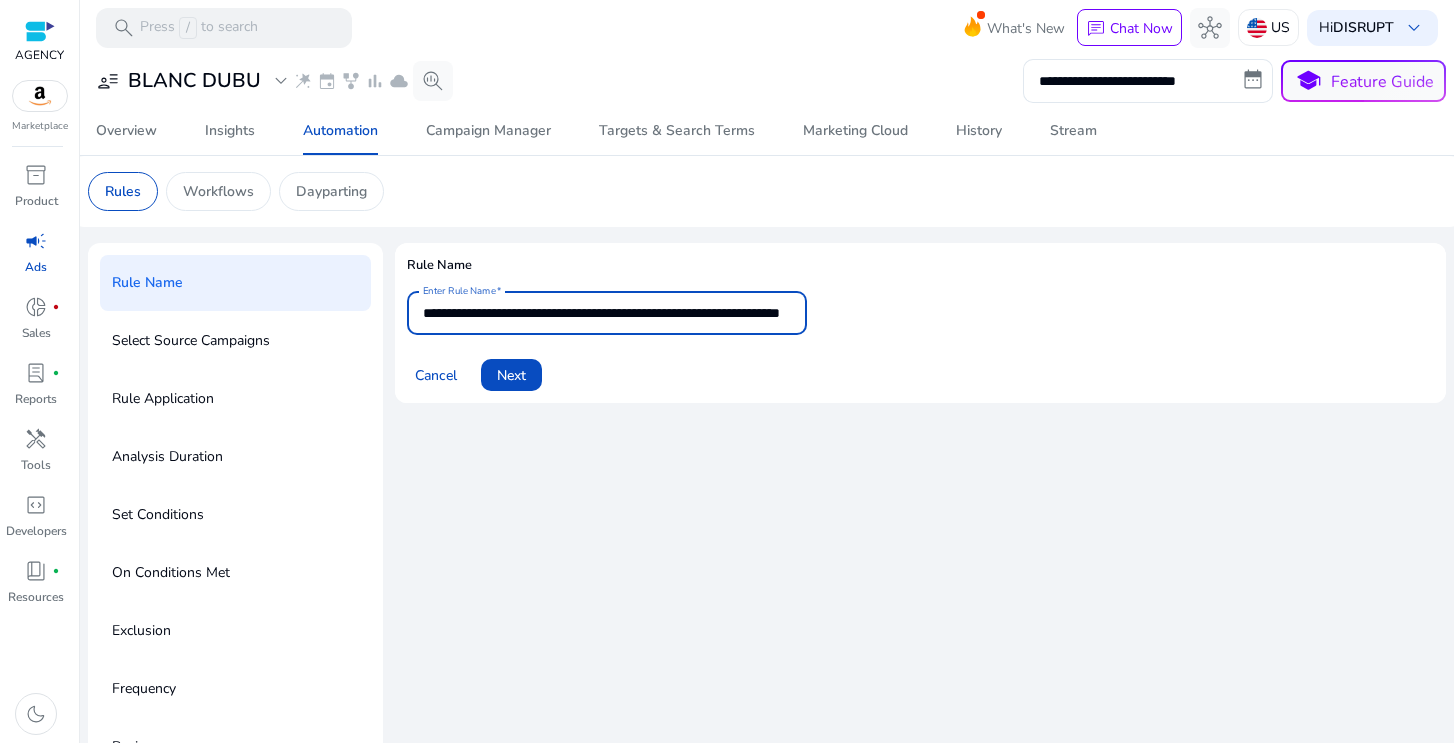 click on "**********" at bounding box center (607, 313) 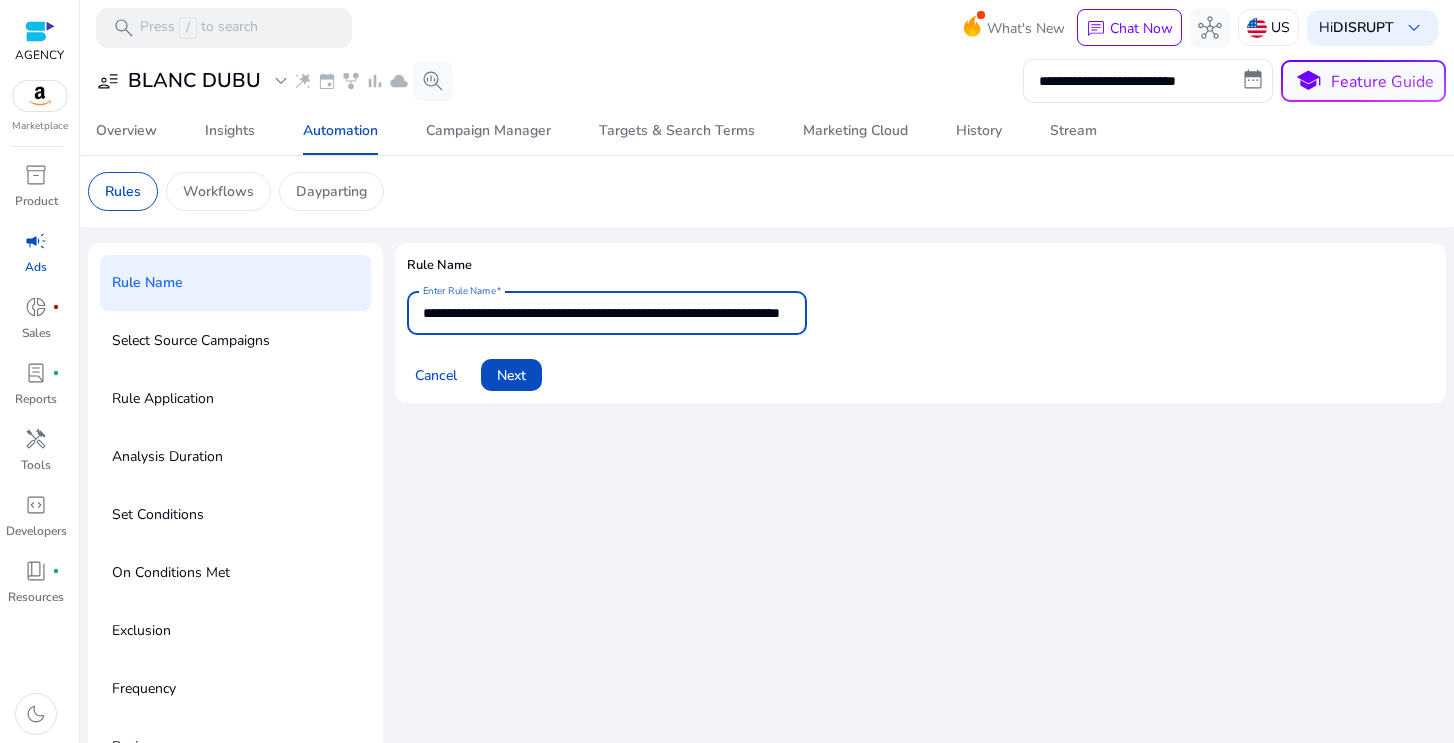 click on "**********" at bounding box center [607, 313] 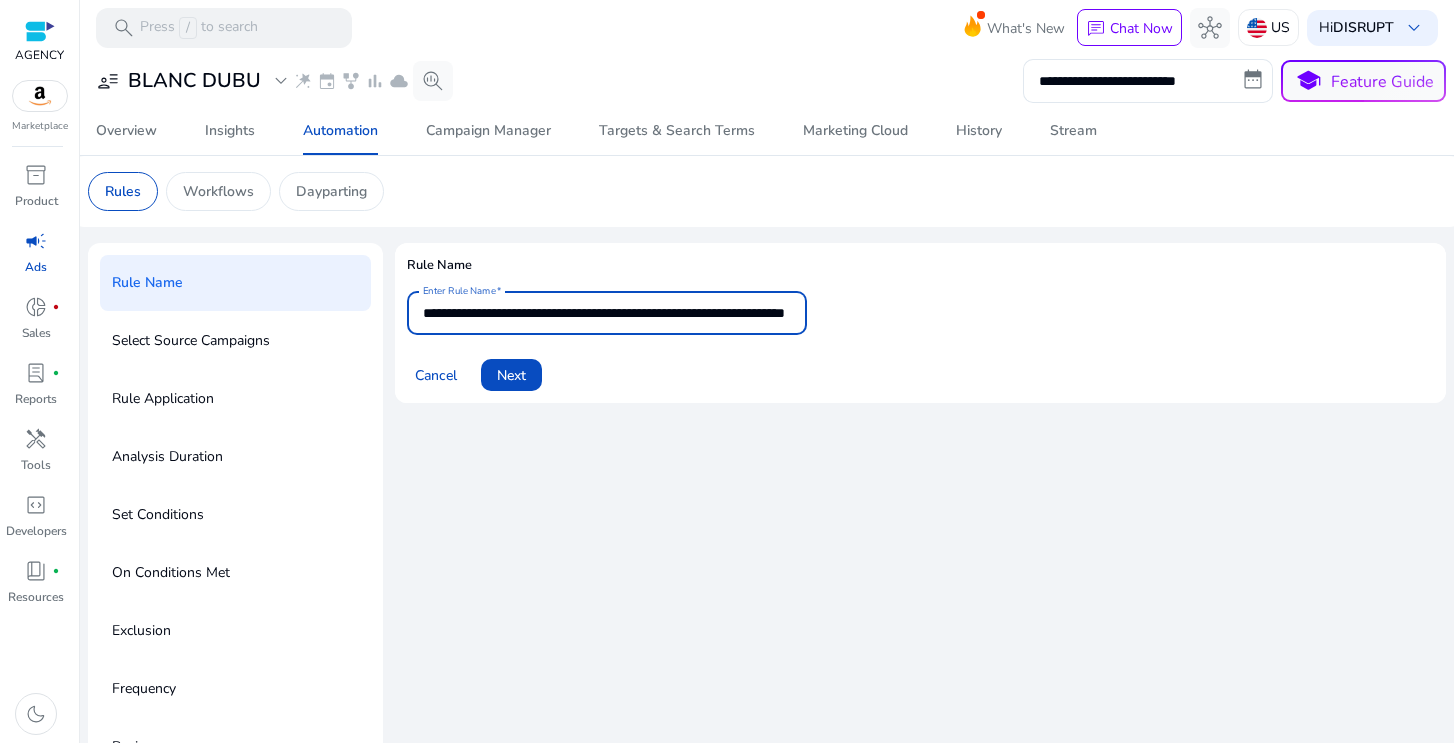 scroll, scrollTop: 0, scrollLeft: 126, axis: horizontal 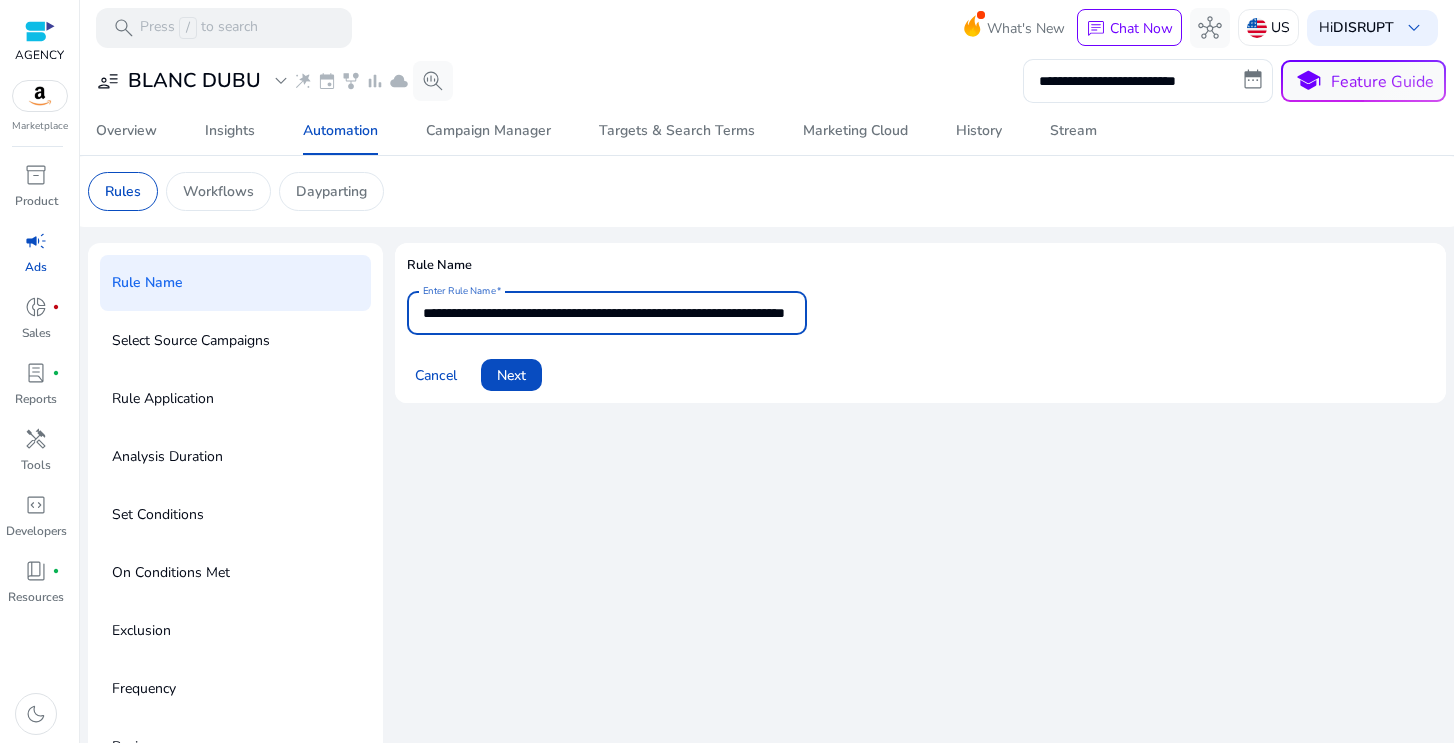 drag, startPoint x: 667, startPoint y: 316, endPoint x: 979, endPoint y: 320, distance: 312.02563 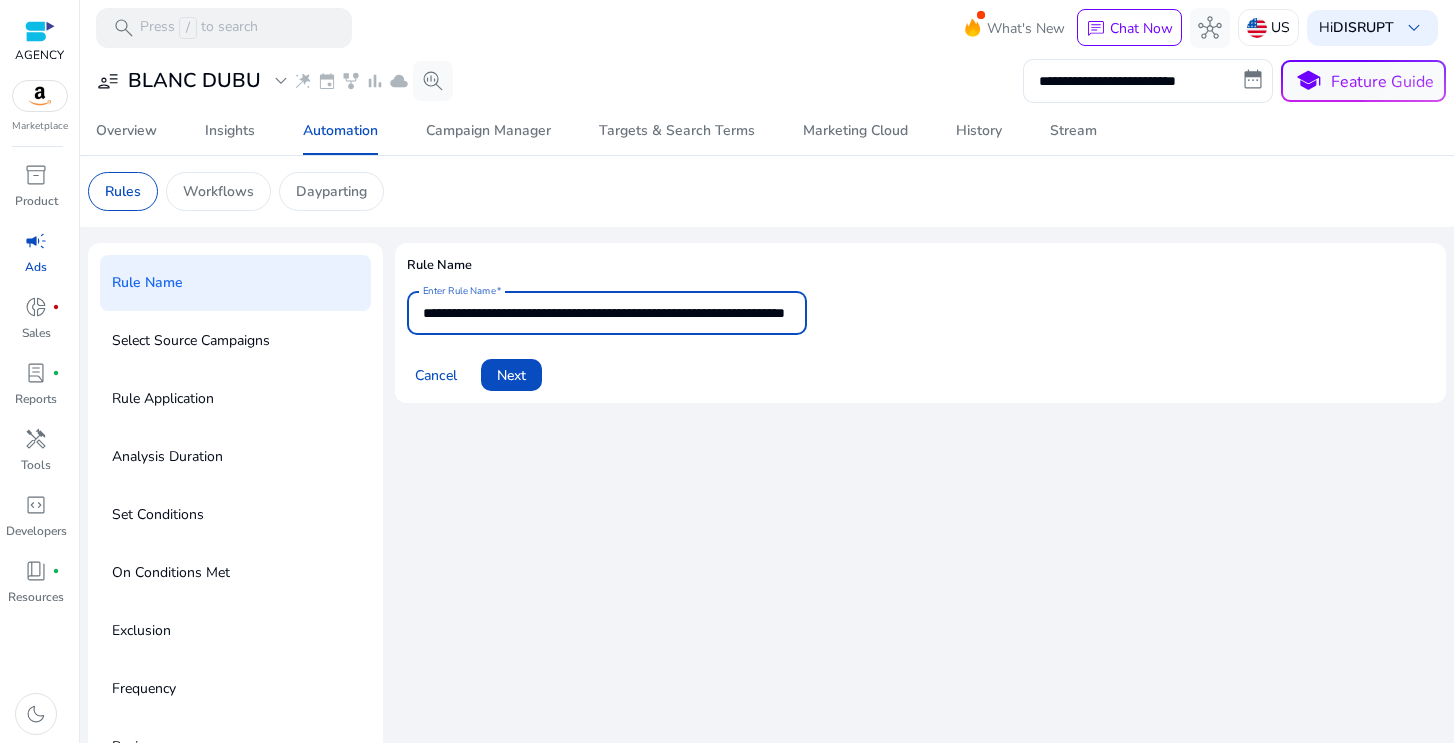 scroll, scrollTop: 0, scrollLeft: 0, axis: both 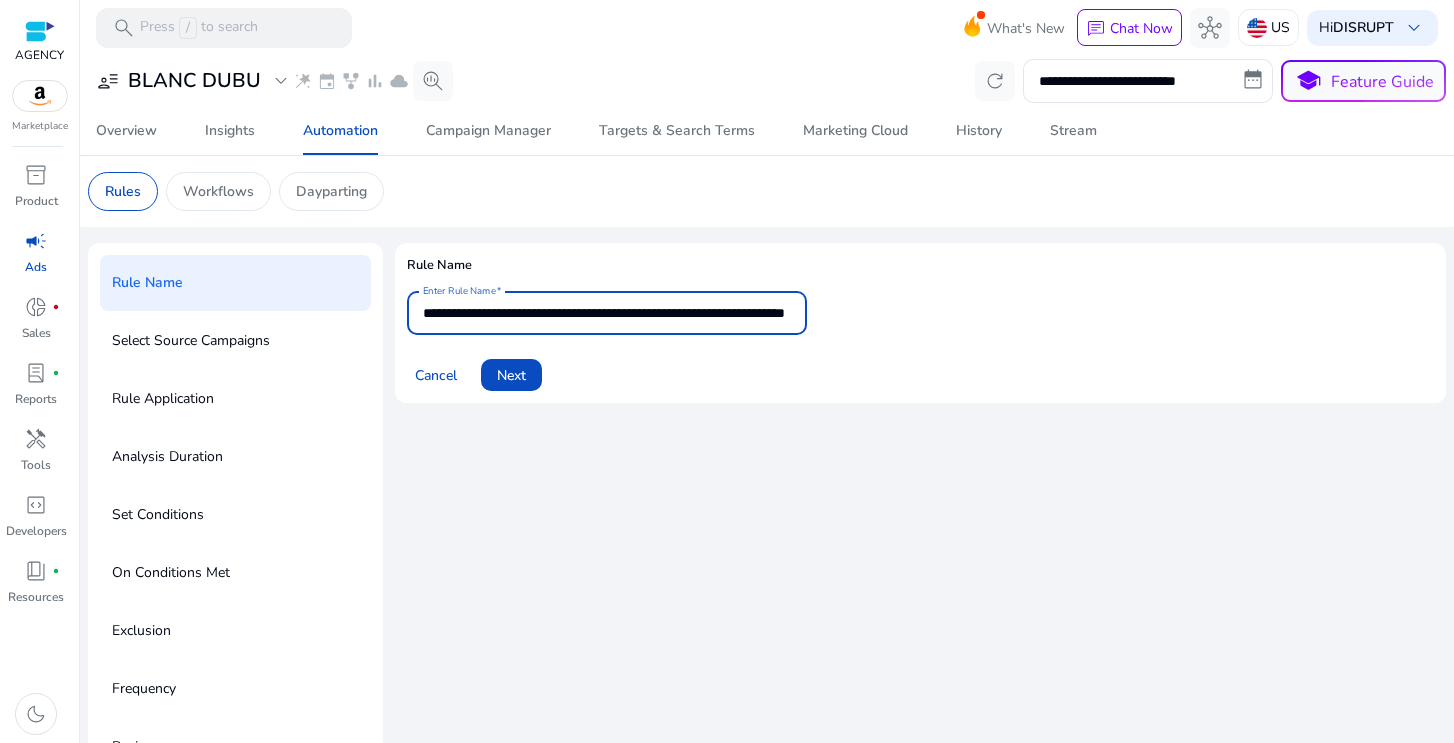 drag, startPoint x: 715, startPoint y: 318, endPoint x: 805, endPoint y: 317, distance: 90.005554 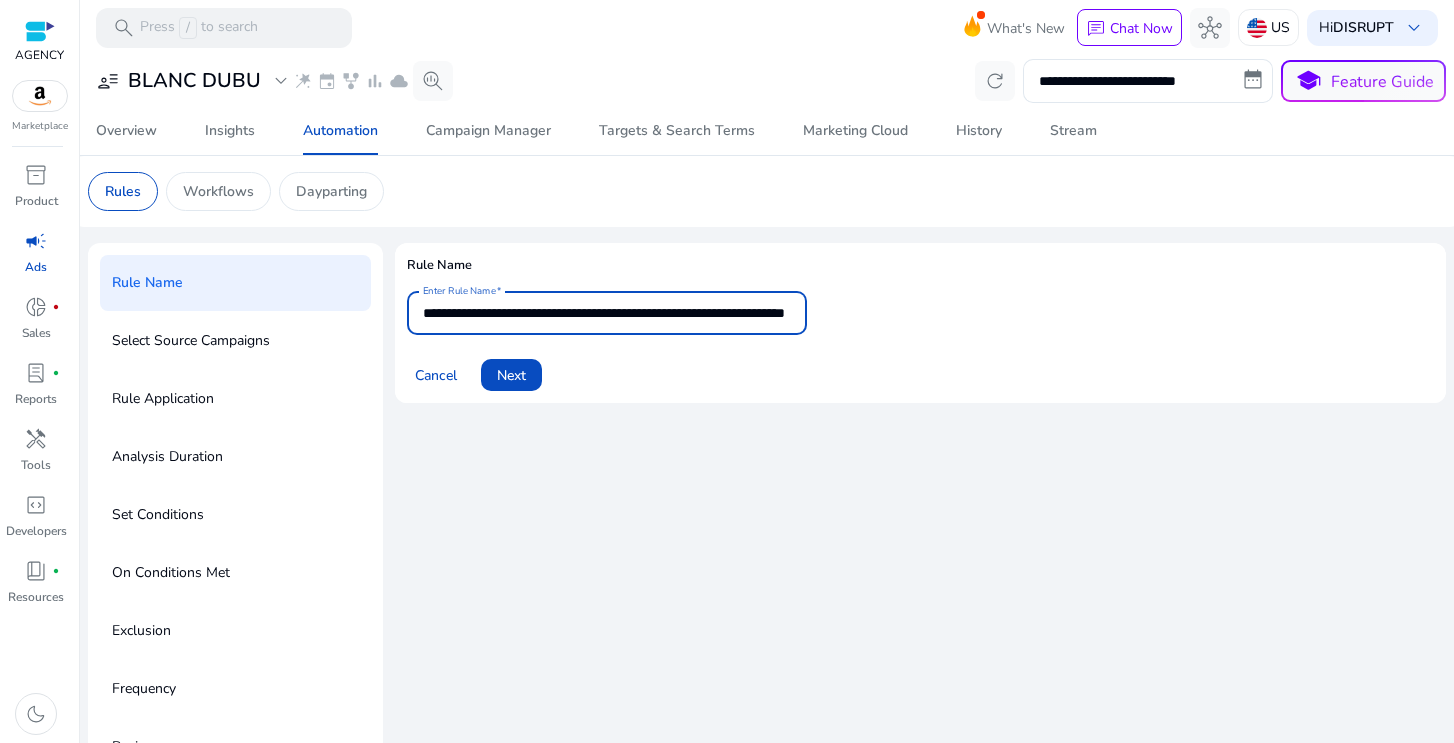 click on "**********" at bounding box center (607, 313) 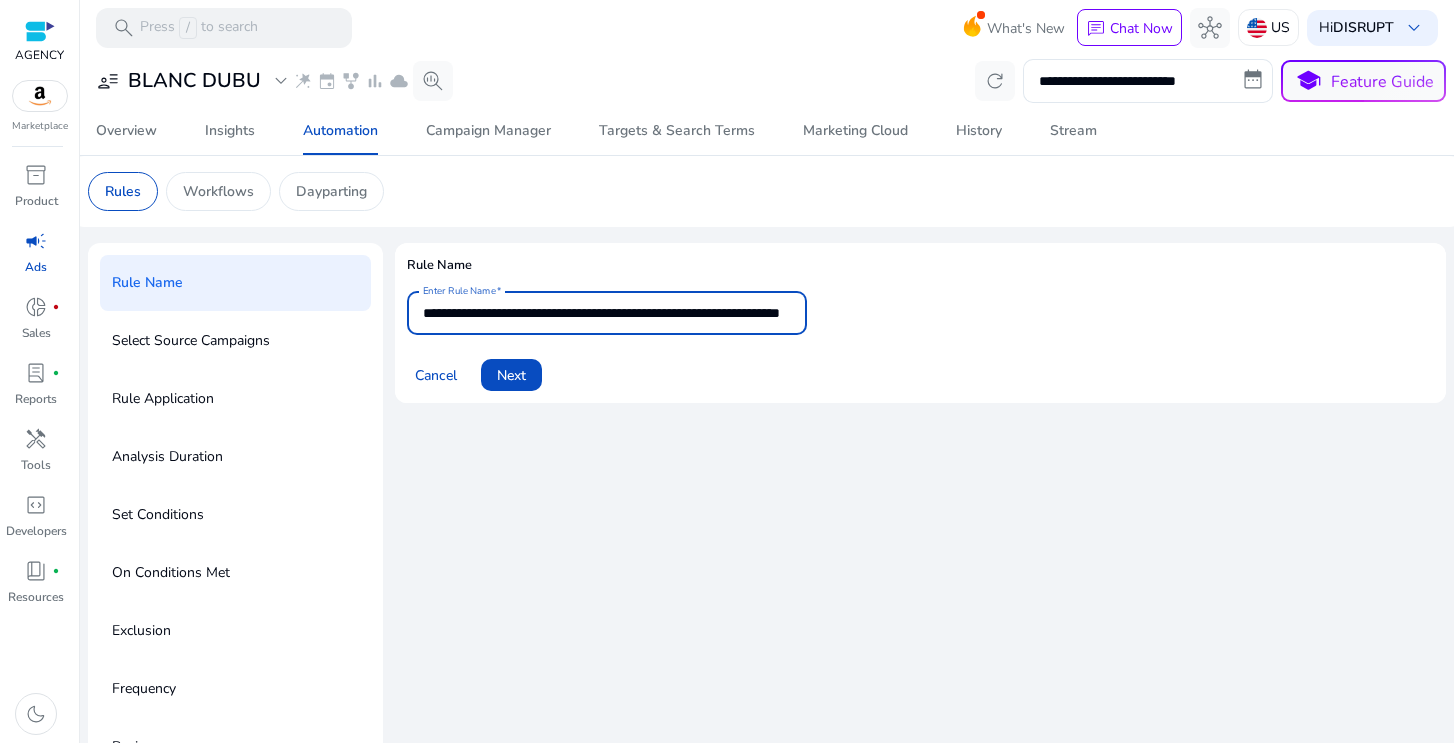 scroll, scrollTop: 0, scrollLeft: 122, axis: horizontal 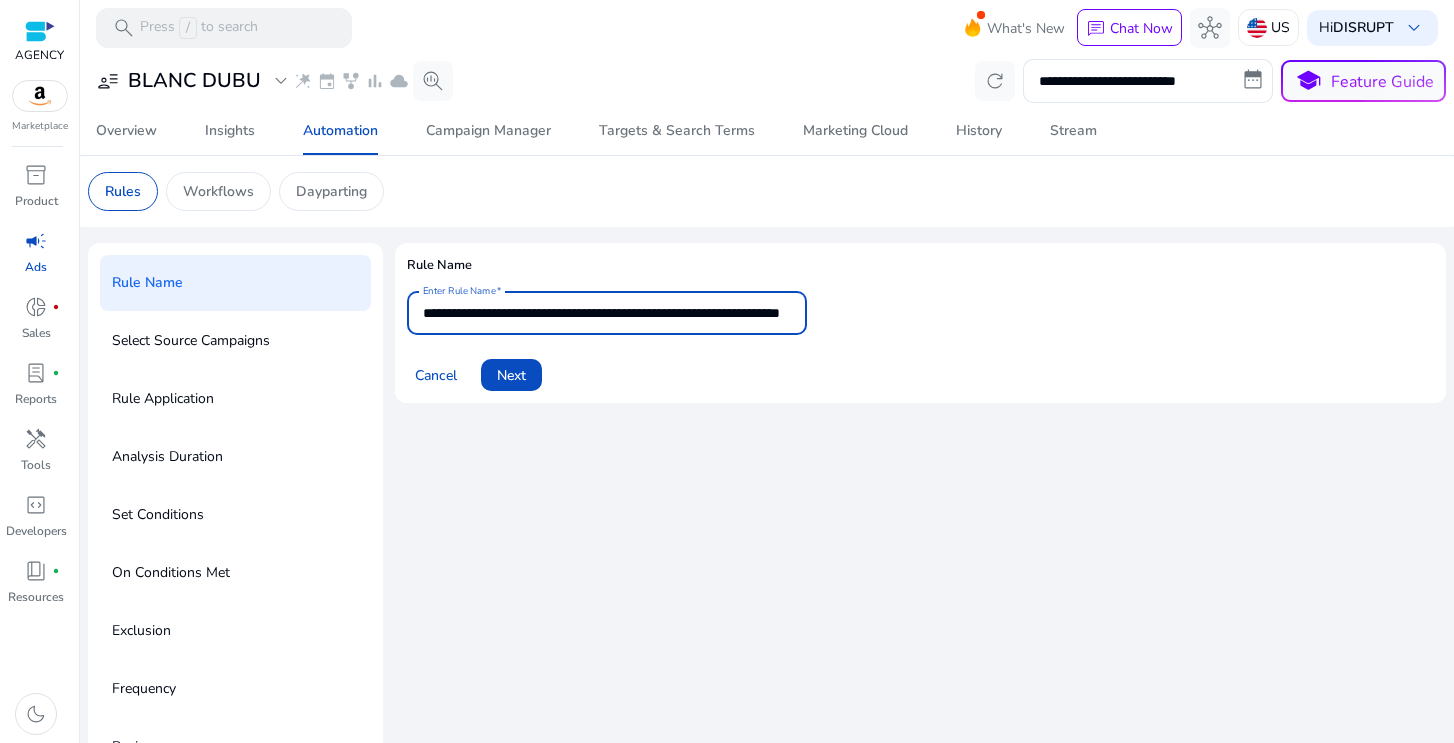 type on "**********" 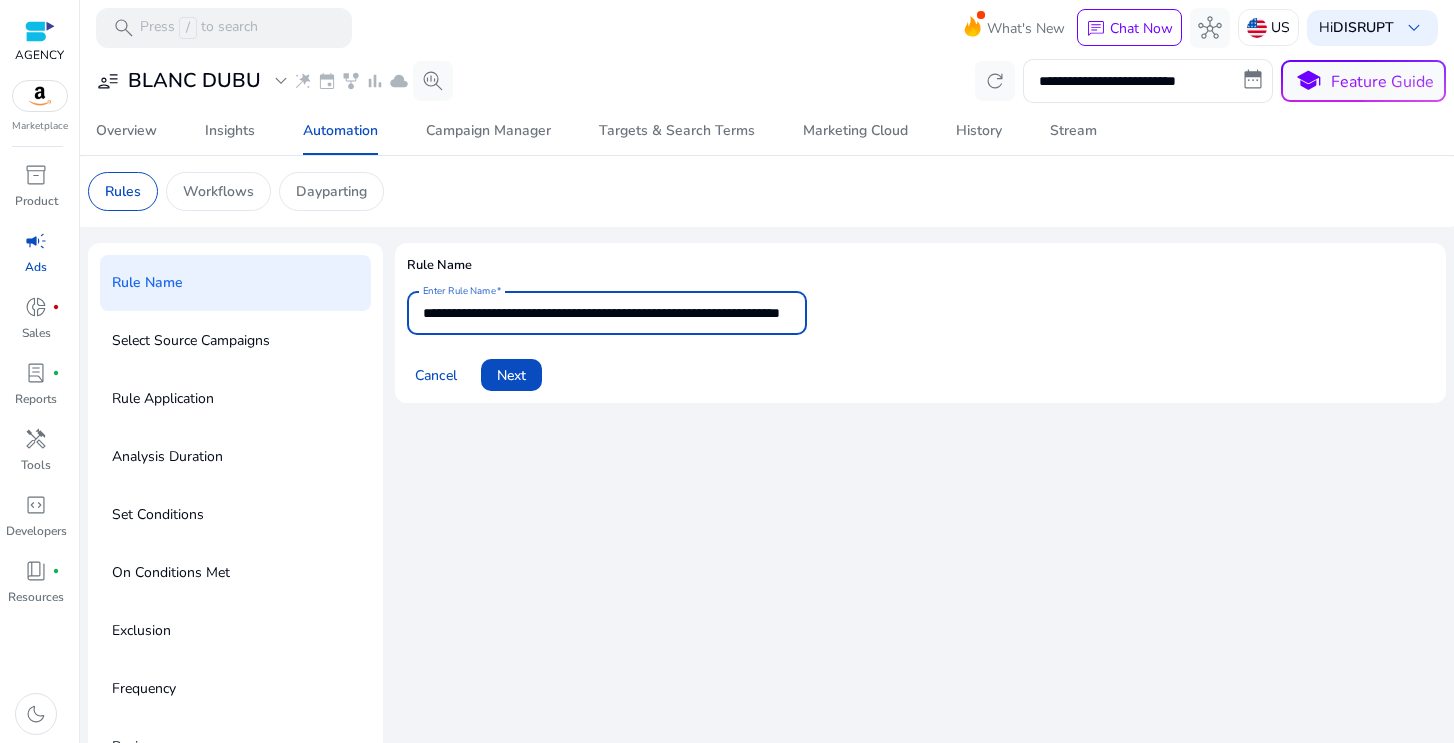 scroll, scrollTop: 0, scrollLeft: 0, axis: both 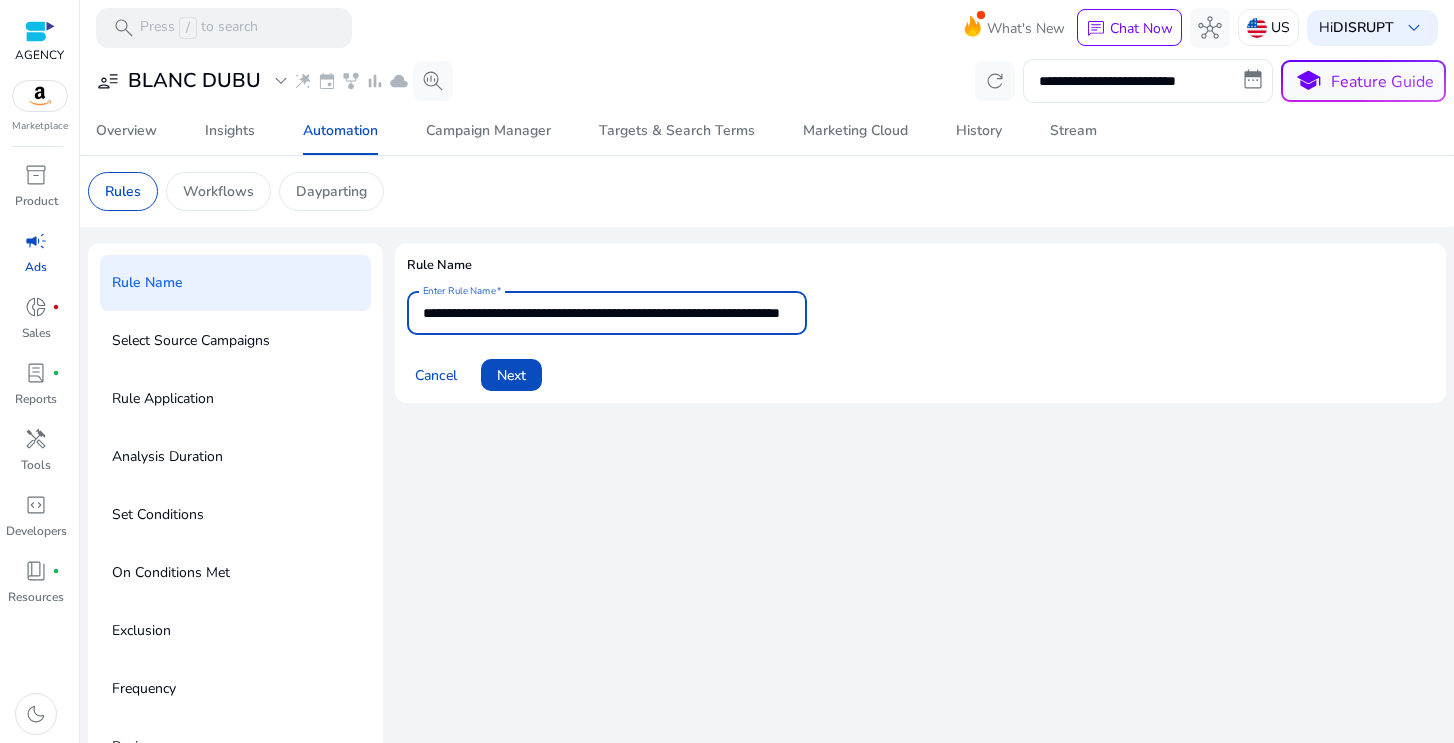 click on "**********" at bounding box center (607, 313) 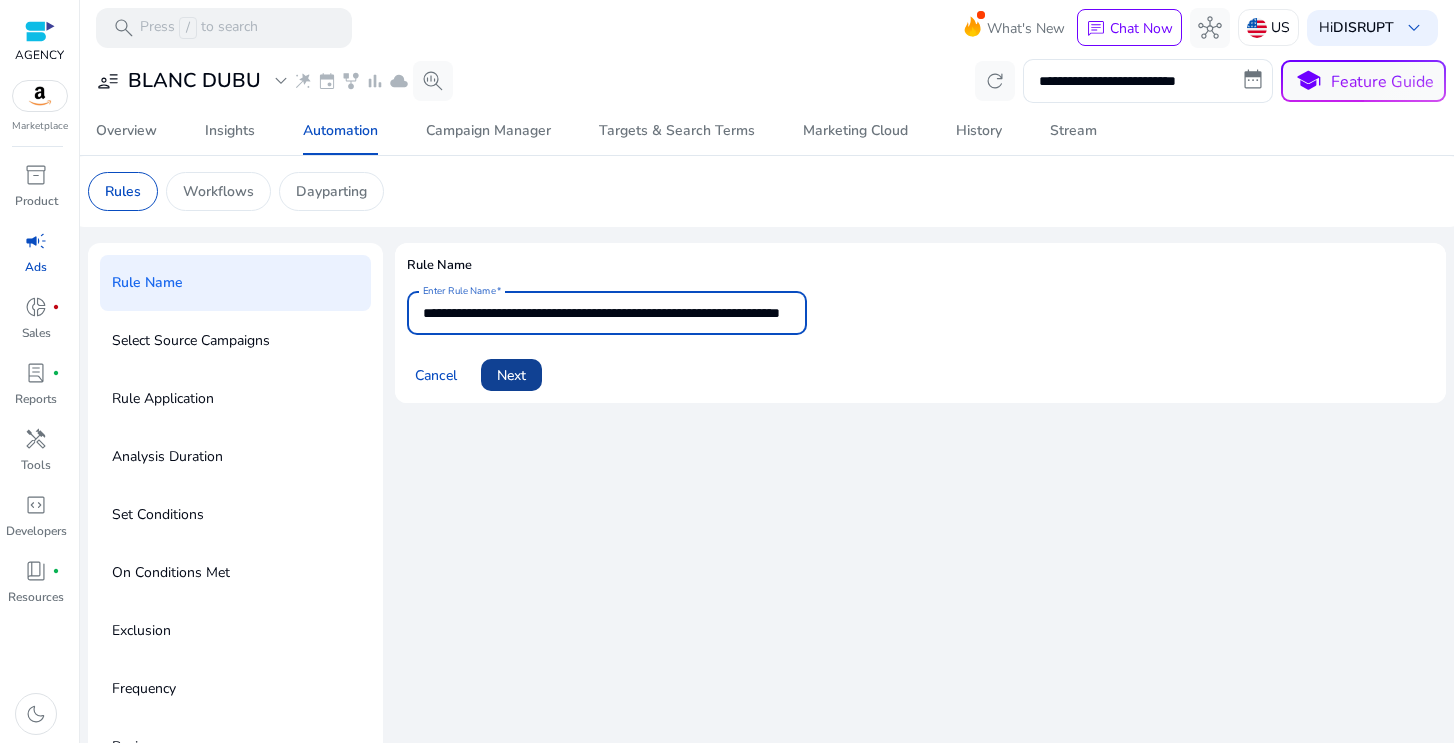 click 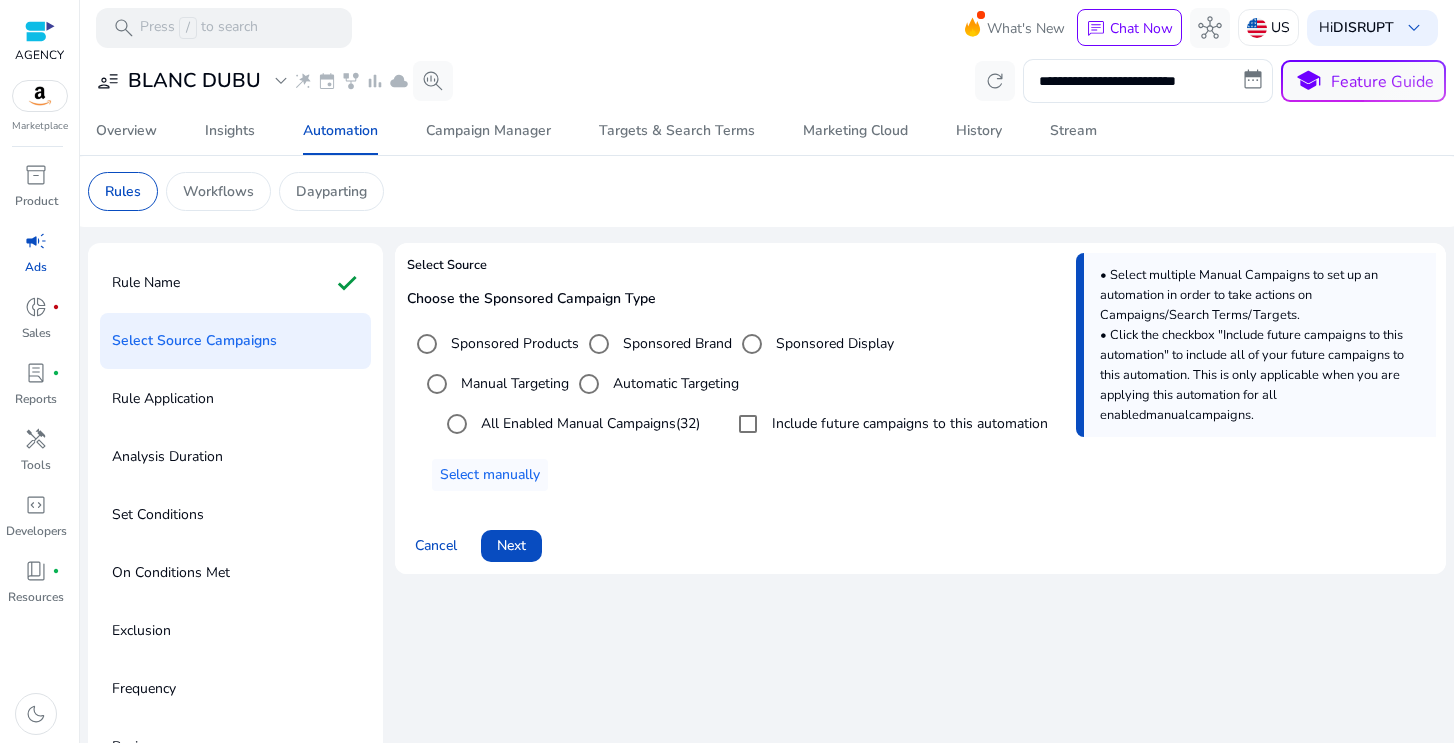 scroll, scrollTop: 0, scrollLeft: 0, axis: both 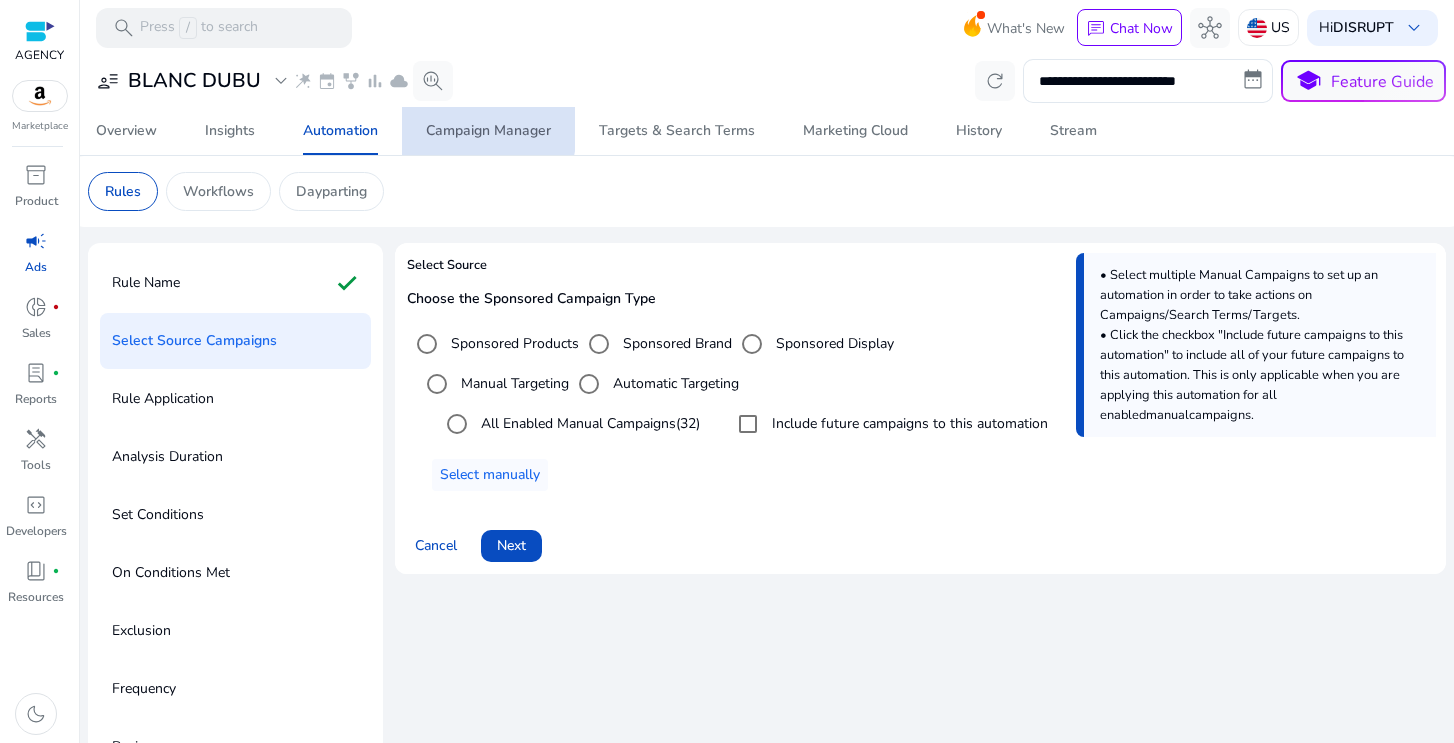 click on "Campaign Manager" at bounding box center [488, 131] 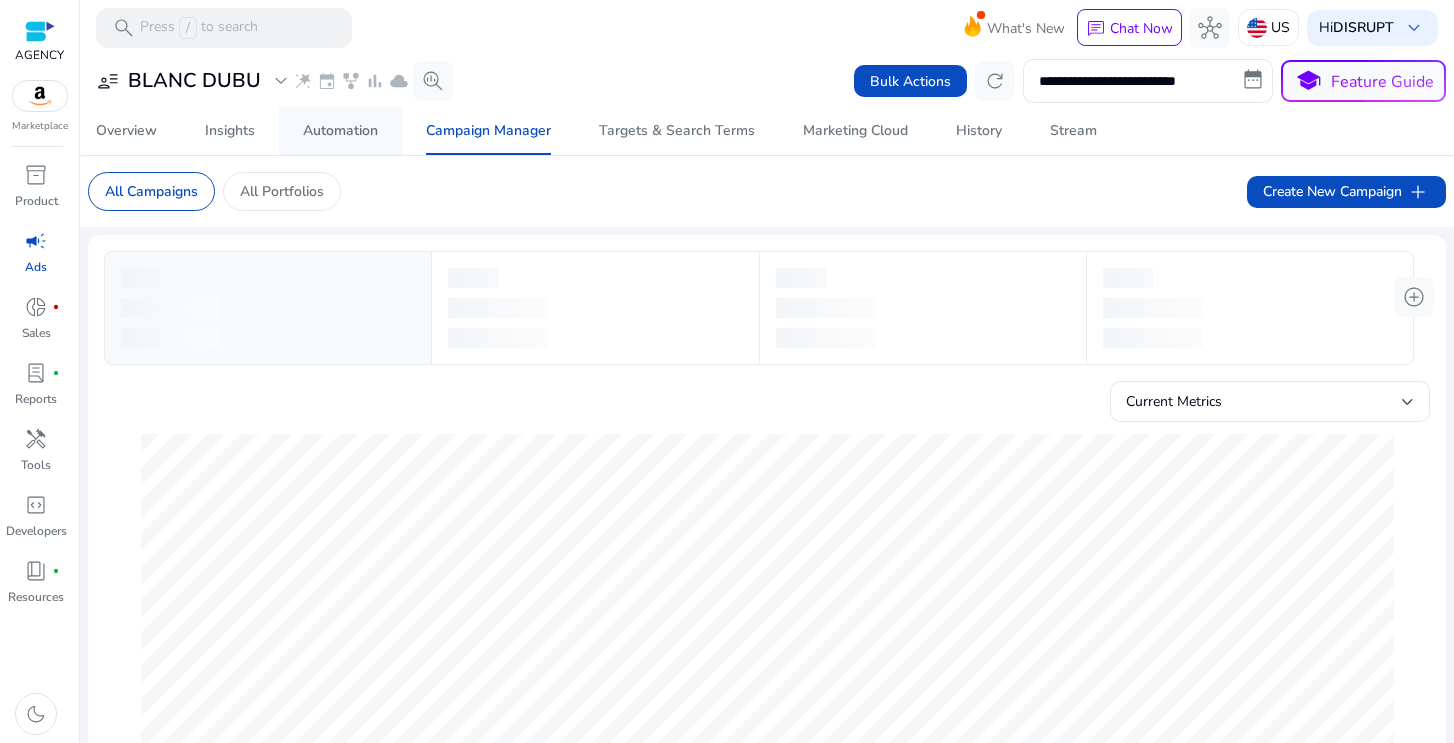 click on "Automation" at bounding box center (340, 131) 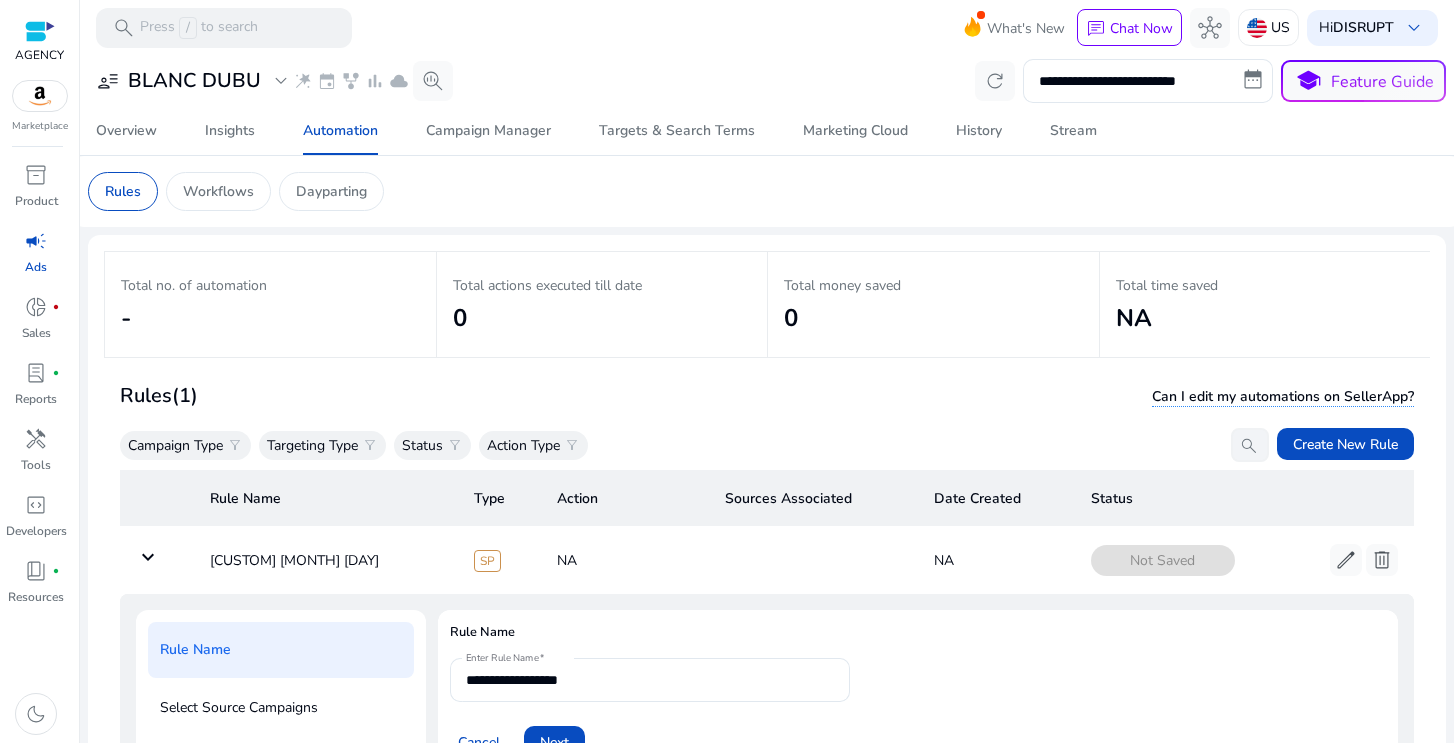 scroll, scrollTop: 113, scrollLeft: 0, axis: vertical 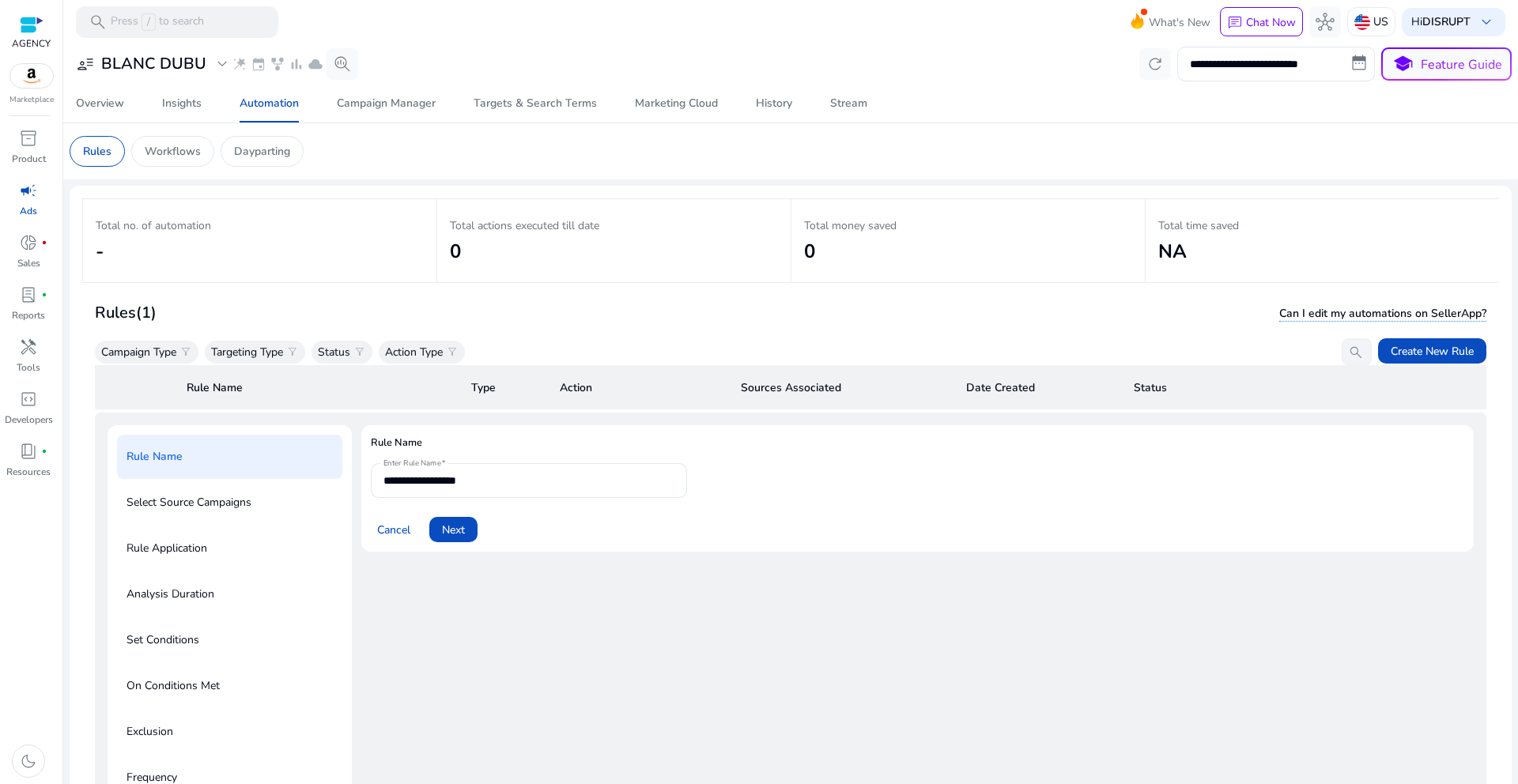 click on "Rules   (1)  Can I edit my automations on SellerApp? Campaign Type  filter_alt  Targeting Type  filter_alt  Status  filter_alt  Action Type  filter_alt   search   Create New Rule" 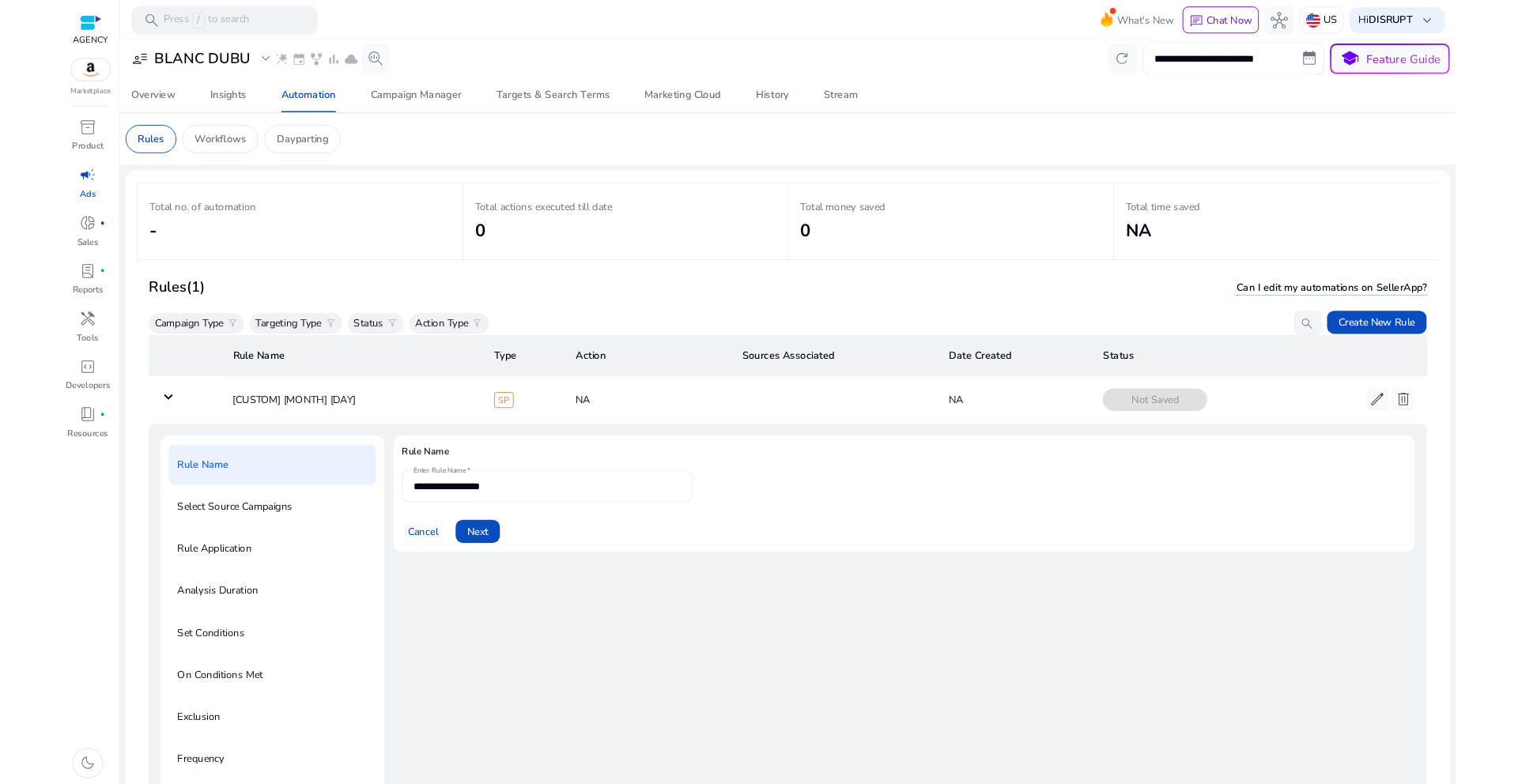 scroll, scrollTop: 20, scrollLeft: 0, axis: vertical 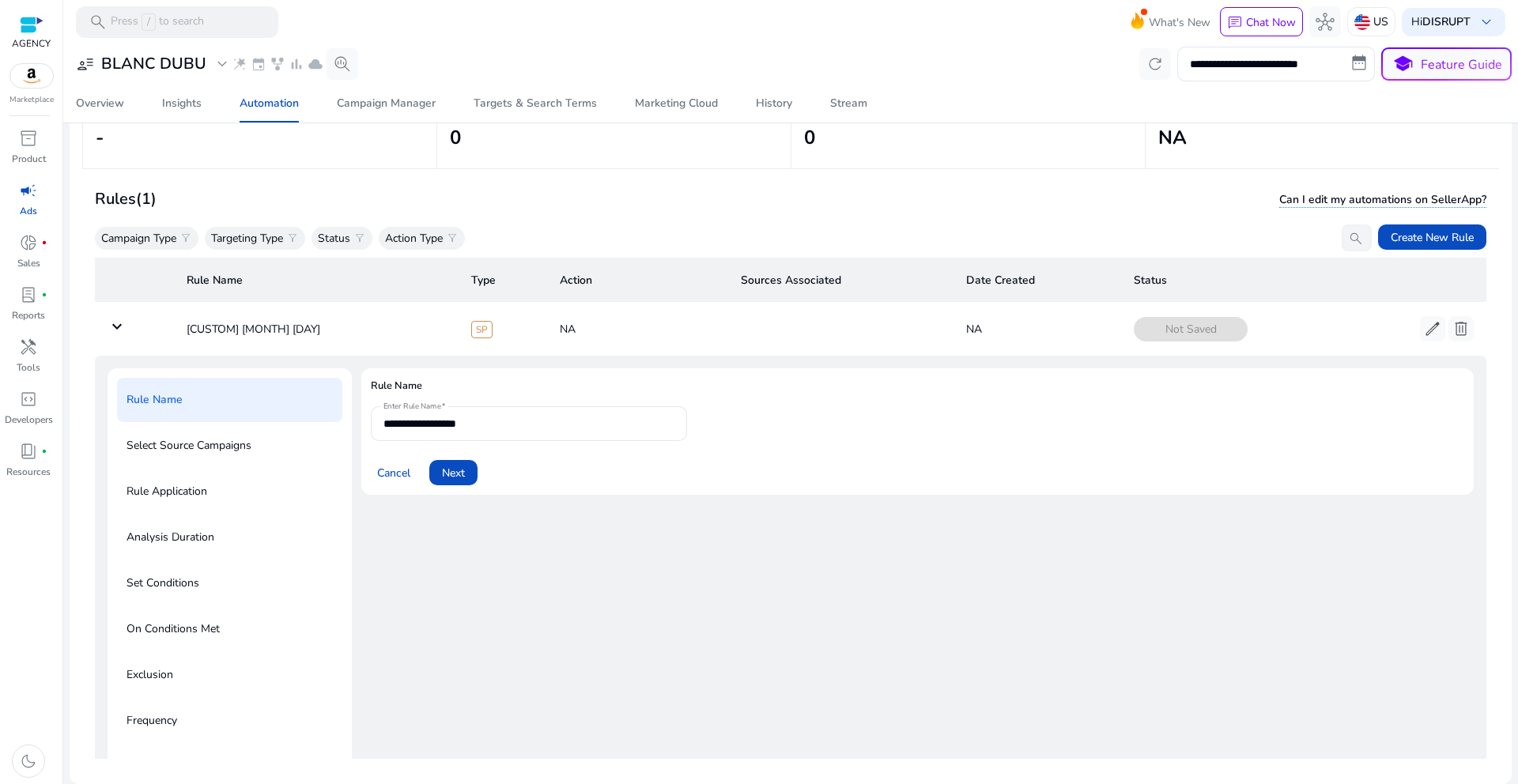 click on "Rule Name" at bounding box center [917, 392] 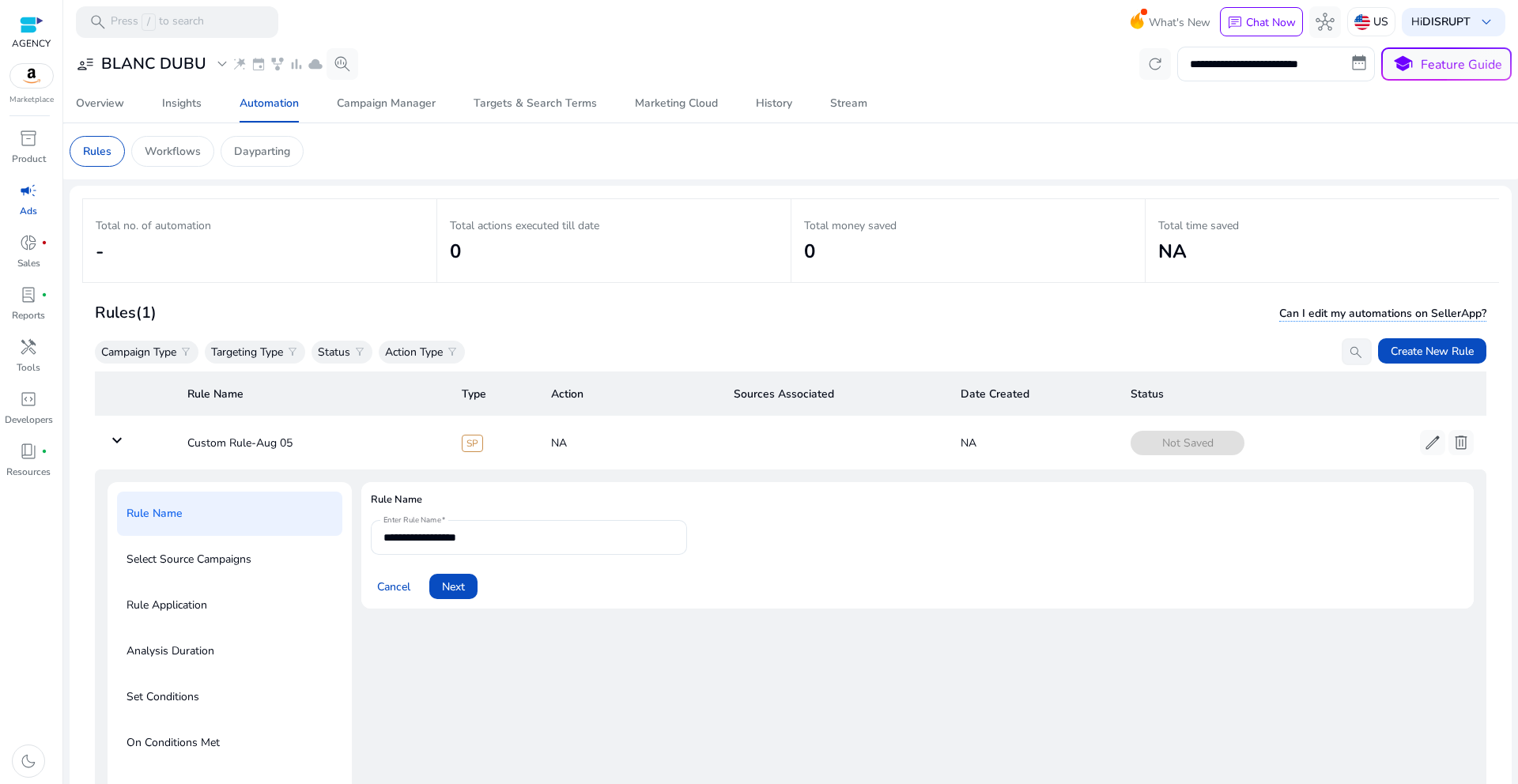 scroll, scrollTop: 0, scrollLeft: 0, axis: both 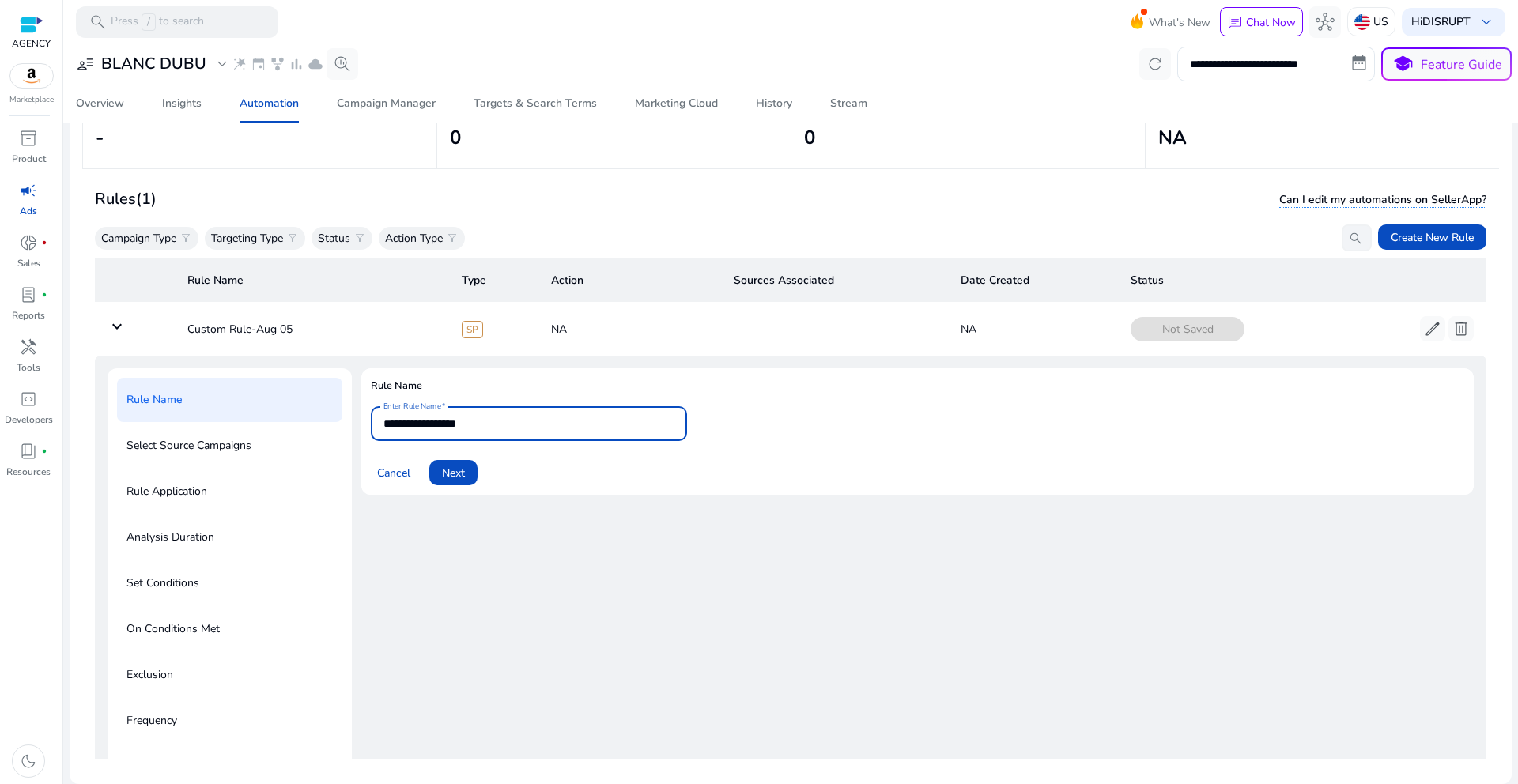 drag, startPoint x: 515, startPoint y: 417, endPoint x: 332, endPoint y: 429, distance: 183.393 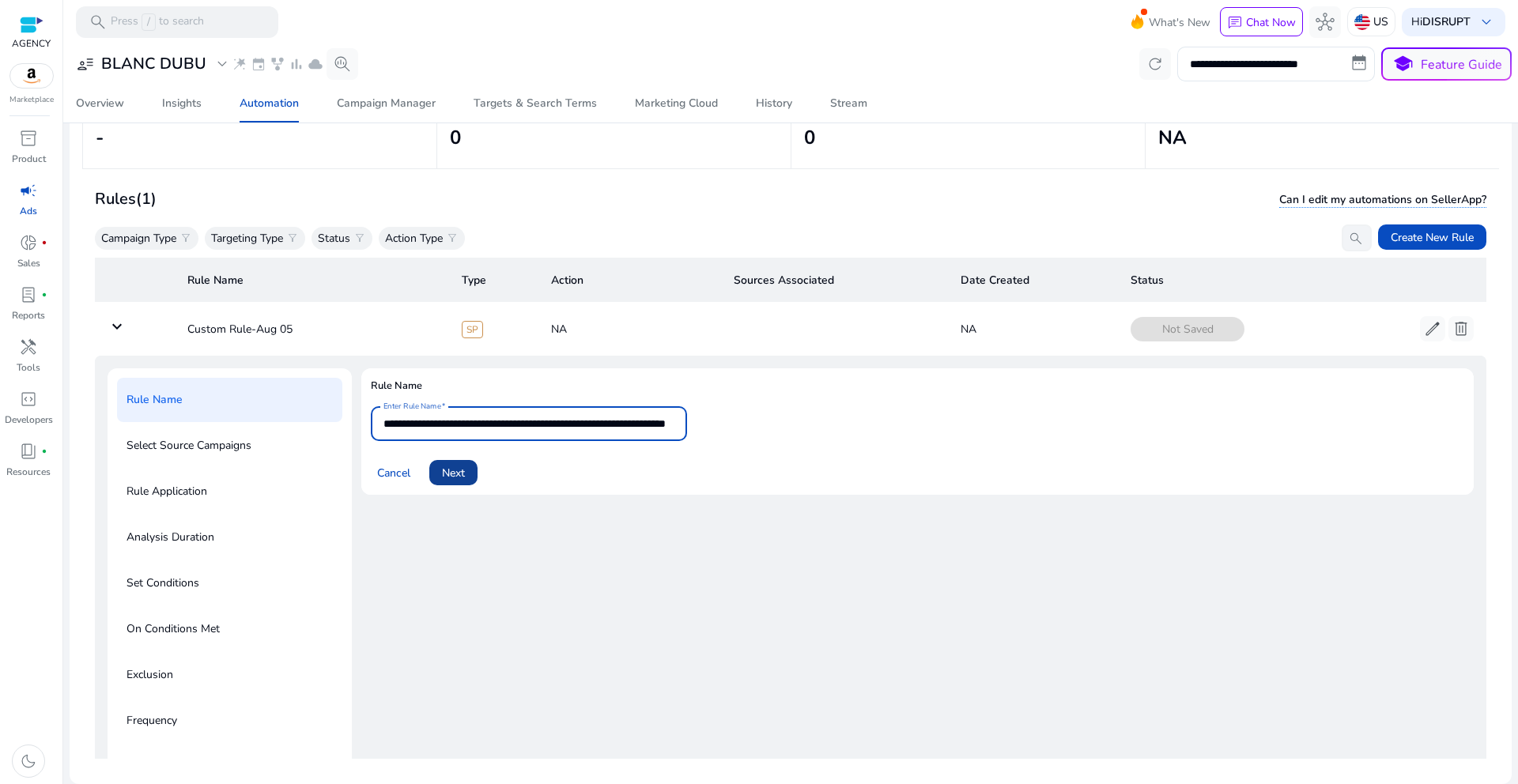 scroll, scrollTop: 0, scrollLeft: 94, axis: horizontal 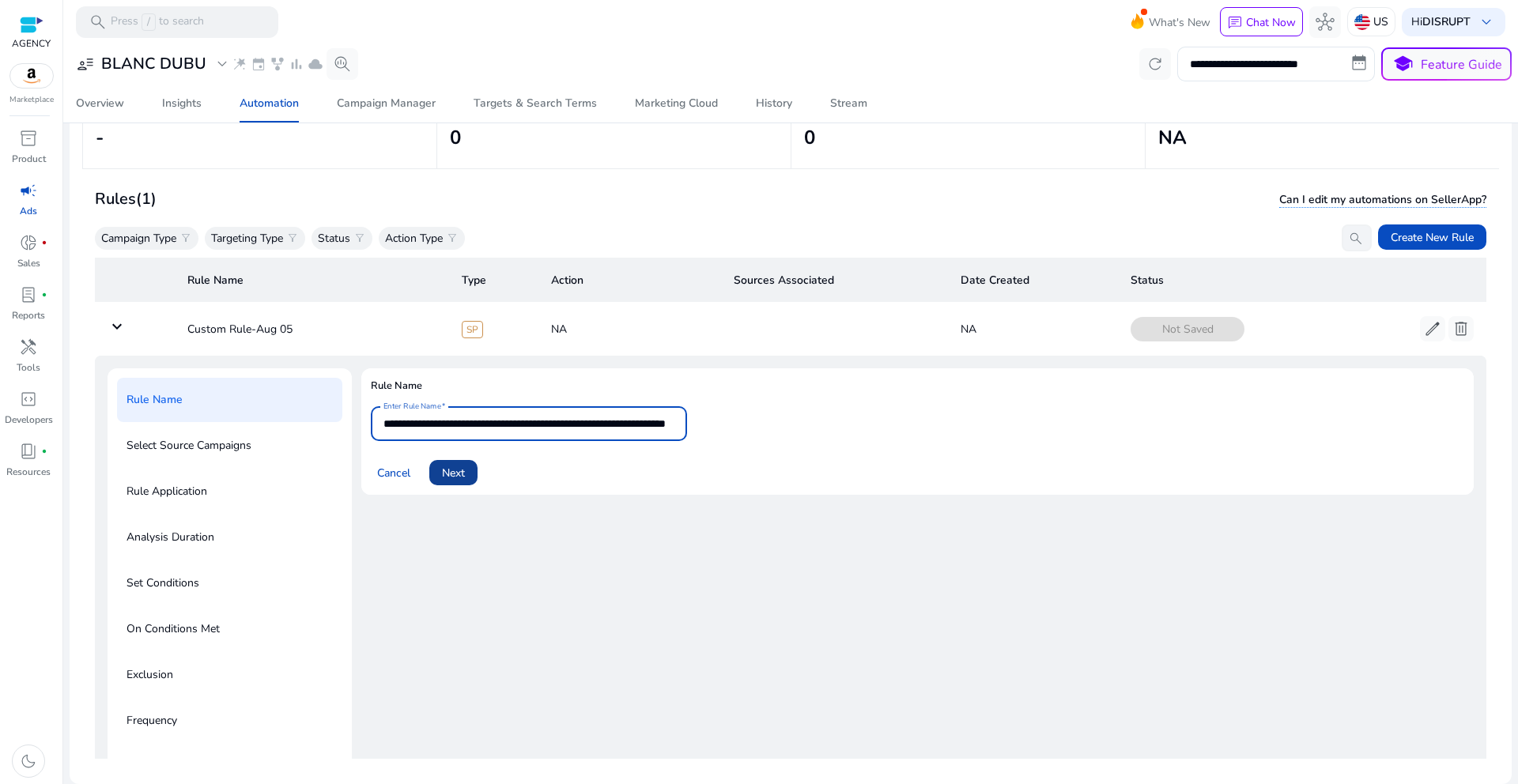 type on "**********" 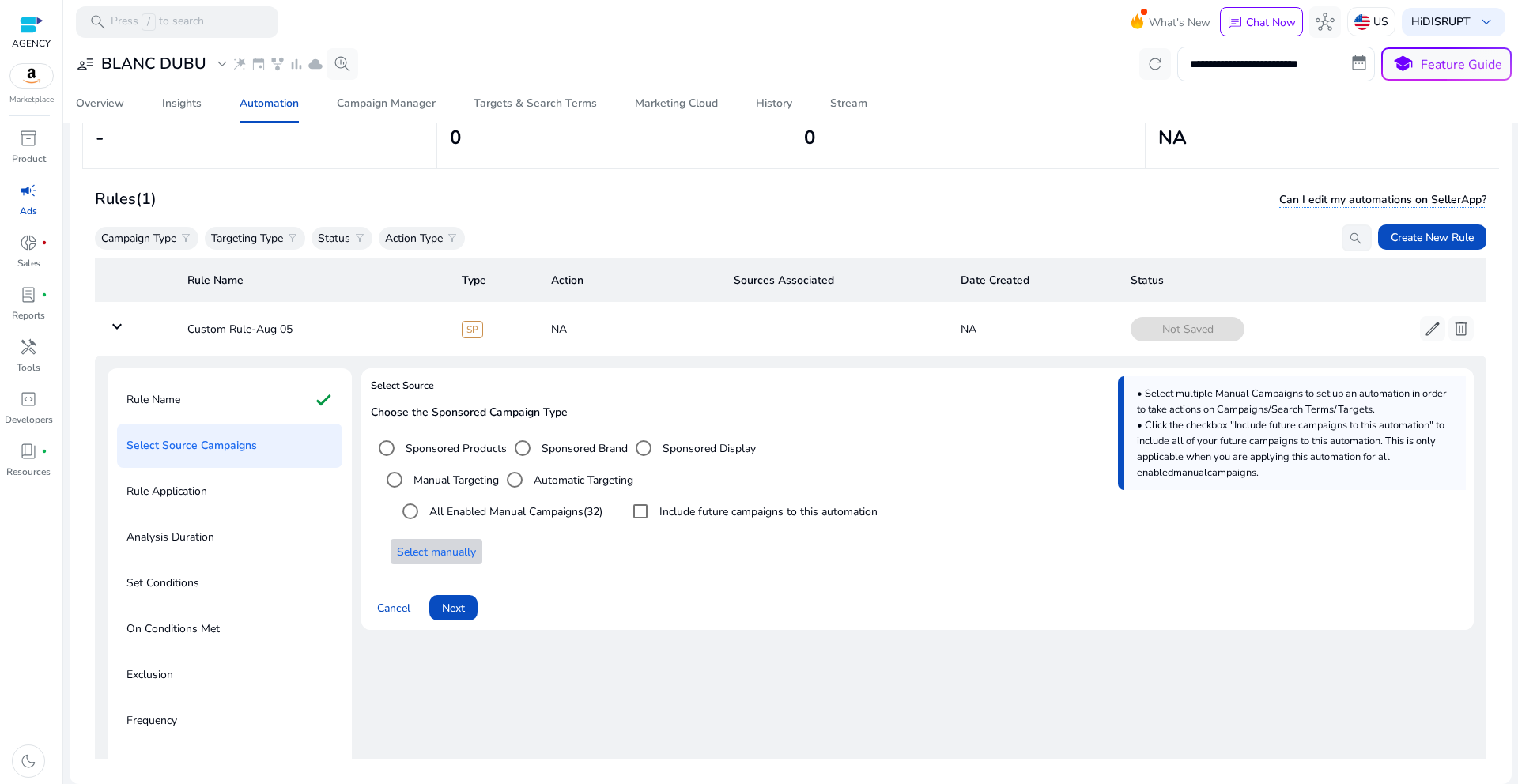 click at bounding box center [436, 552] 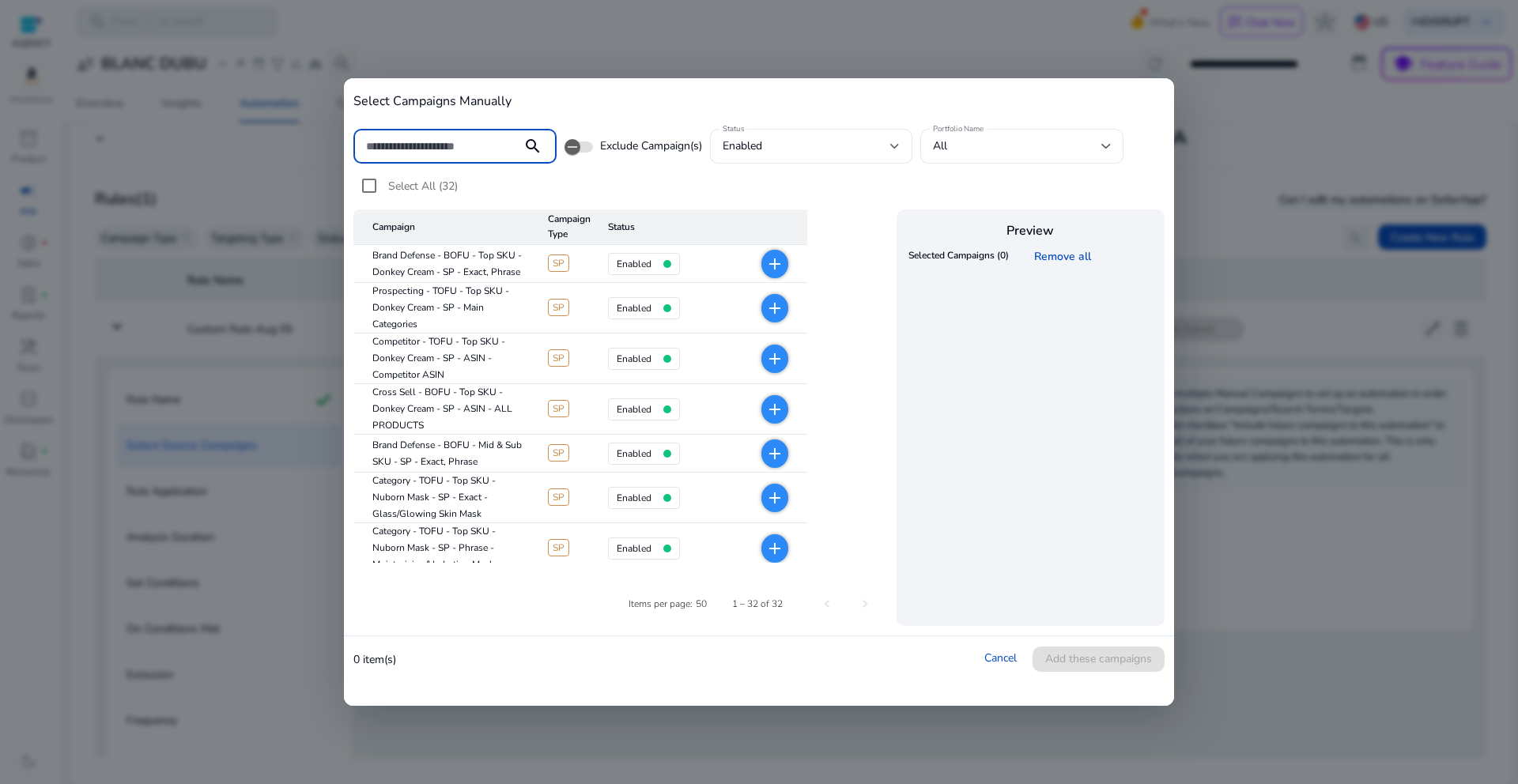 click on "Category - TOFU - Top SKU - Nuborn Mask - SP - Phrase - Moisturizing/Hydrating Mask" at bounding box center [444, 548] 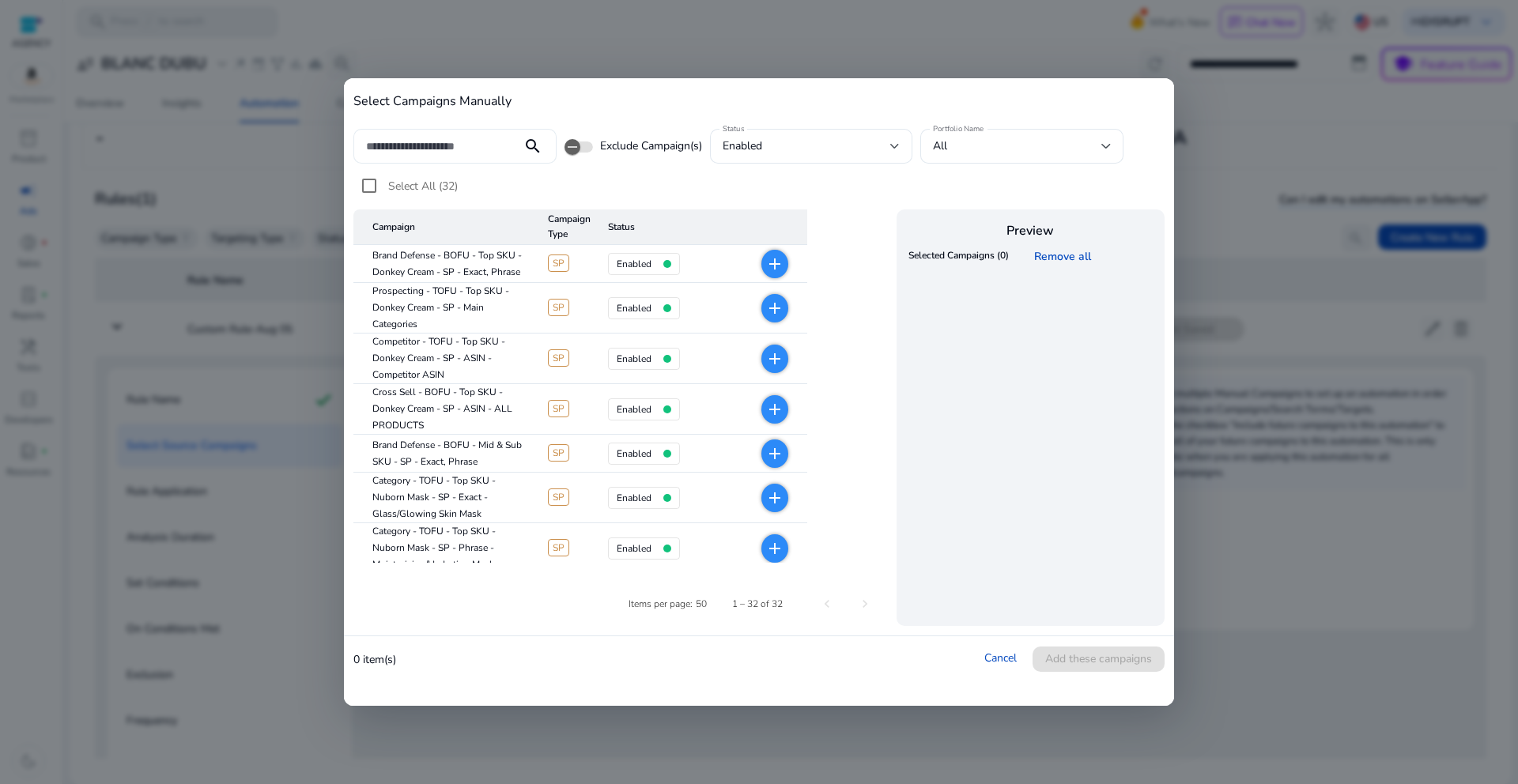 click at bounding box center [437, 146] 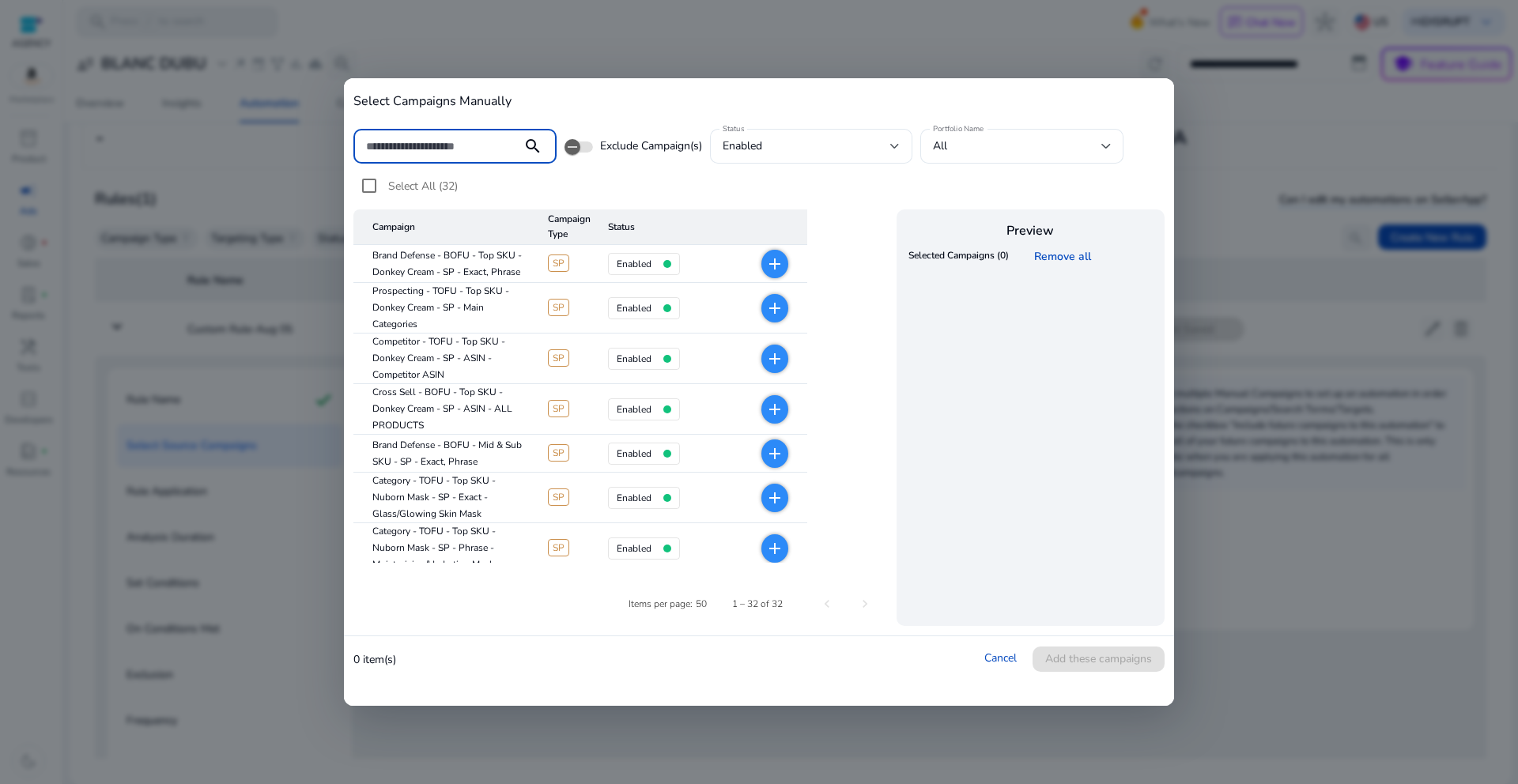 click at bounding box center [437, 146] 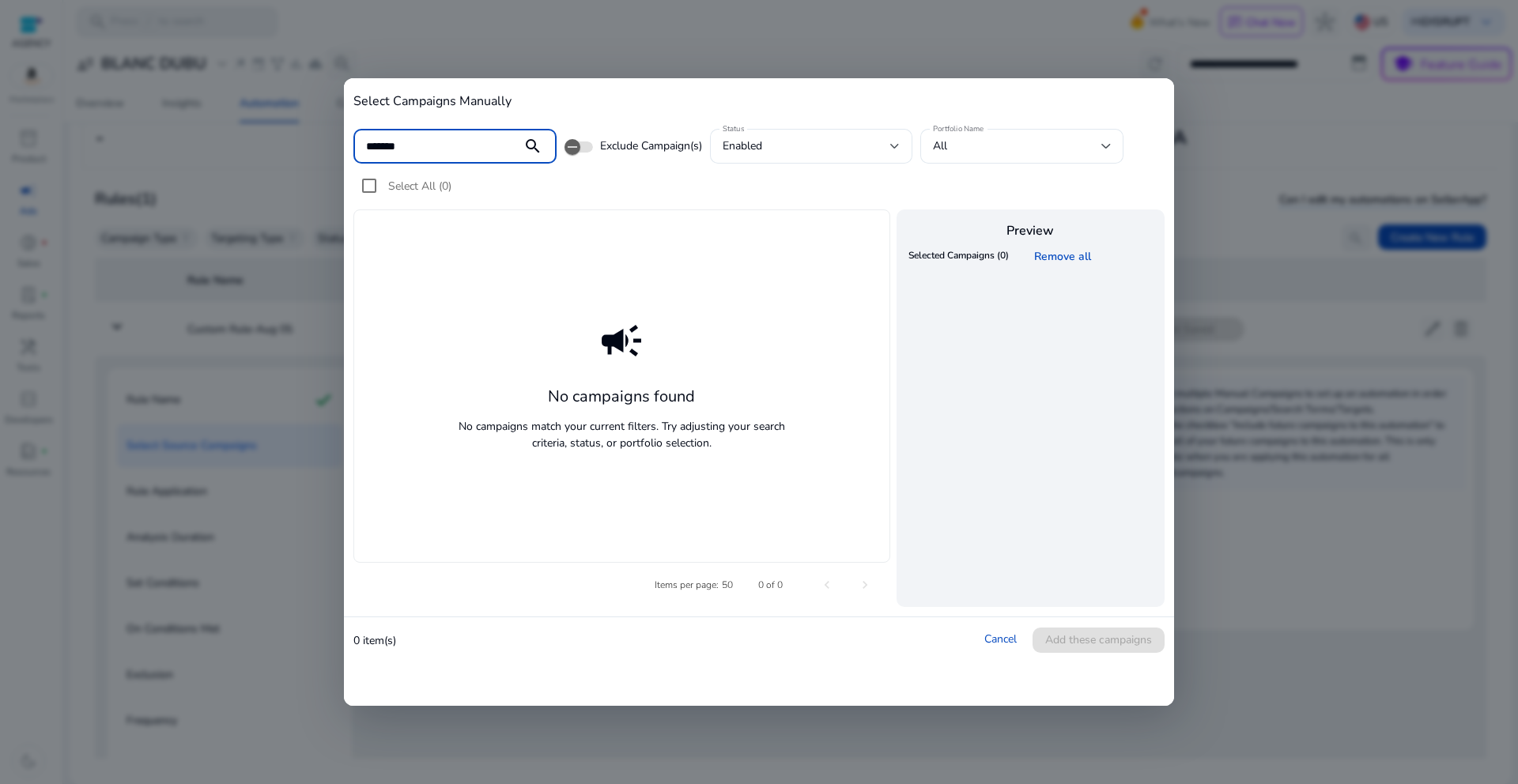type on "*******" 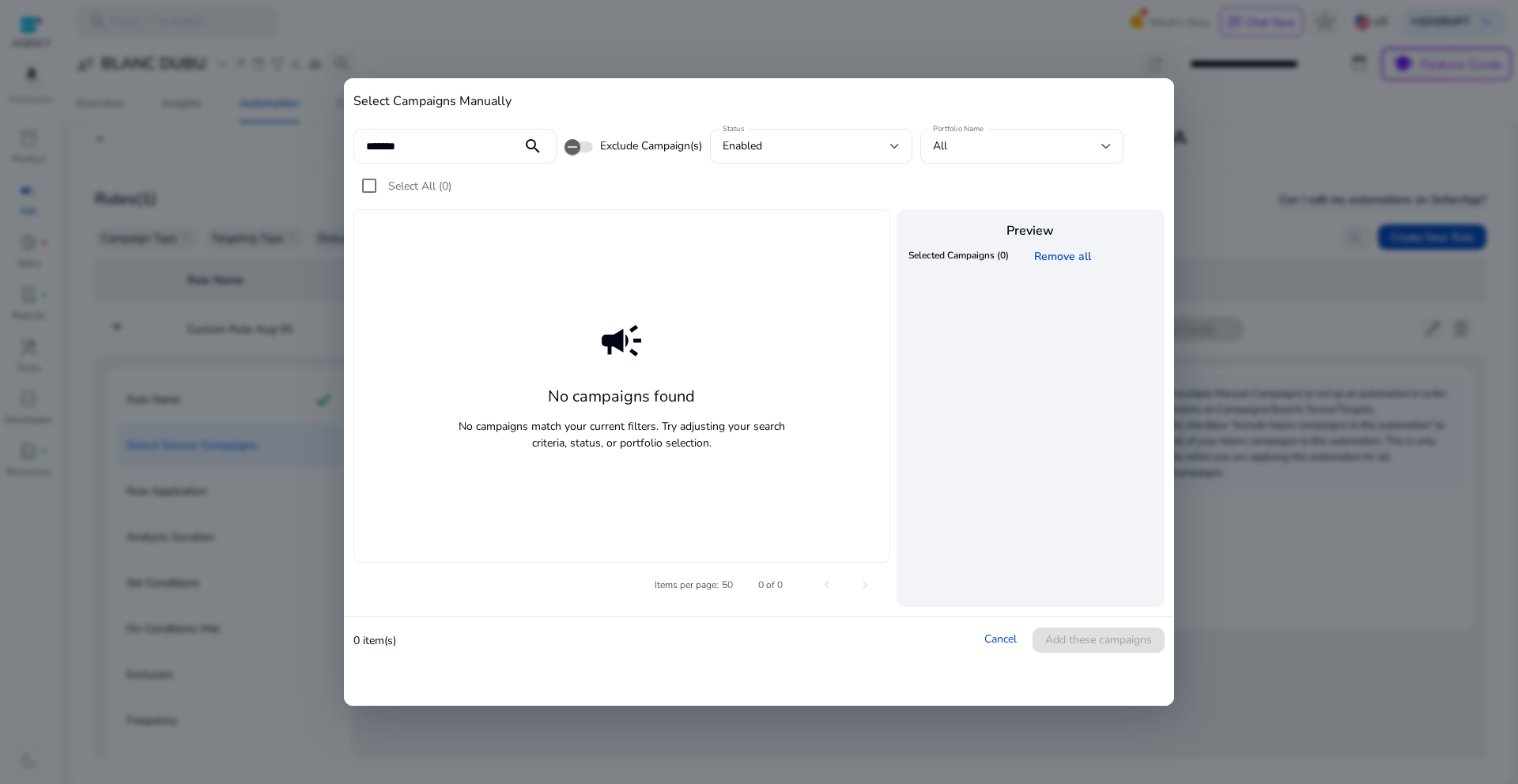 click on "search" at bounding box center (533, 146) 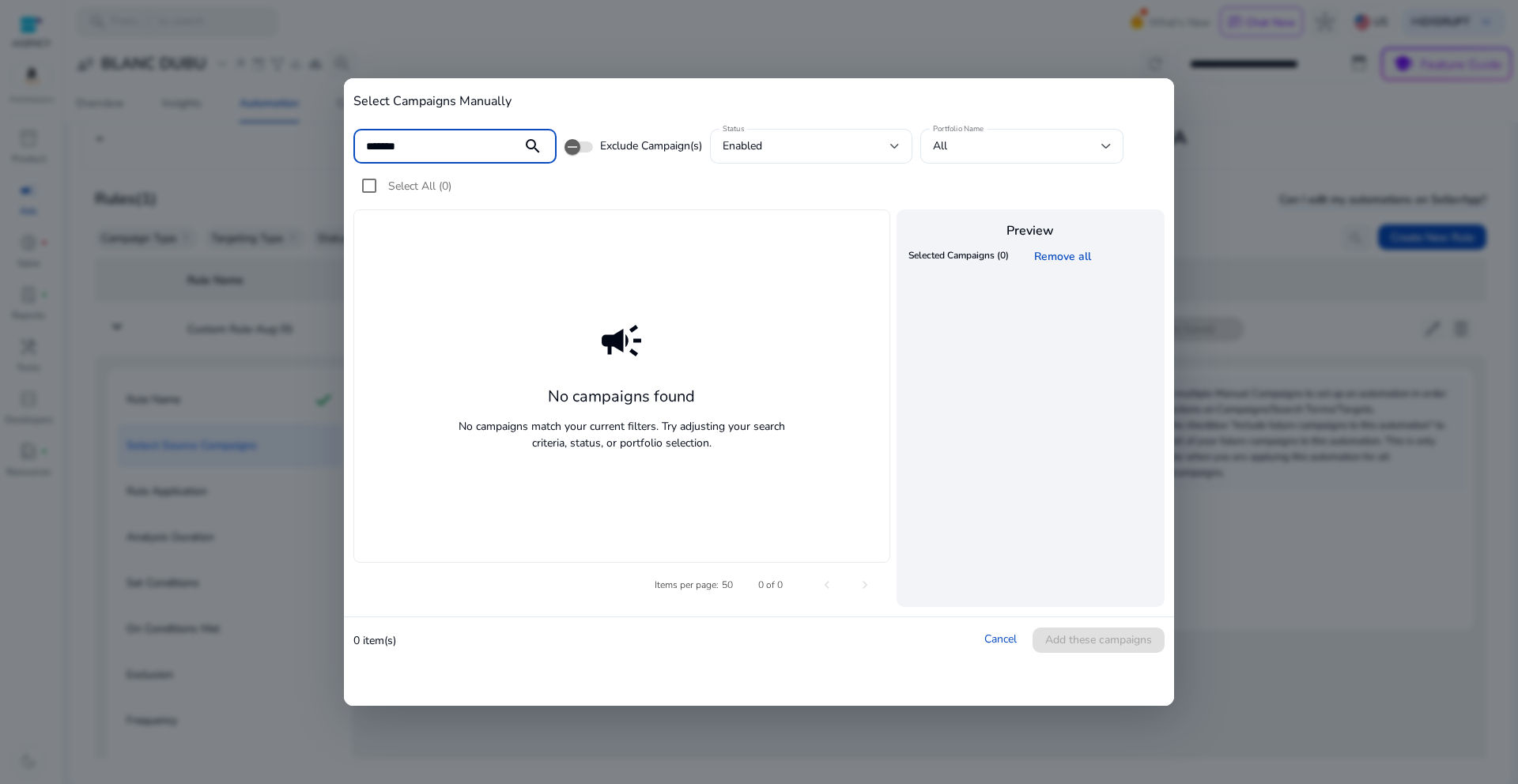 click on "search" at bounding box center (533, 146) 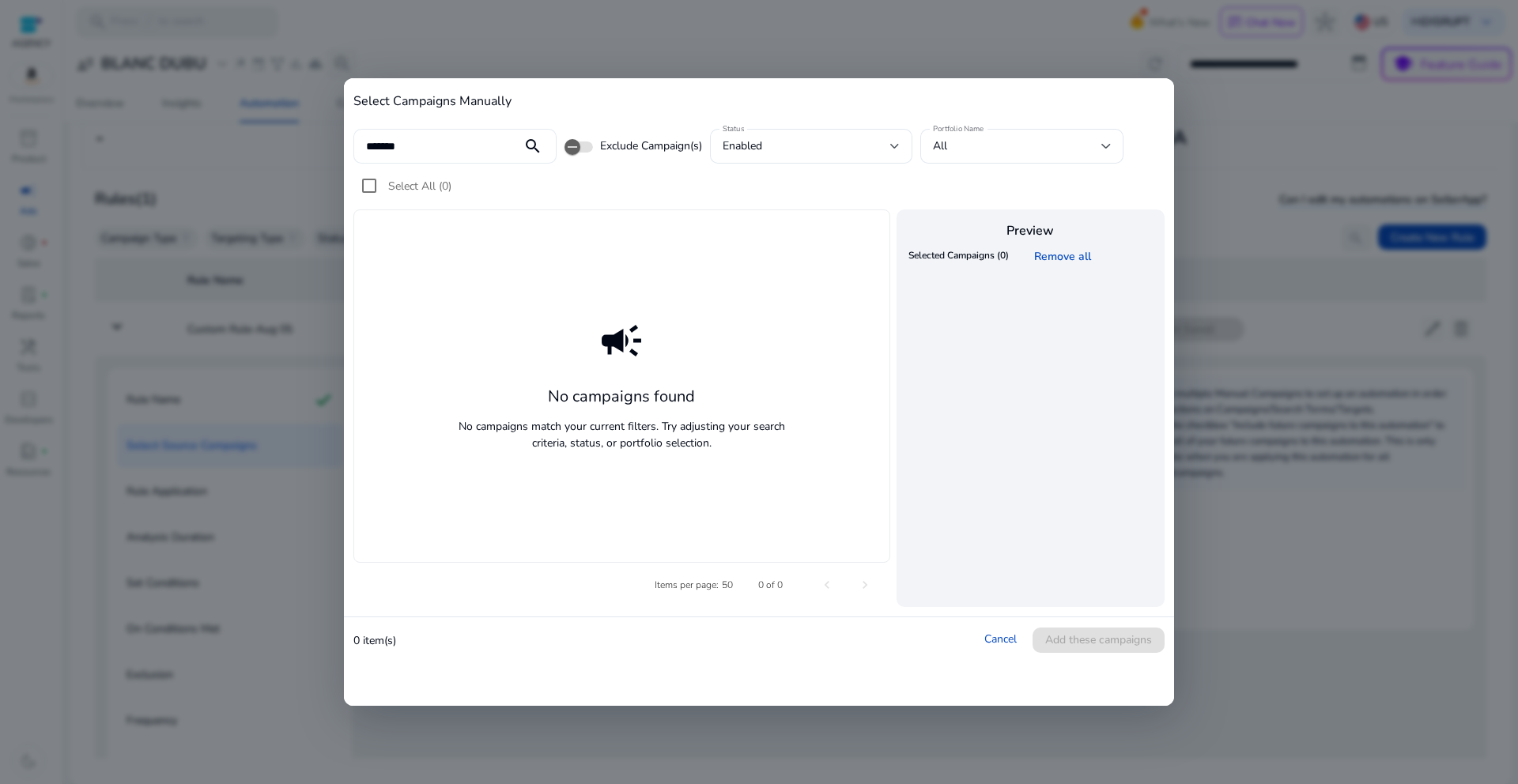 click on "search" at bounding box center (533, 146) 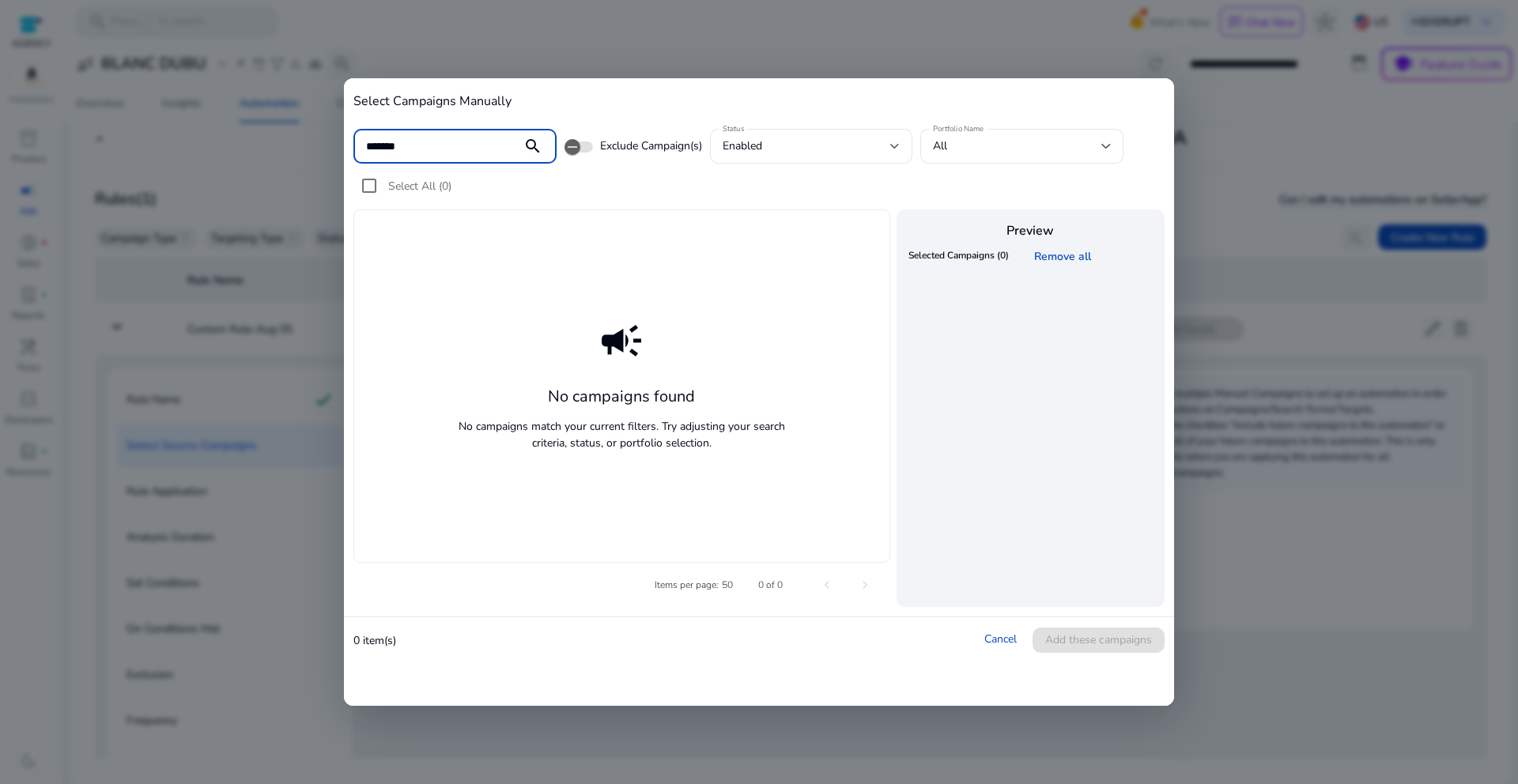 click on "campaign No campaigns found  No campaigns match your current filters. Try adjusting your search criteria, status, or portfolio selection." at bounding box center (621, 386) 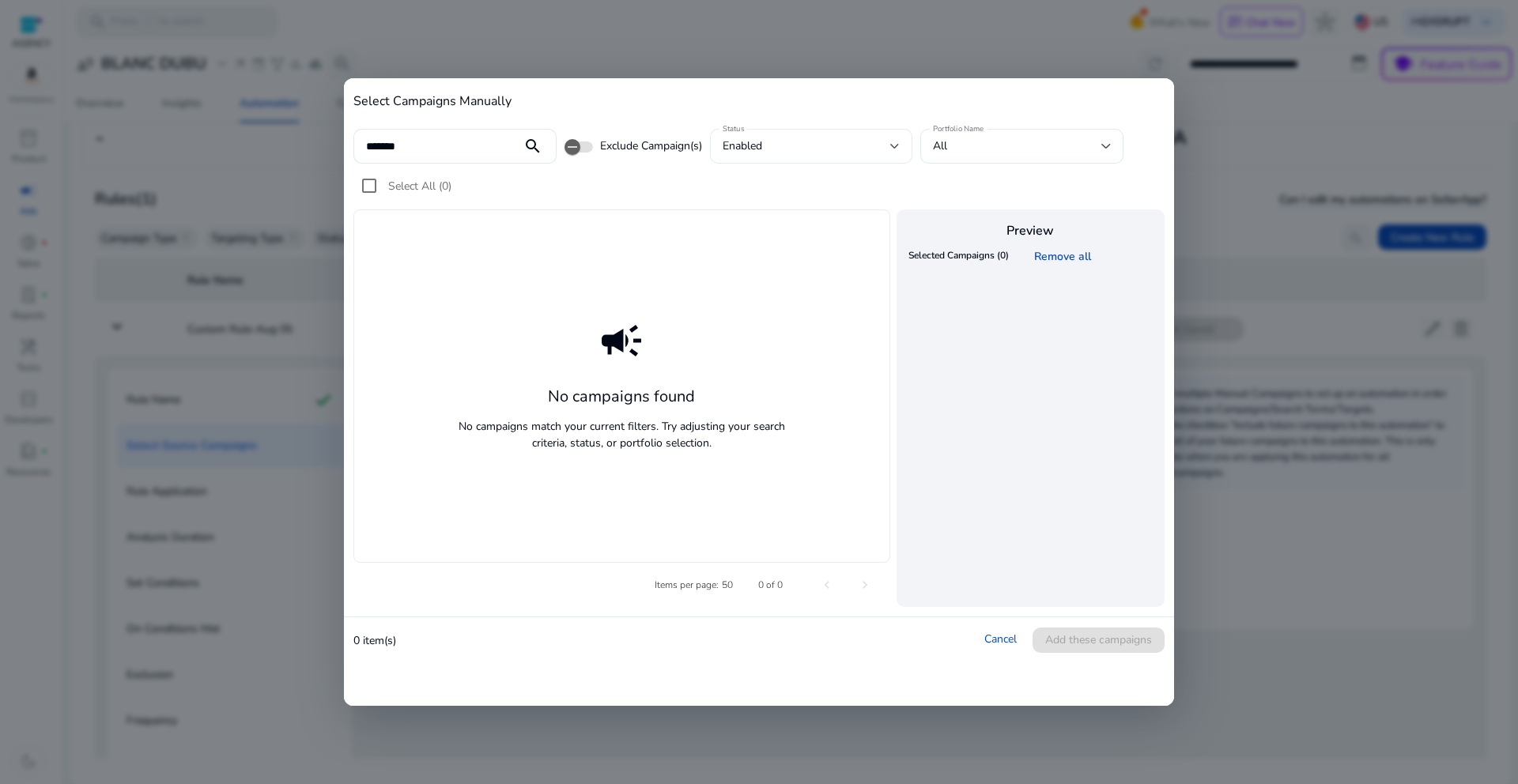 click on "enabled" 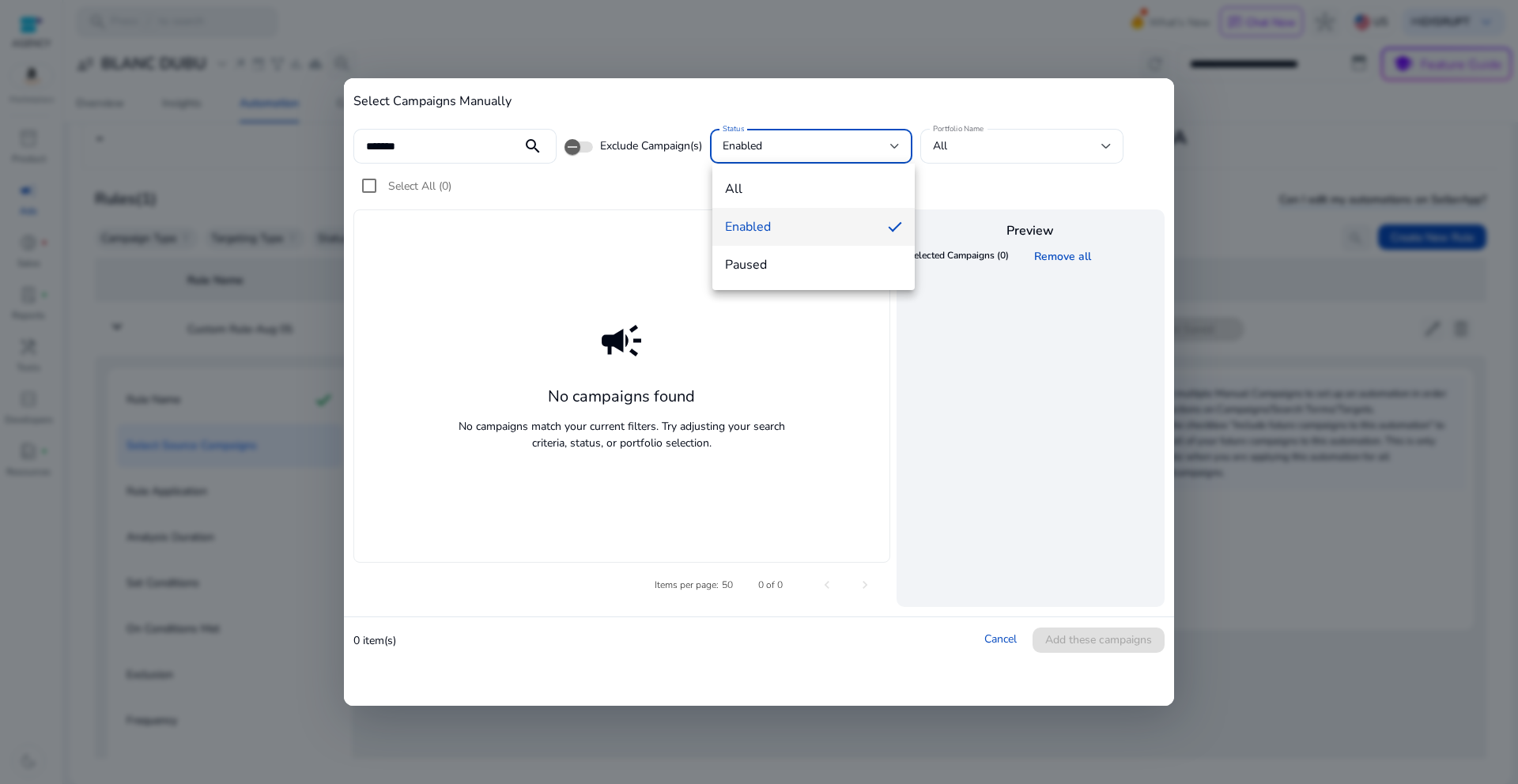 click at bounding box center (759, 392) 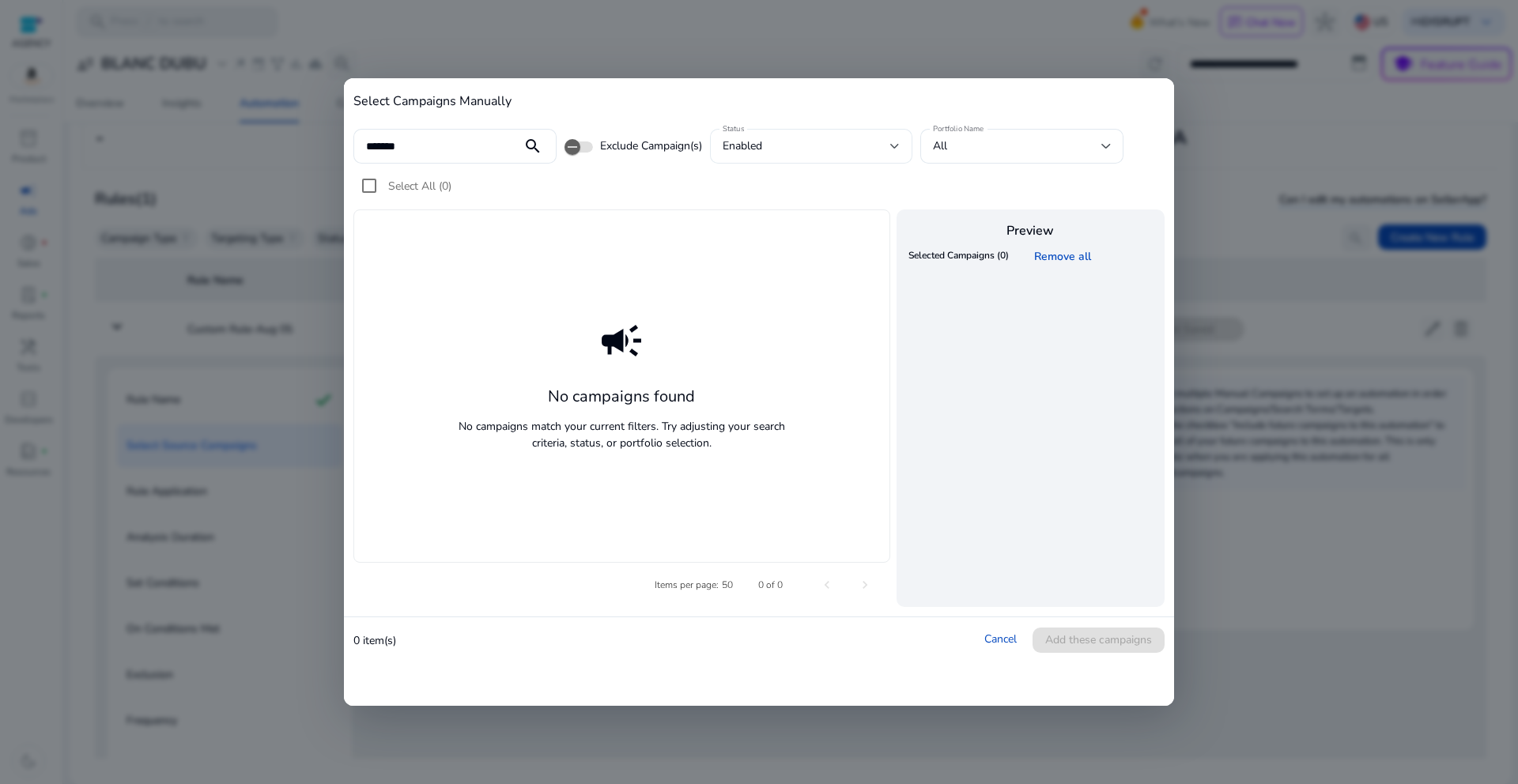 click on "enabled" 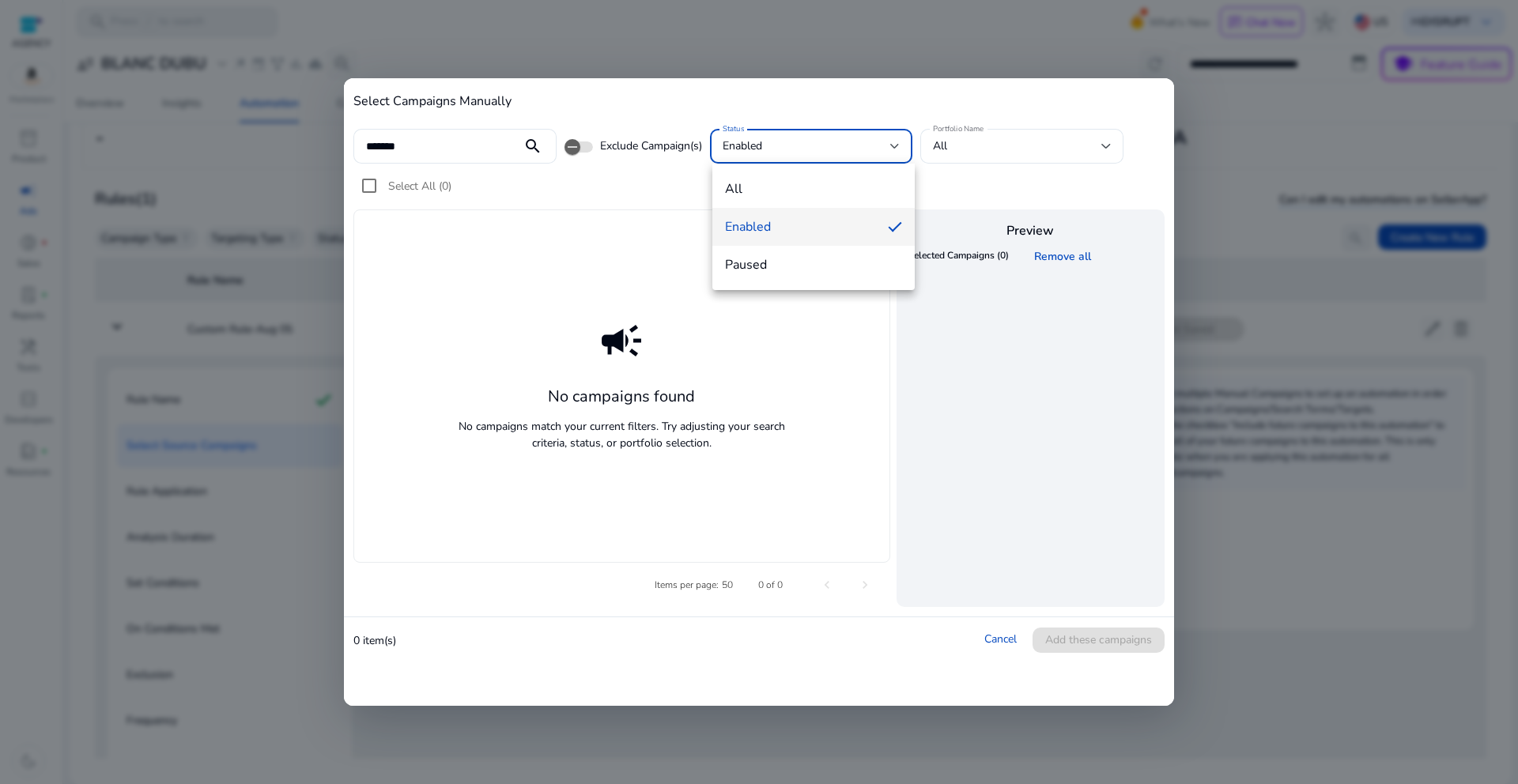 click at bounding box center (759, 392) 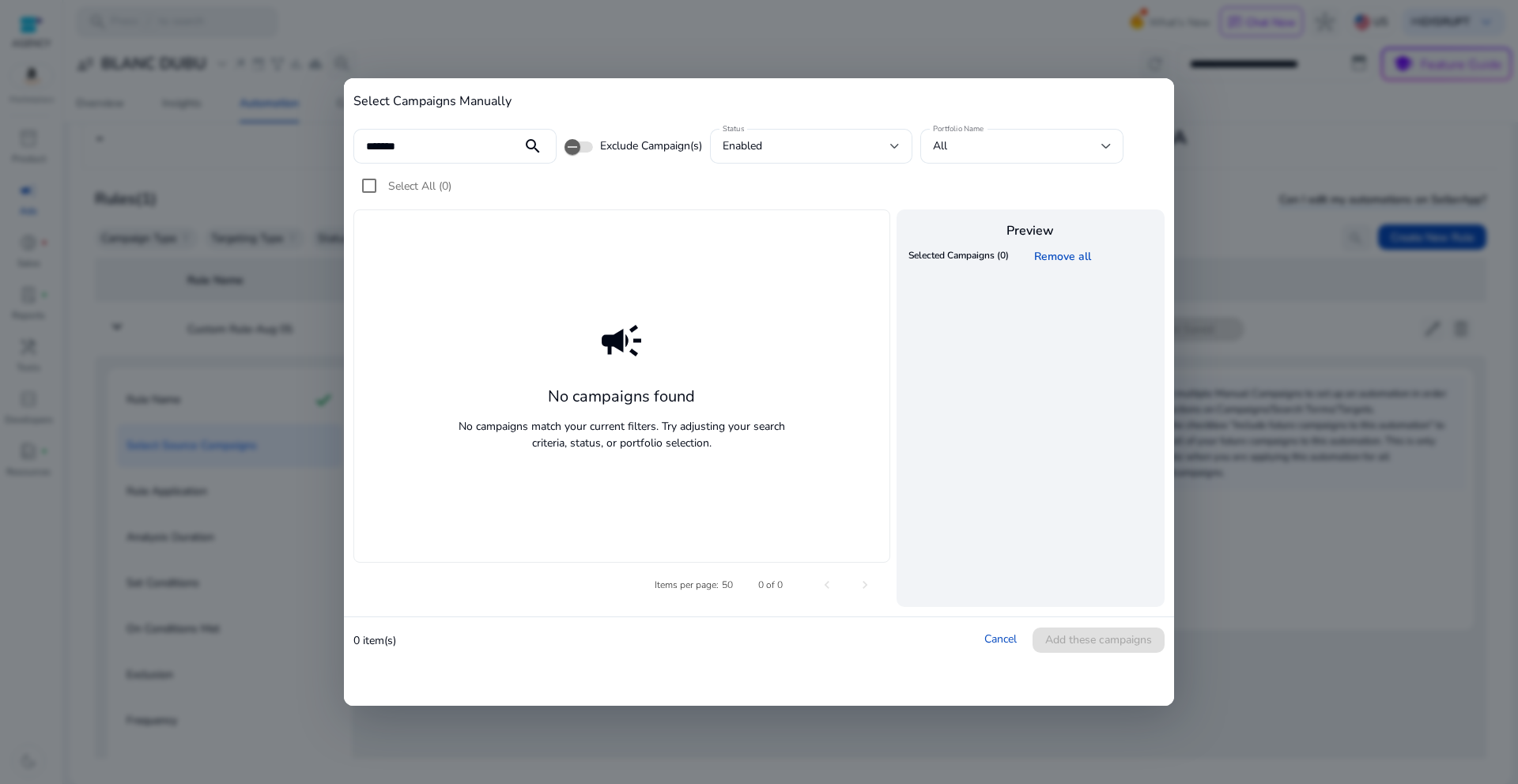 click on "Cancel  Add these campaigns" at bounding box center (1074, 640) 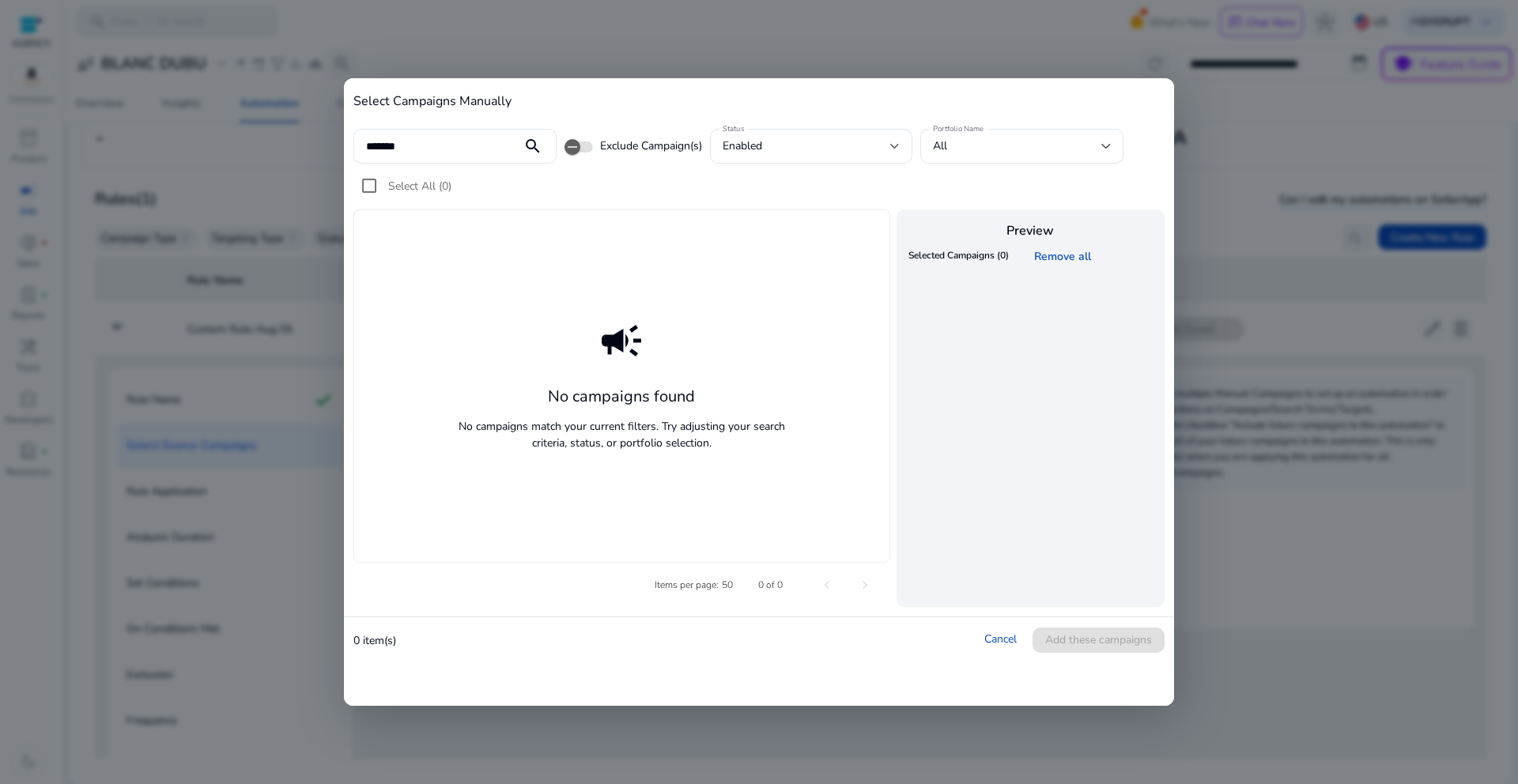 click on "Cancel  Add these campaigns" at bounding box center [1074, 640] 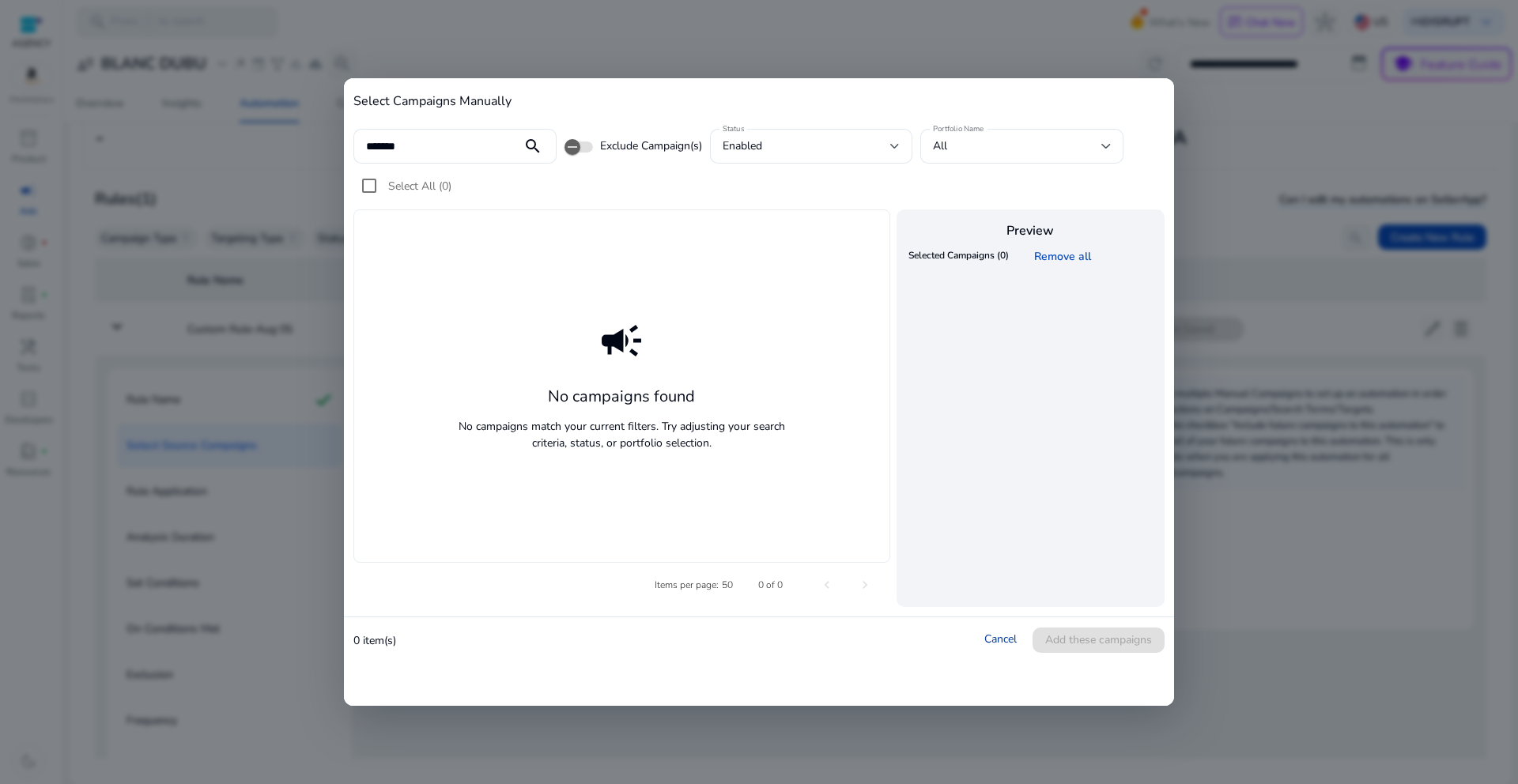 click on "Cancel" at bounding box center [1000, 639] 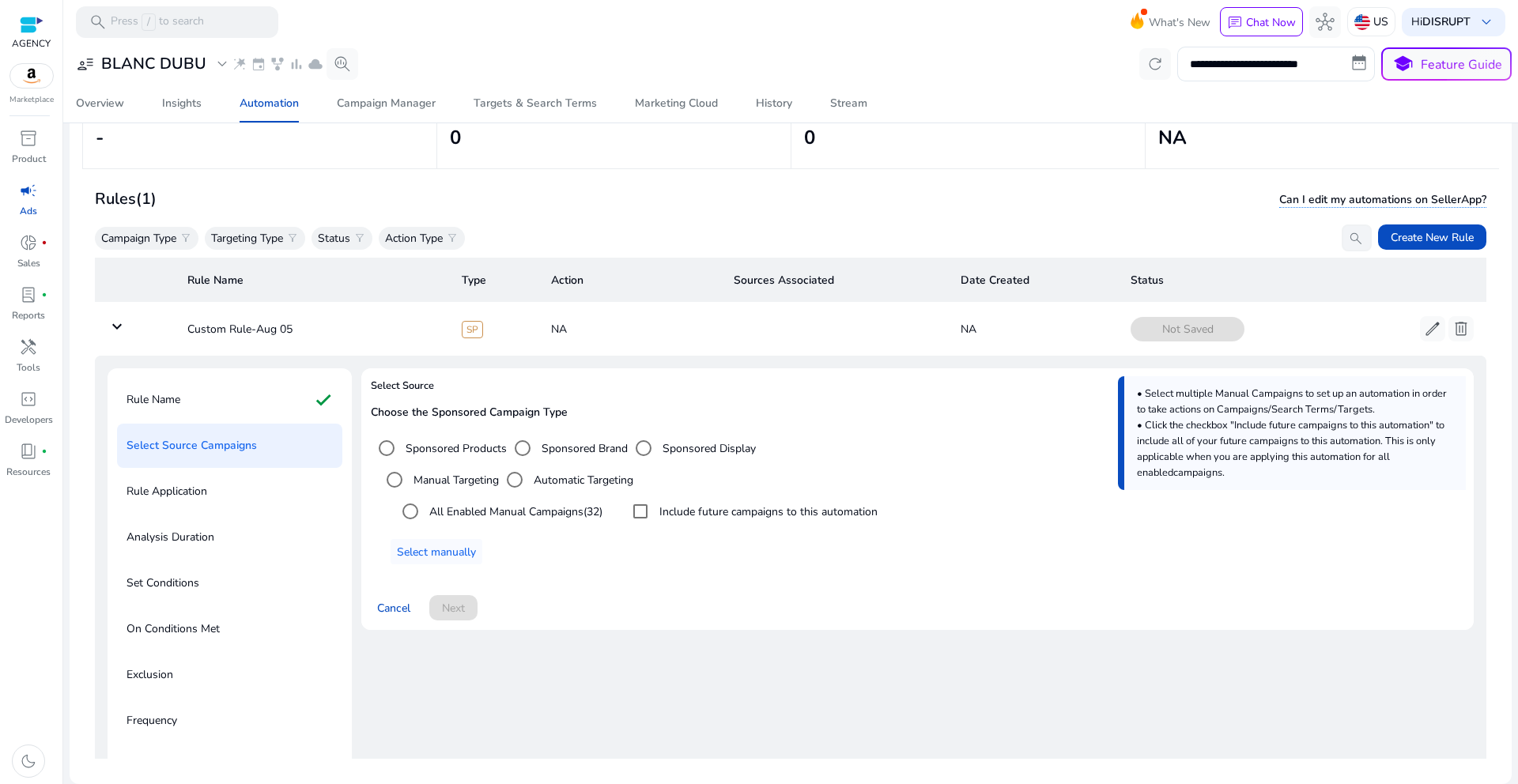 click on "Sponsored Products" at bounding box center [439, 448] 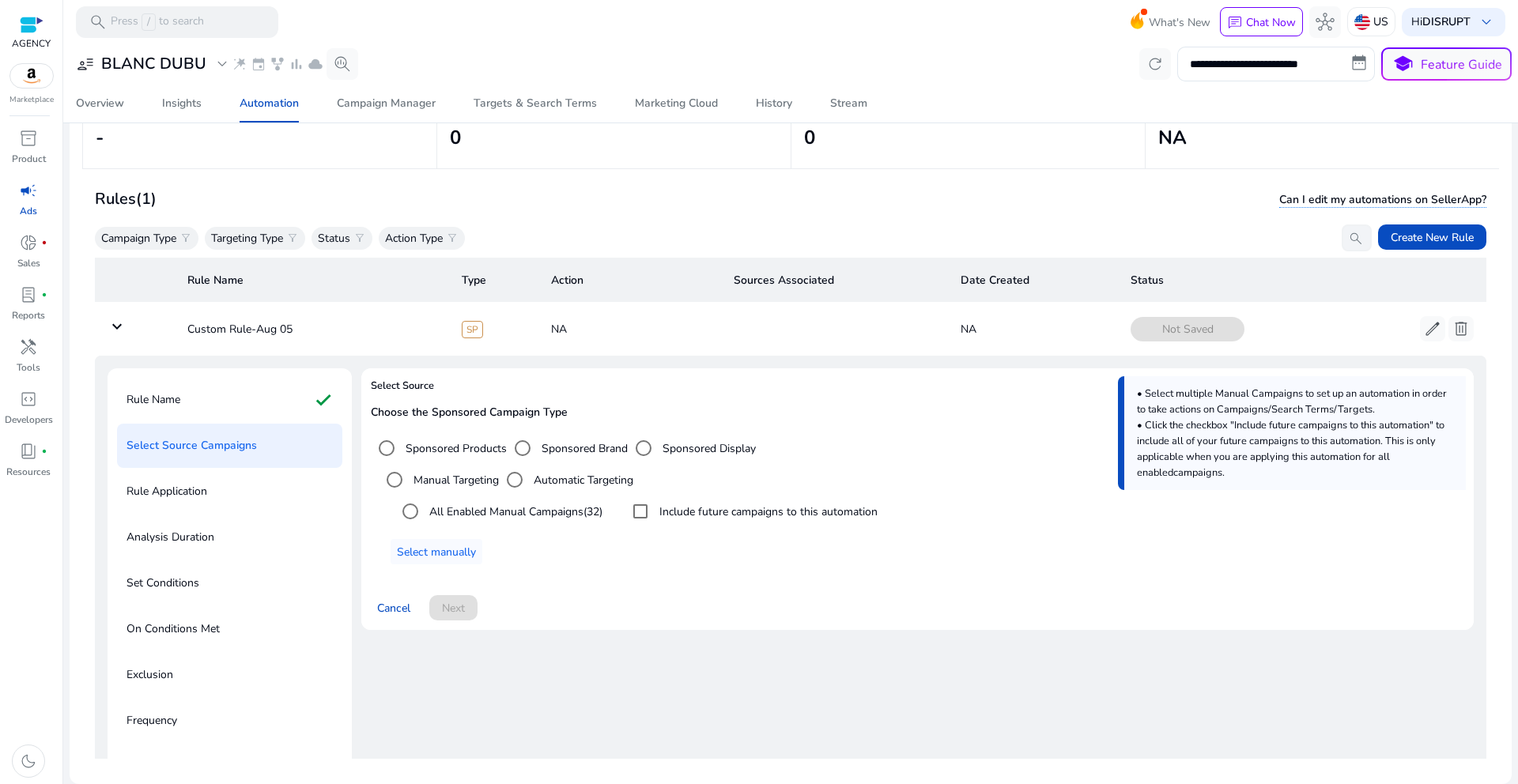 click on "Sponsored Products" at bounding box center (455, 448) 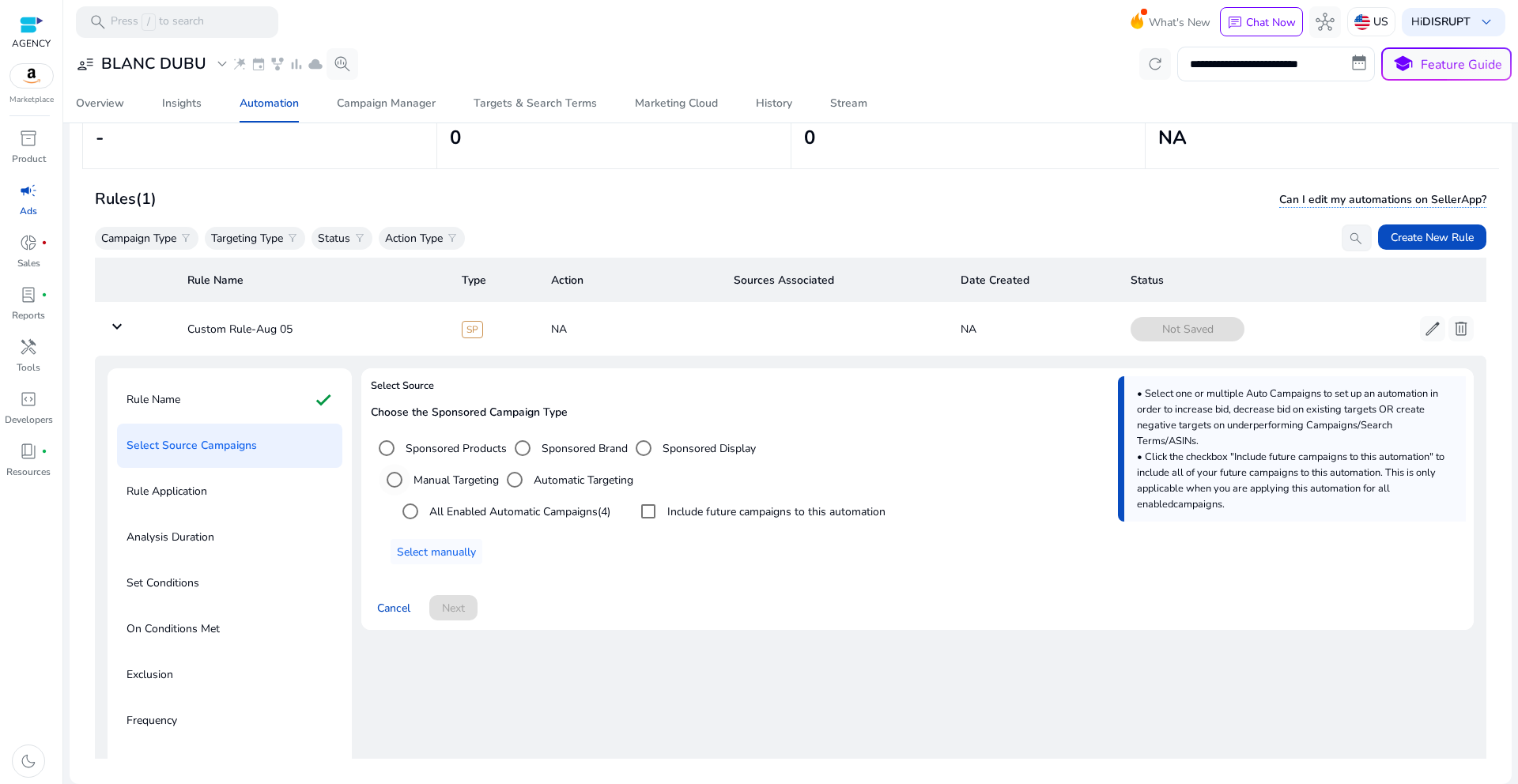 click on "Manual Targeting" at bounding box center [455, 480] 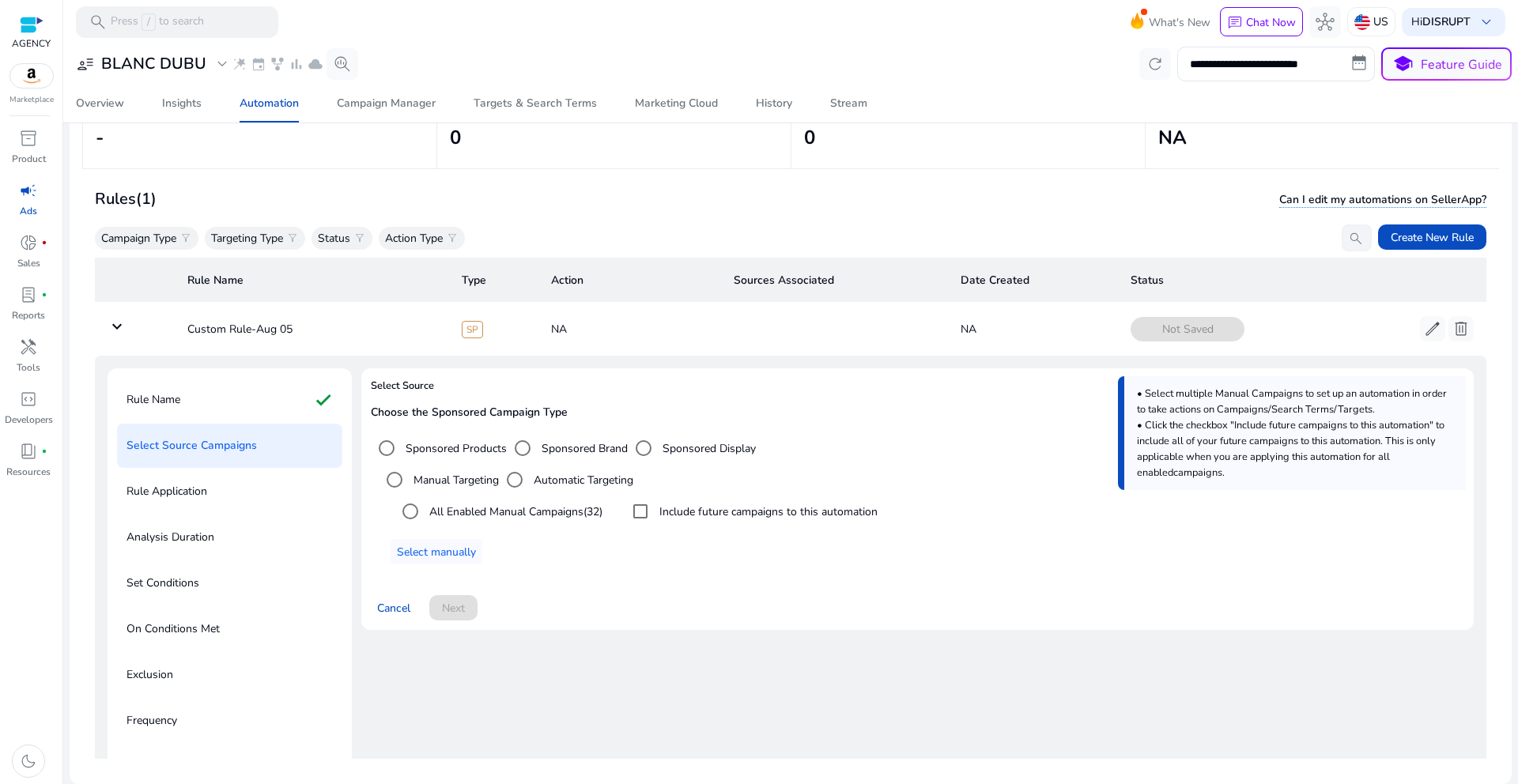 click on "All Enabled Manual Campaigns  (32)" at bounding box center [514, 511] 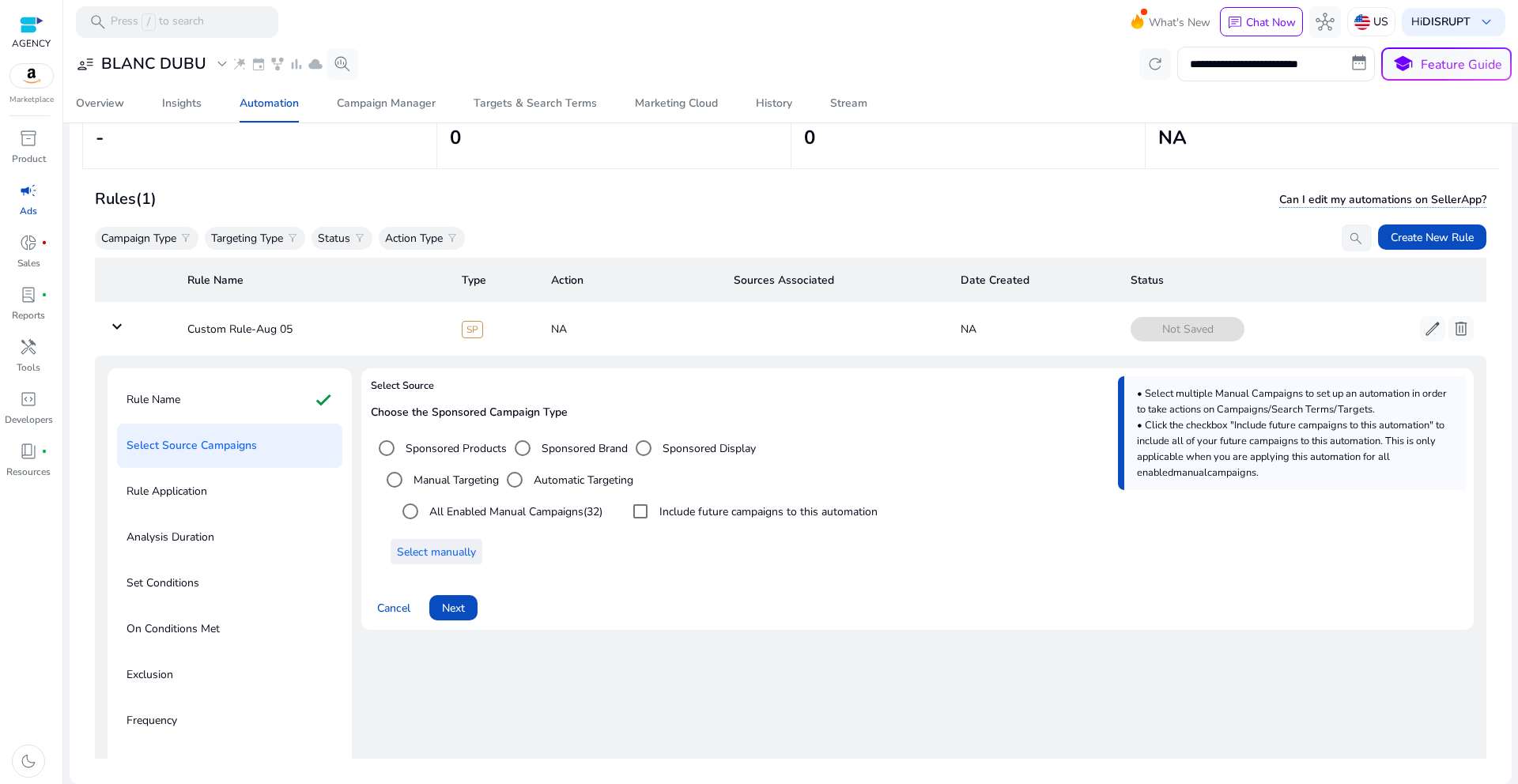 click on "Select manually" at bounding box center [436, 552] 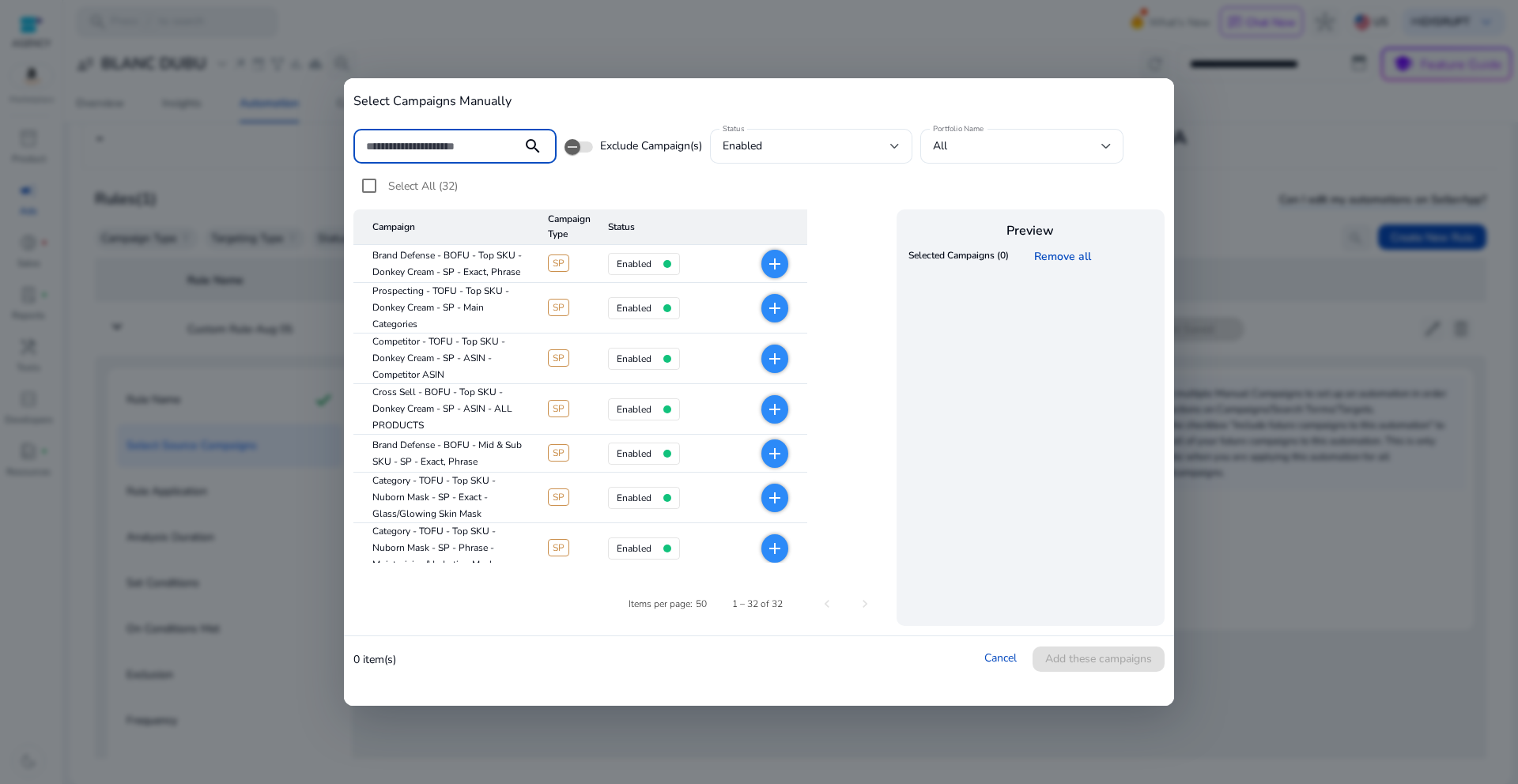 click at bounding box center (437, 146) 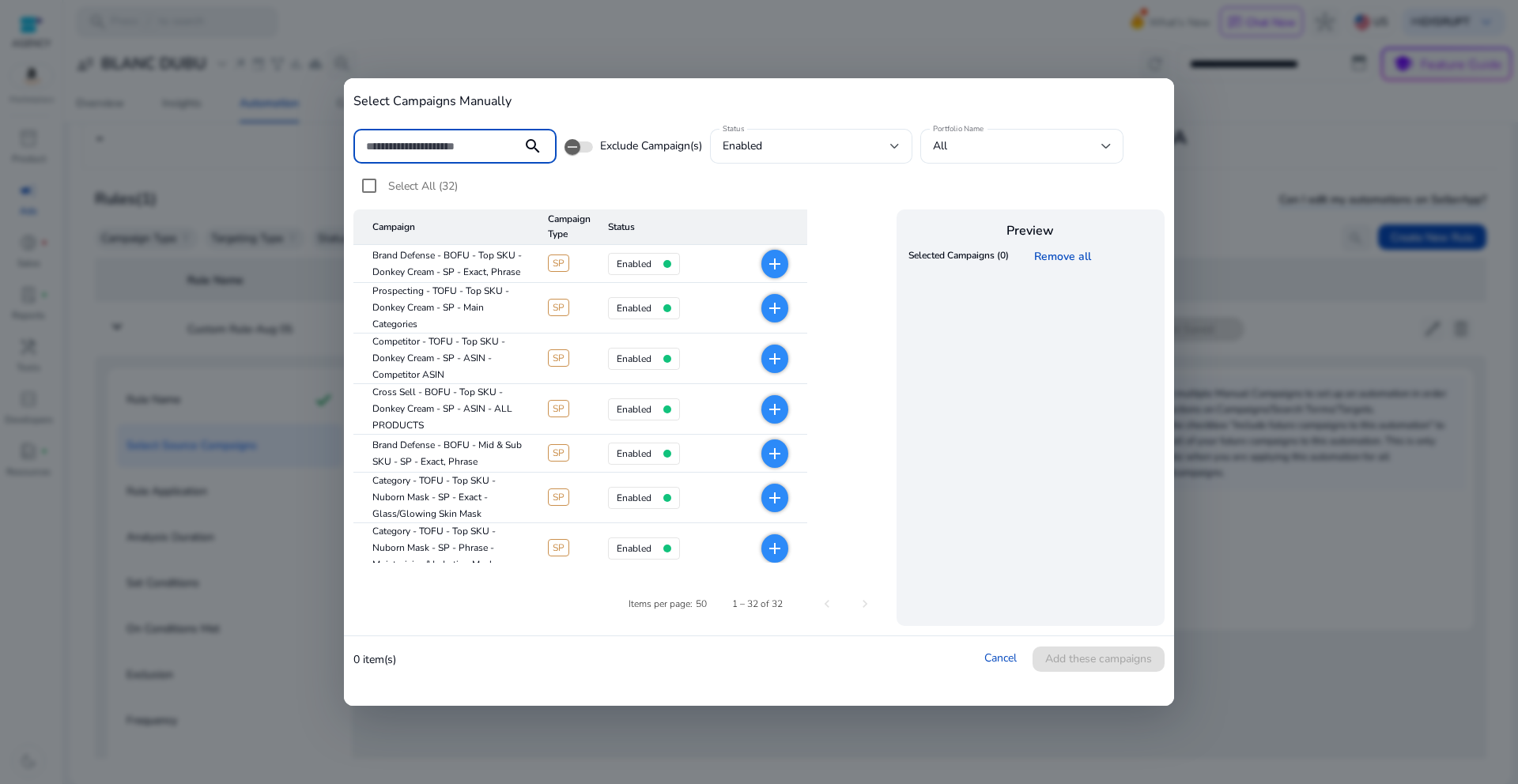 click at bounding box center [437, 146] 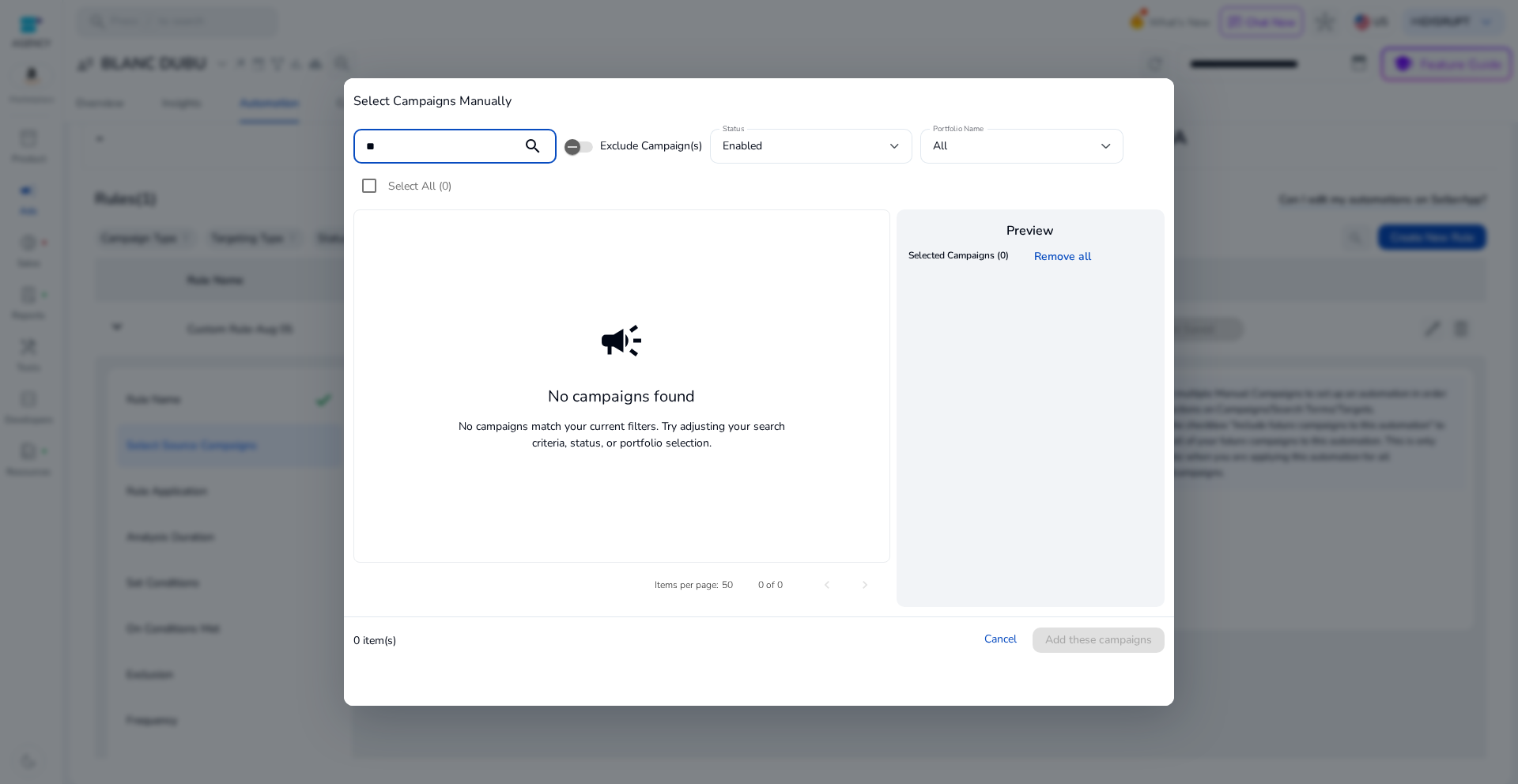 type on "*" 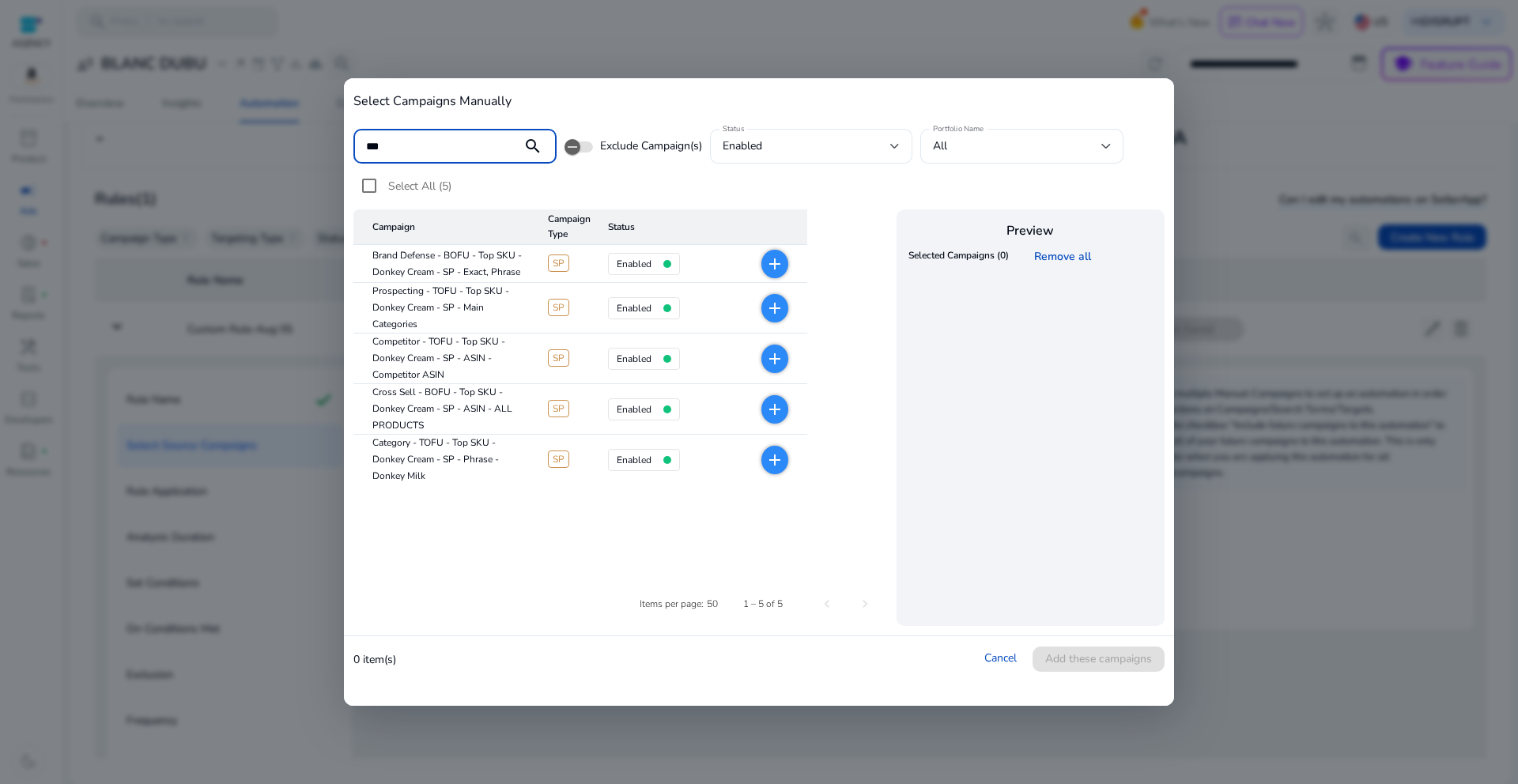 type on "***" 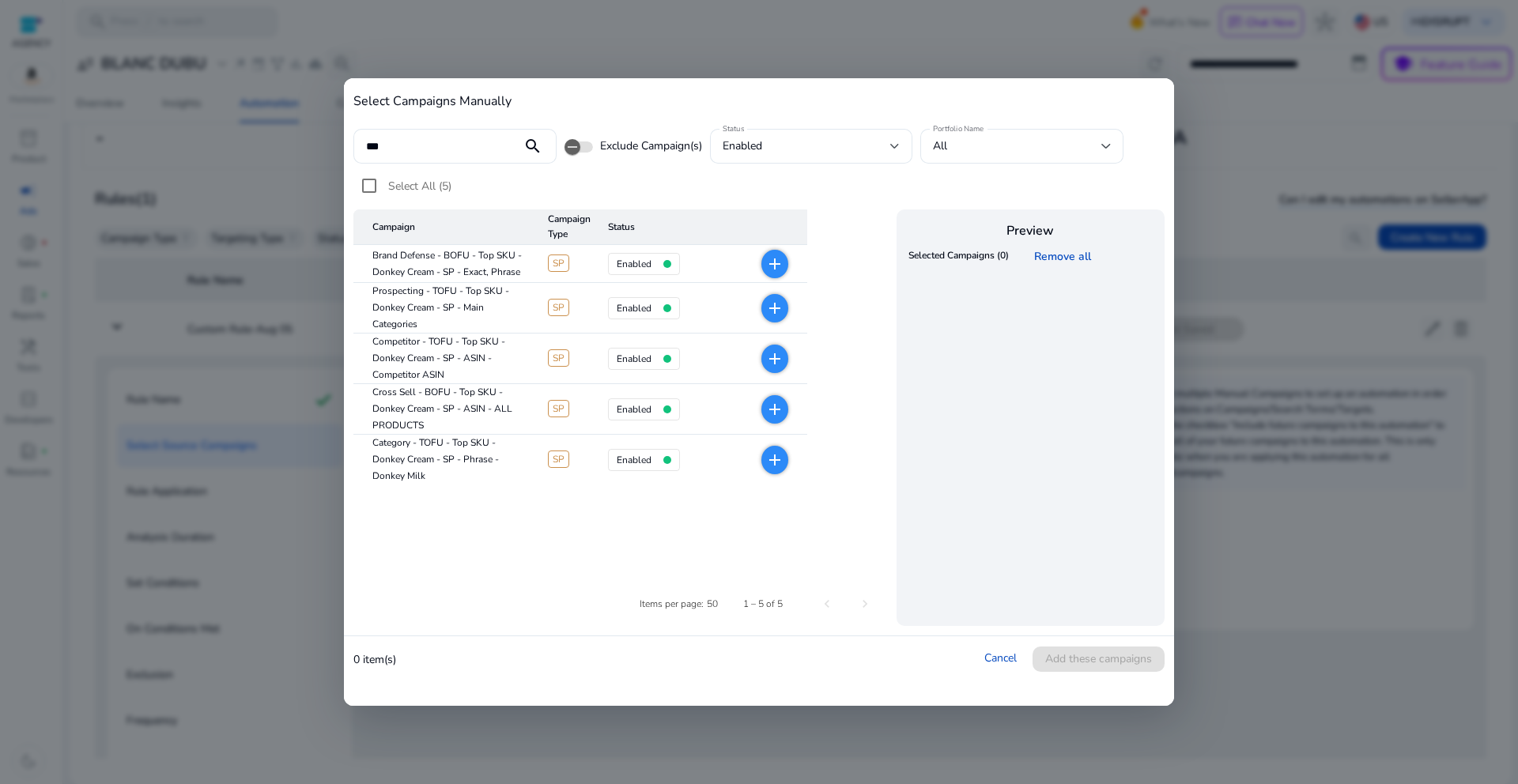click on "add" at bounding box center (775, 264) 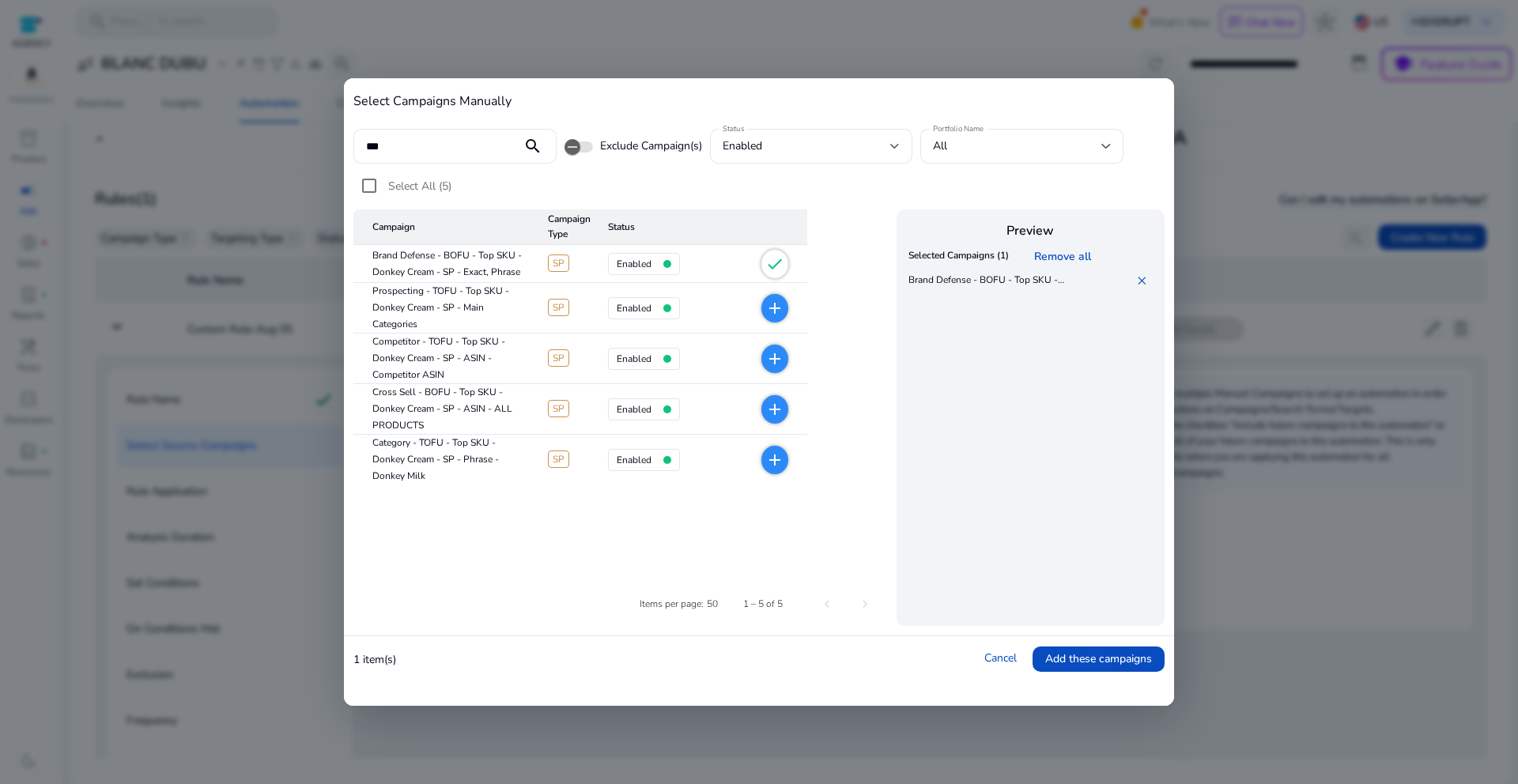 click on "check" at bounding box center [775, 264] 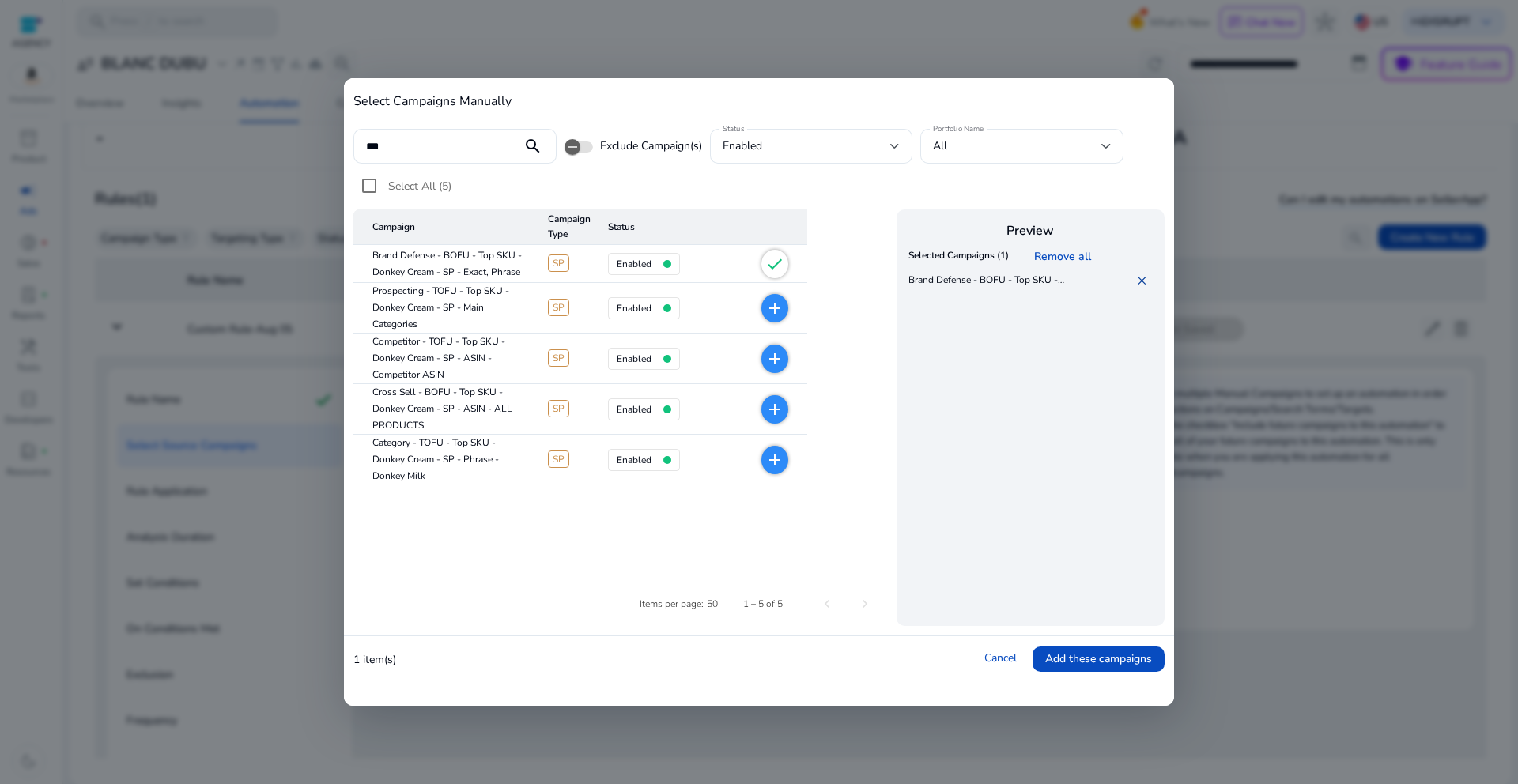 click on "✕" at bounding box center (1145, 281) 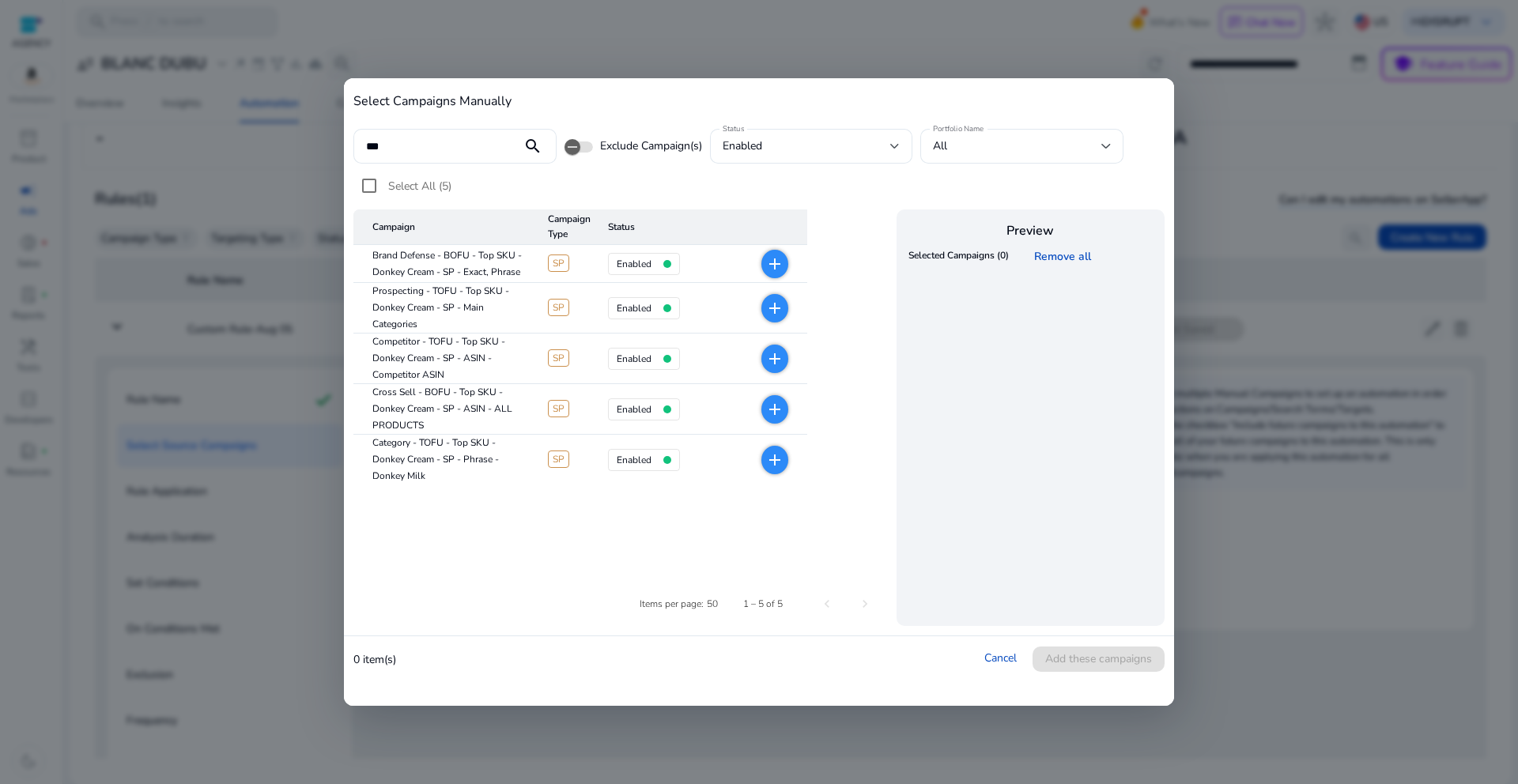 click on "add" at bounding box center [775, 359] 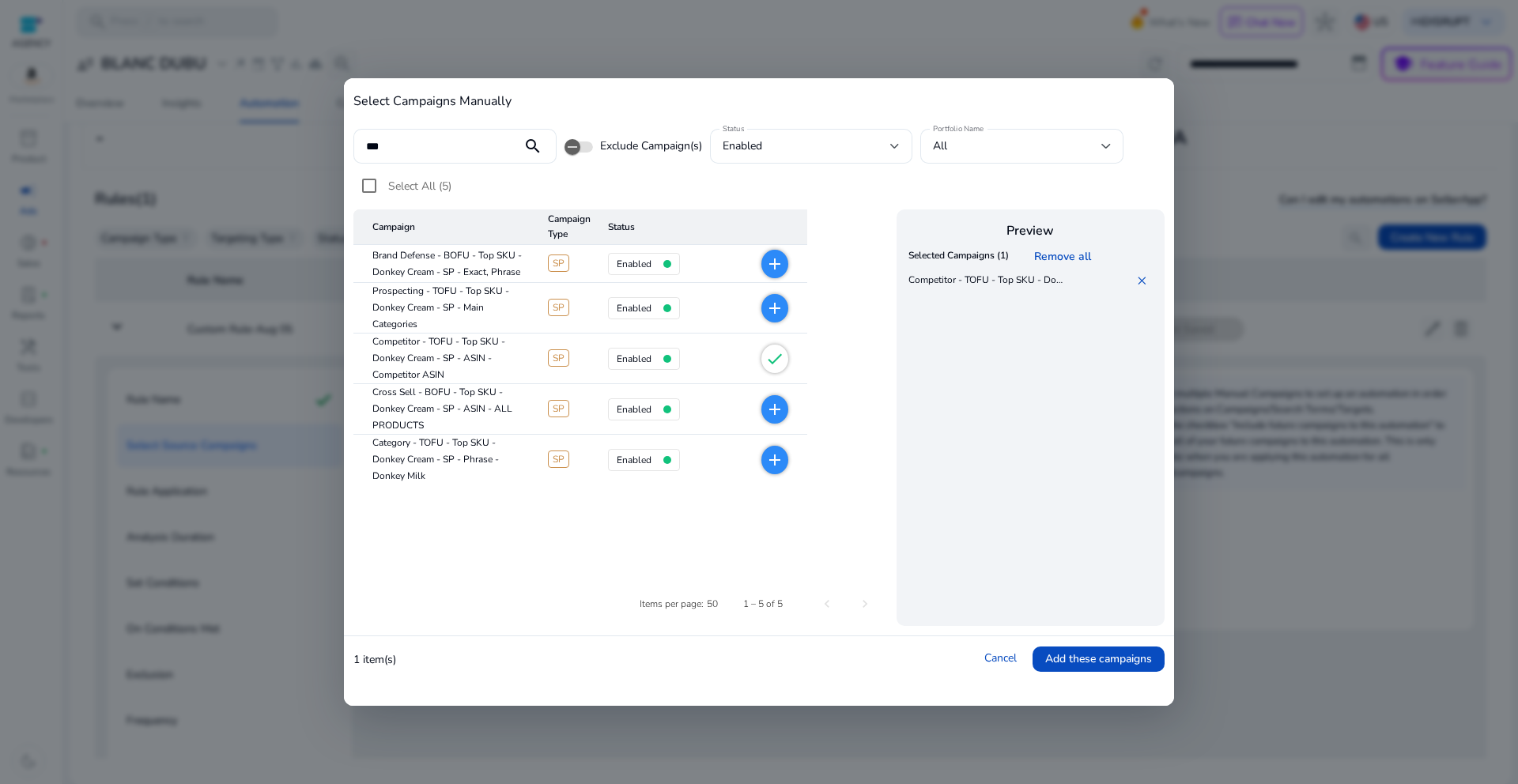 click on "add" at bounding box center [775, 409] 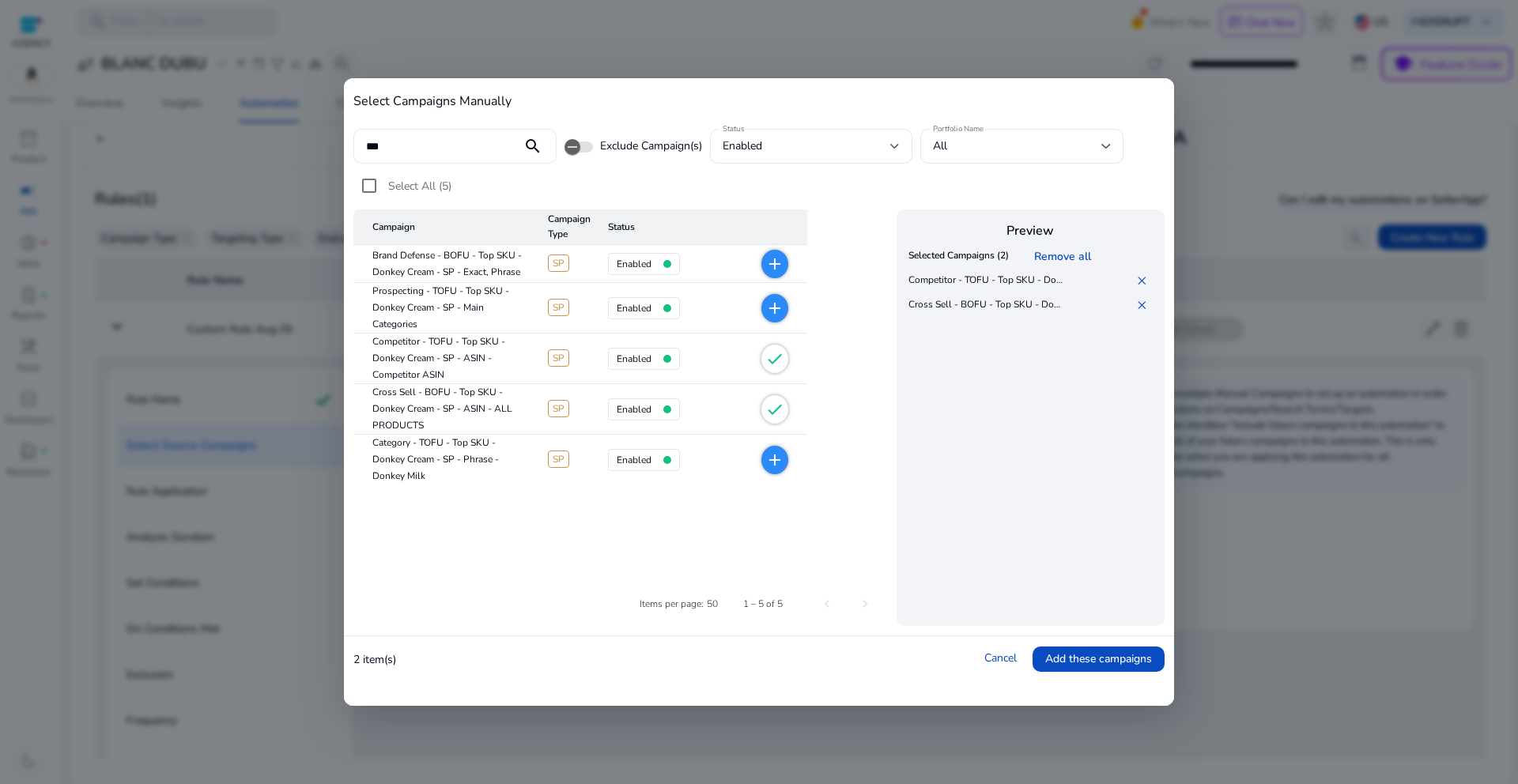 click on "***" at bounding box center [437, 146] 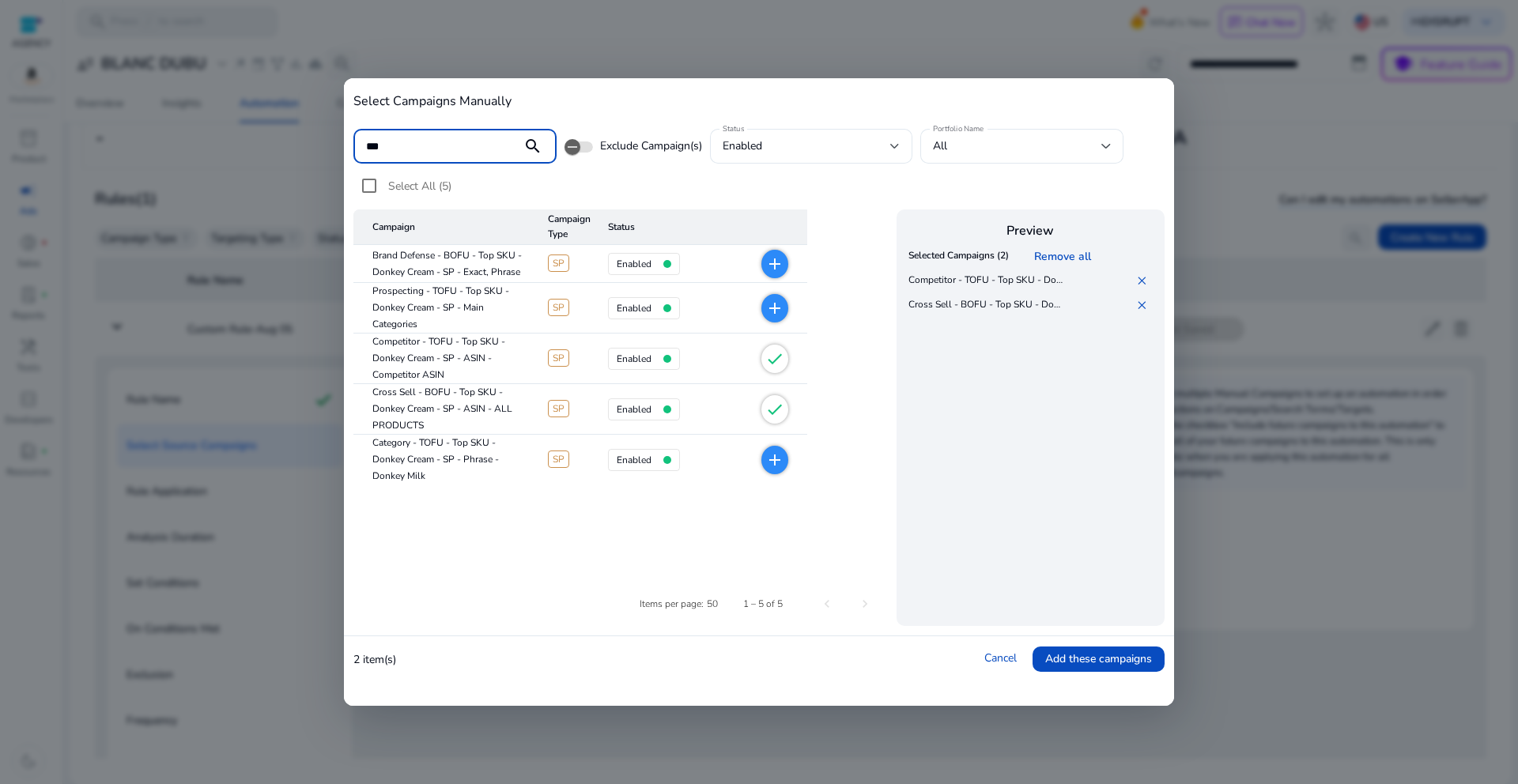 drag, startPoint x: 426, startPoint y: 148, endPoint x: 296, endPoint y: 153, distance: 130.09612 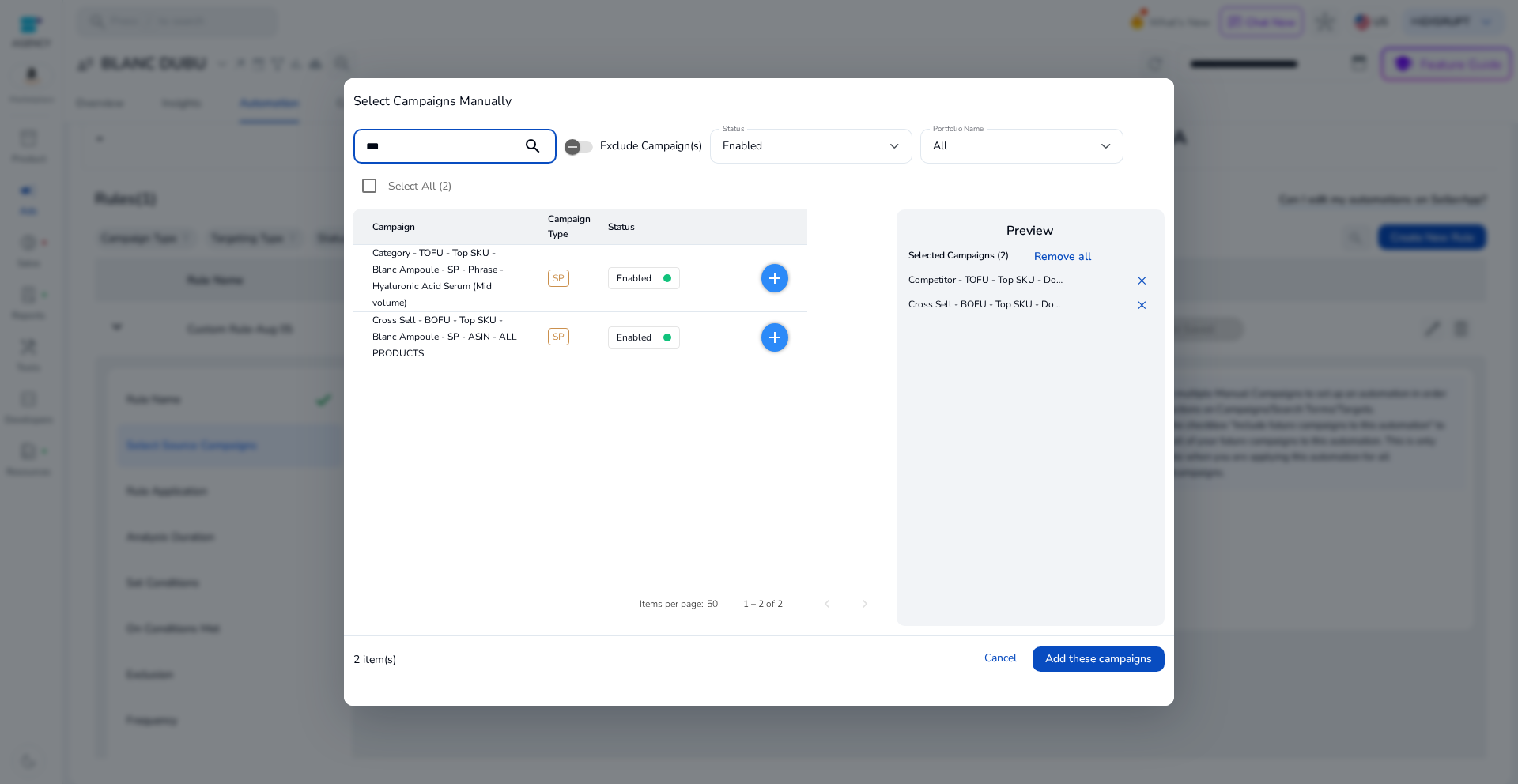 type on "***" 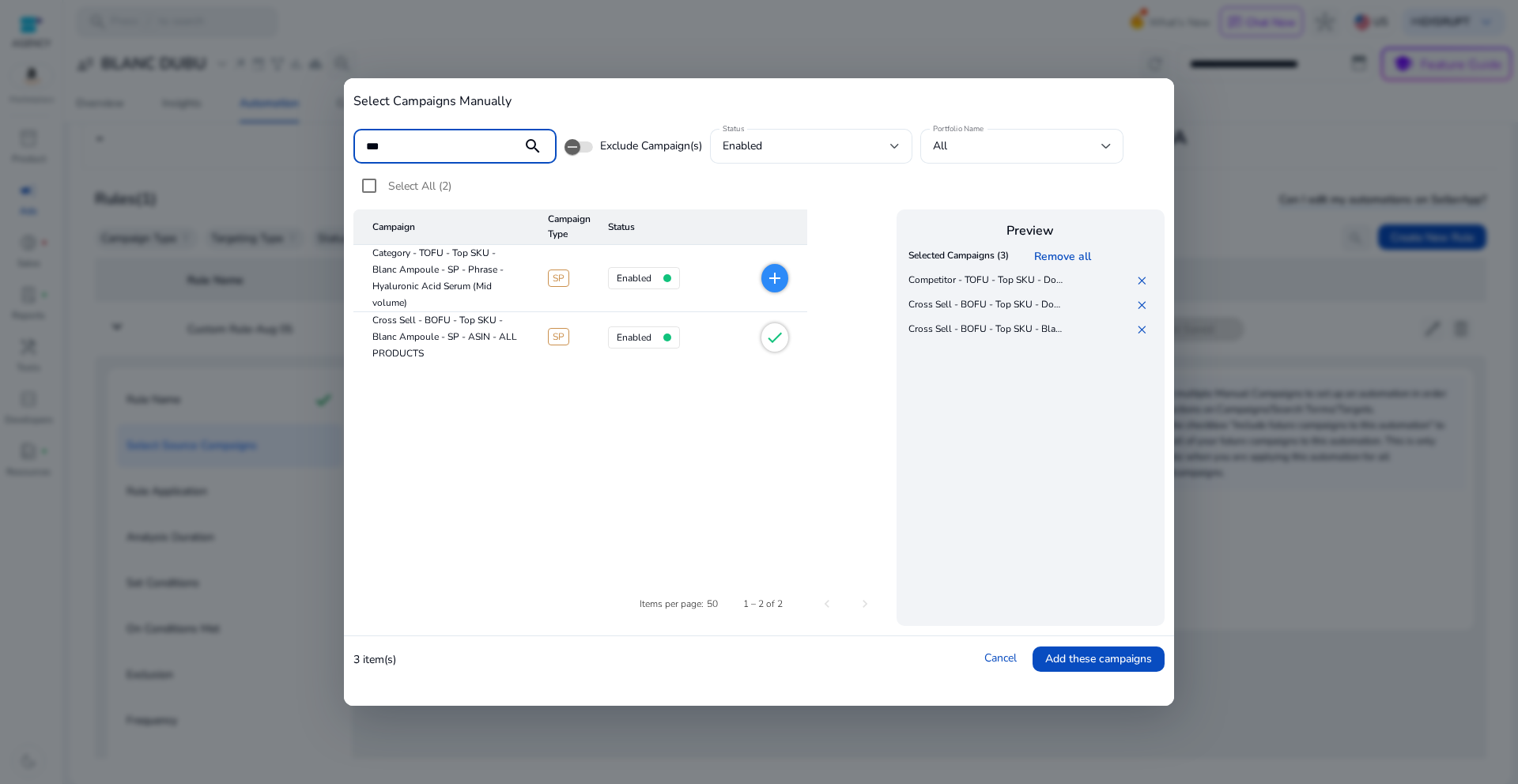 drag, startPoint x: 449, startPoint y: 153, endPoint x: 285, endPoint y: 149, distance: 164.04877 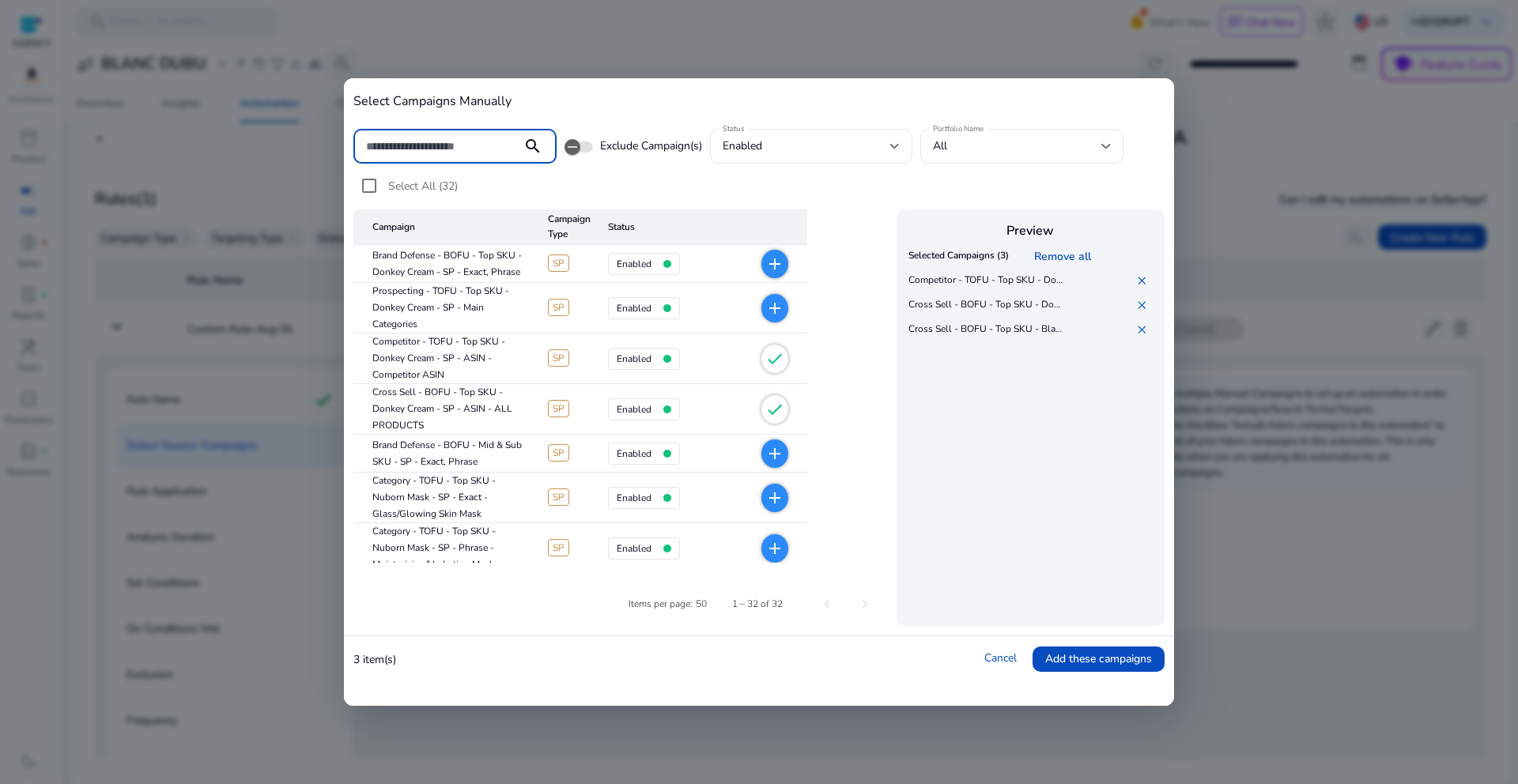 type 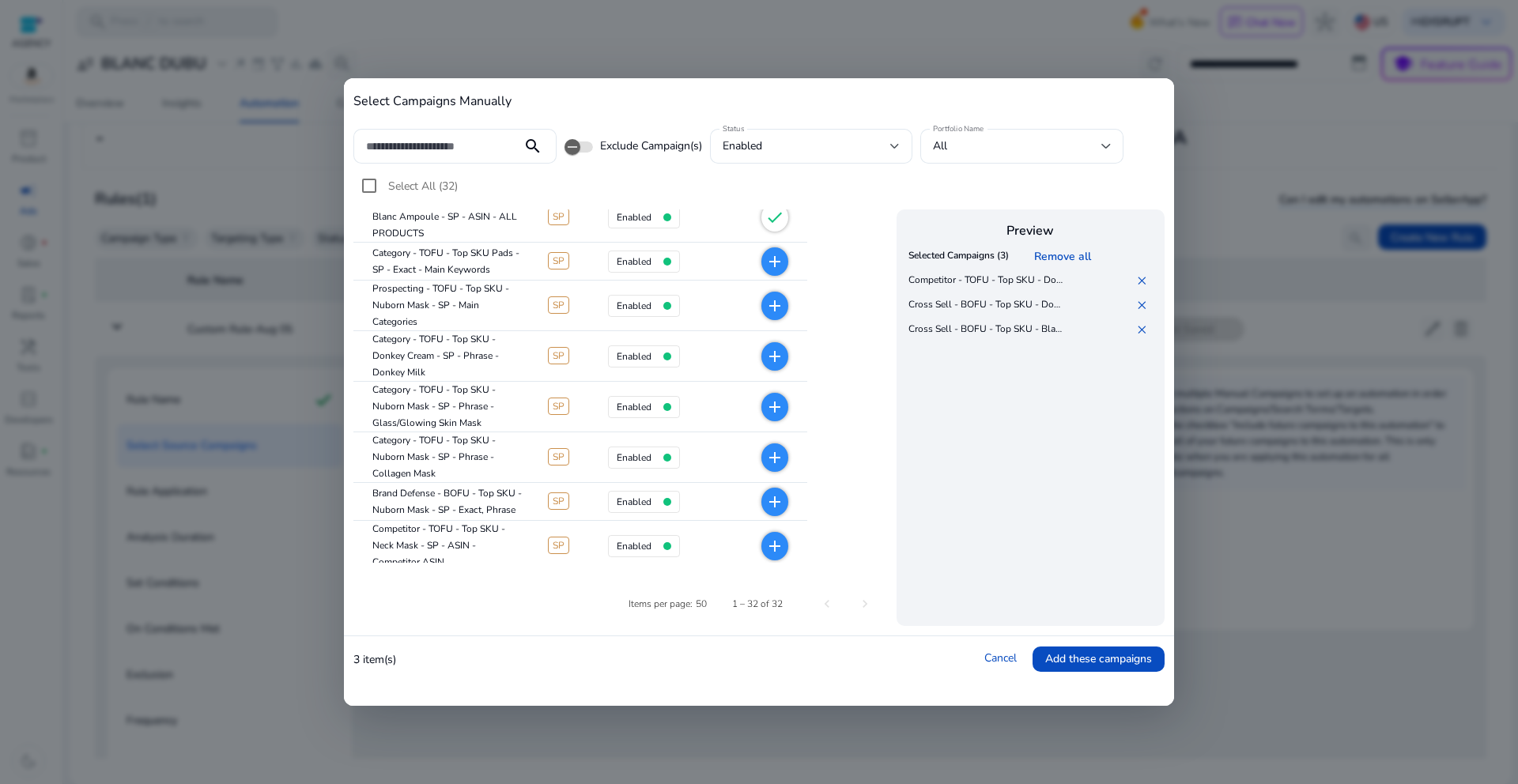 scroll, scrollTop: 959, scrollLeft: 0, axis: vertical 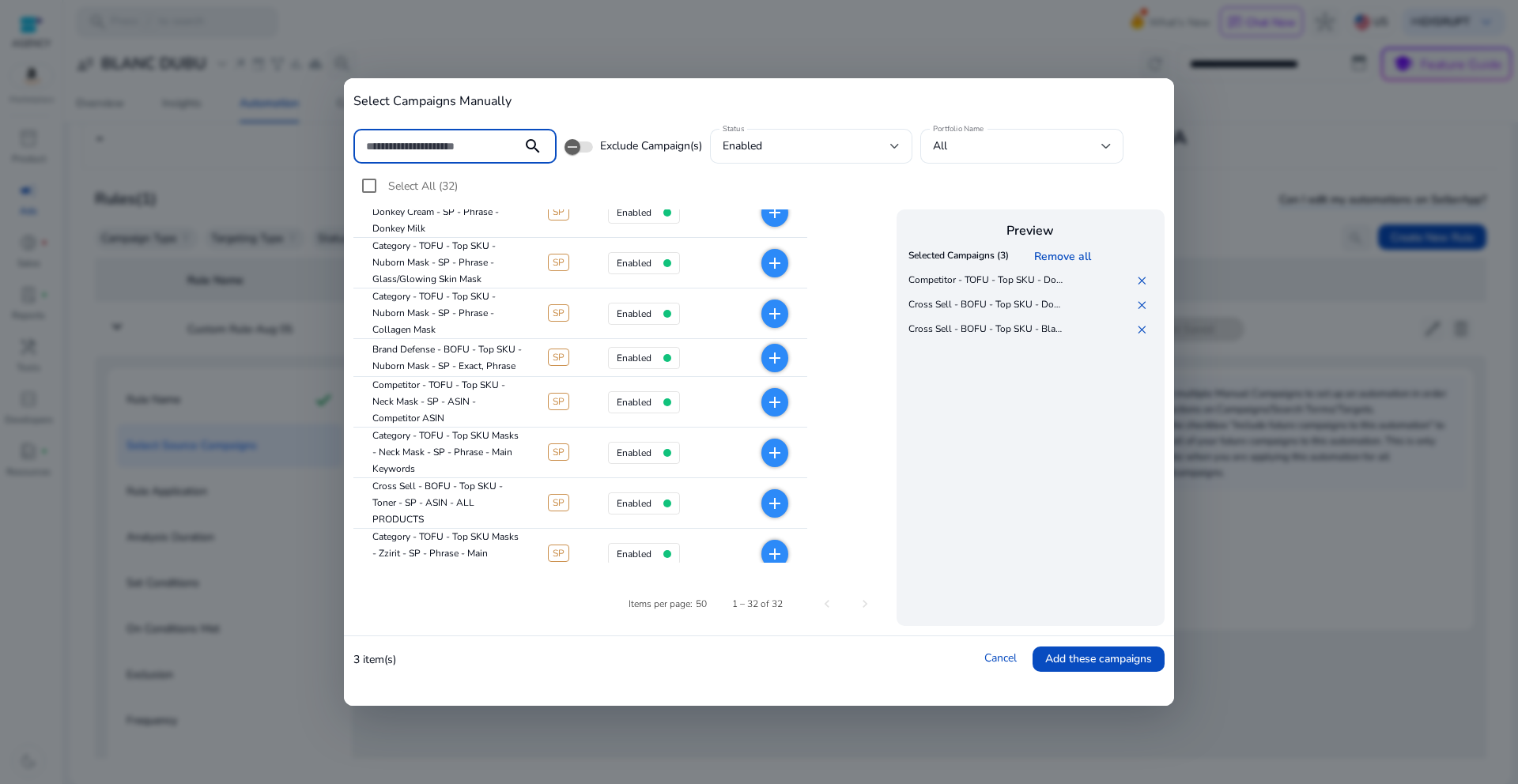 click on "add" at bounding box center [775, 402] 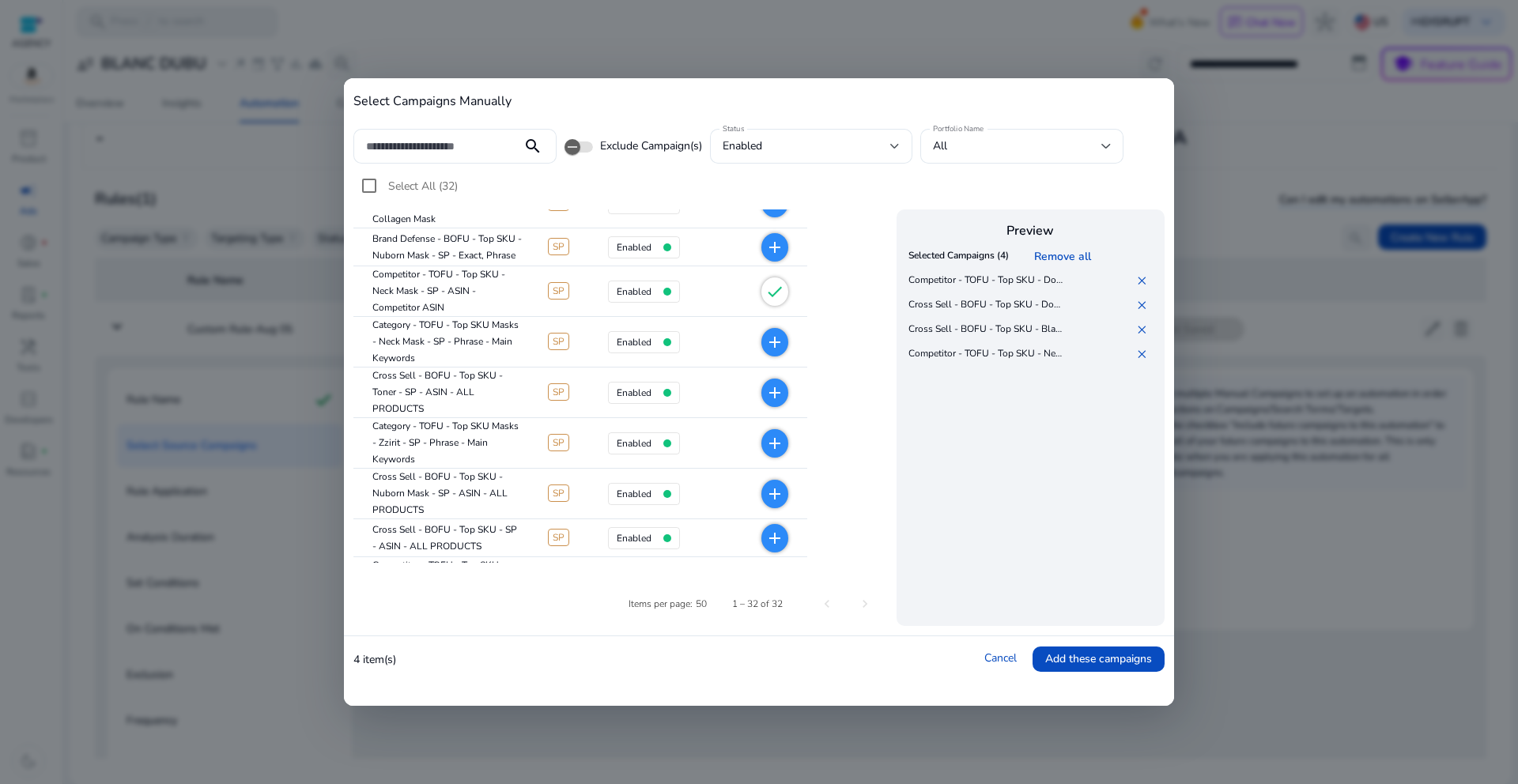 scroll, scrollTop: 1071, scrollLeft: 0, axis: vertical 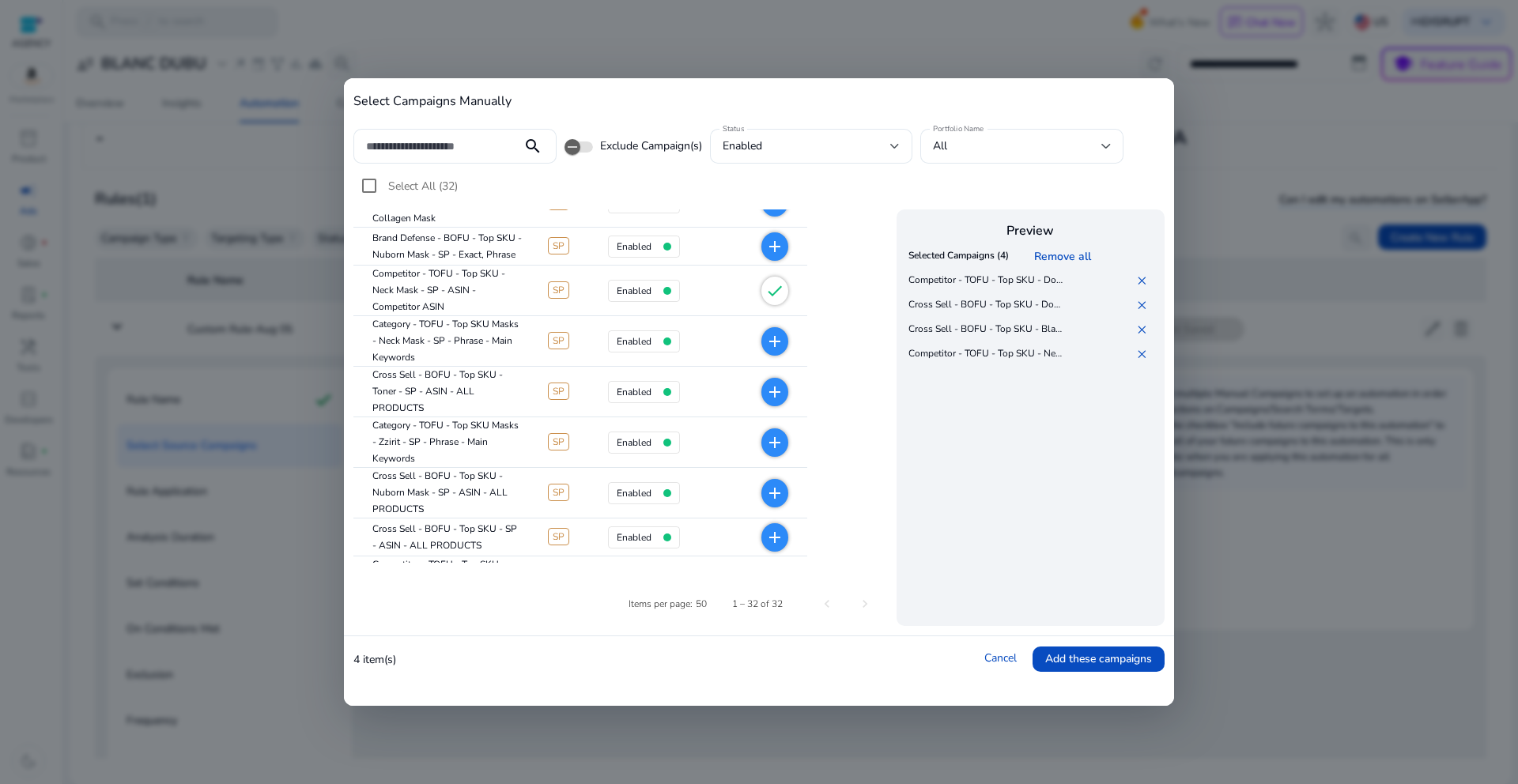 click on "add" at bounding box center [775, 392] 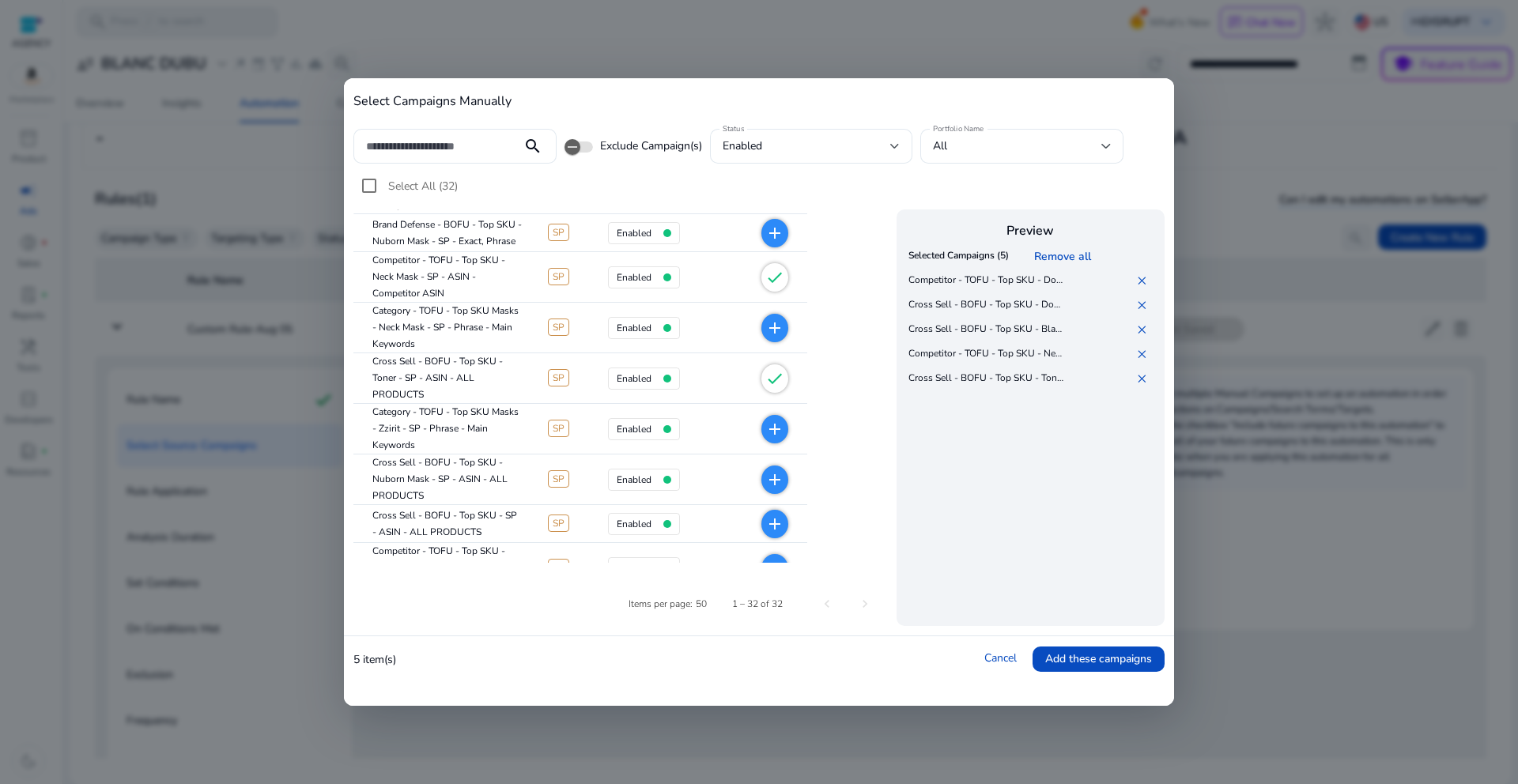scroll, scrollTop: 1087, scrollLeft: 0, axis: vertical 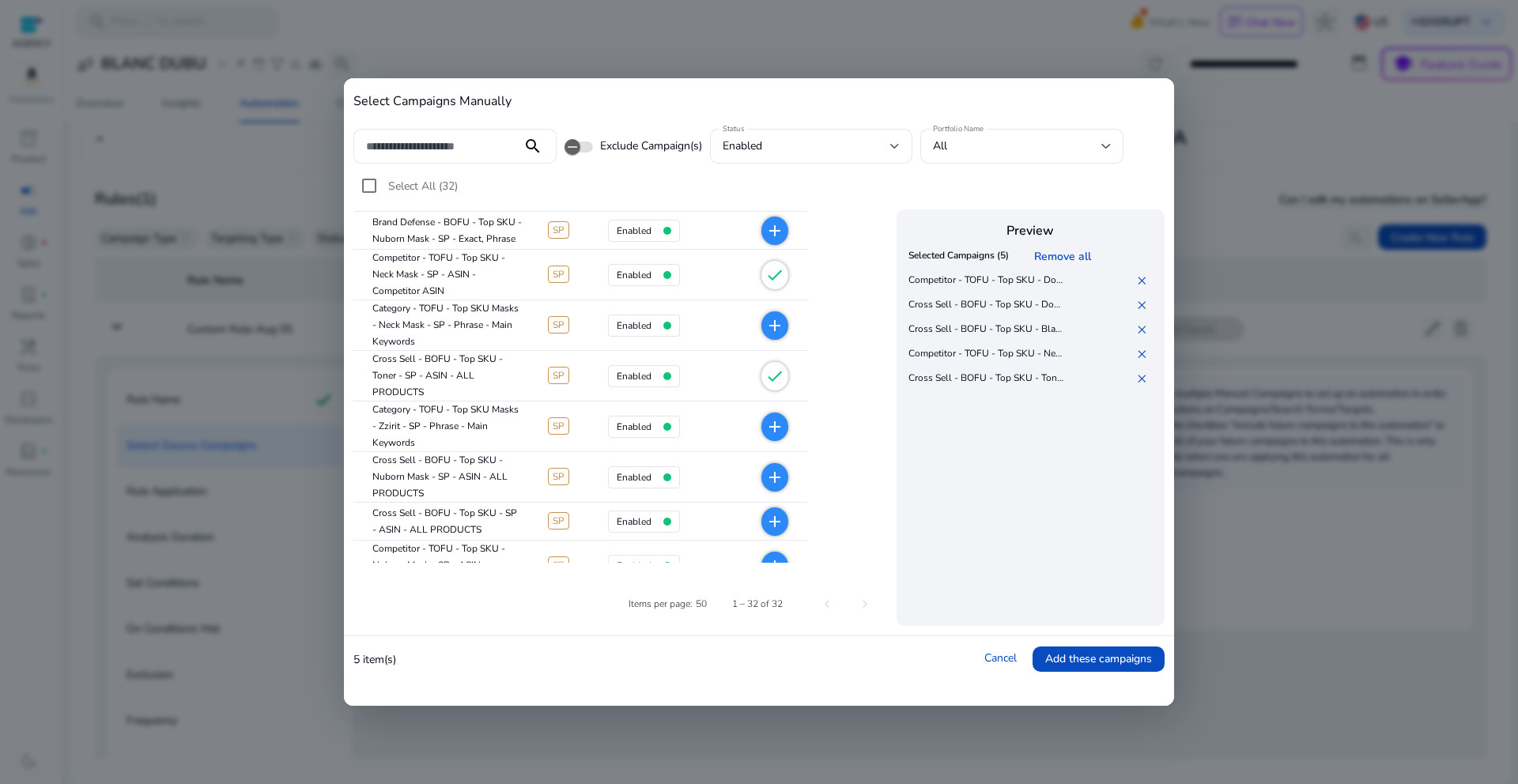 click on "add" at bounding box center [775, 477] 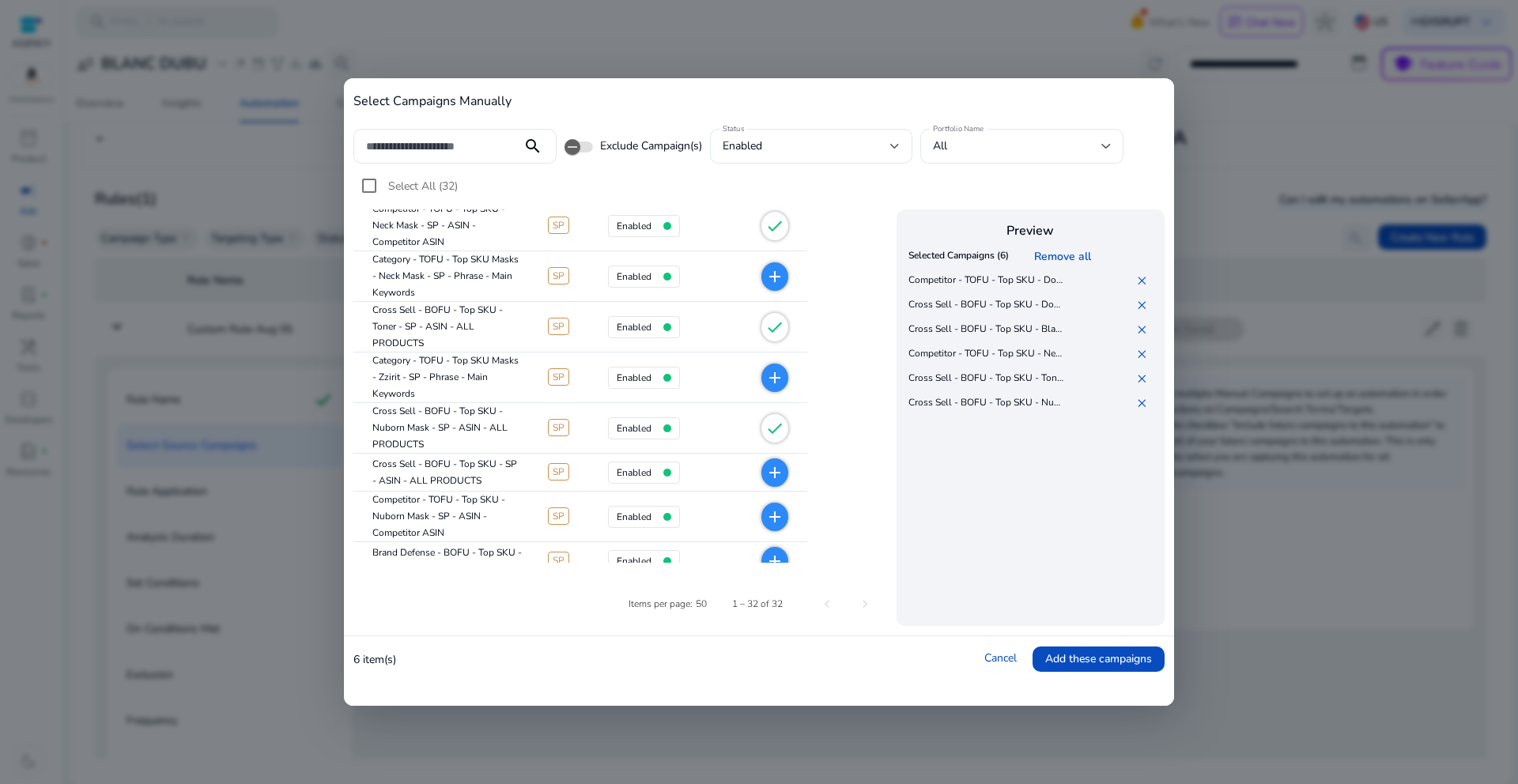 scroll, scrollTop: 1139, scrollLeft: 0, axis: vertical 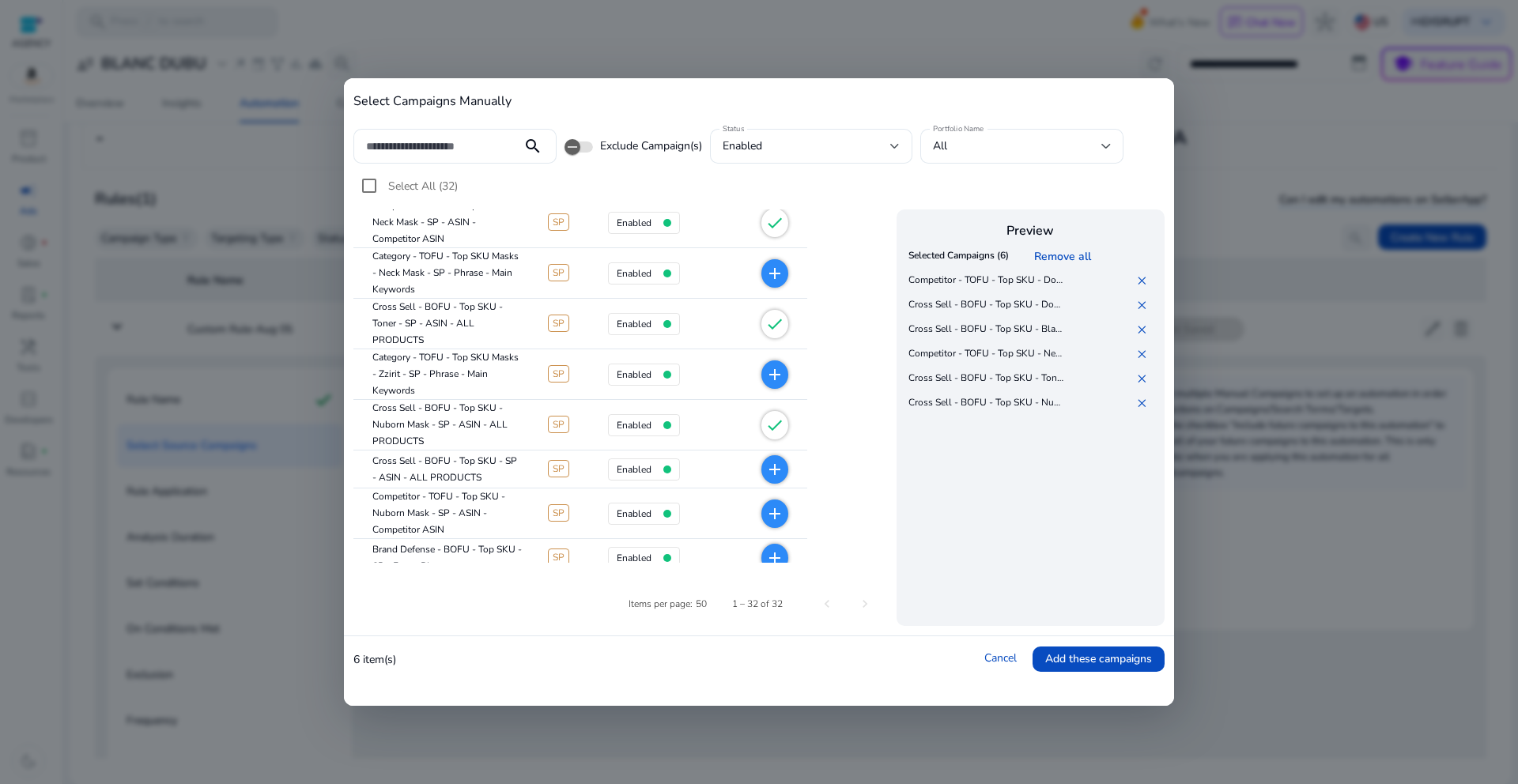 click on "add" at bounding box center (775, 469) 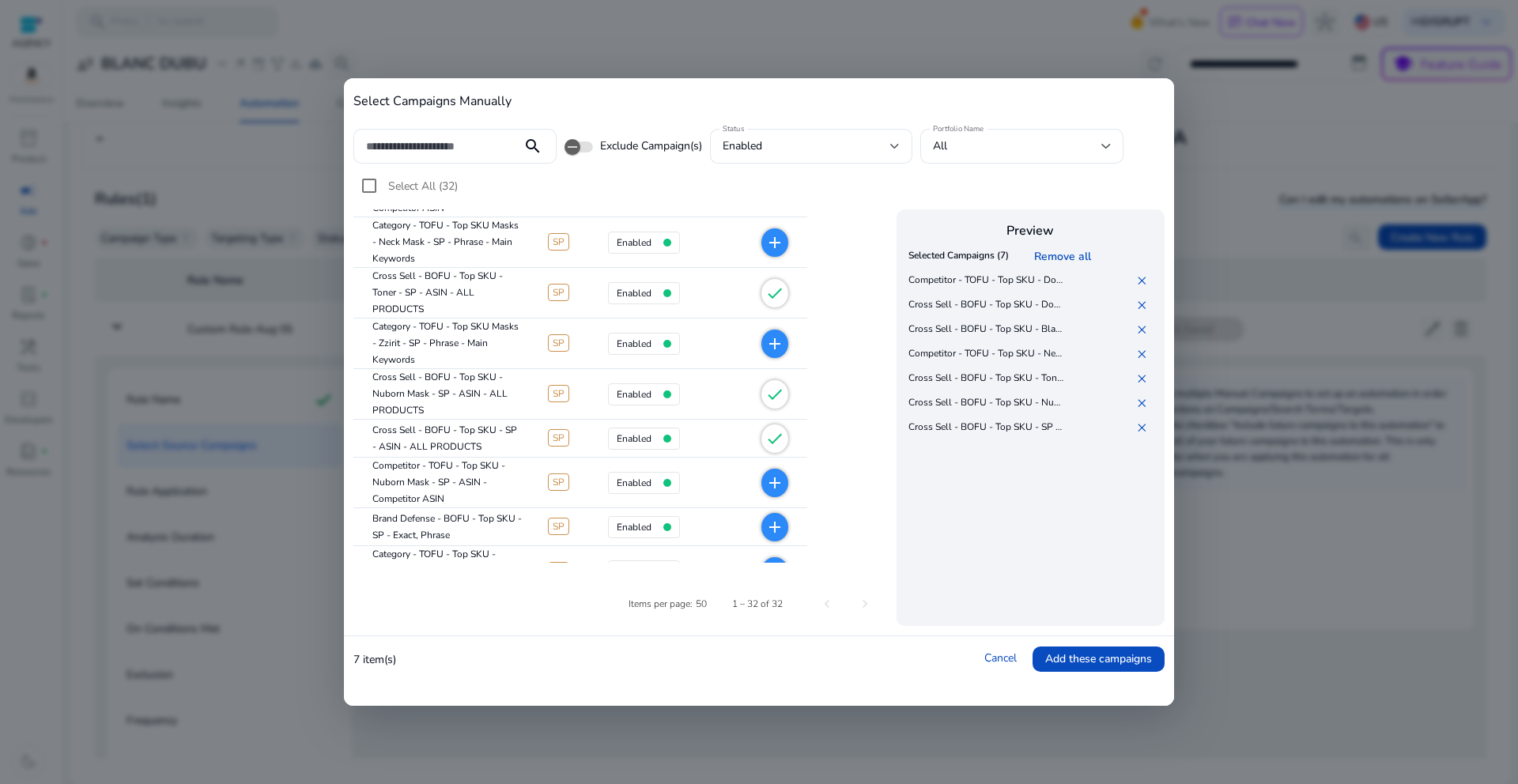 scroll, scrollTop: 1171, scrollLeft: 0, axis: vertical 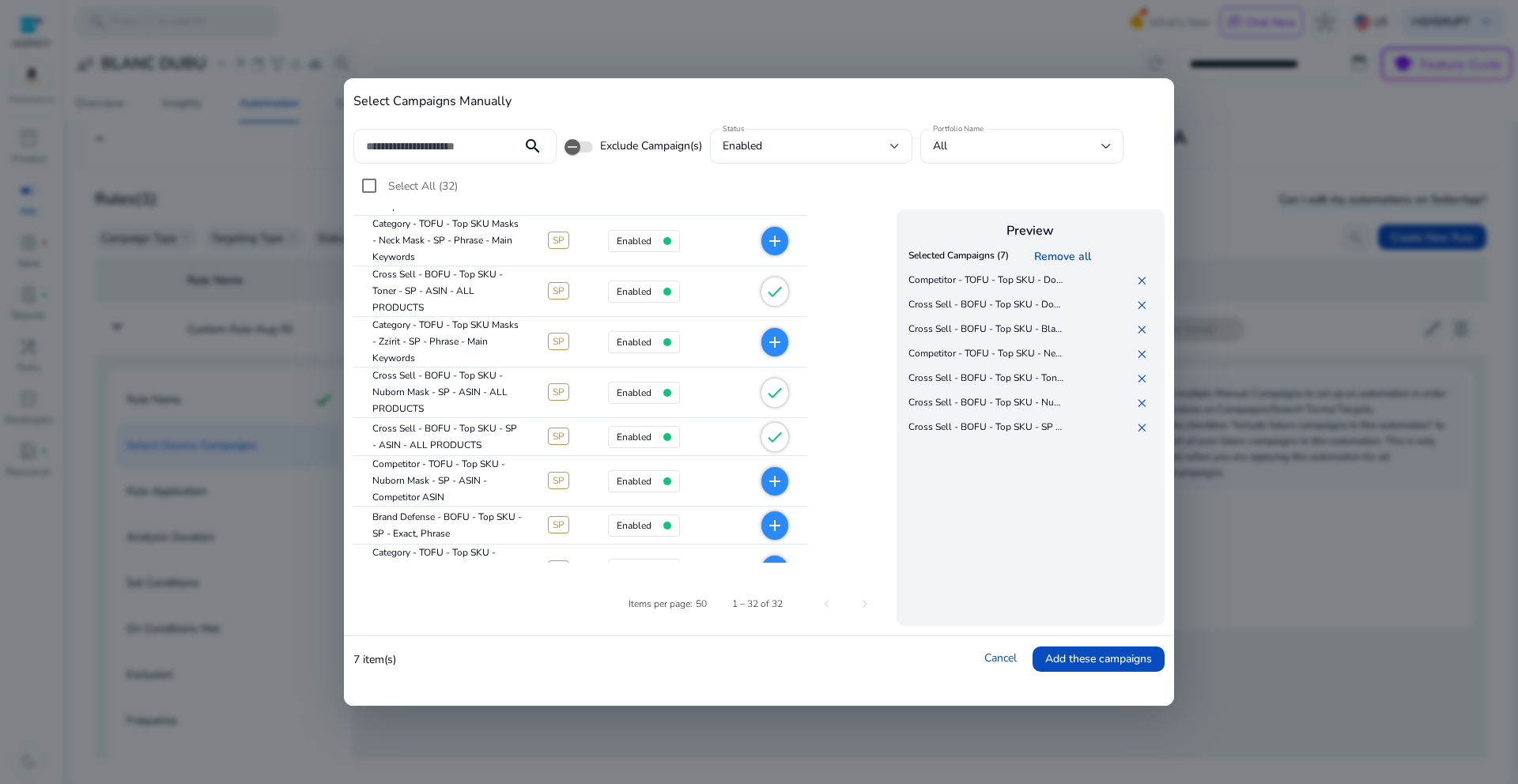 click on "add" at bounding box center [762, 481] 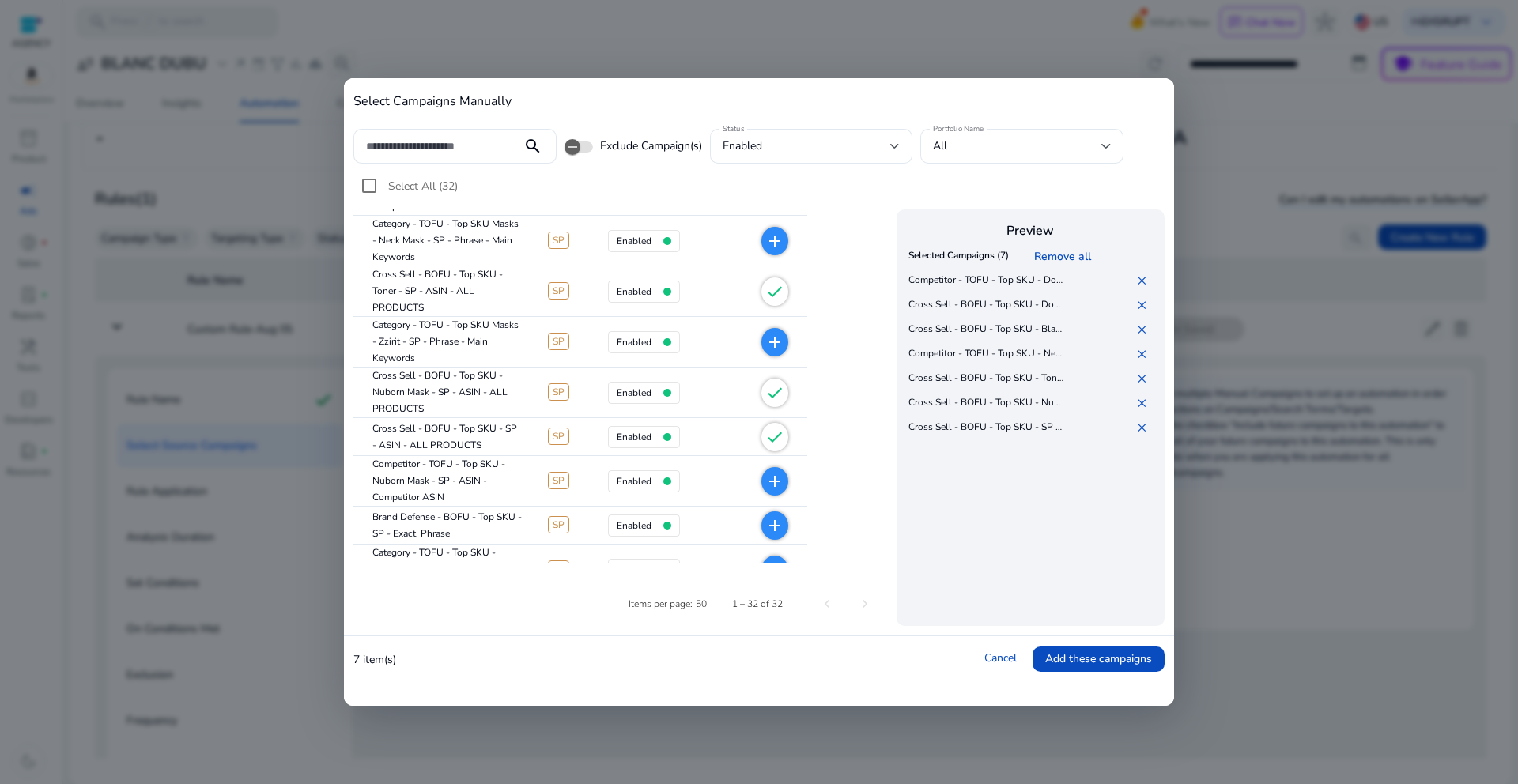 click on "add" at bounding box center [775, 481] 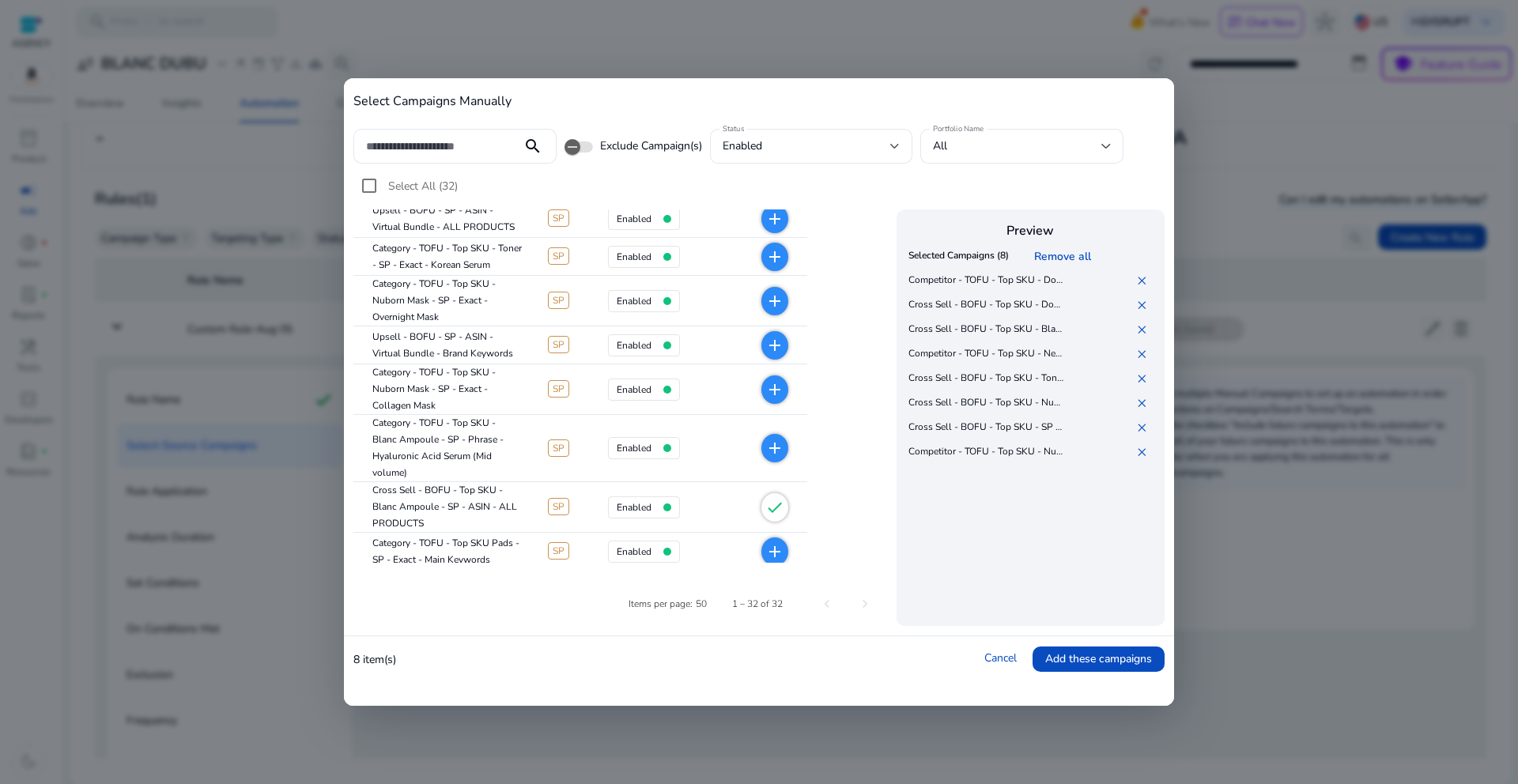 scroll, scrollTop: 0, scrollLeft: 0, axis: both 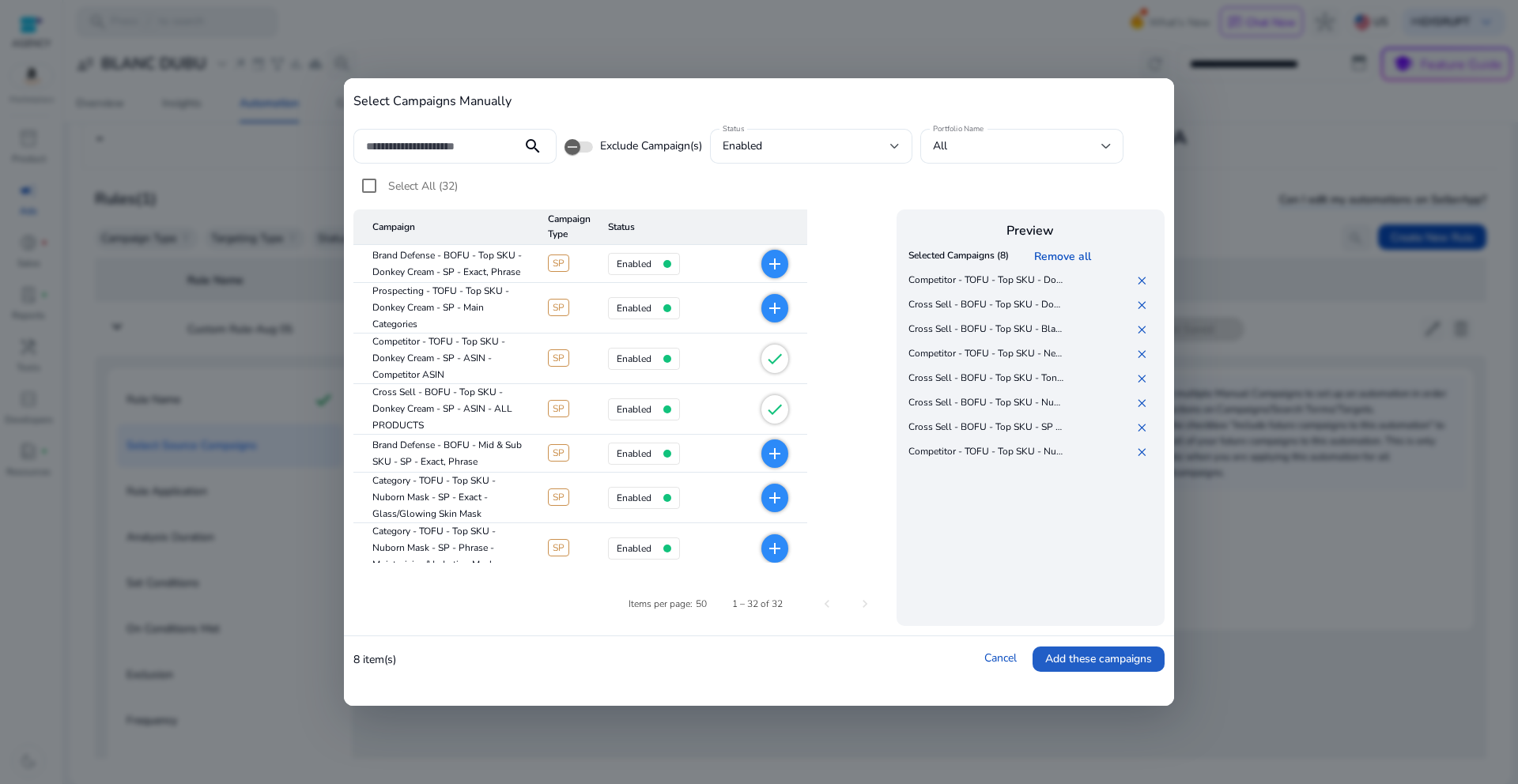 click on "Add these campaigns" at bounding box center (1098, 658) 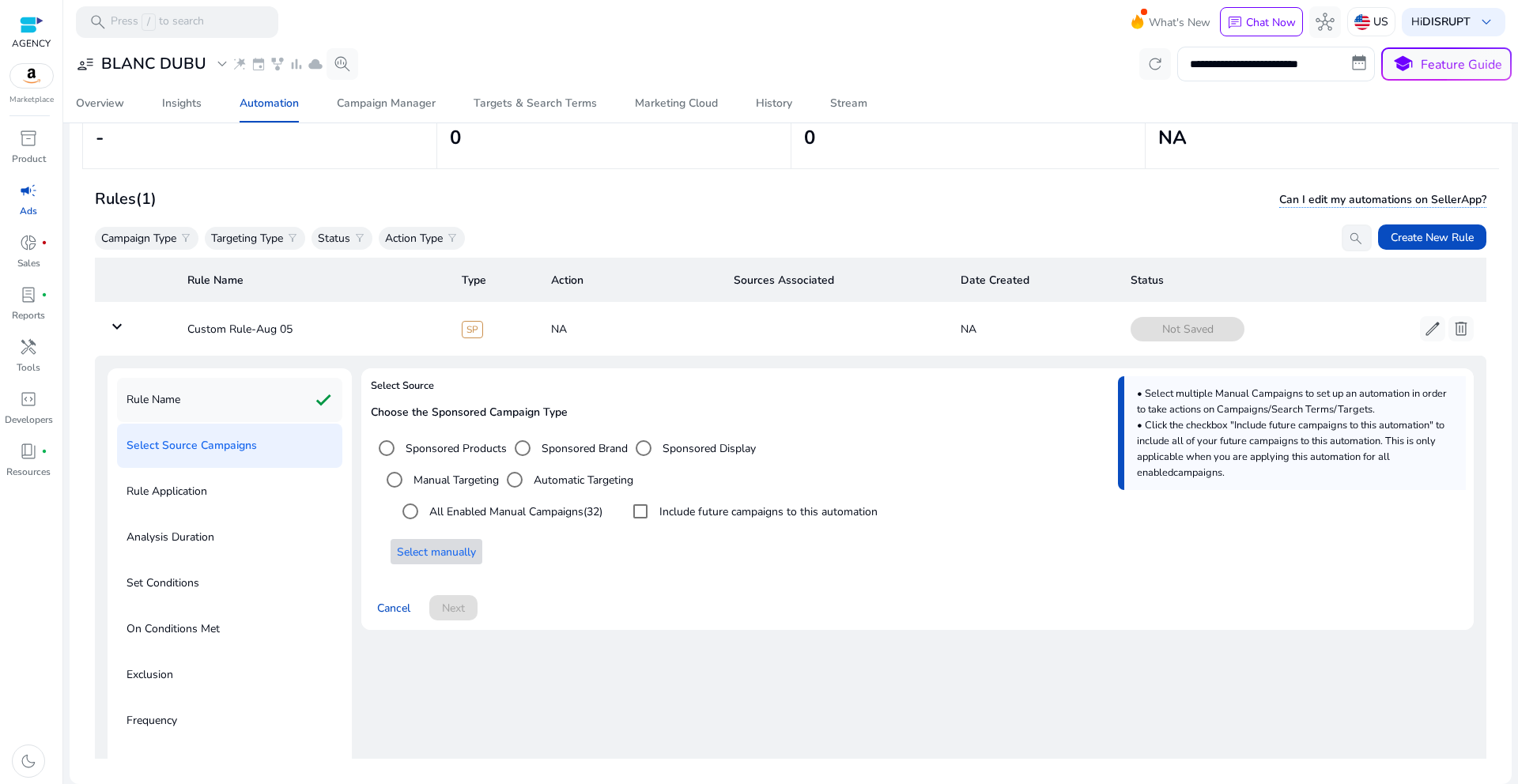 click on "Rule Name check" 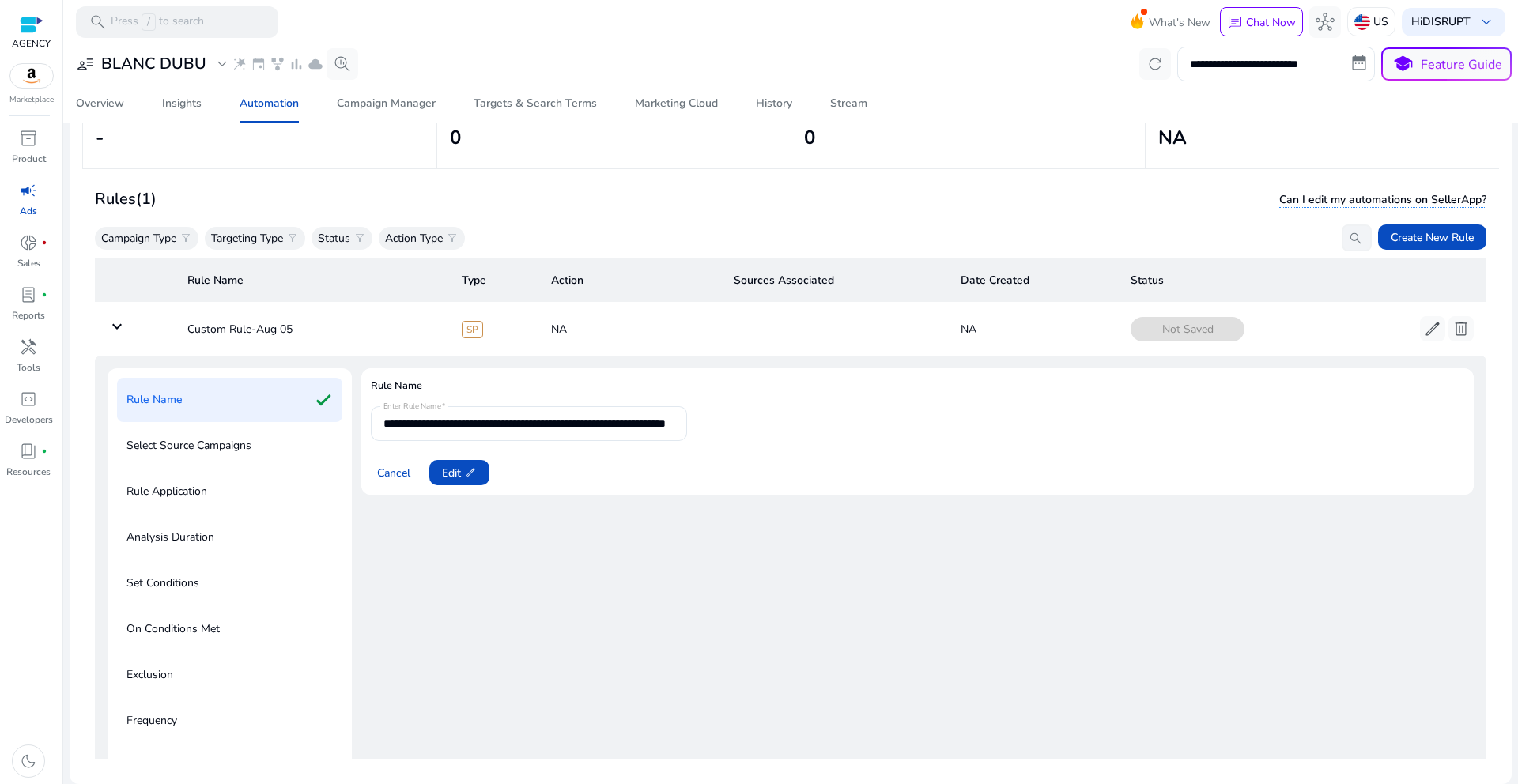 click on "**********" at bounding box center (529, 424) 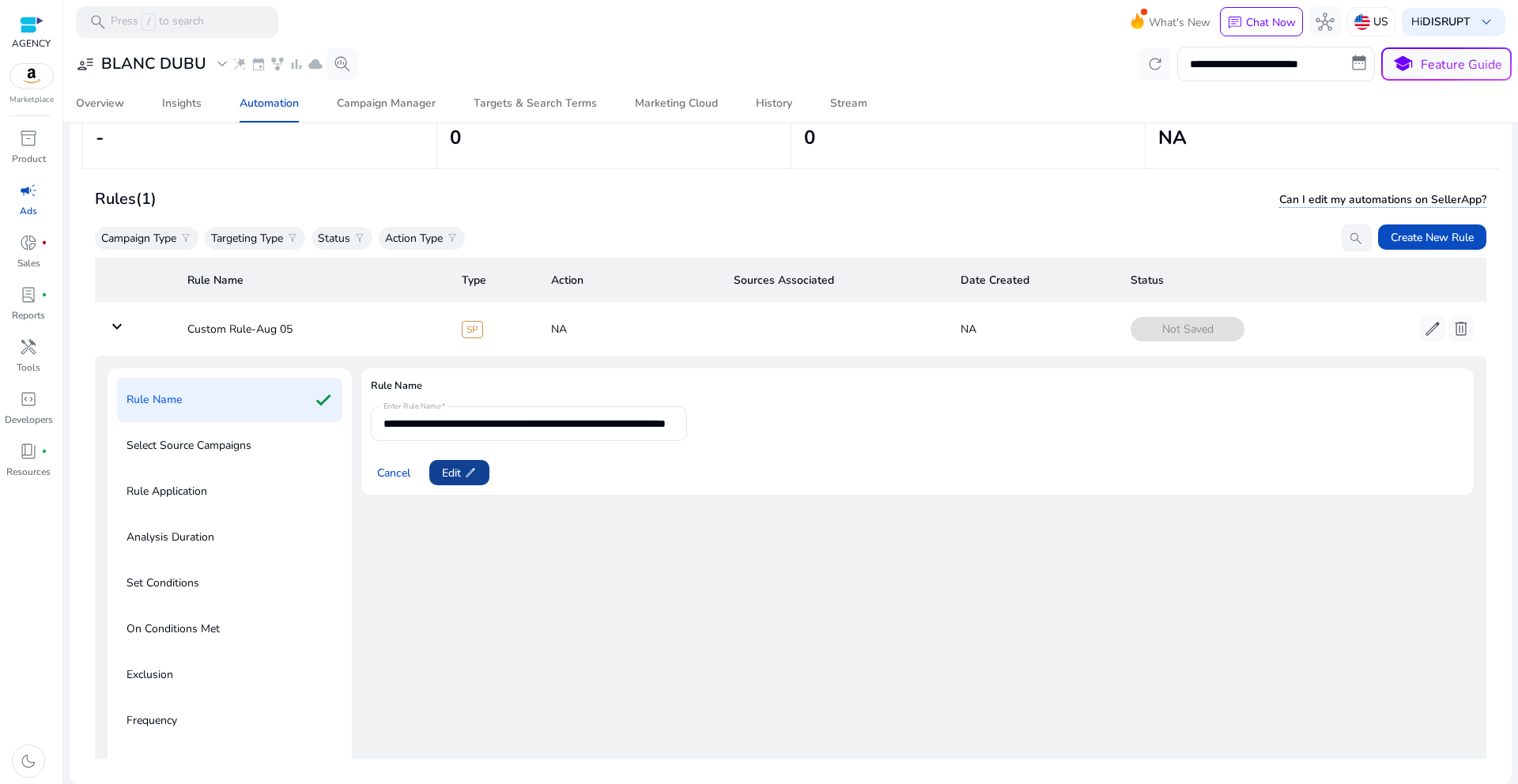 click on "edit" 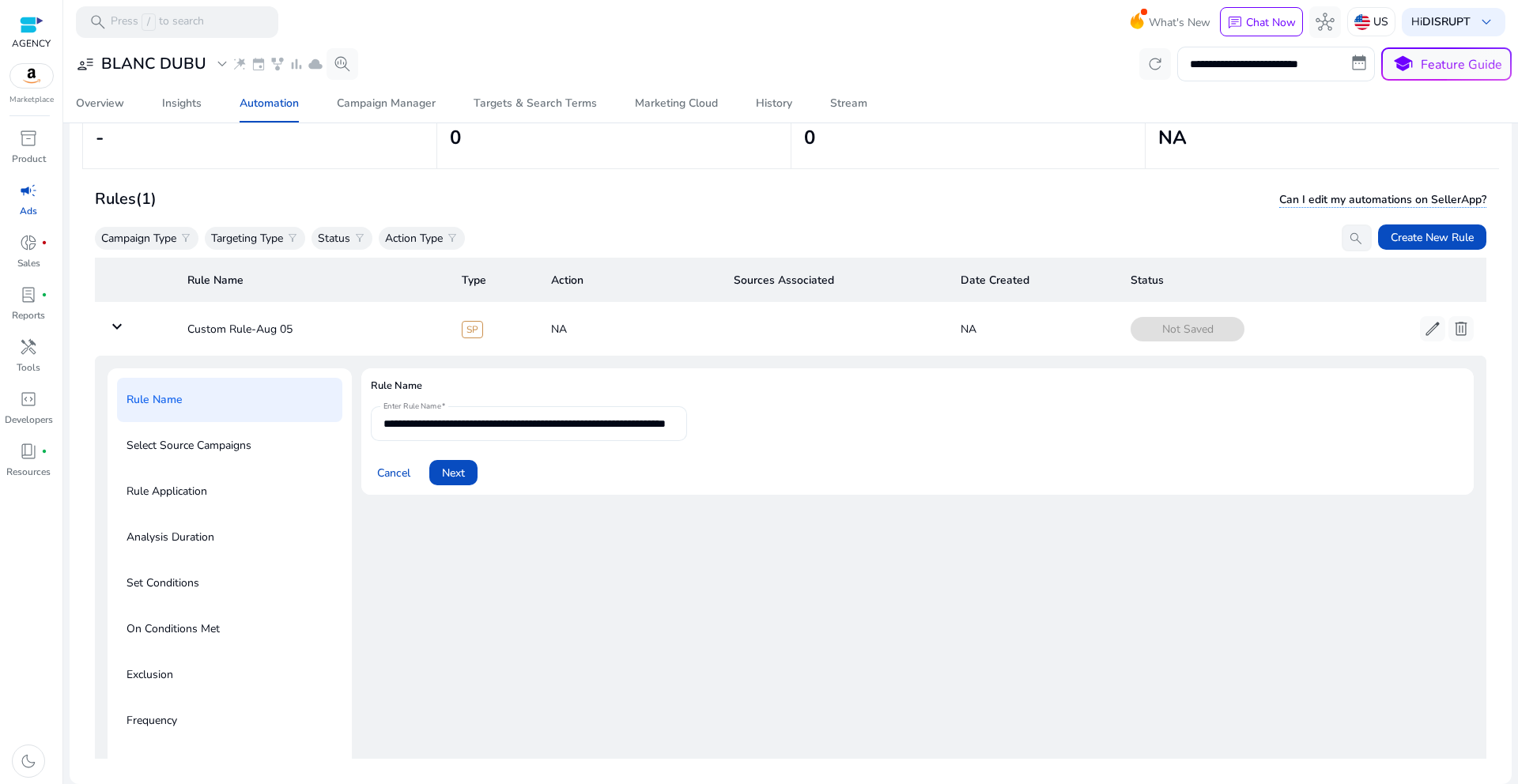 drag, startPoint x: 614, startPoint y: 413, endPoint x: 639, endPoint y: 426, distance: 28.17801 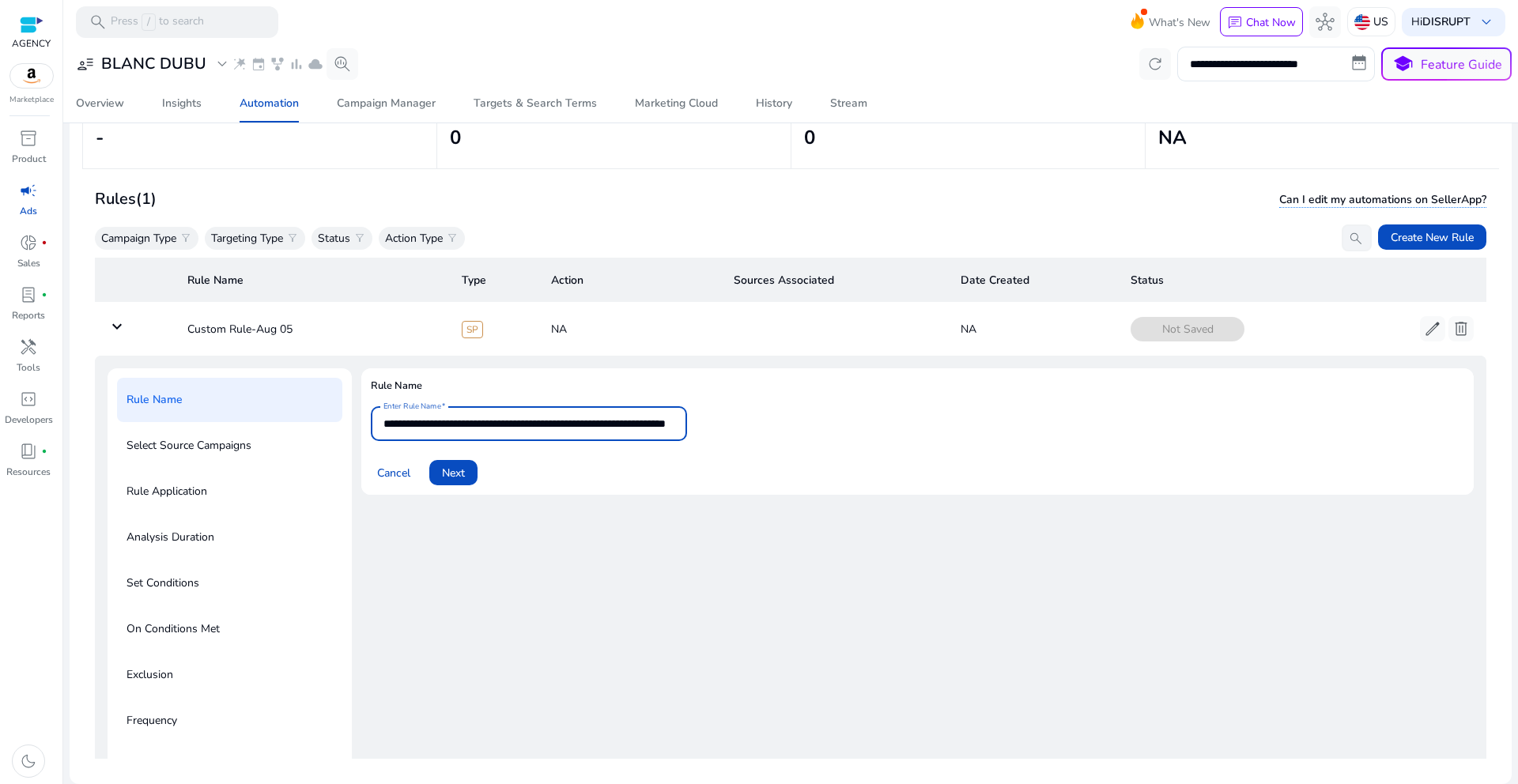 click on "**********" at bounding box center (529, 424) 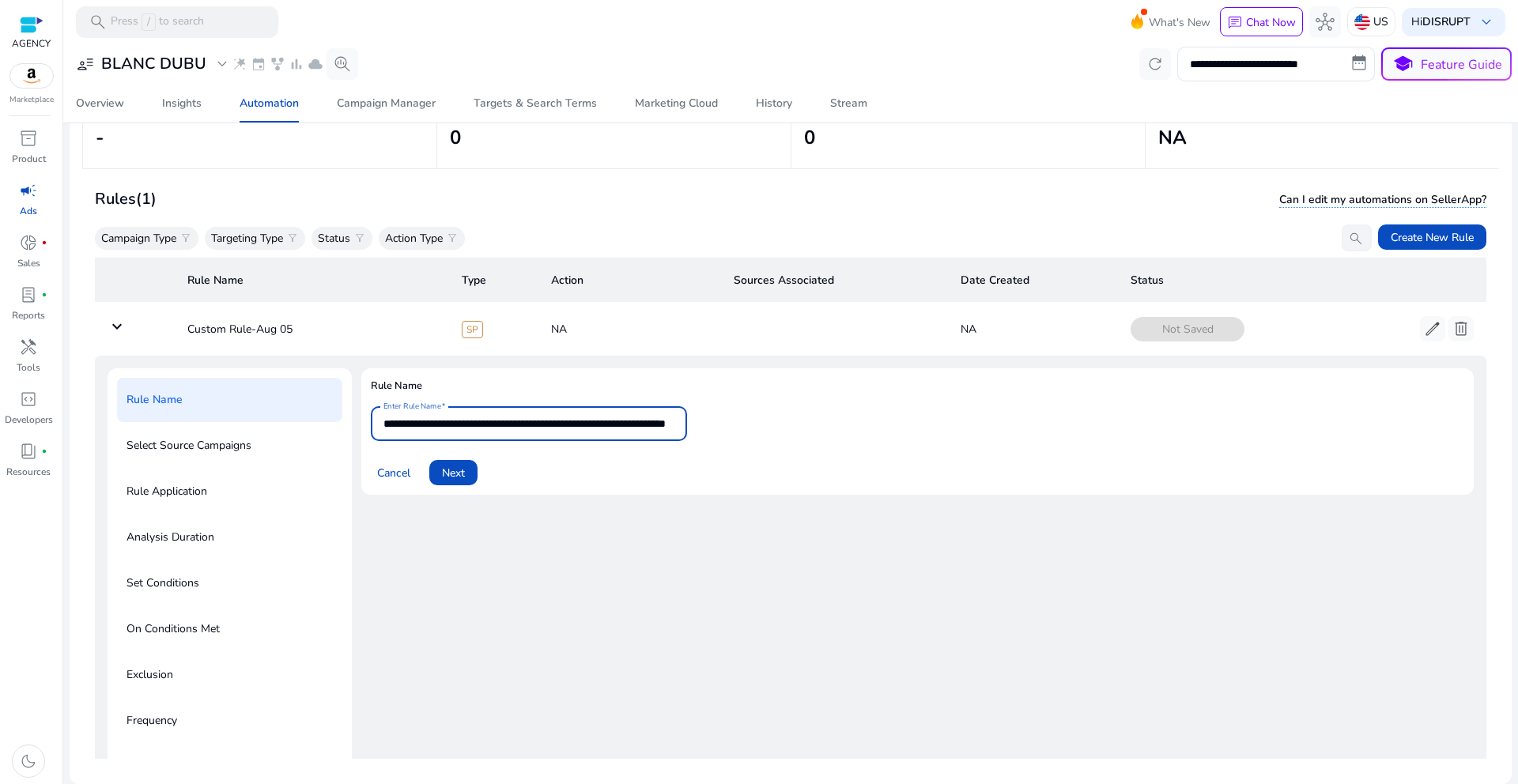 scroll, scrollTop: 0, scrollLeft: 0, axis: both 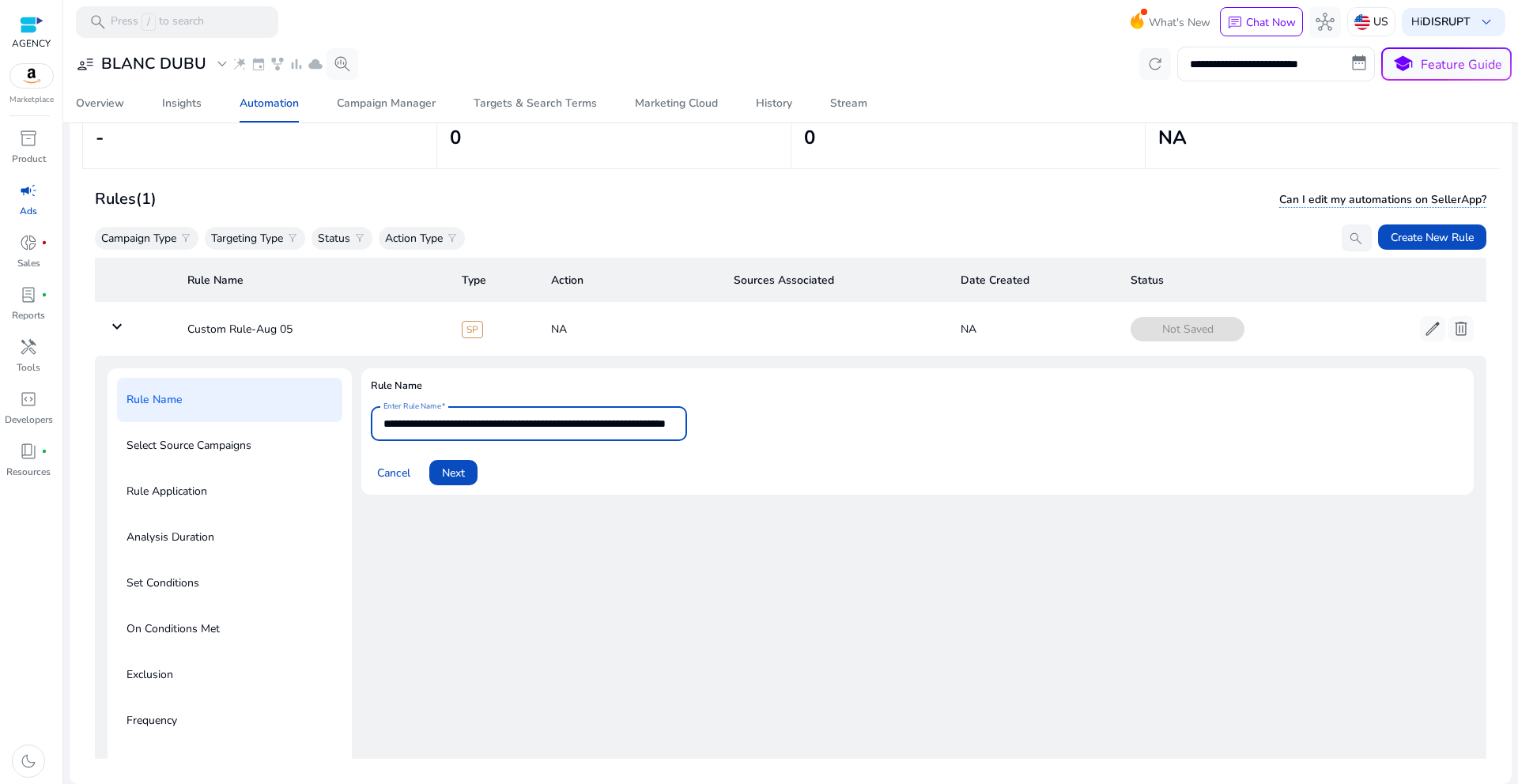 click on "**********" at bounding box center (529, 424) 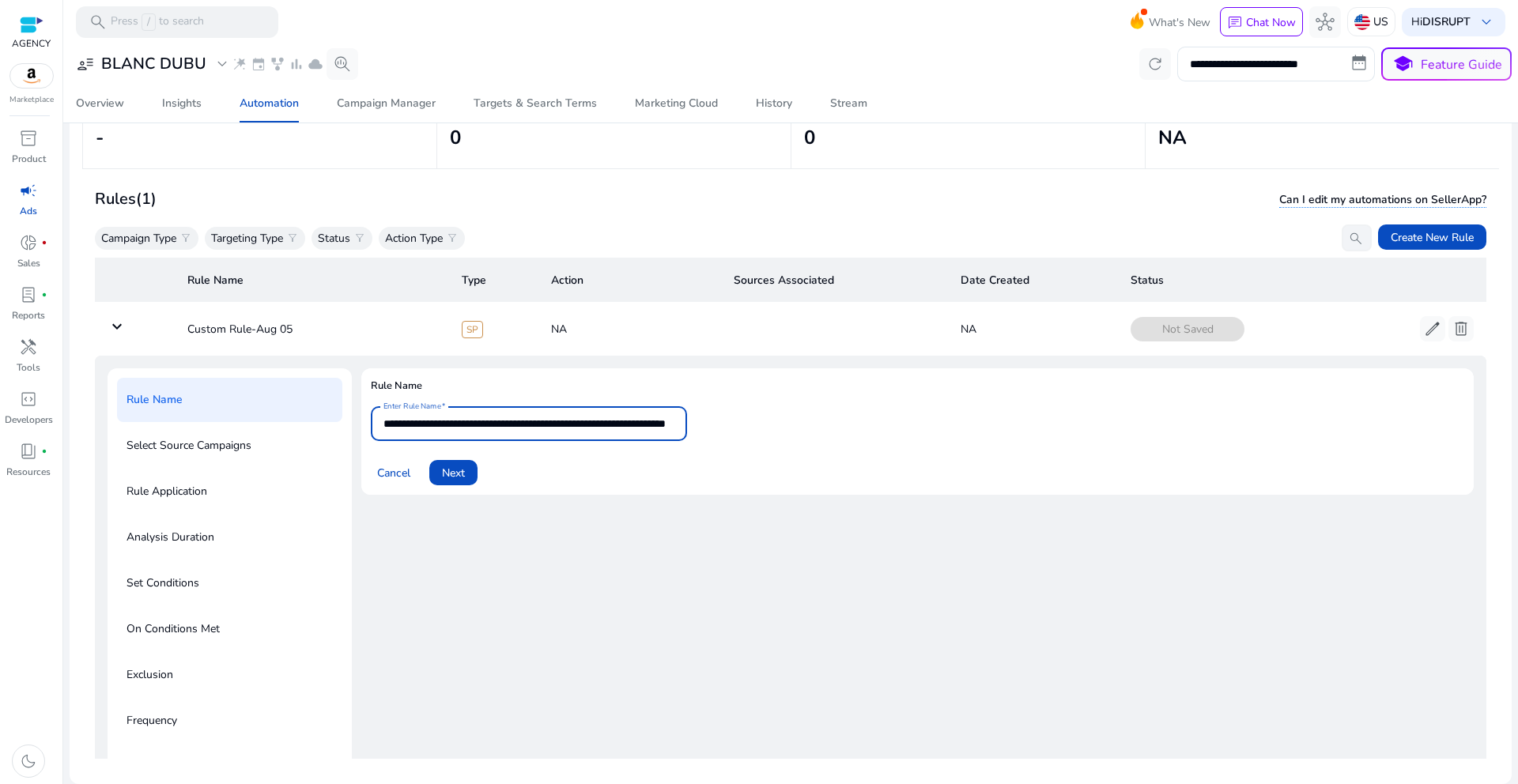 click on "Select Source Campaigns" 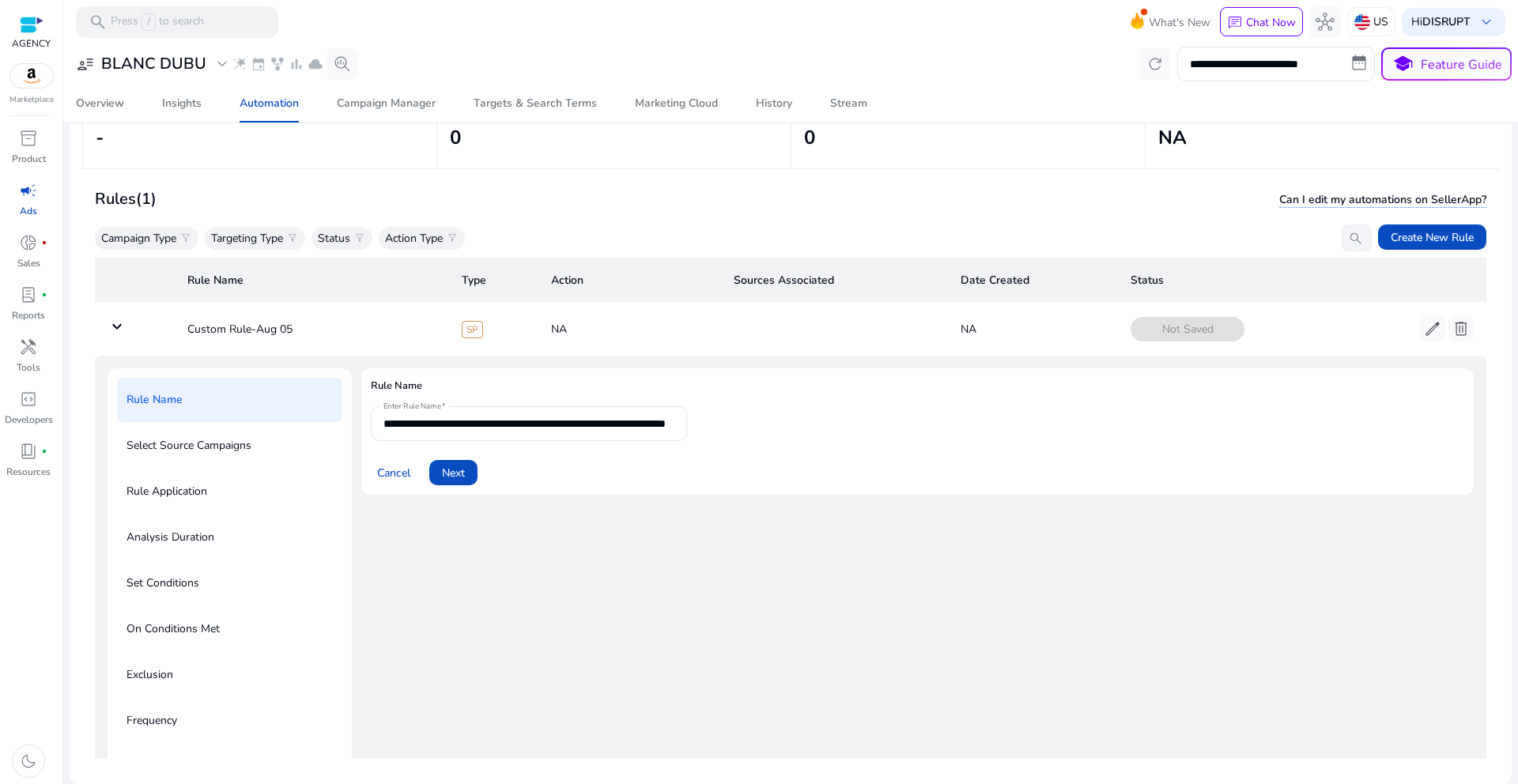 click on "Cancel   Next" 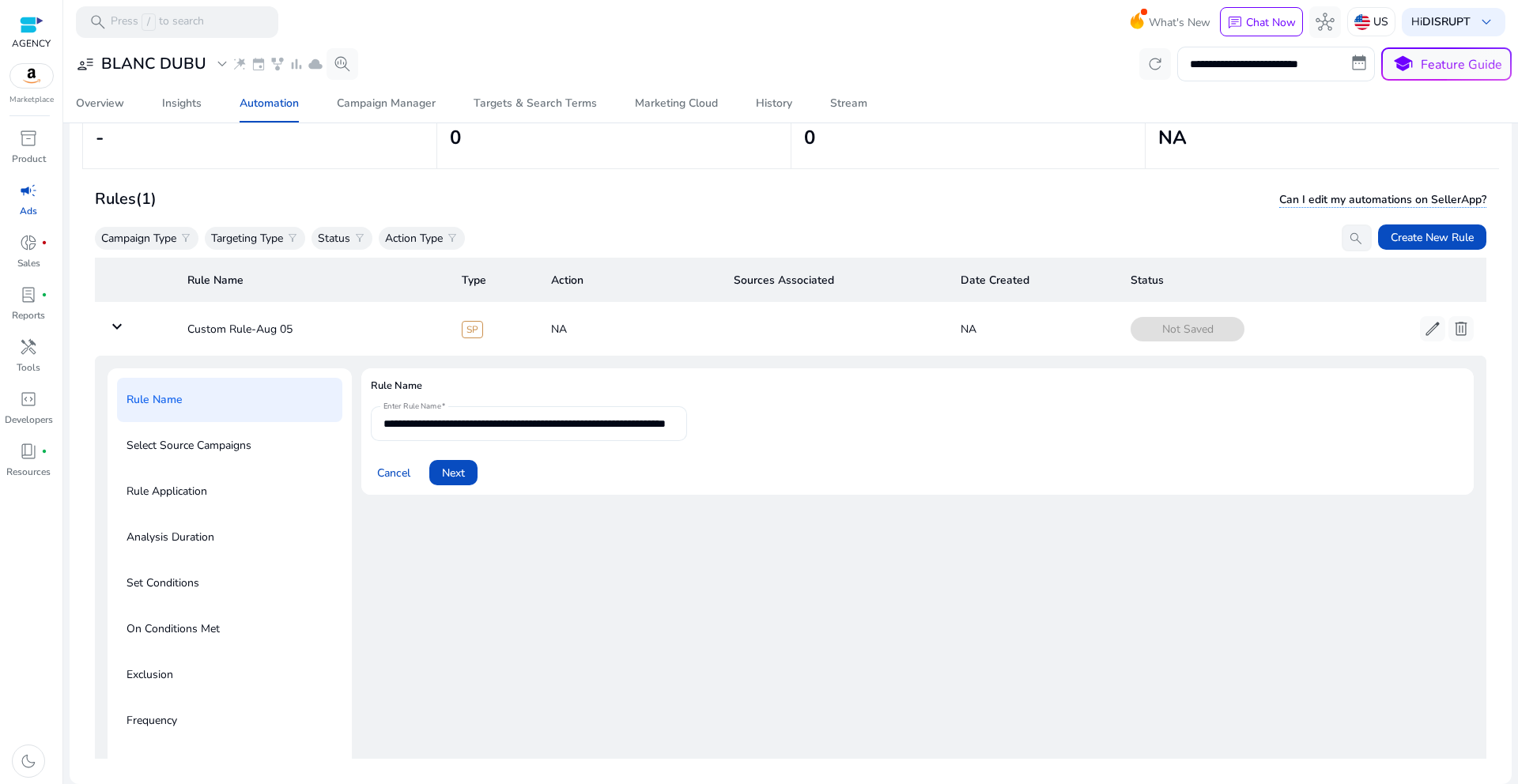click on "**********" at bounding box center (529, 424) 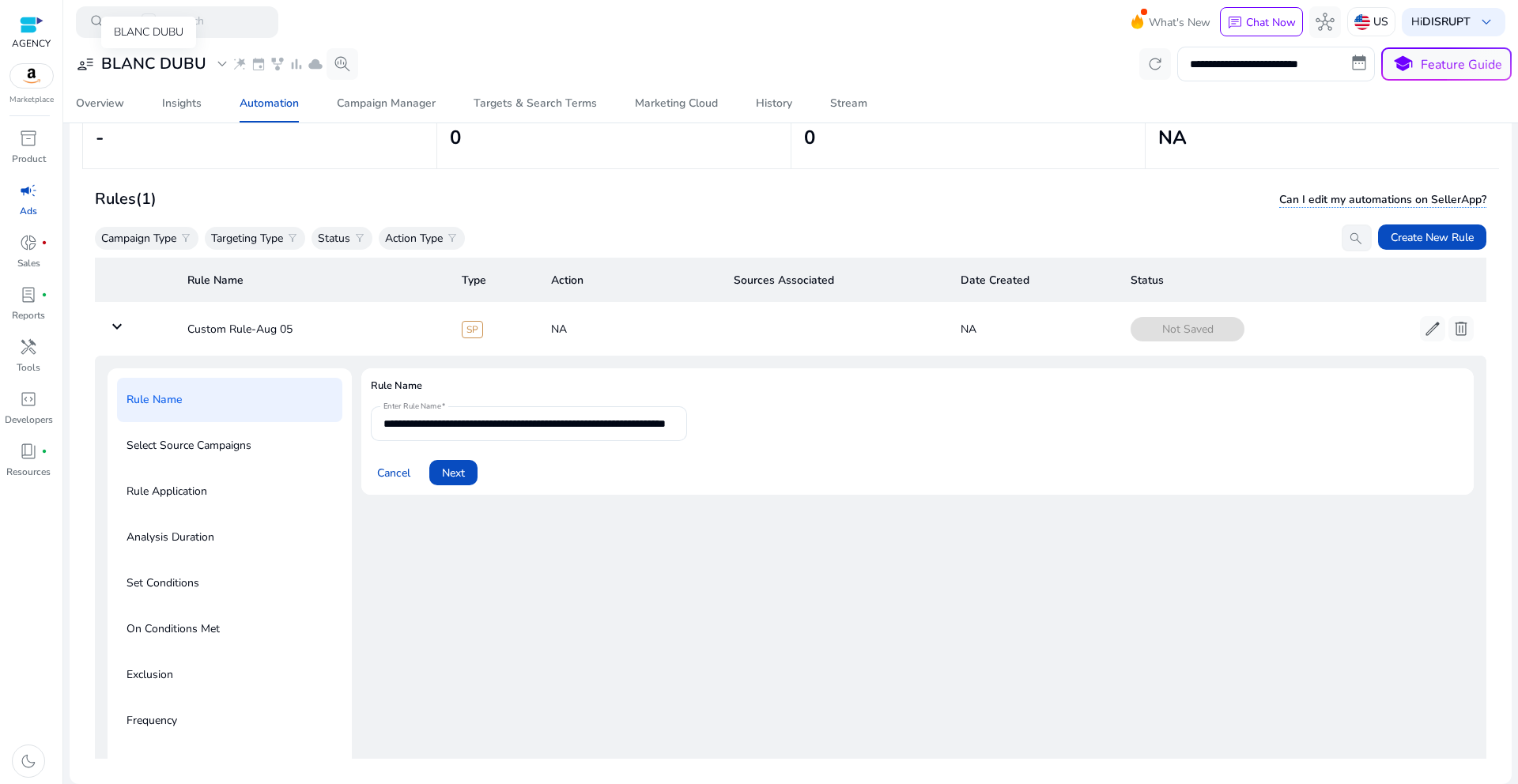 click on "BLANC DUBU" at bounding box center [149, 32] 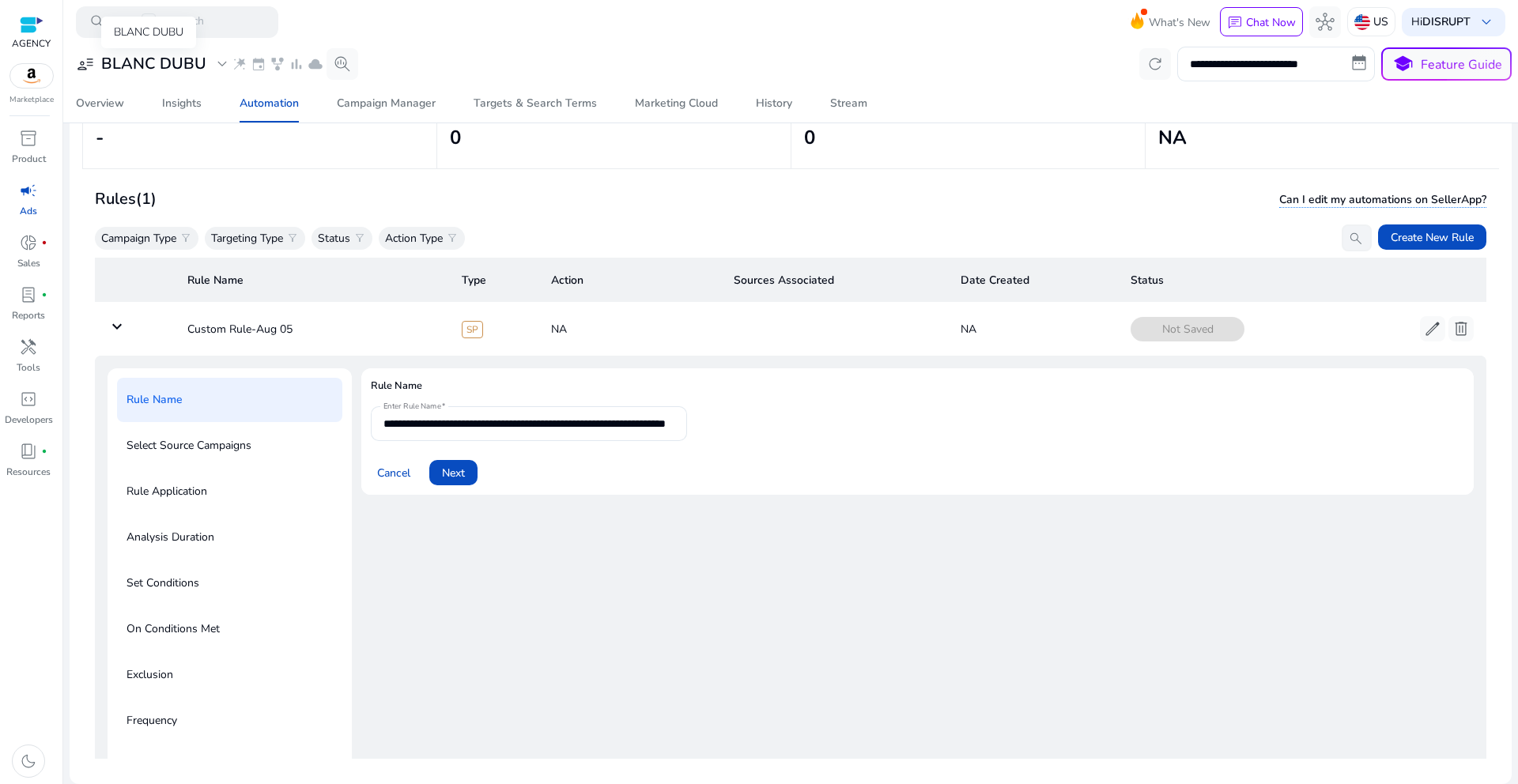 click on "BLANC DUBU" 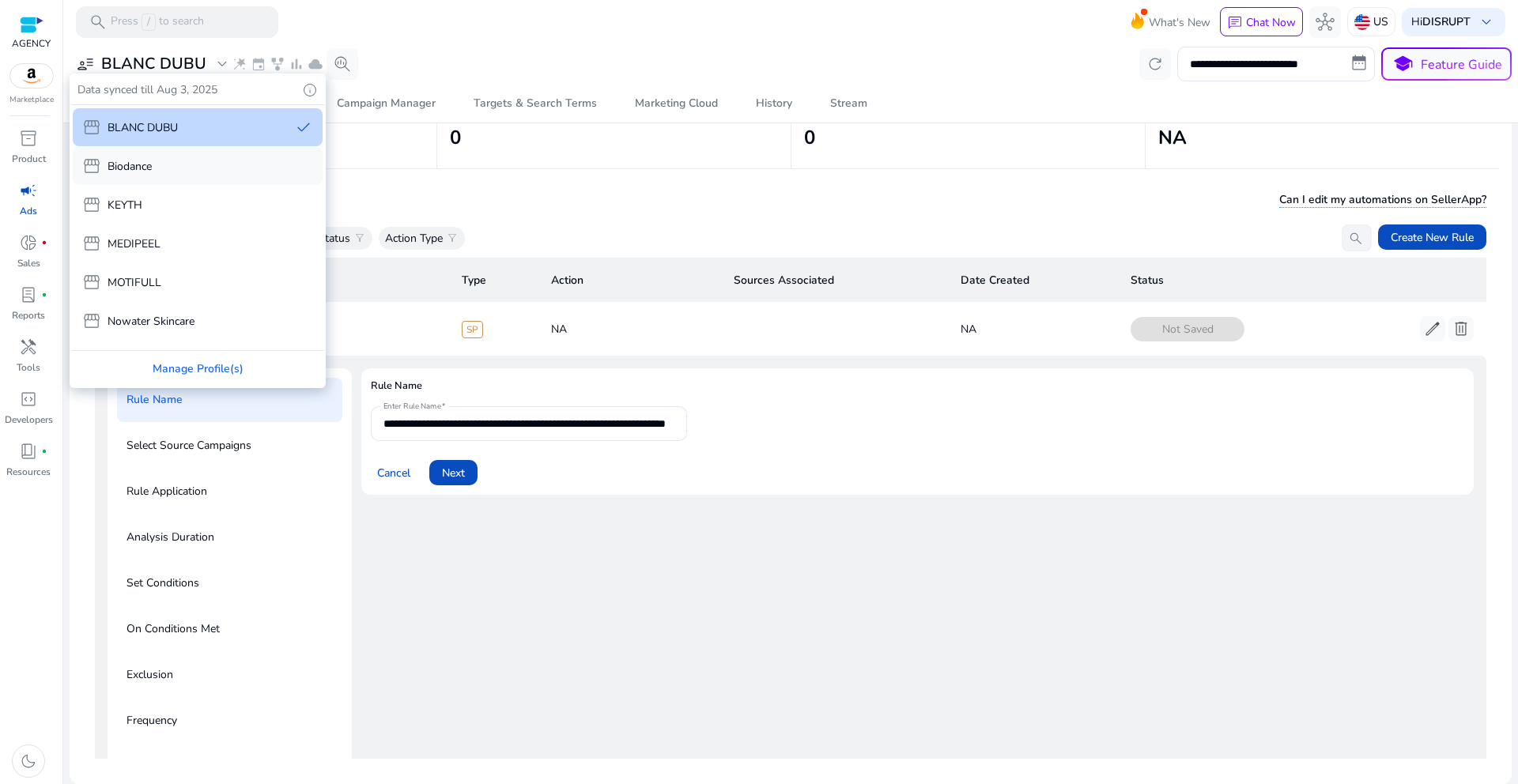 click on "storefront   Biodance" at bounding box center (198, 166) 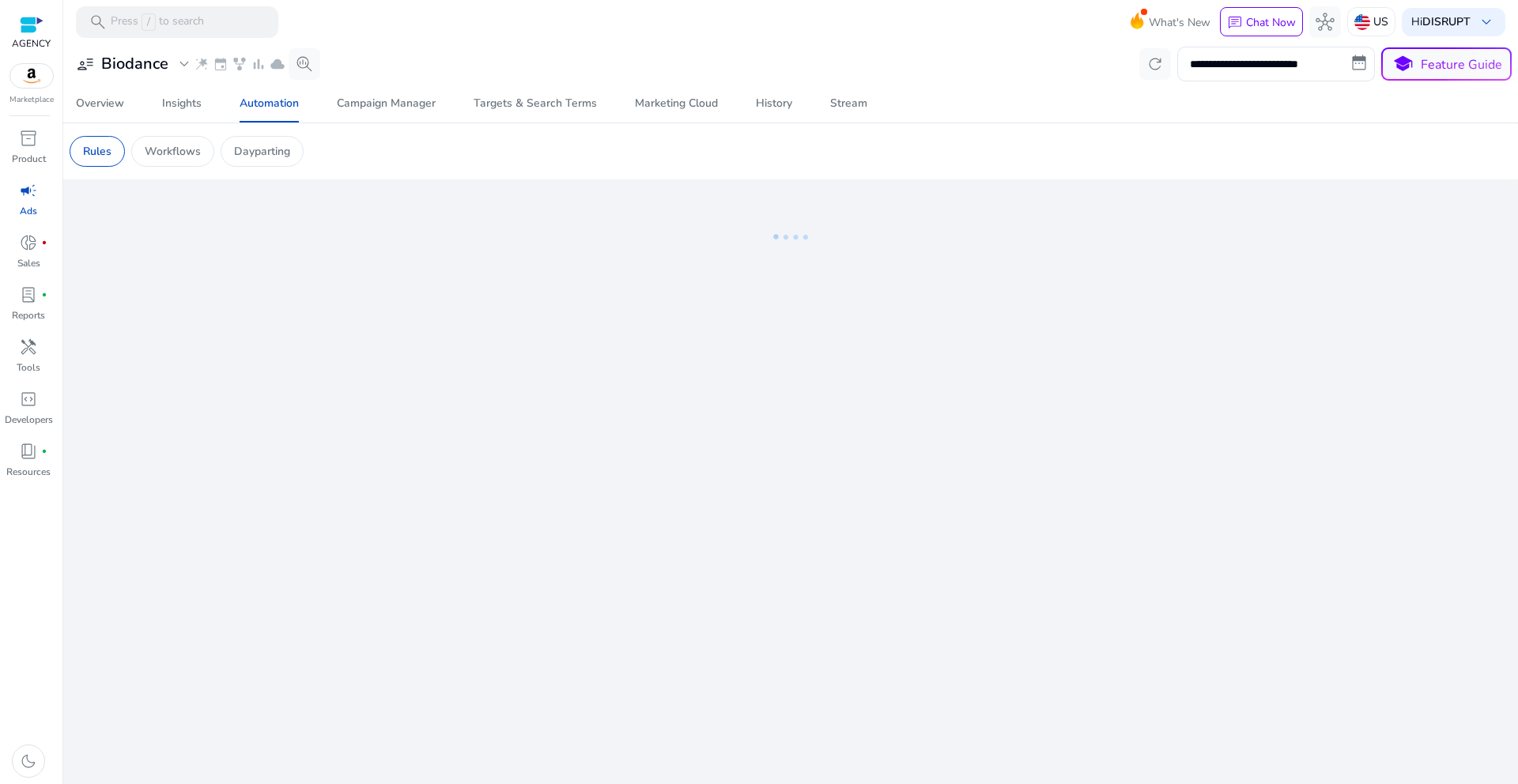 scroll, scrollTop: 0, scrollLeft: 0, axis: both 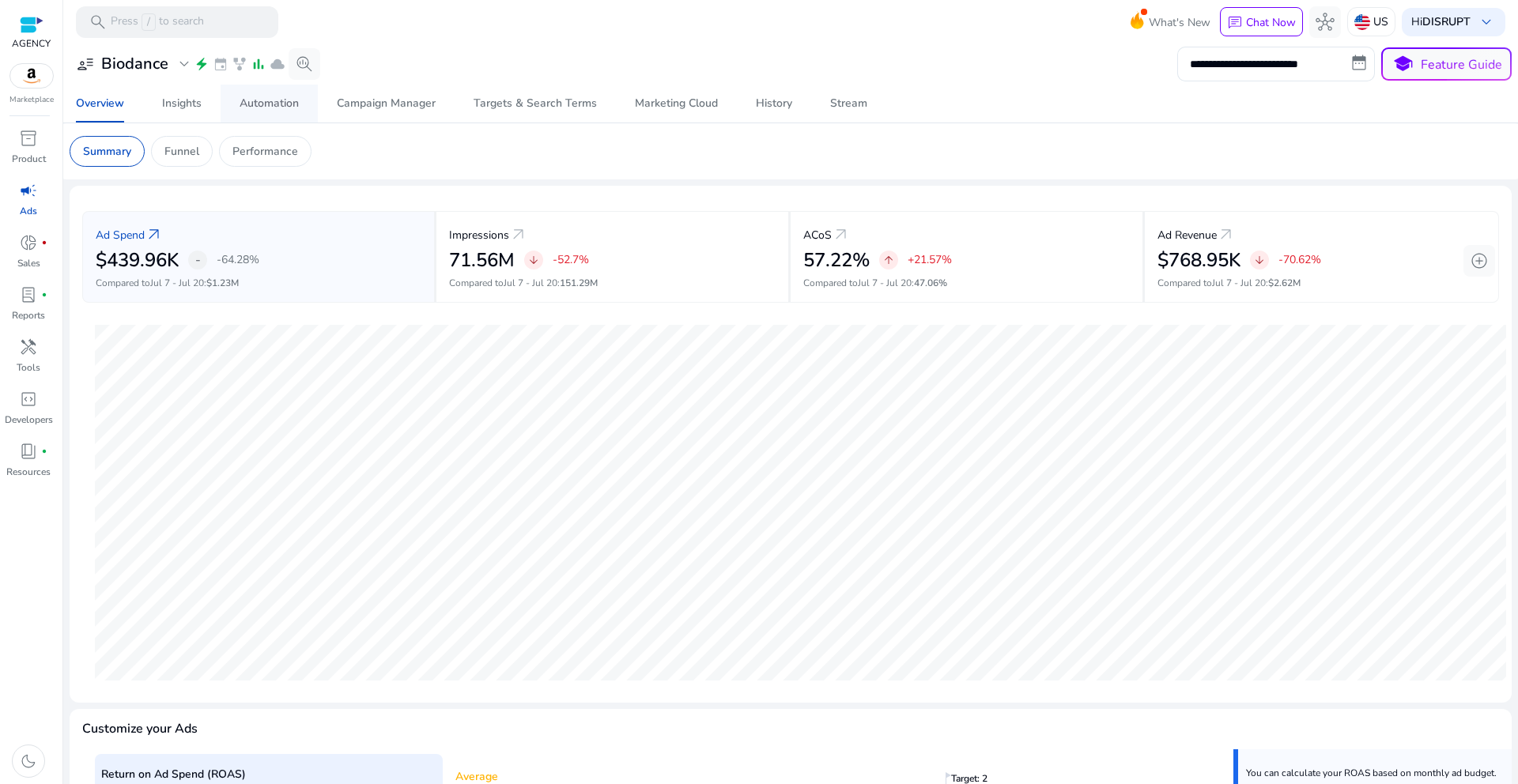 click on "Automation" at bounding box center (269, 104) 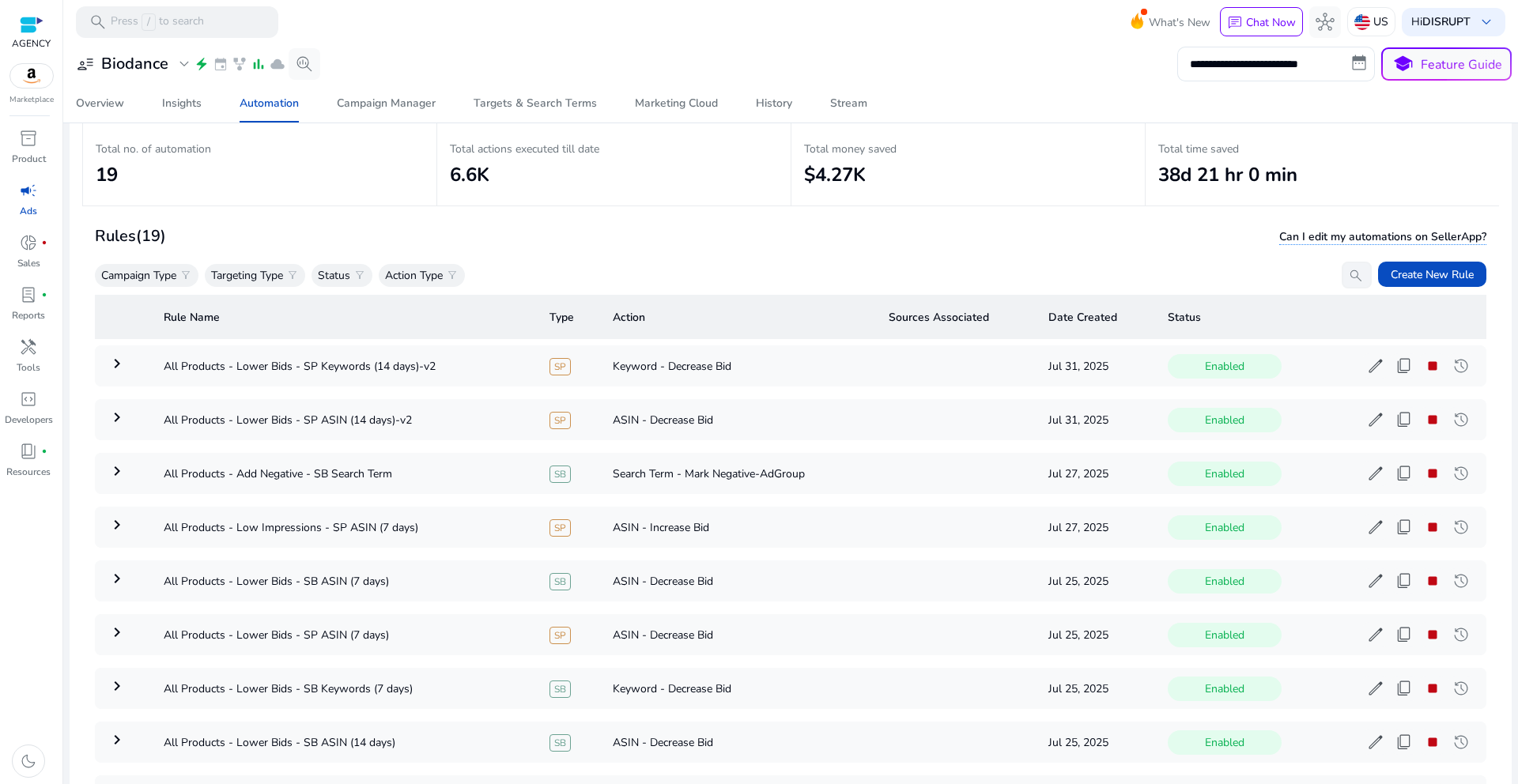 scroll, scrollTop: 115, scrollLeft: 0, axis: vertical 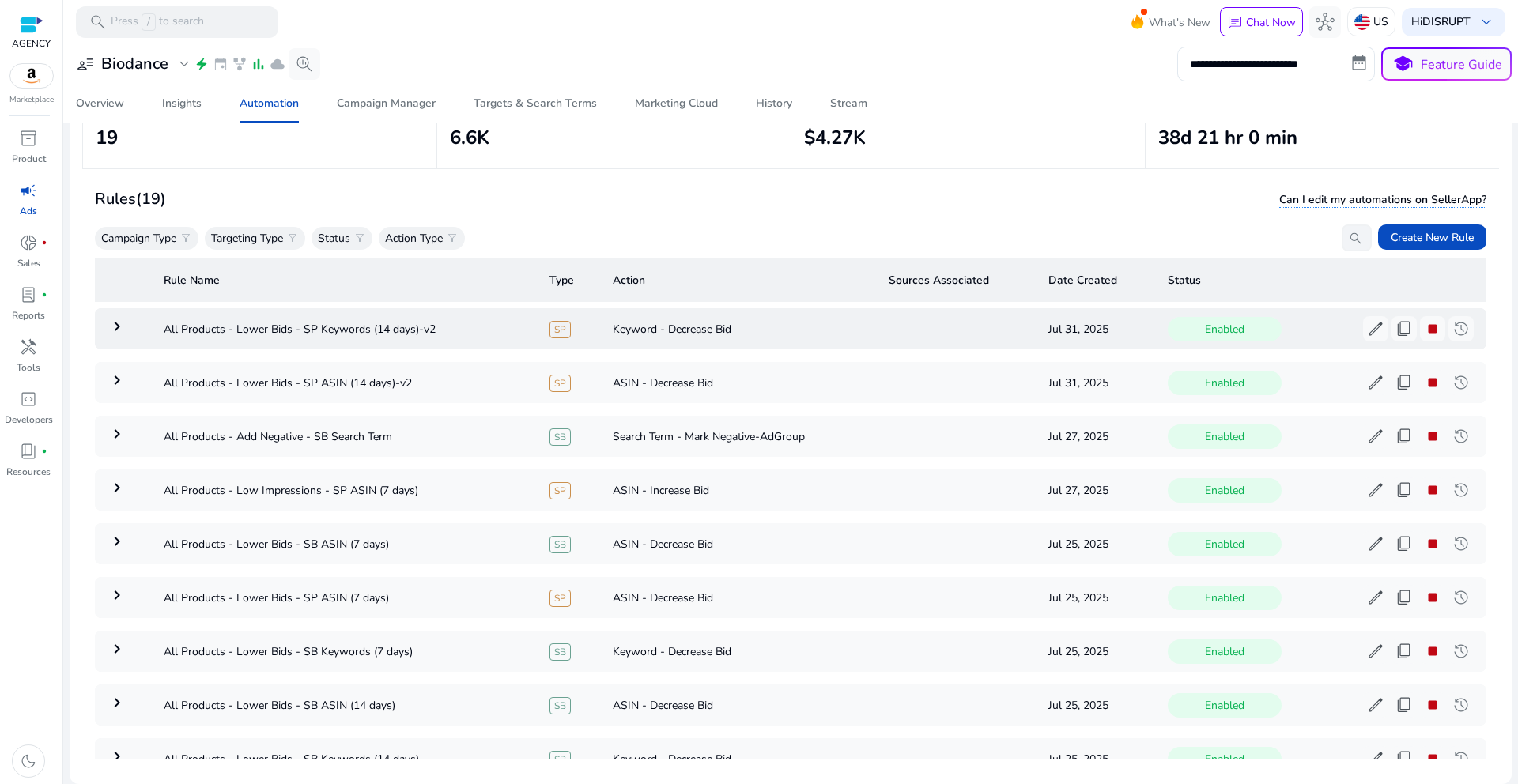 click on "keyboard_arrow_right" at bounding box center [117, 326] 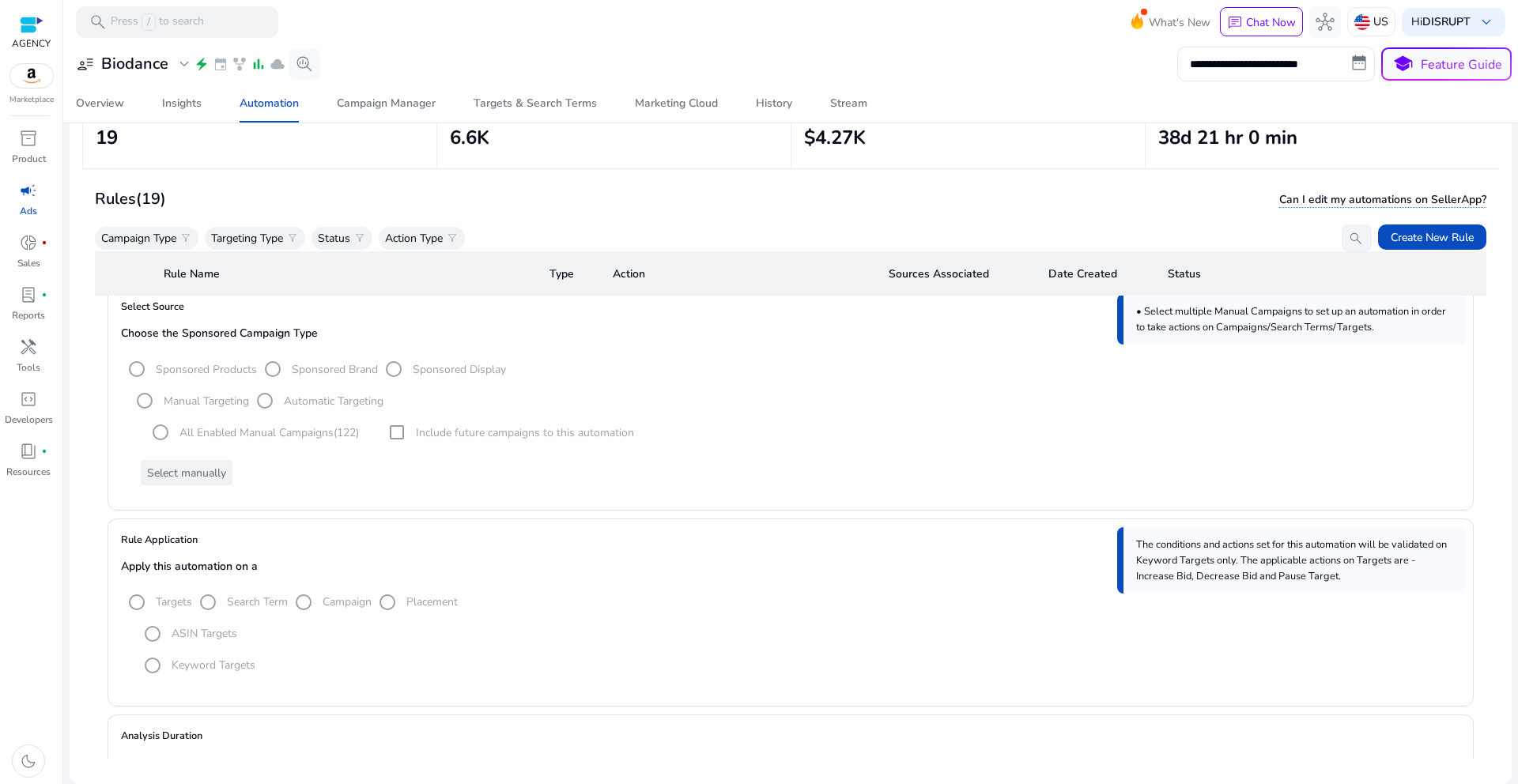 scroll, scrollTop: 0, scrollLeft: 0, axis: both 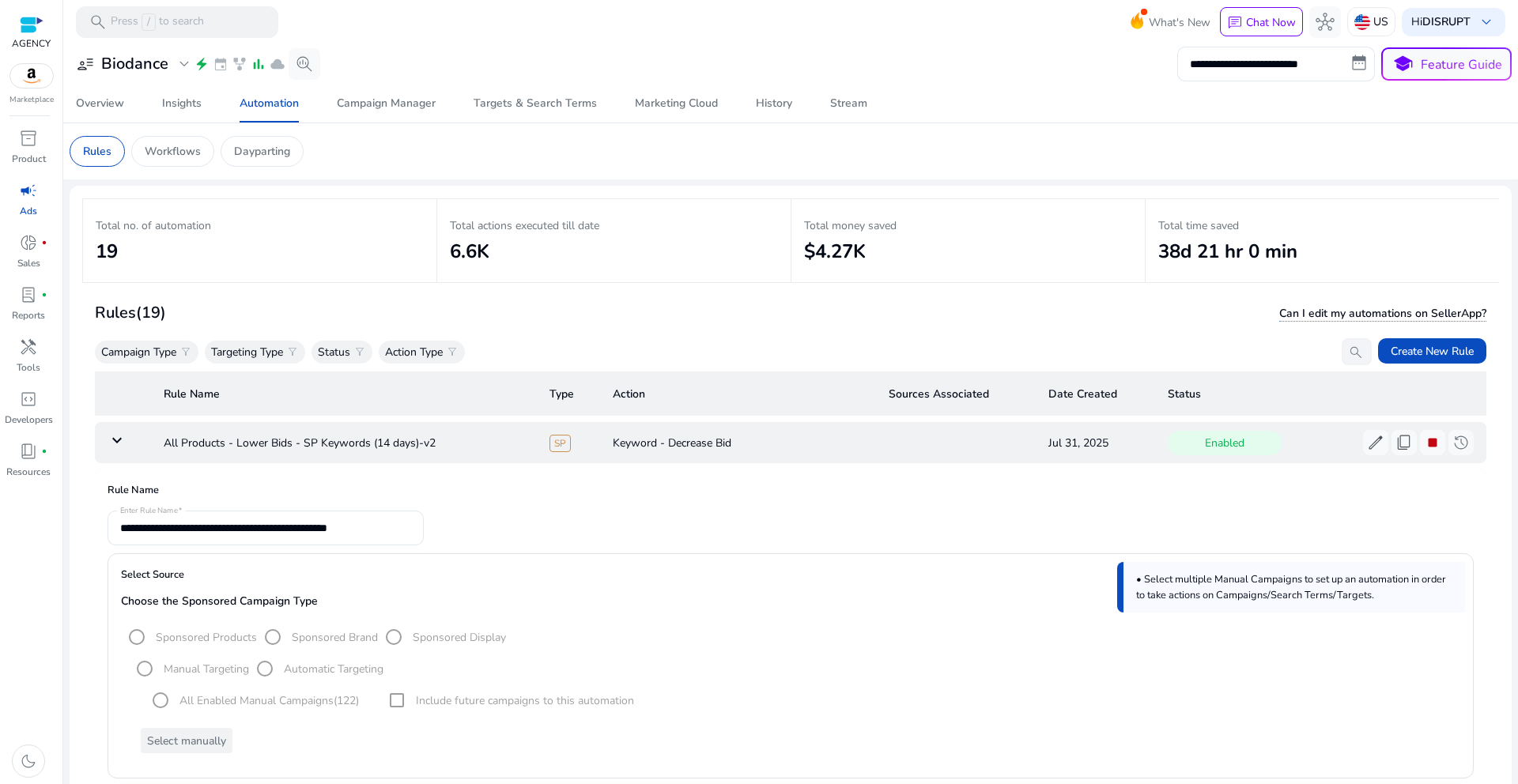 click on "keyboard_arrow_down" at bounding box center [123, 443] 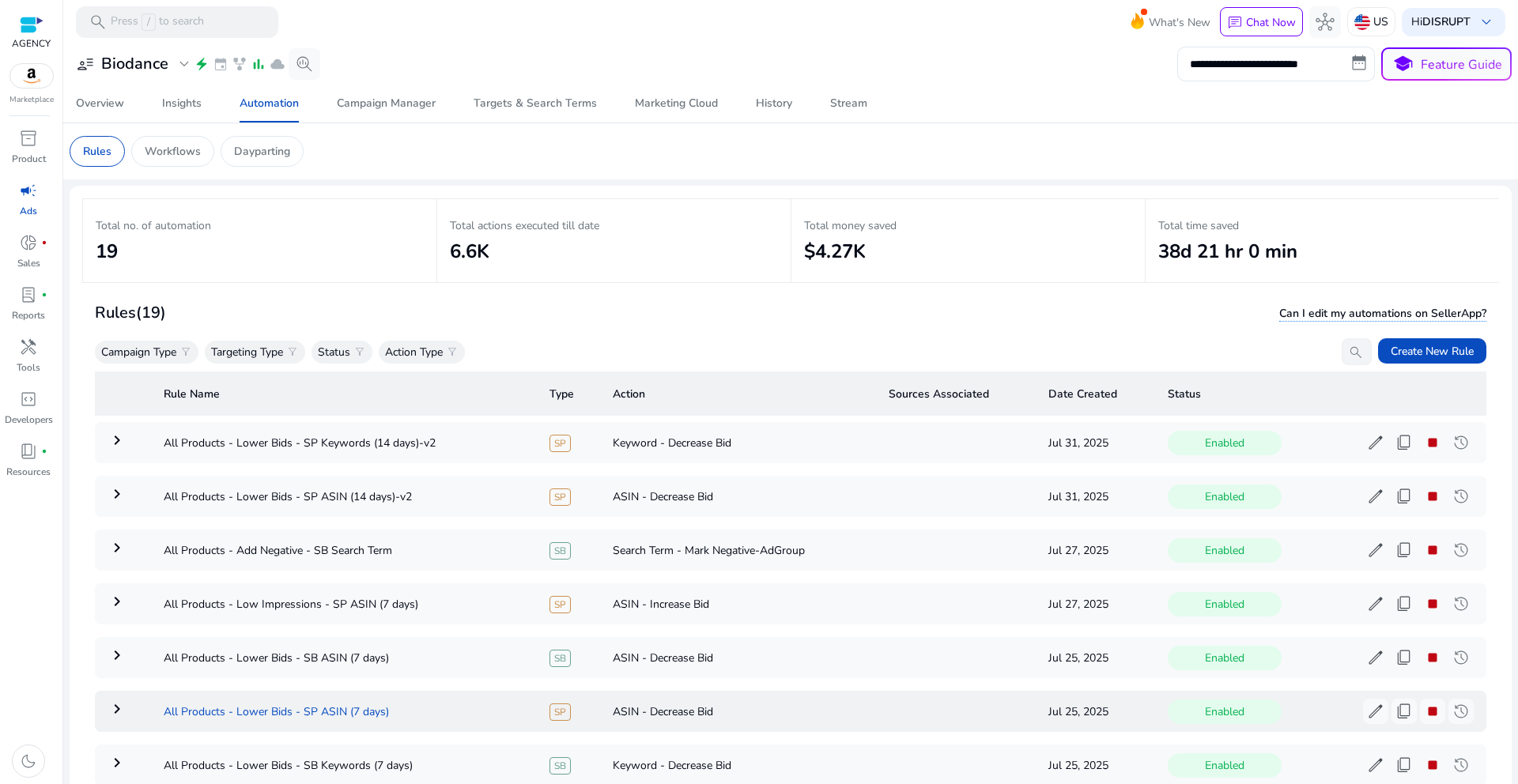 scroll, scrollTop: 89, scrollLeft: 0, axis: vertical 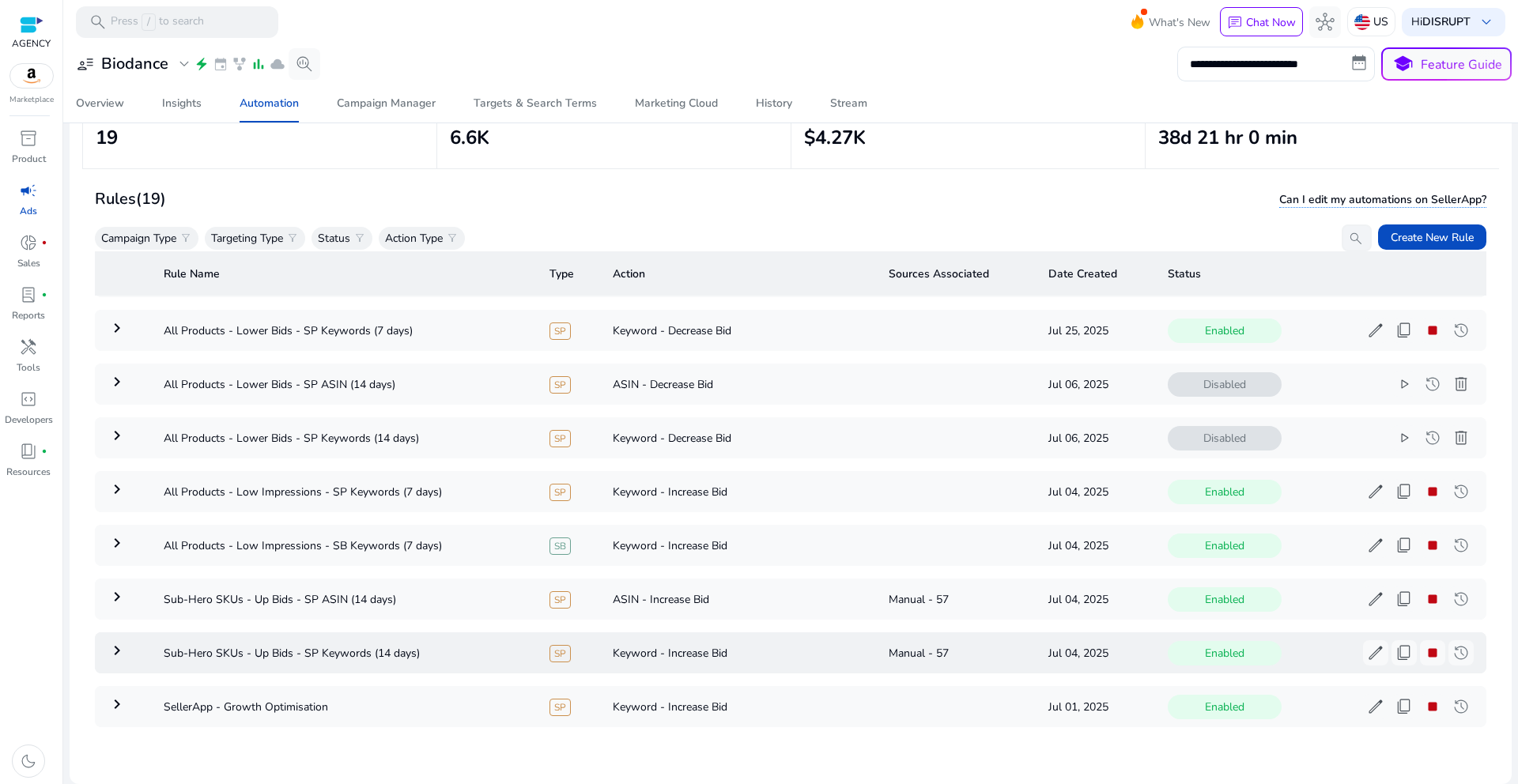 click on "keyboard_arrow_right" at bounding box center [117, 650] 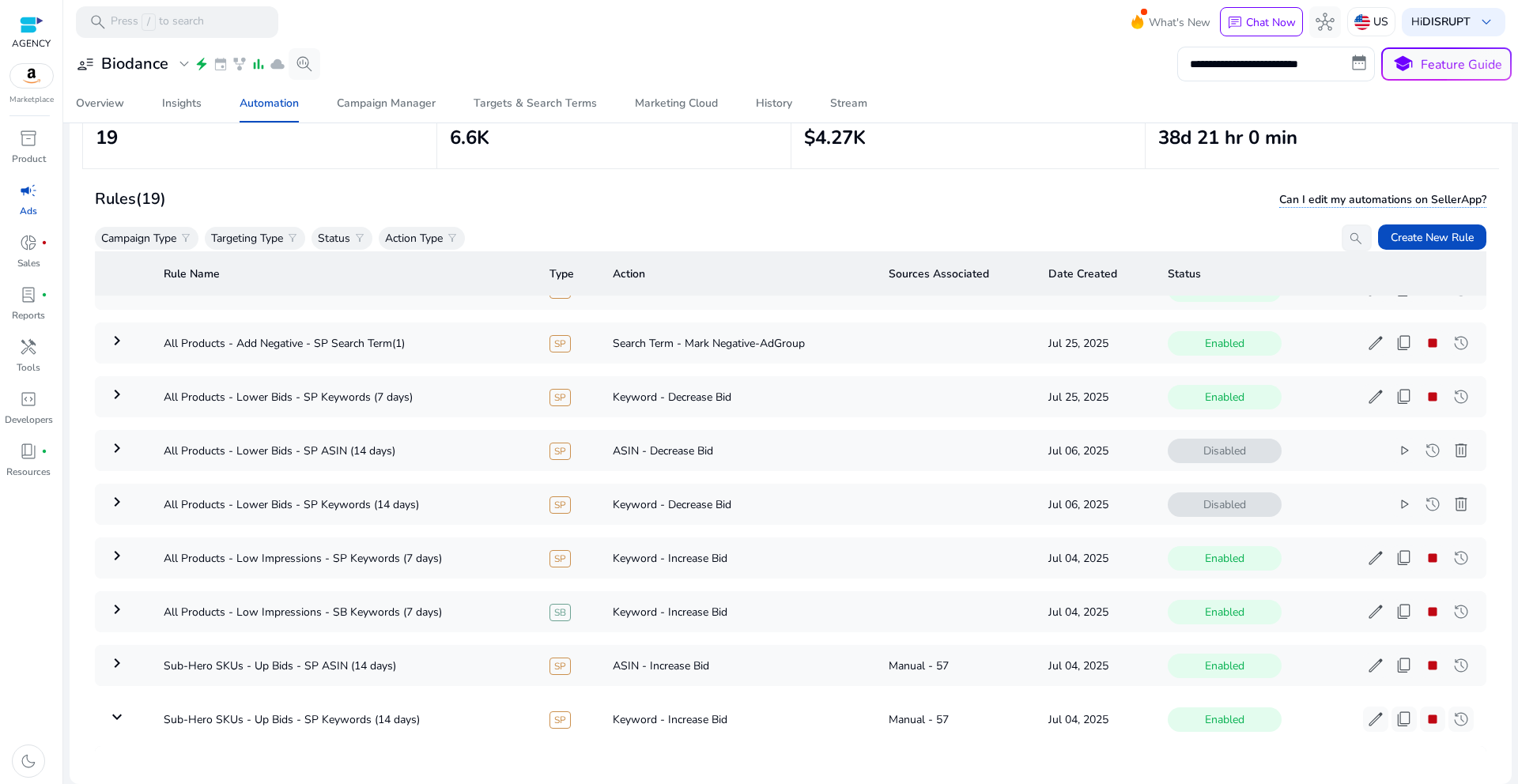 scroll, scrollTop: 618, scrollLeft: 0, axis: vertical 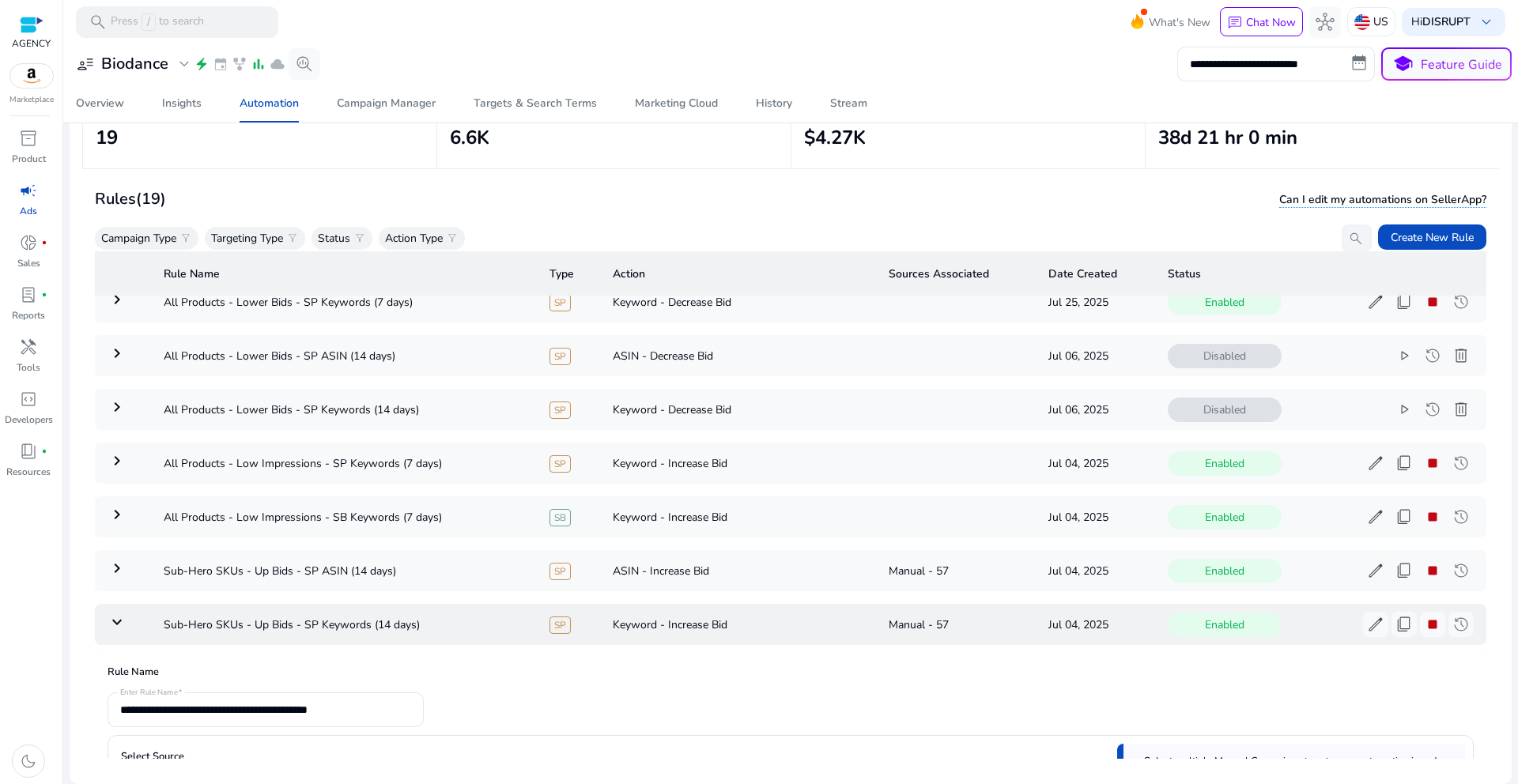 click on "keyboard_arrow_down" at bounding box center [117, 622] 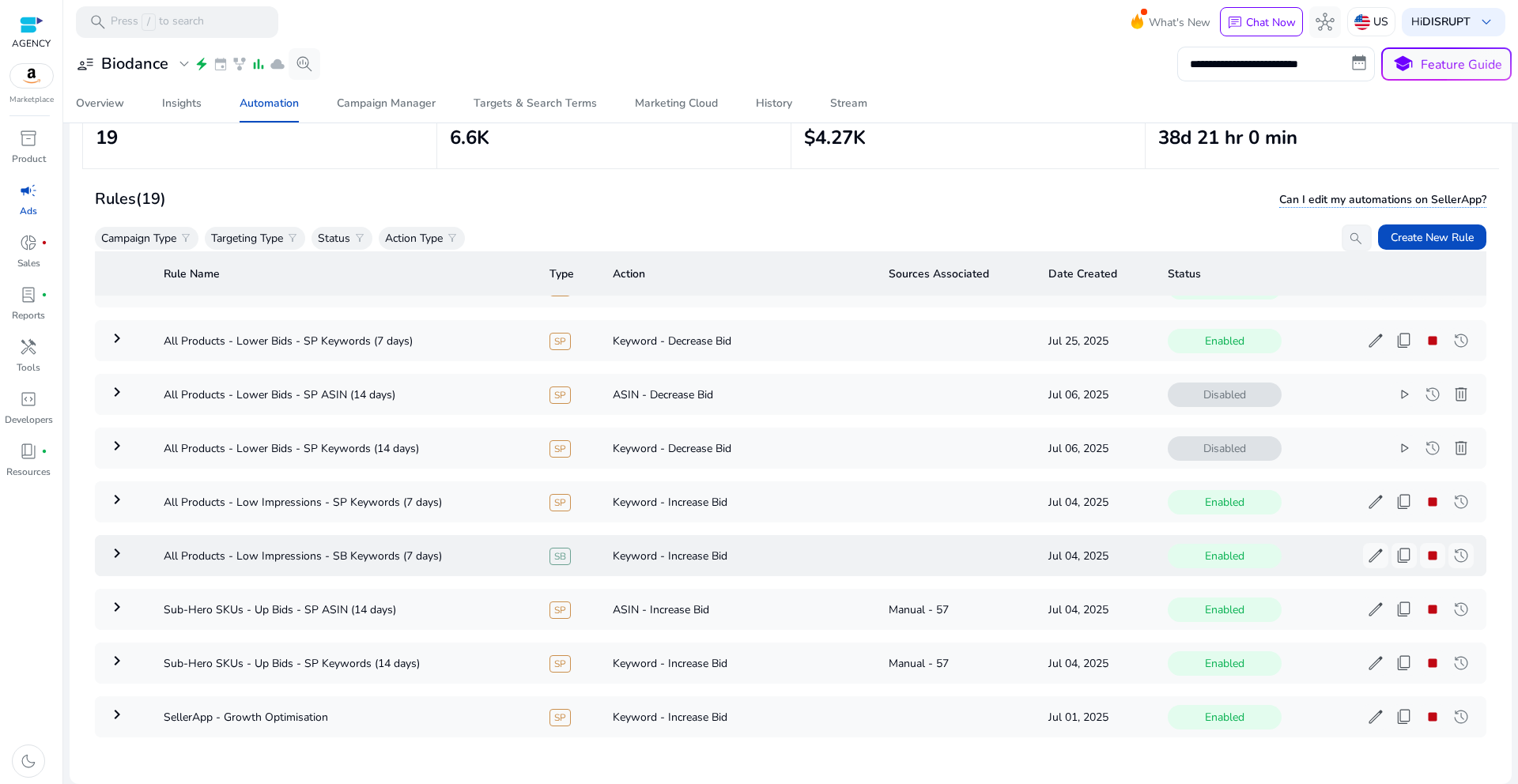 scroll, scrollTop: 601, scrollLeft: 0, axis: vertical 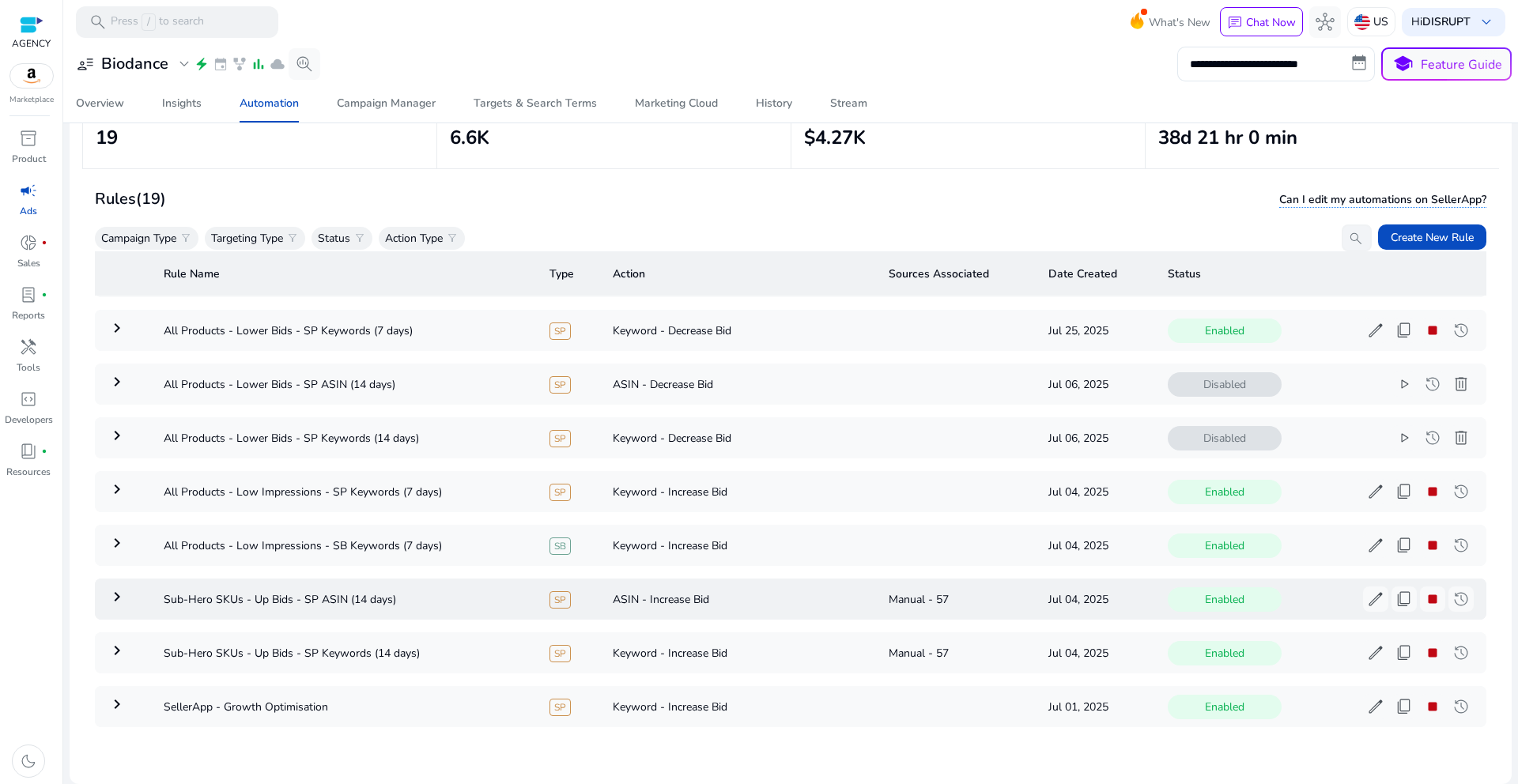 click on "keyboard_arrow_right" at bounding box center [117, 597] 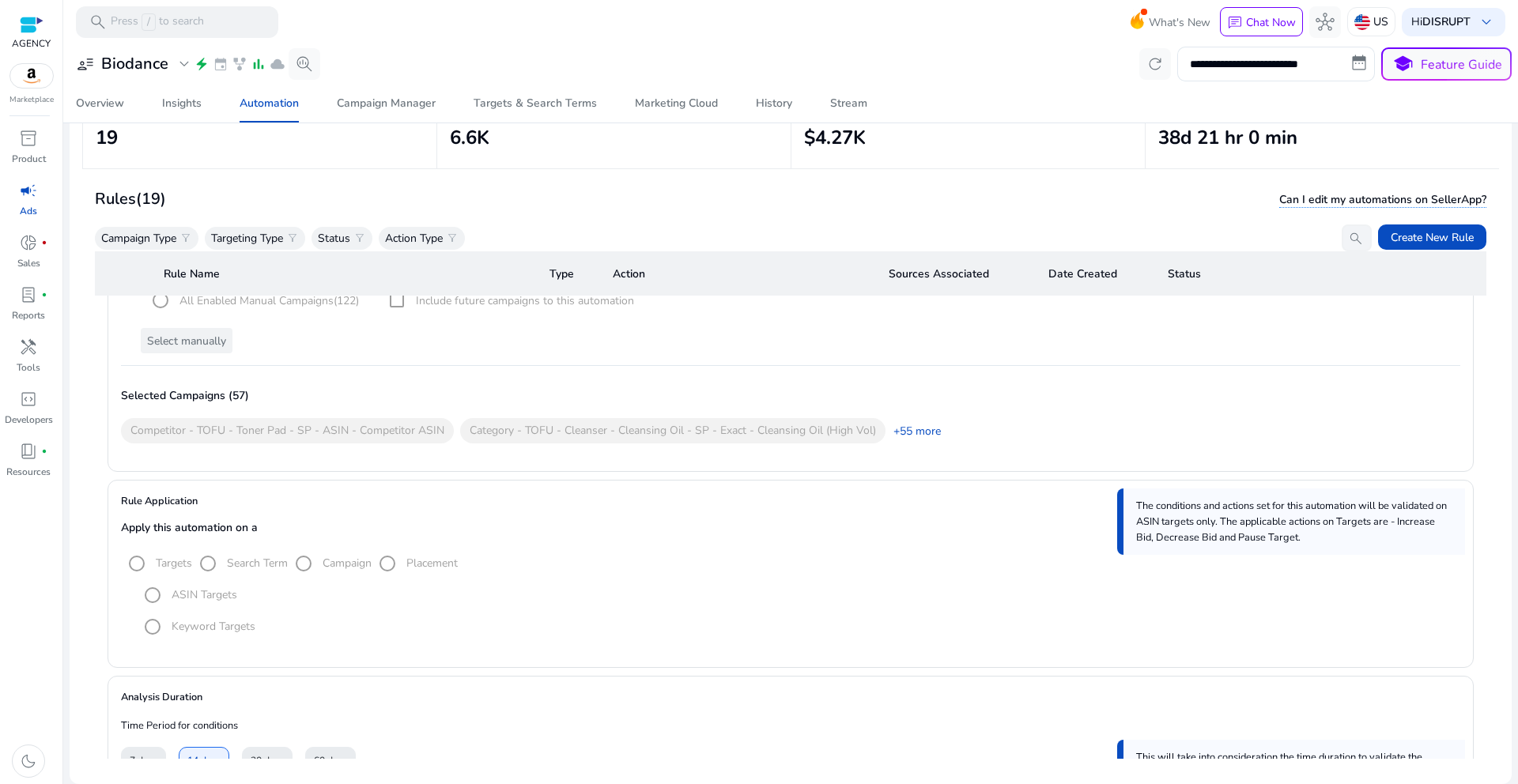 scroll, scrollTop: 1476, scrollLeft: 0, axis: vertical 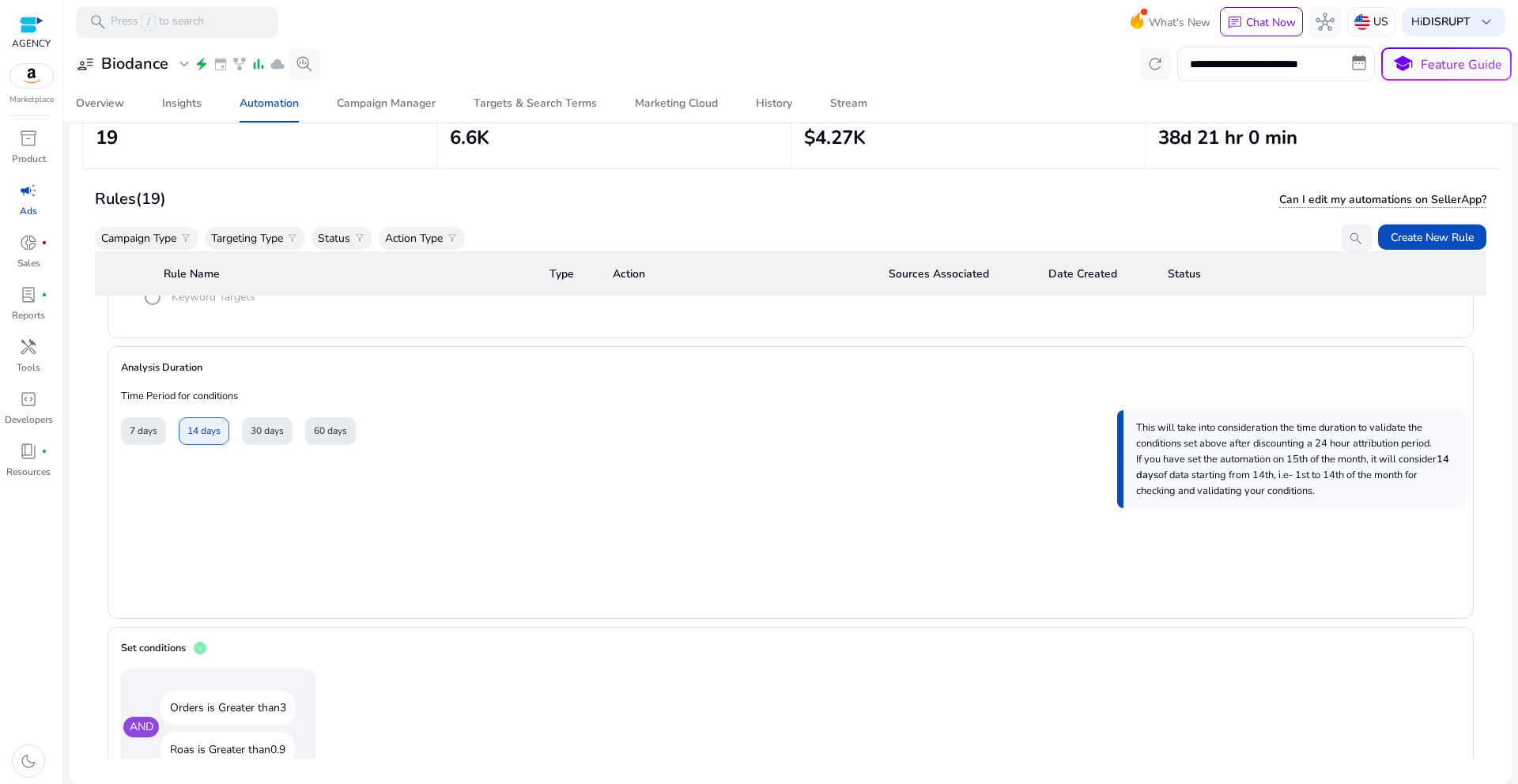 click on "Time Period for conditions   7 days   14 days   30 days   60 days" 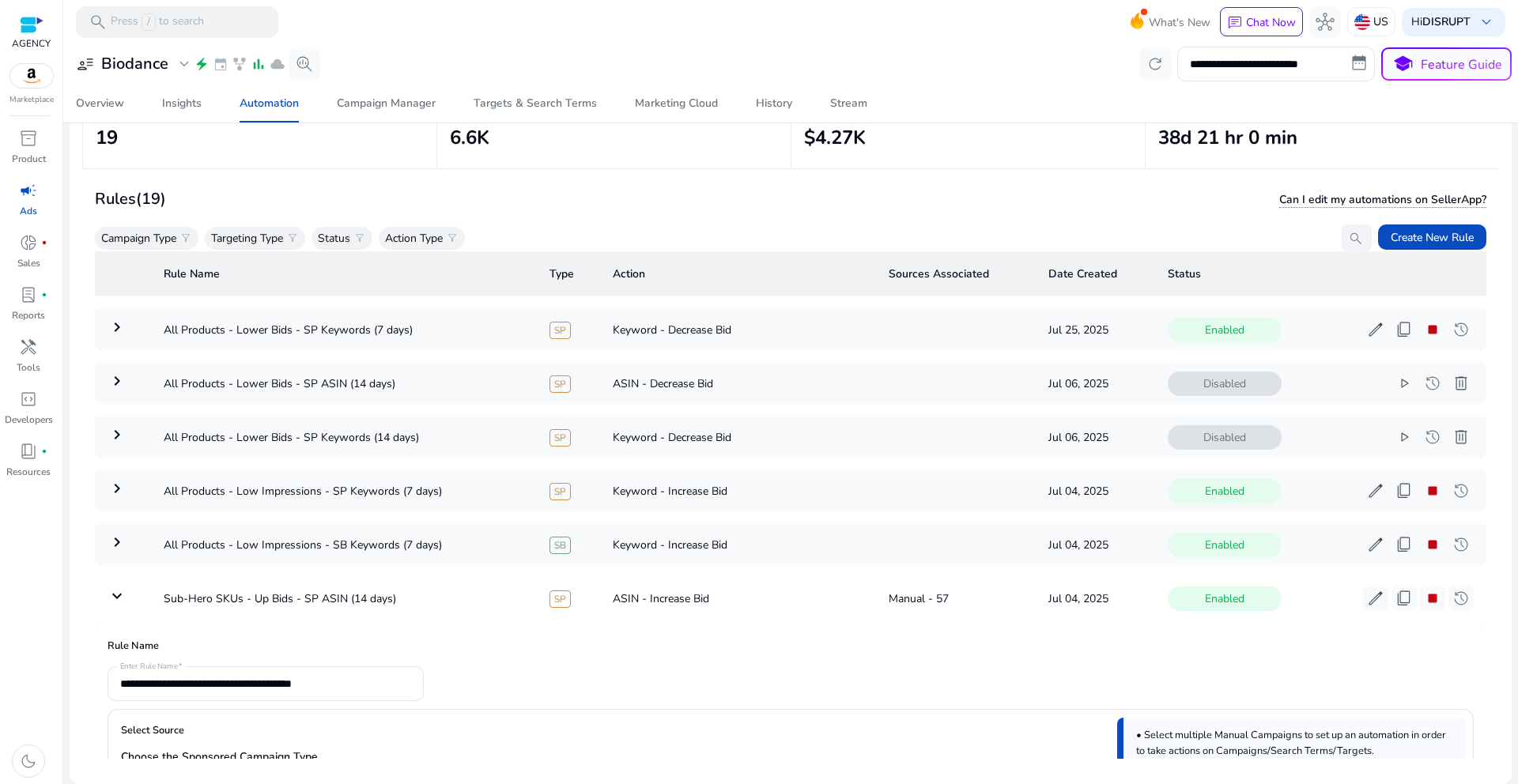 scroll, scrollTop: 568, scrollLeft: 0, axis: vertical 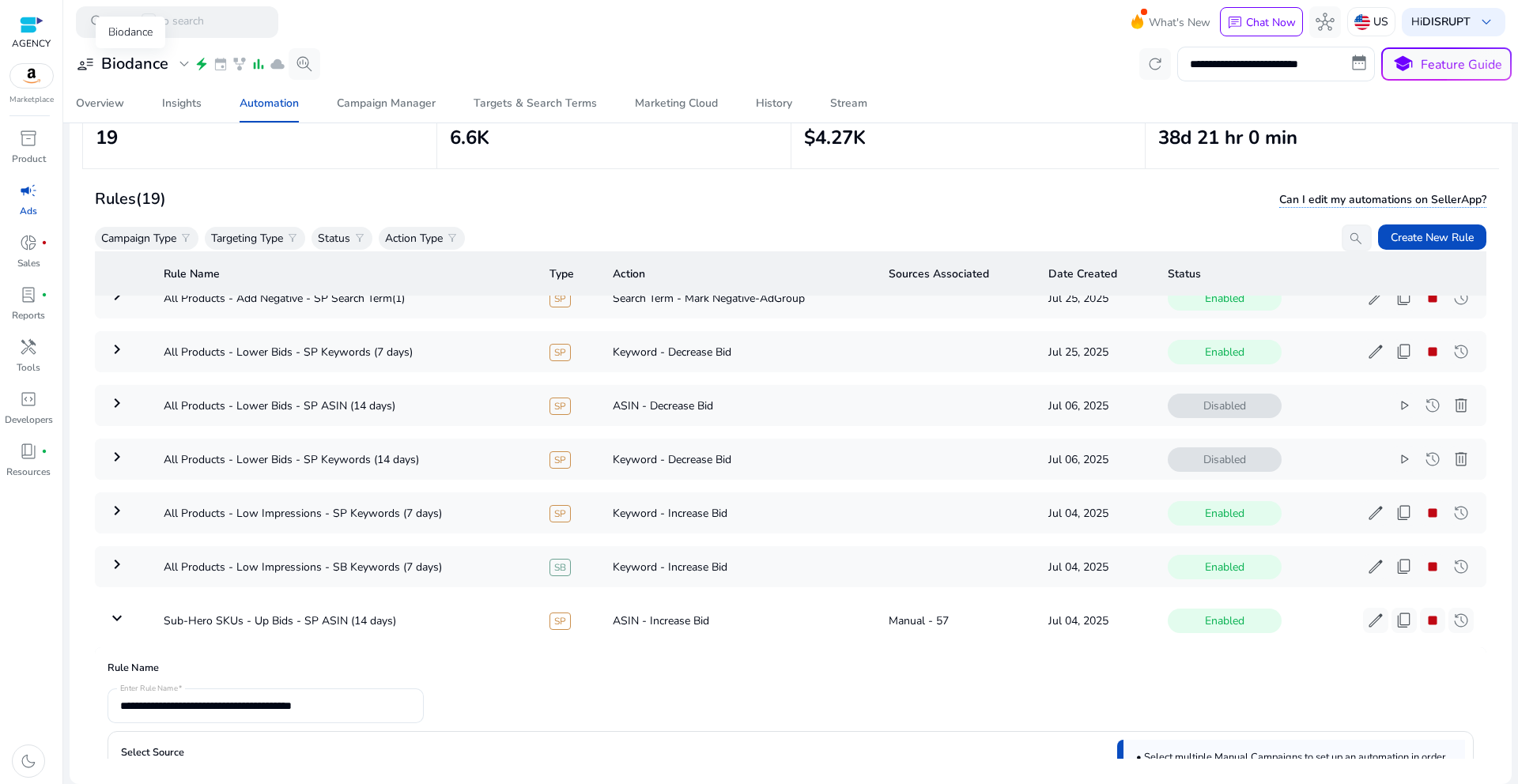 click on "user_attributes   Biodance   expand_more" 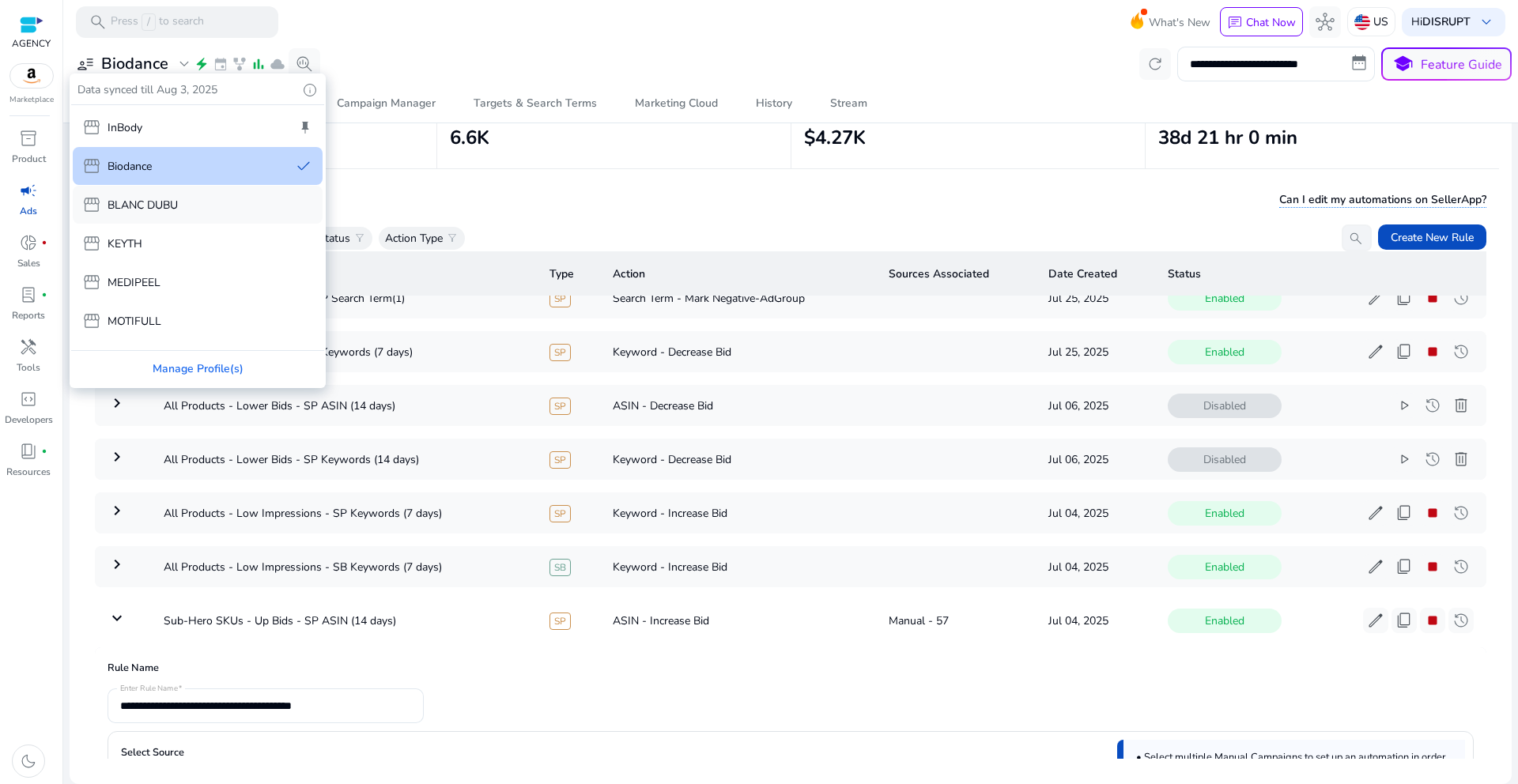click on "storefront   BLANC DUBU" at bounding box center [198, 205] 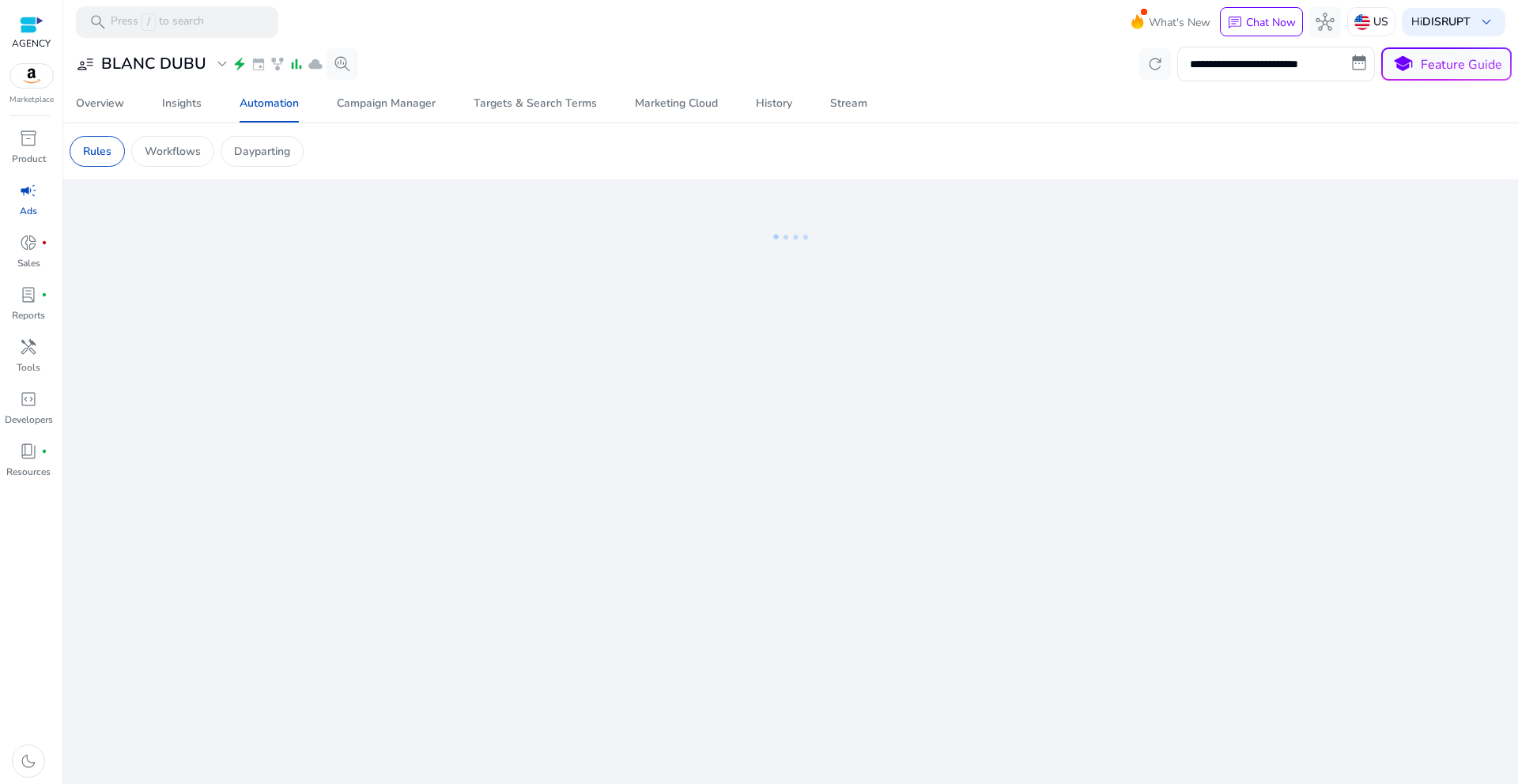 scroll, scrollTop: 0, scrollLeft: 0, axis: both 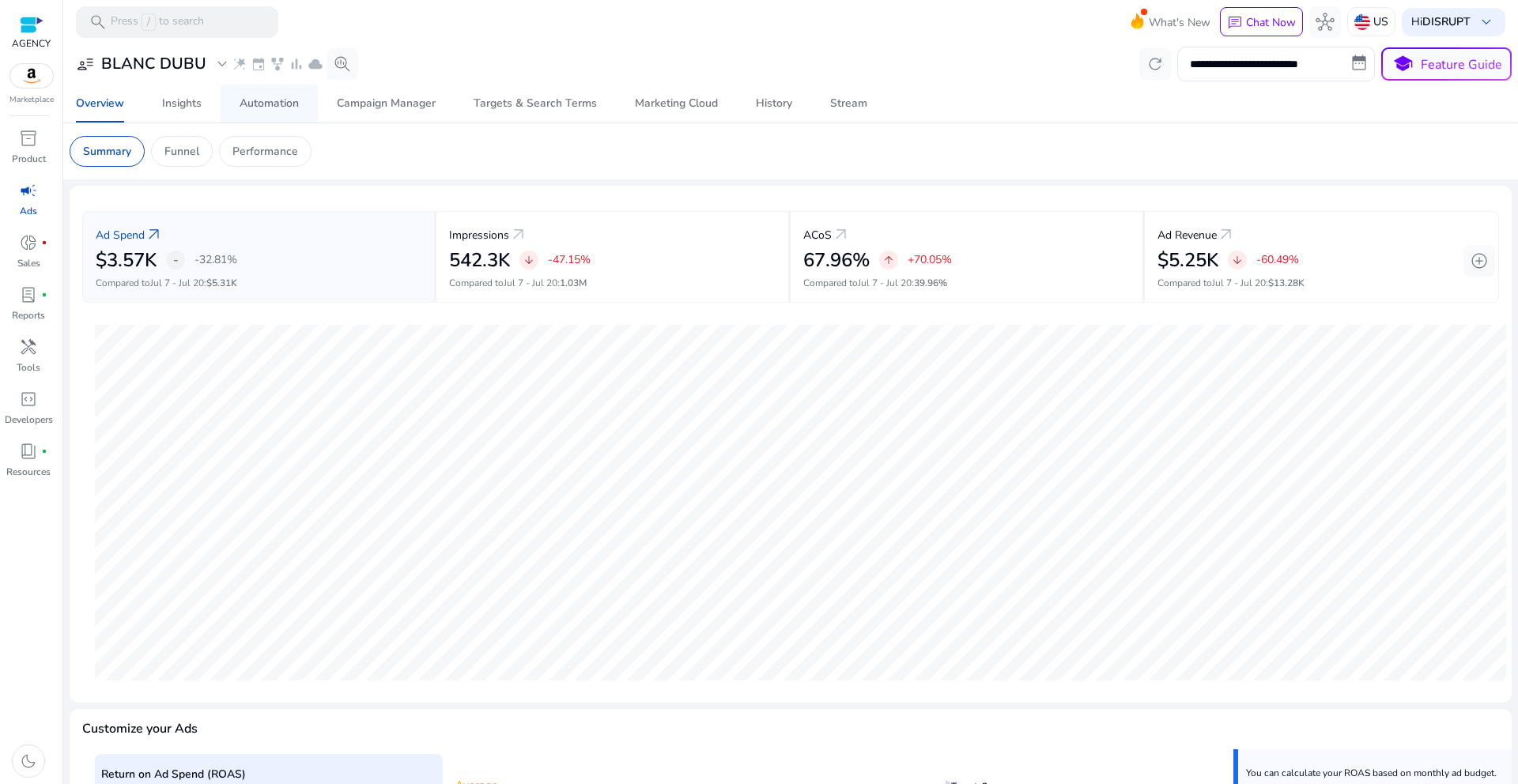 click on "Automation" at bounding box center [269, 104] 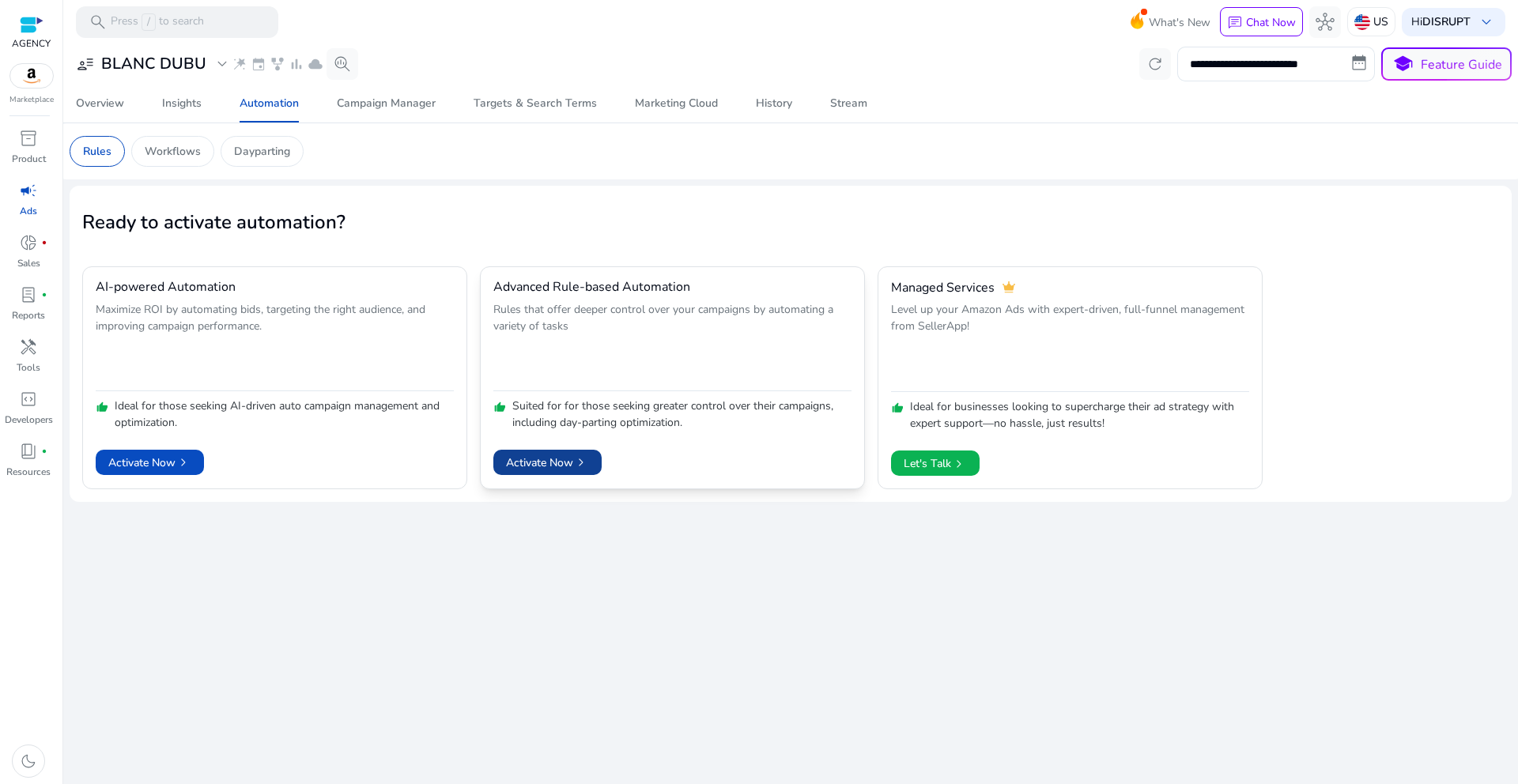click on "Activate Now   chevron_right" at bounding box center (547, 462) 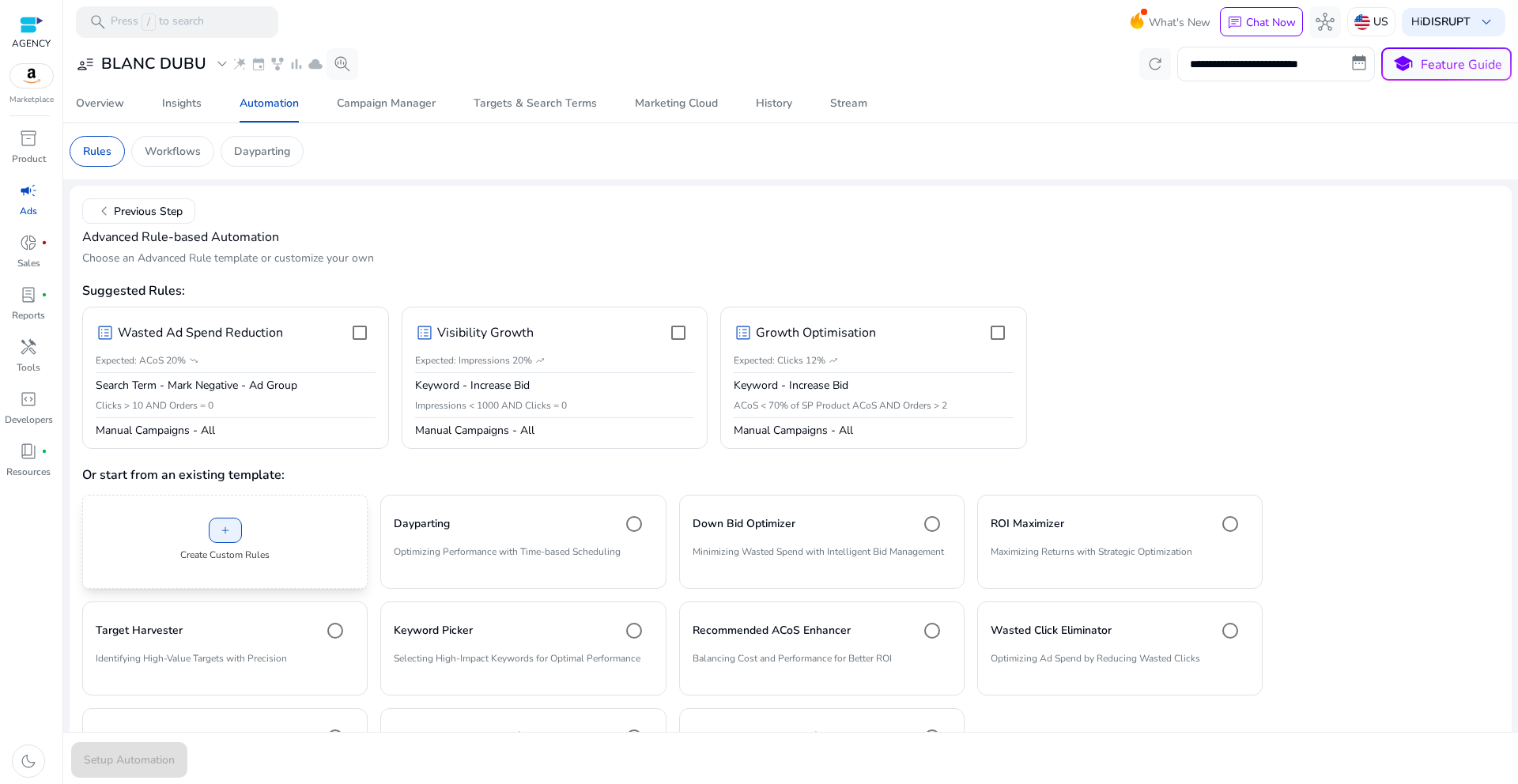 click on "add   Create Custom Rules" at bounding box center (225, 541) 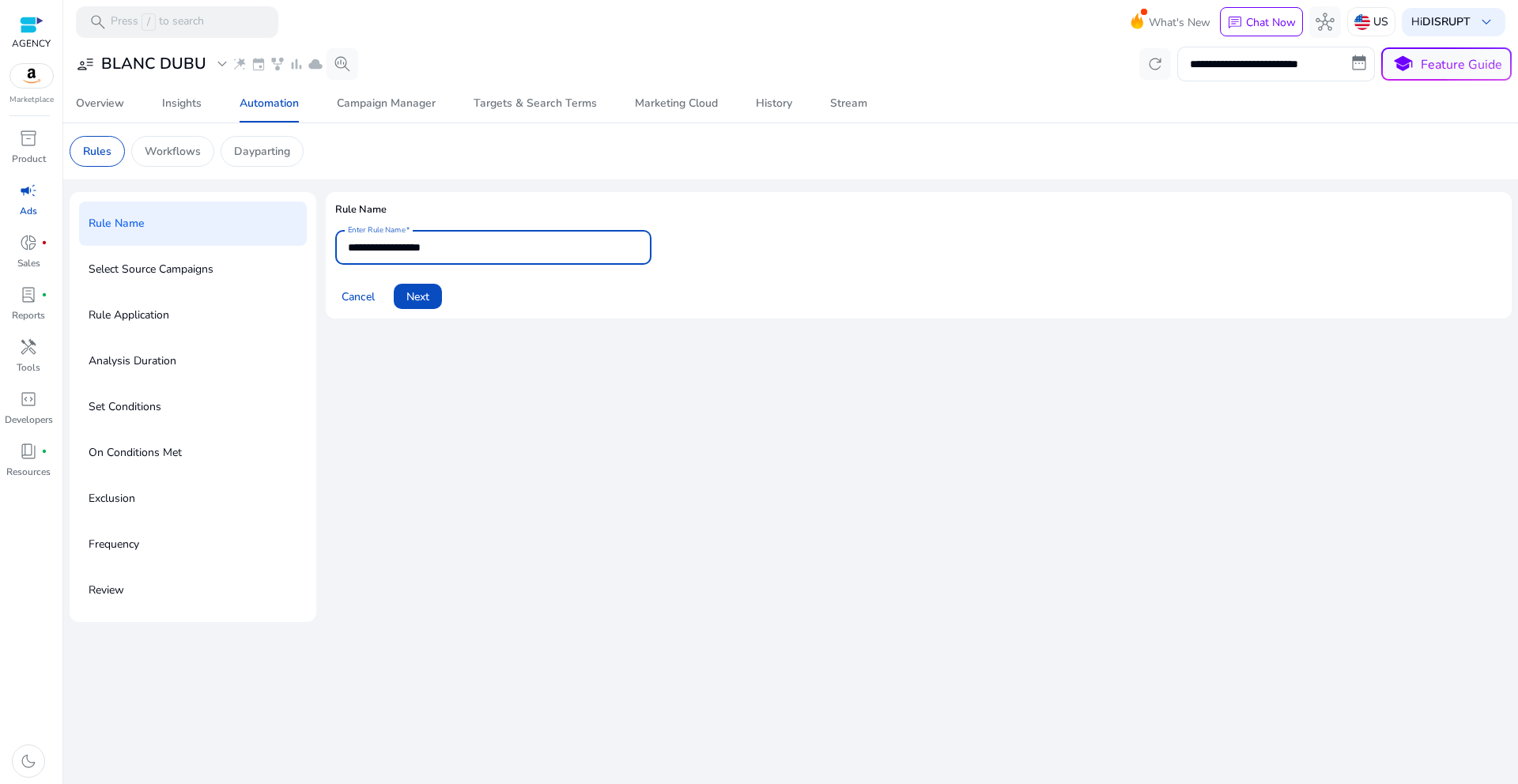drag, startPoint x: 489, startPoint y: 252, endPoint x: 307, endPoint y: 242, distance: 182.27452 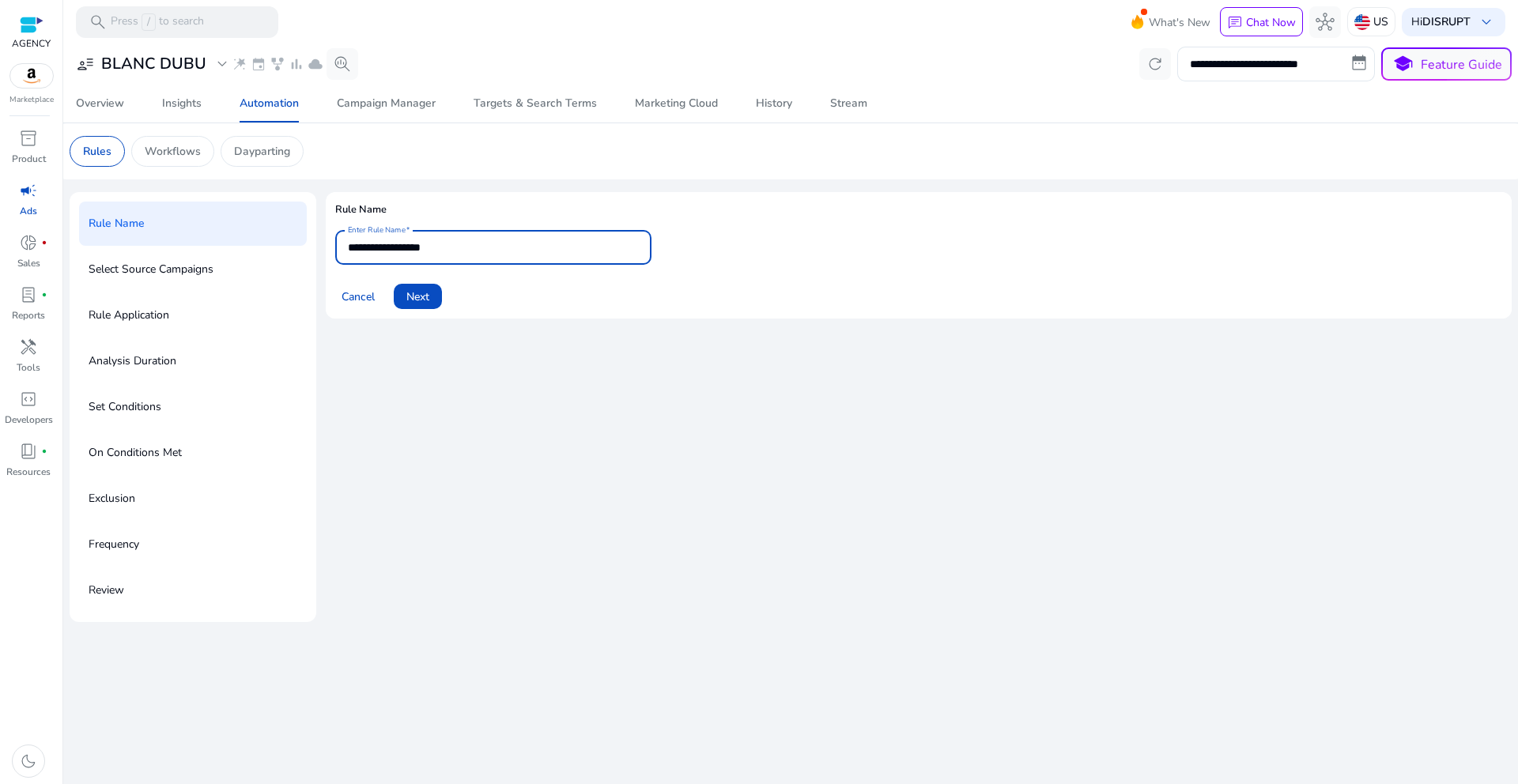 drag, startPoint x: 437, startPoint y: 243, endPoint x: 402, endPoint y: 242, distance: 35.01428 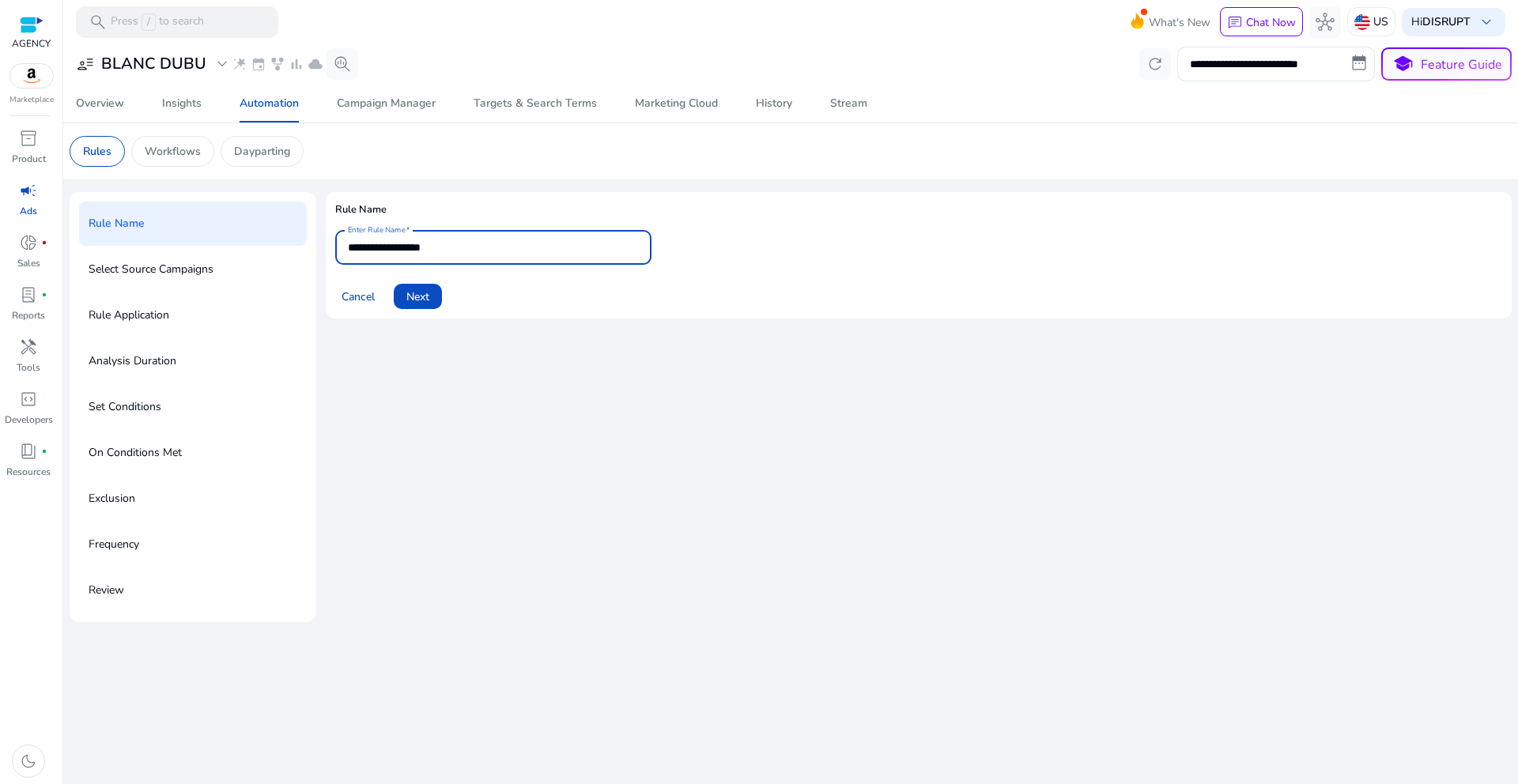 click on "**********" at bounding box center (493, 247) 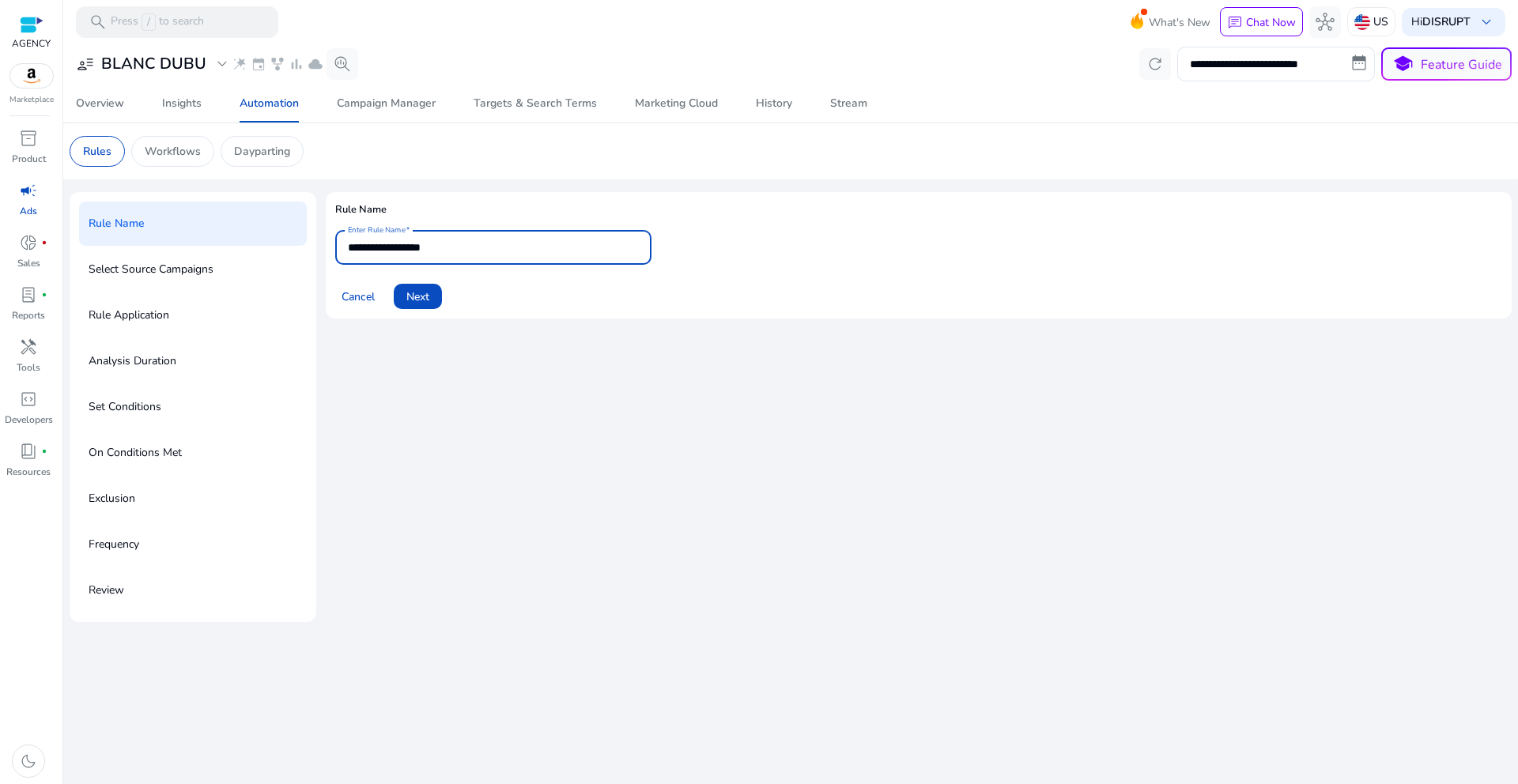 drag, startPoint x: 498, startPoint y: 244, endPoint x: 318, endPoint y: 244, distance: 180 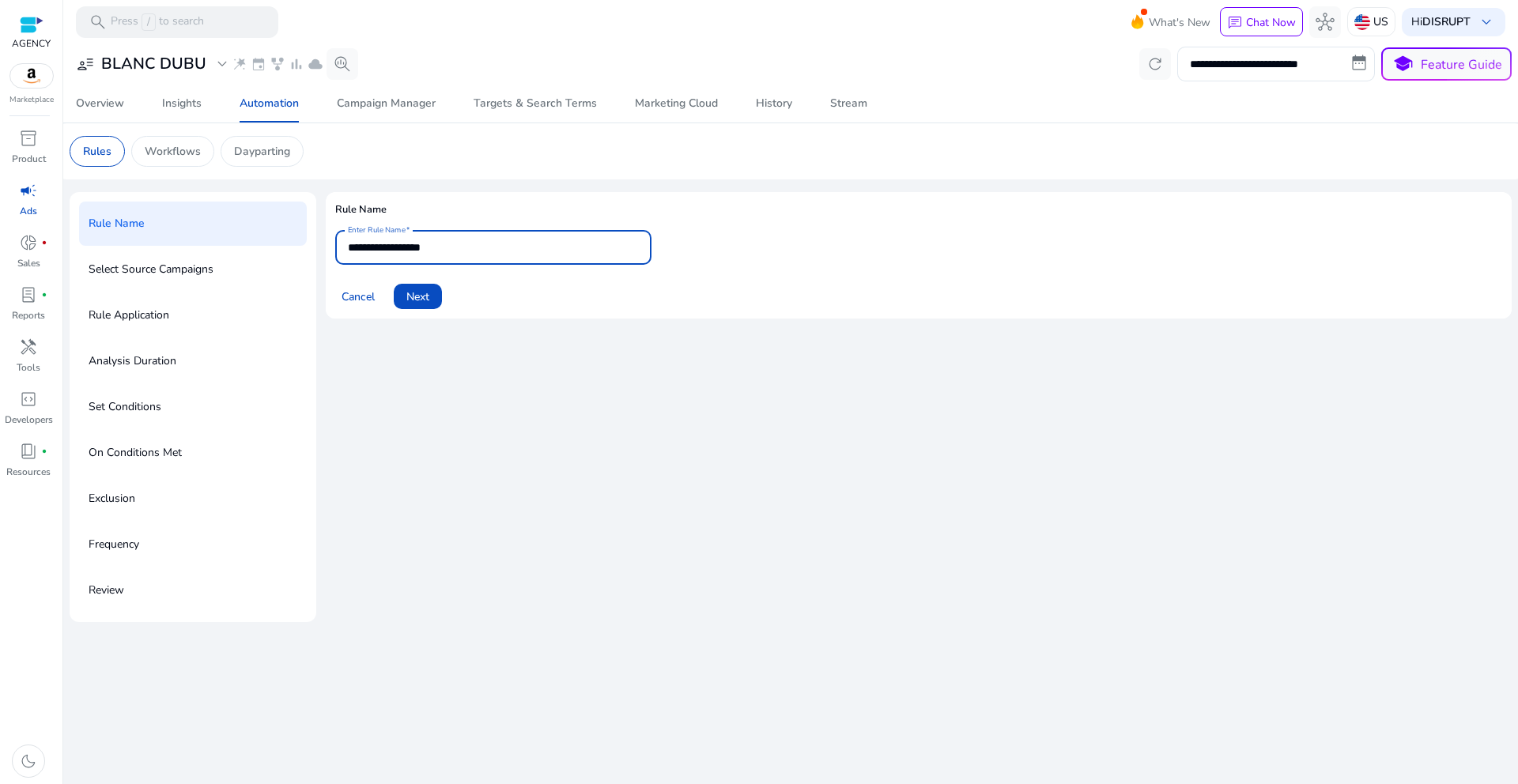 paste on "**********" 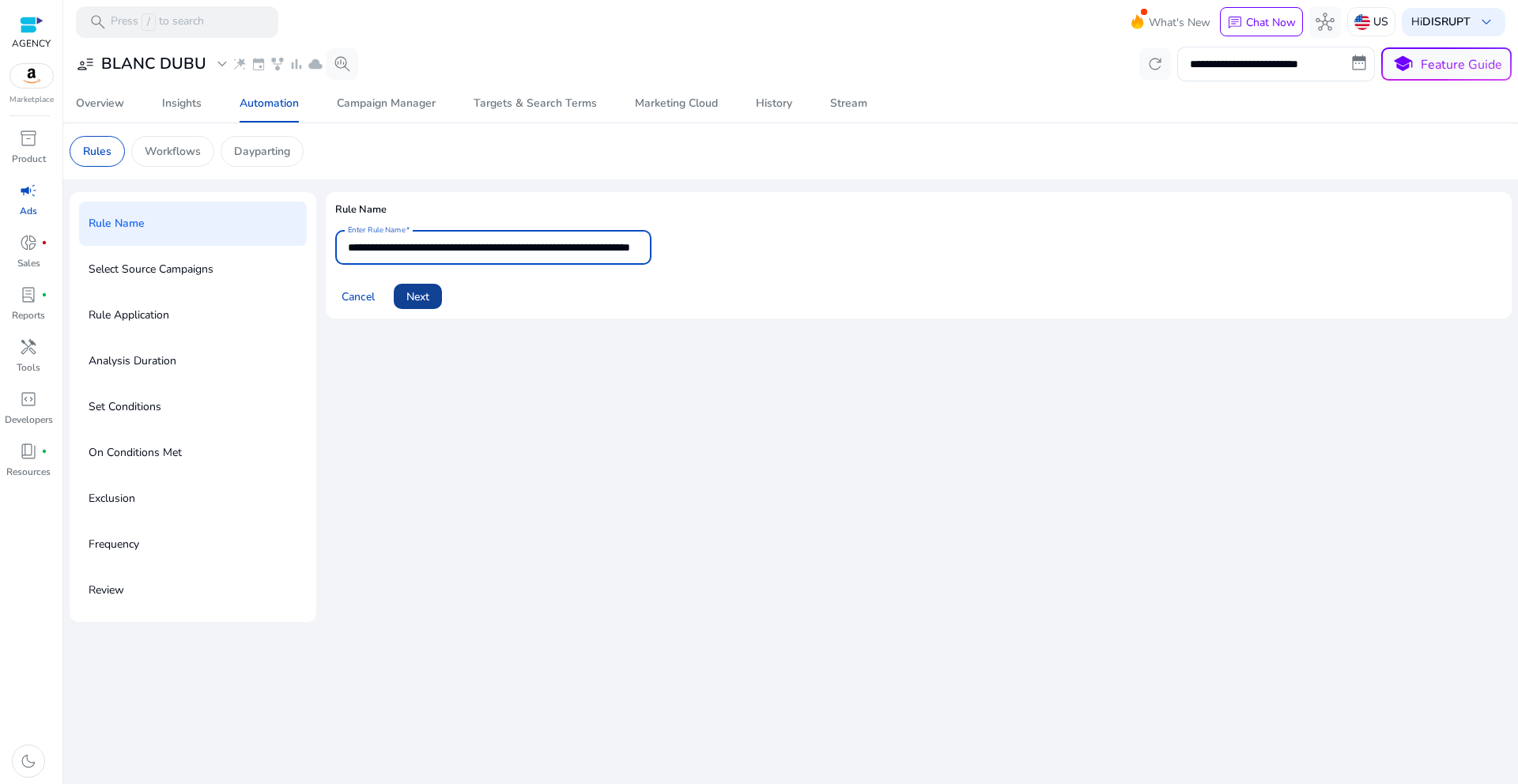 scroll, scrollTop: 0, scrollLeft: 94, axis: horizontal 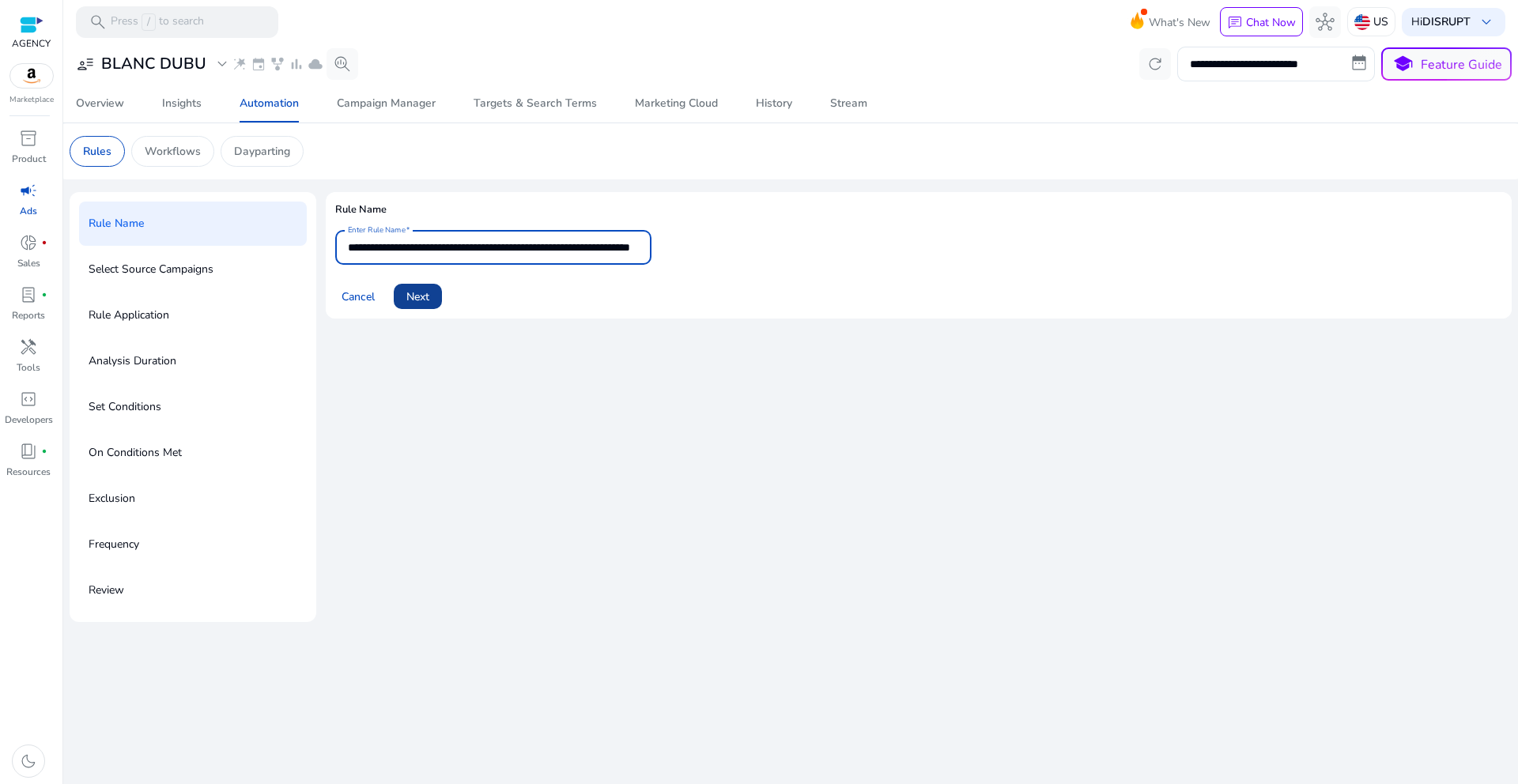 click on "Next" 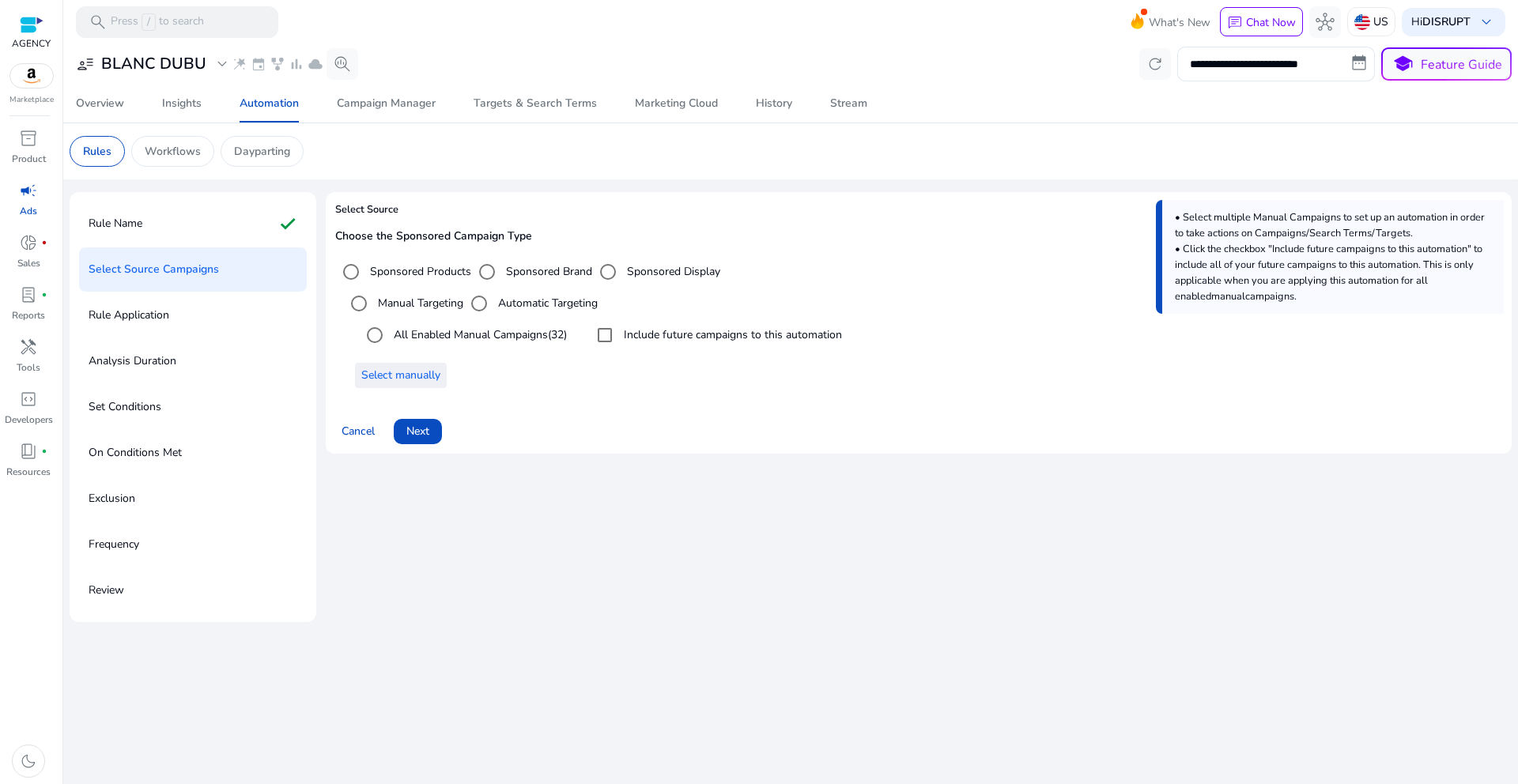 click on "Select manually" at bounding box center [401, 375] 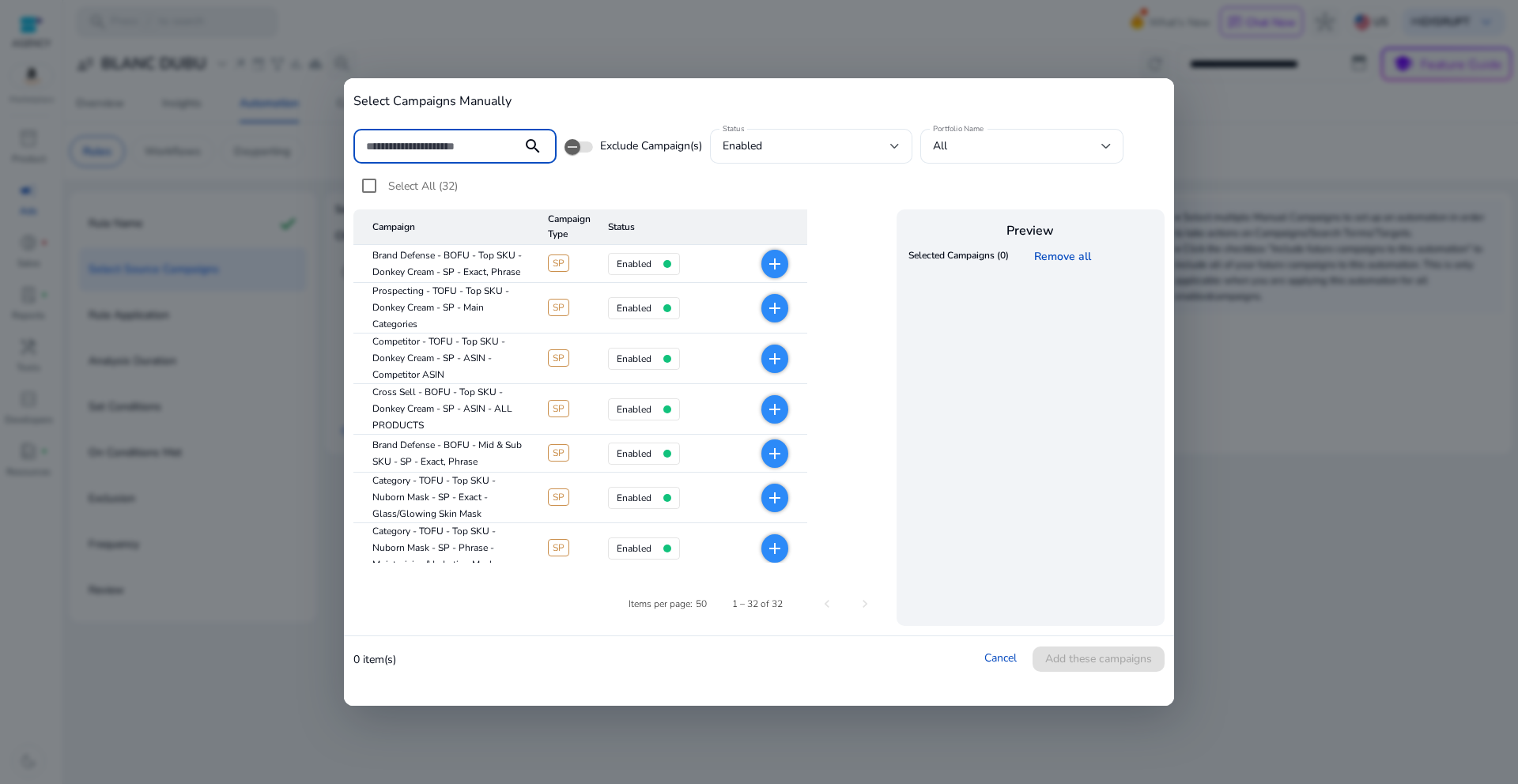 click at bounding box center [437, 146] 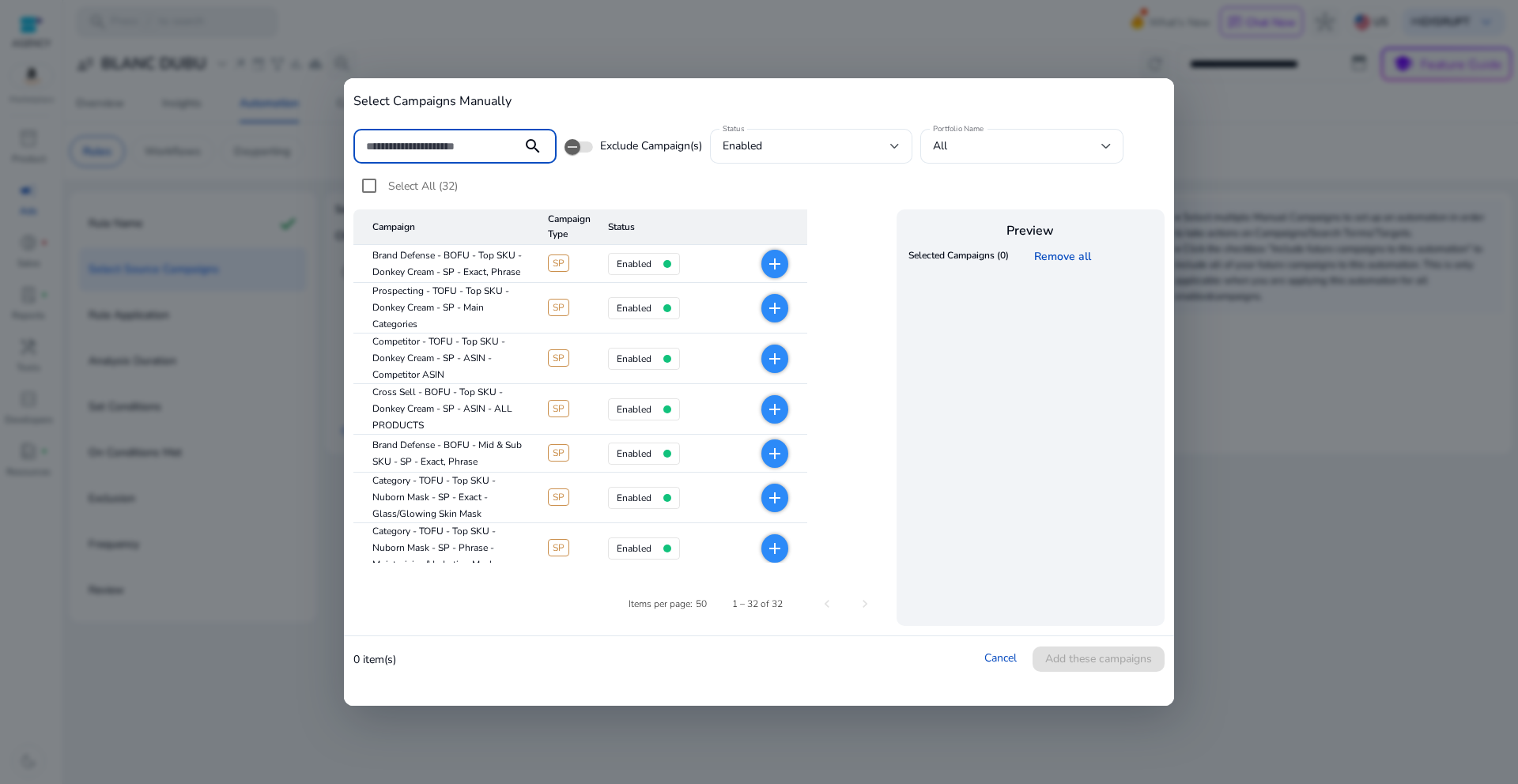 click on "Cross Sell - BOFU - Top SKU - Donkey Cream - SP - ASIN - ALL PRODUCTS" at bounding box center (444, 409) 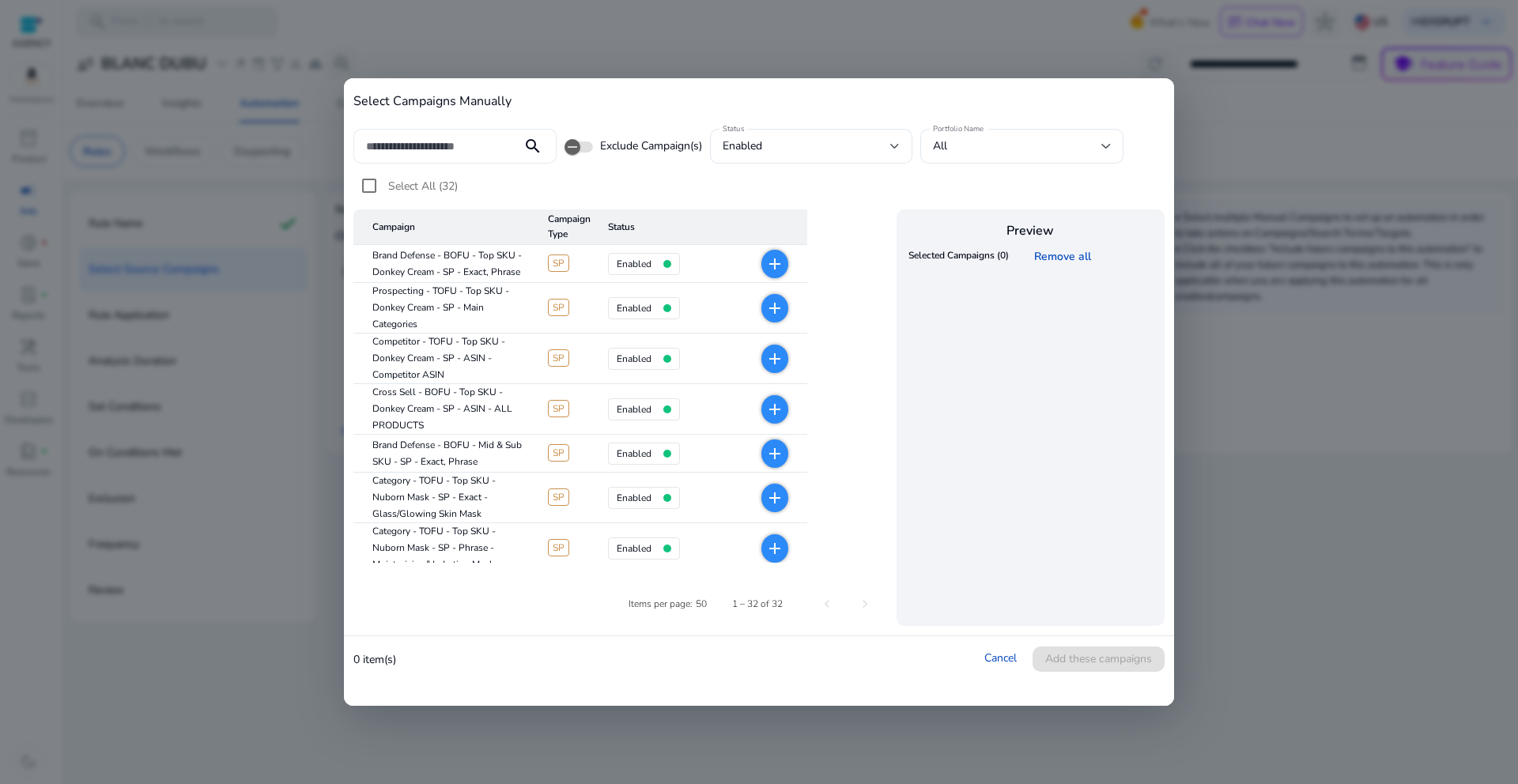 click at bounding box center [437, 146] 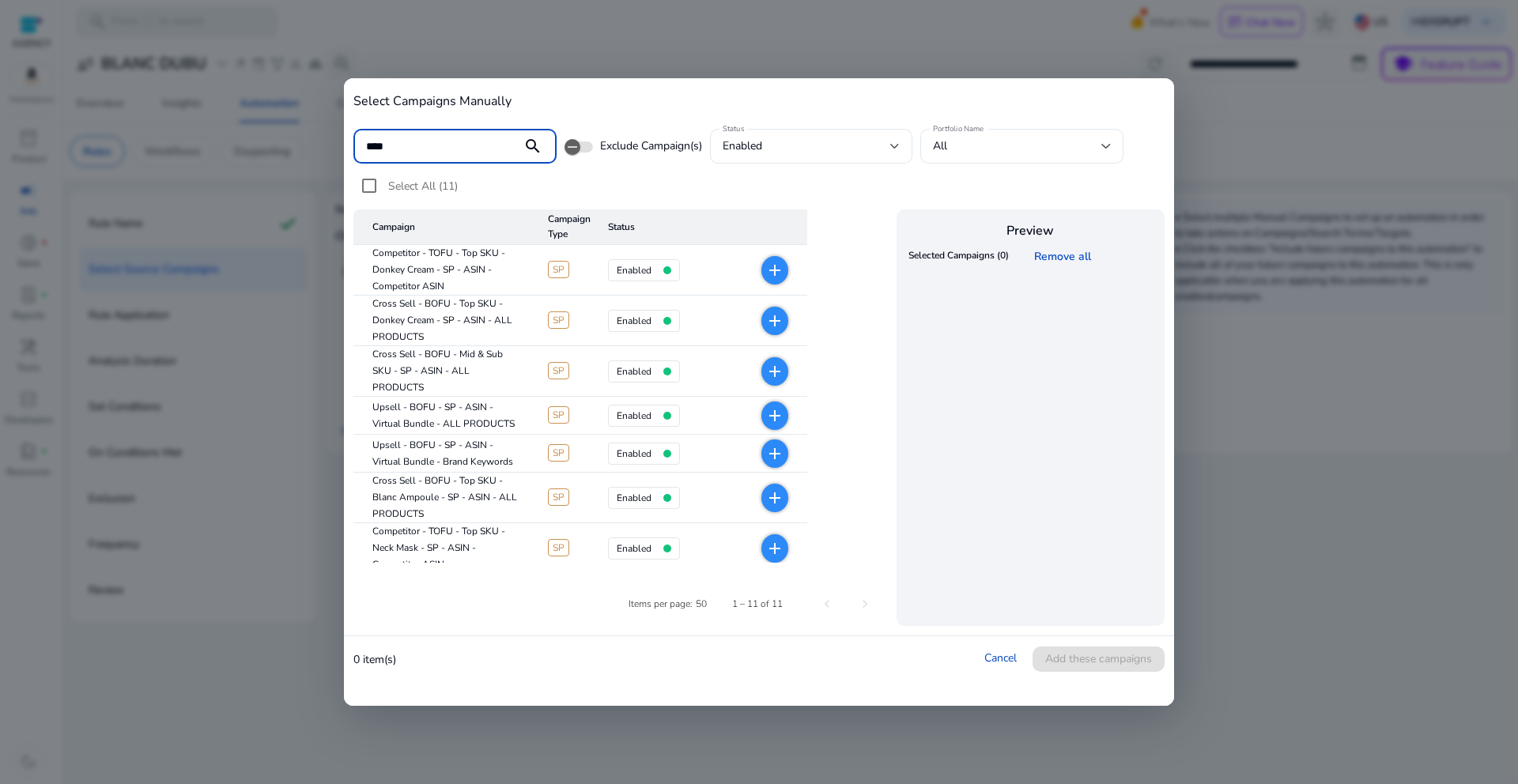 type on "****" 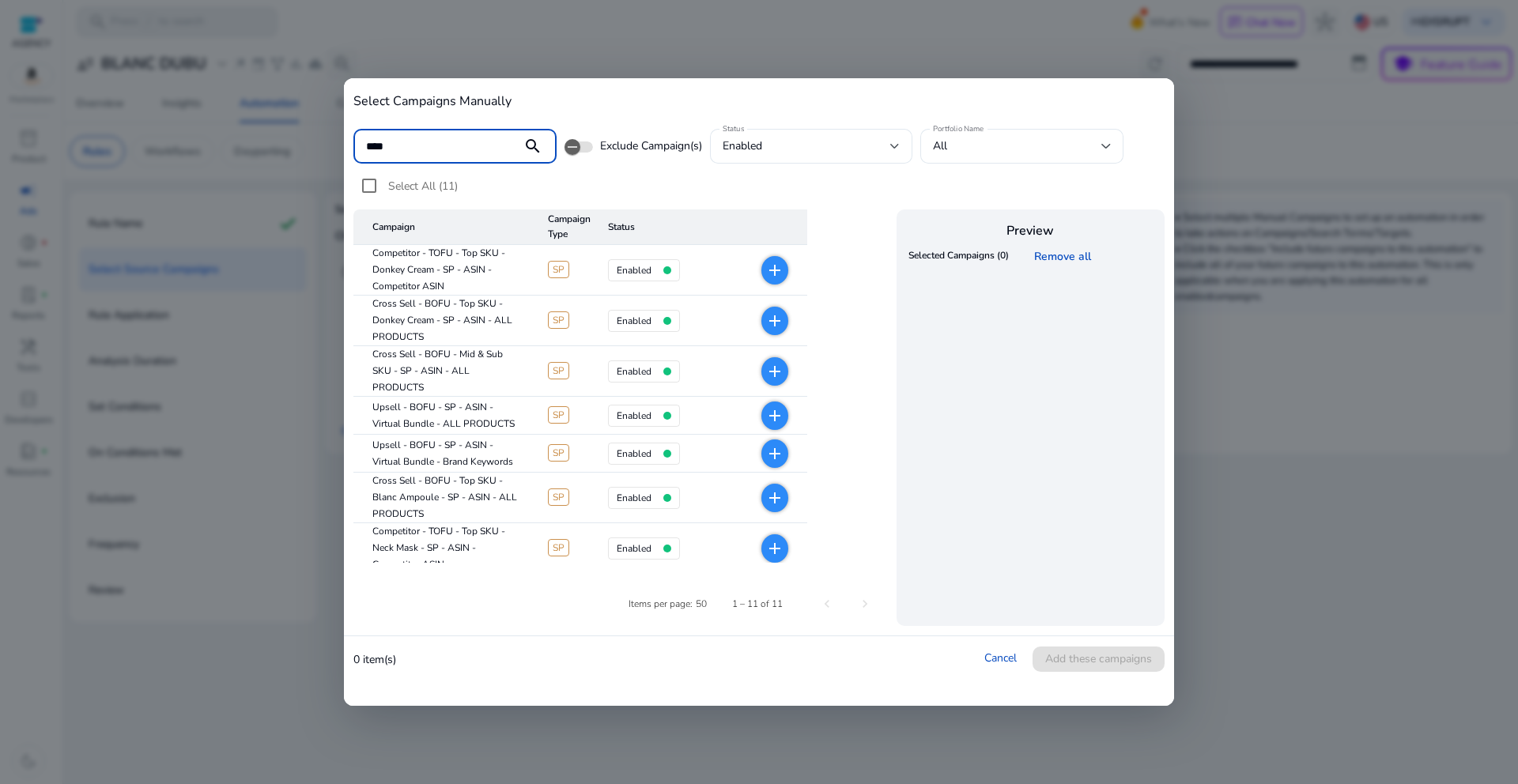 click on "add" at bounding box center (775, 270) 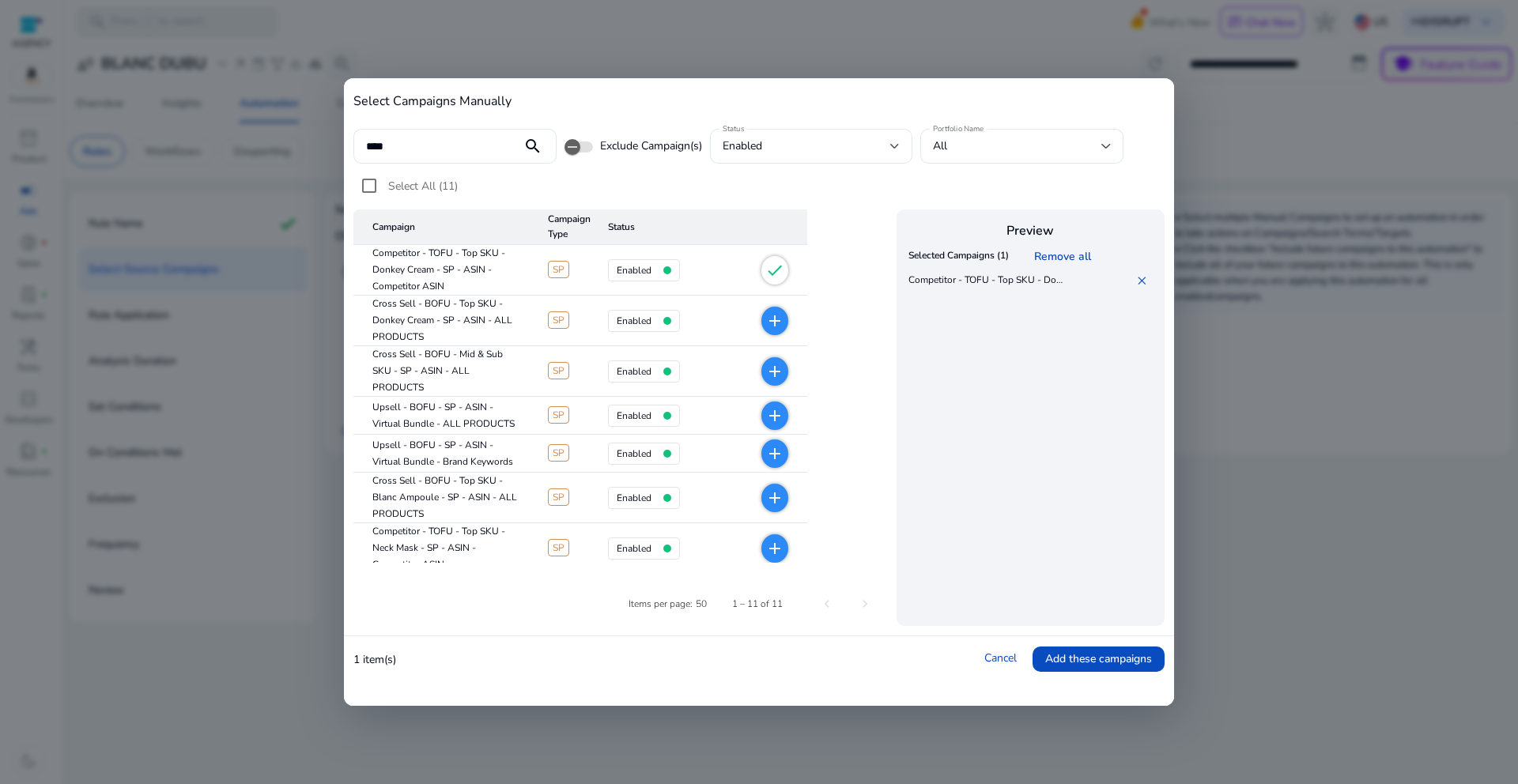 click on "add" at bounding box center [775, 321] 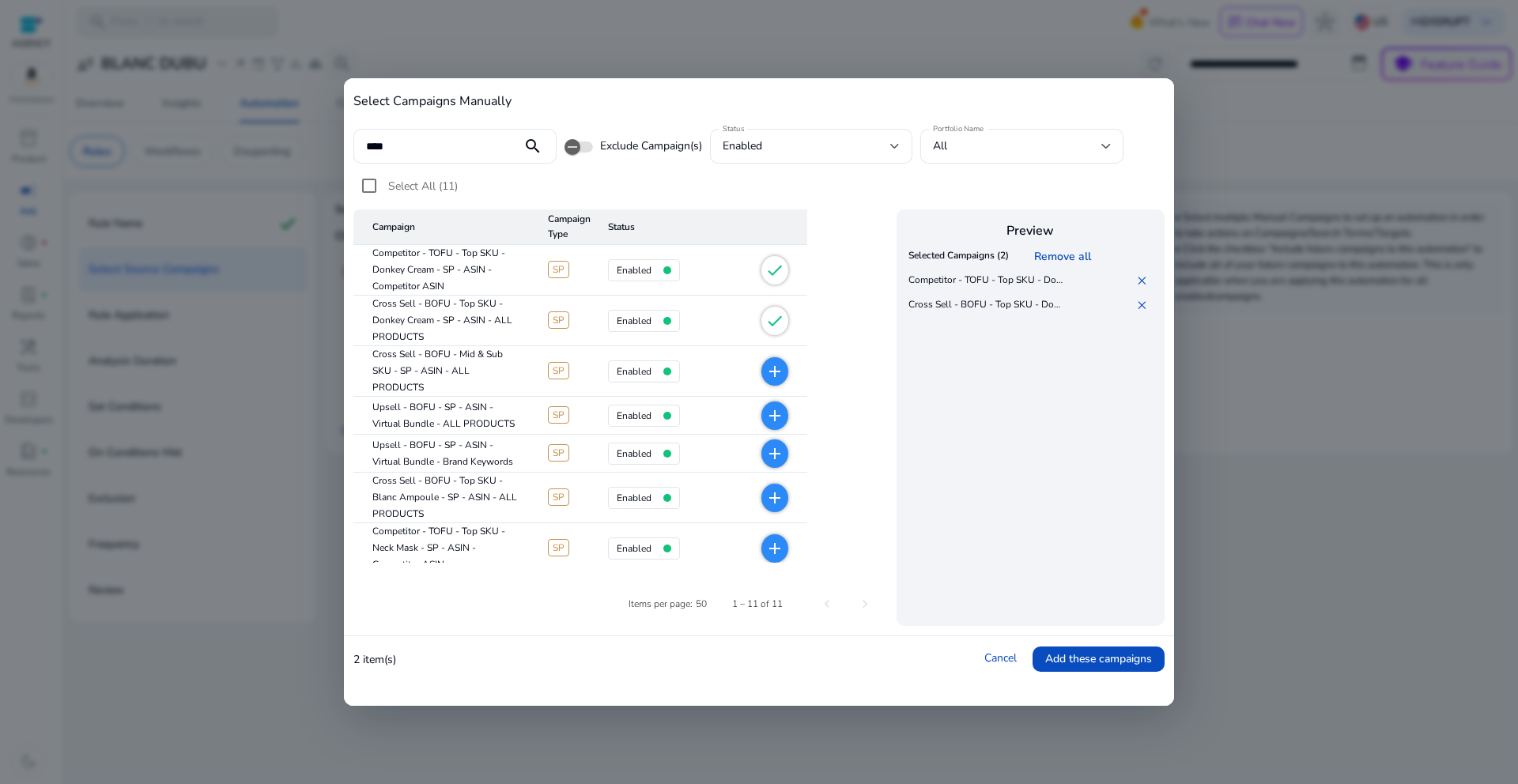 click on "add" at bounding box center [775, 371] 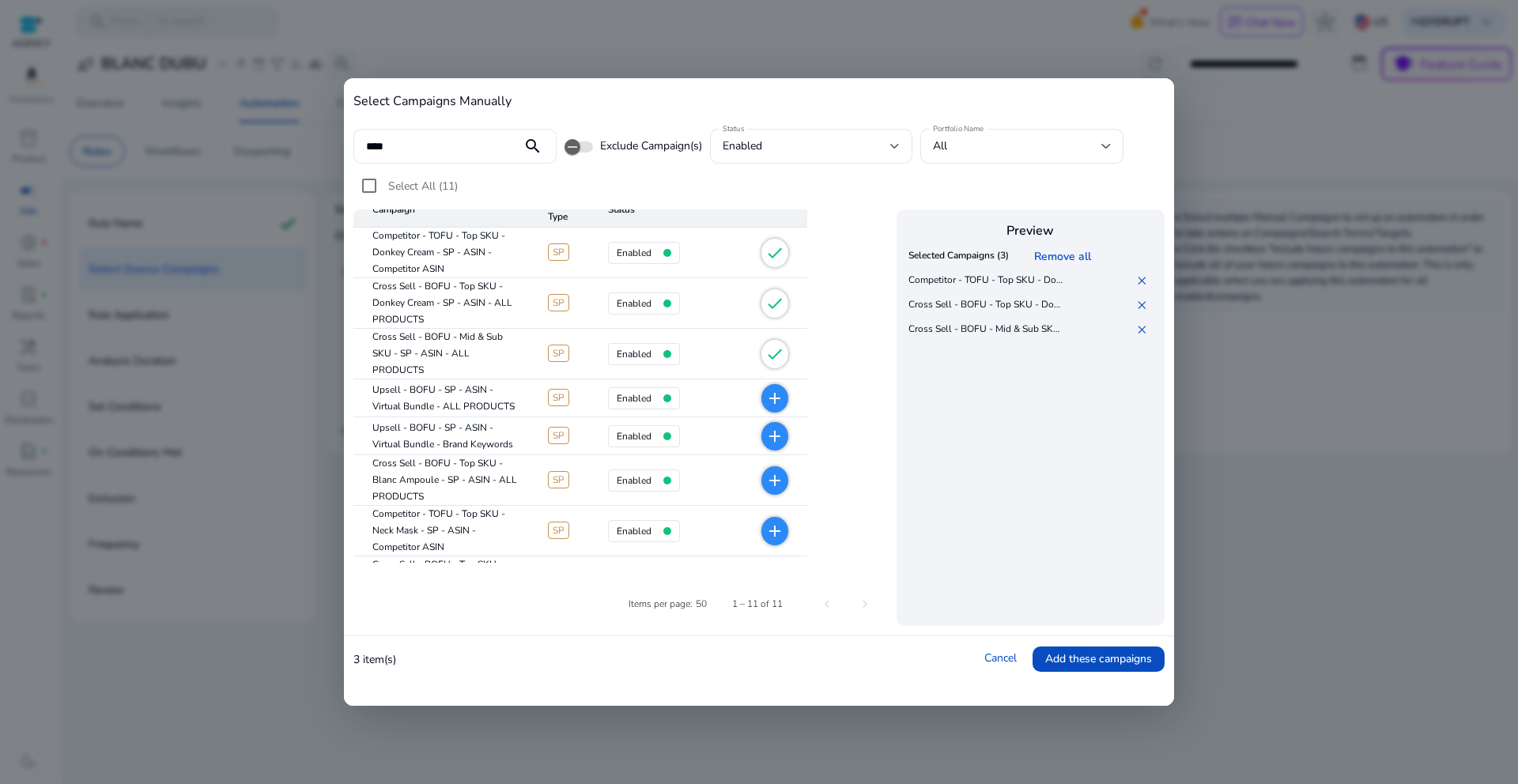 scroll, scrollTop: 21, scrollLeft: 0, axis: vertical 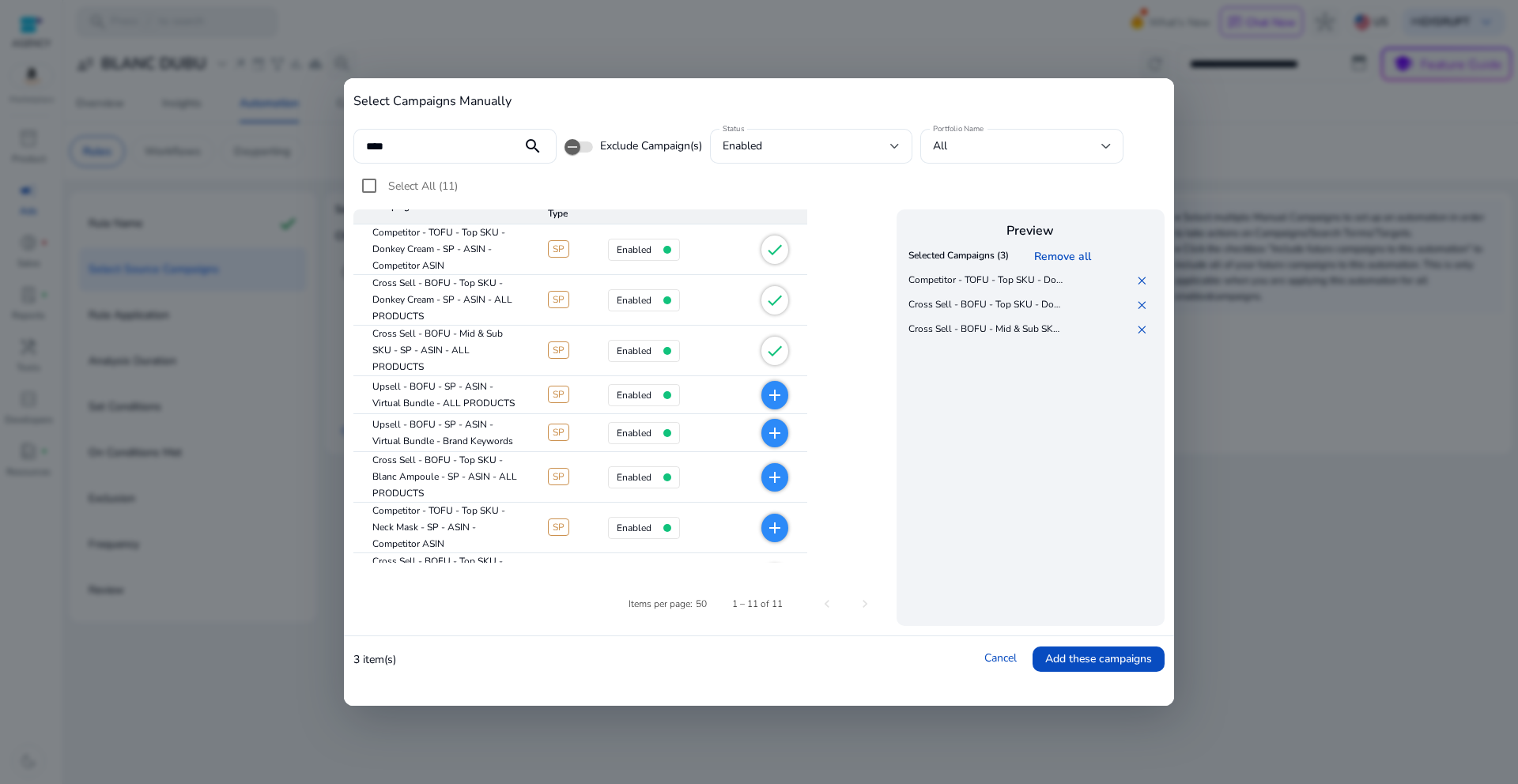 click on "add" at bounding box center (775, 477) 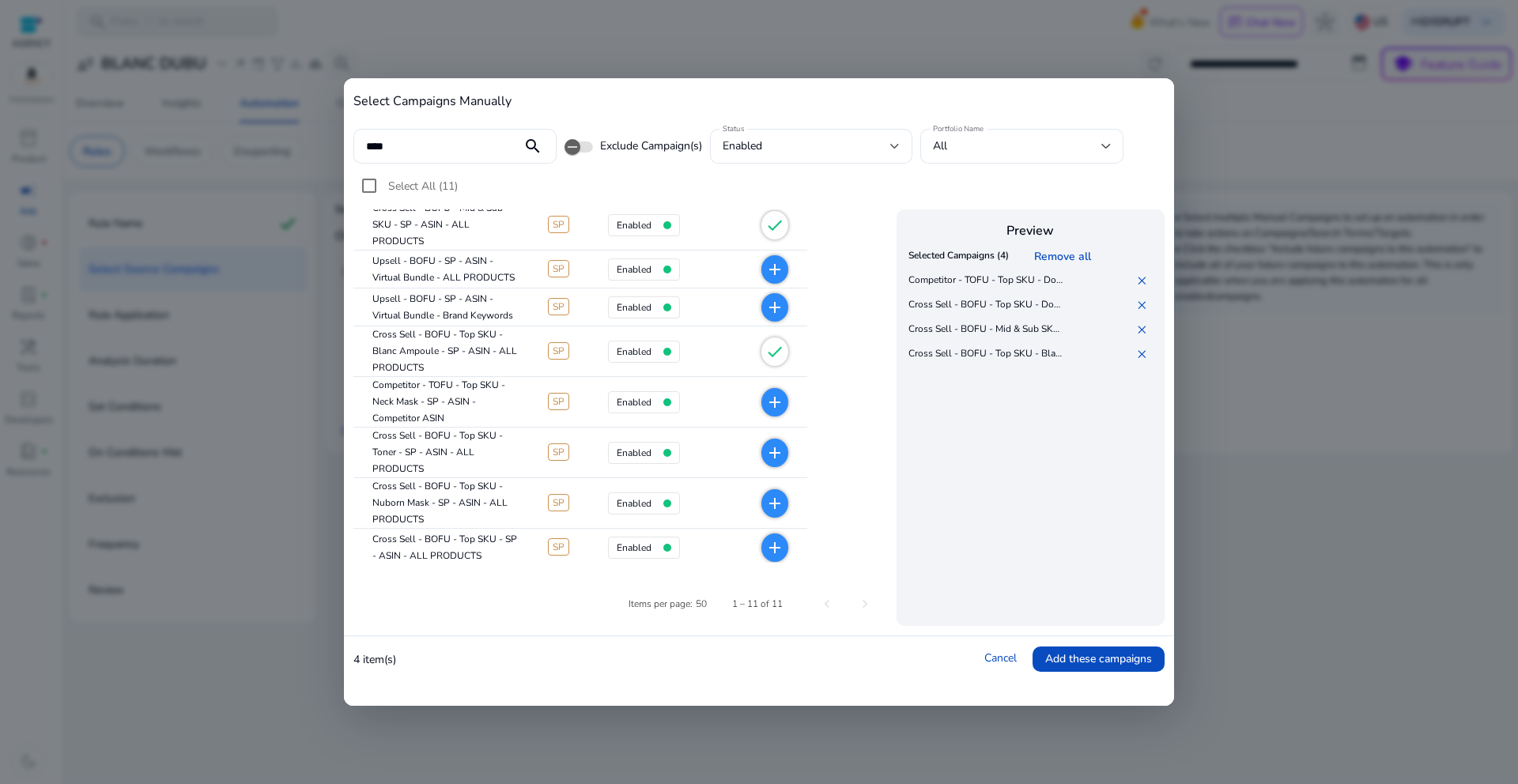 scroll, scrollTop: 147, scrollLeft: 0, axis: vertical 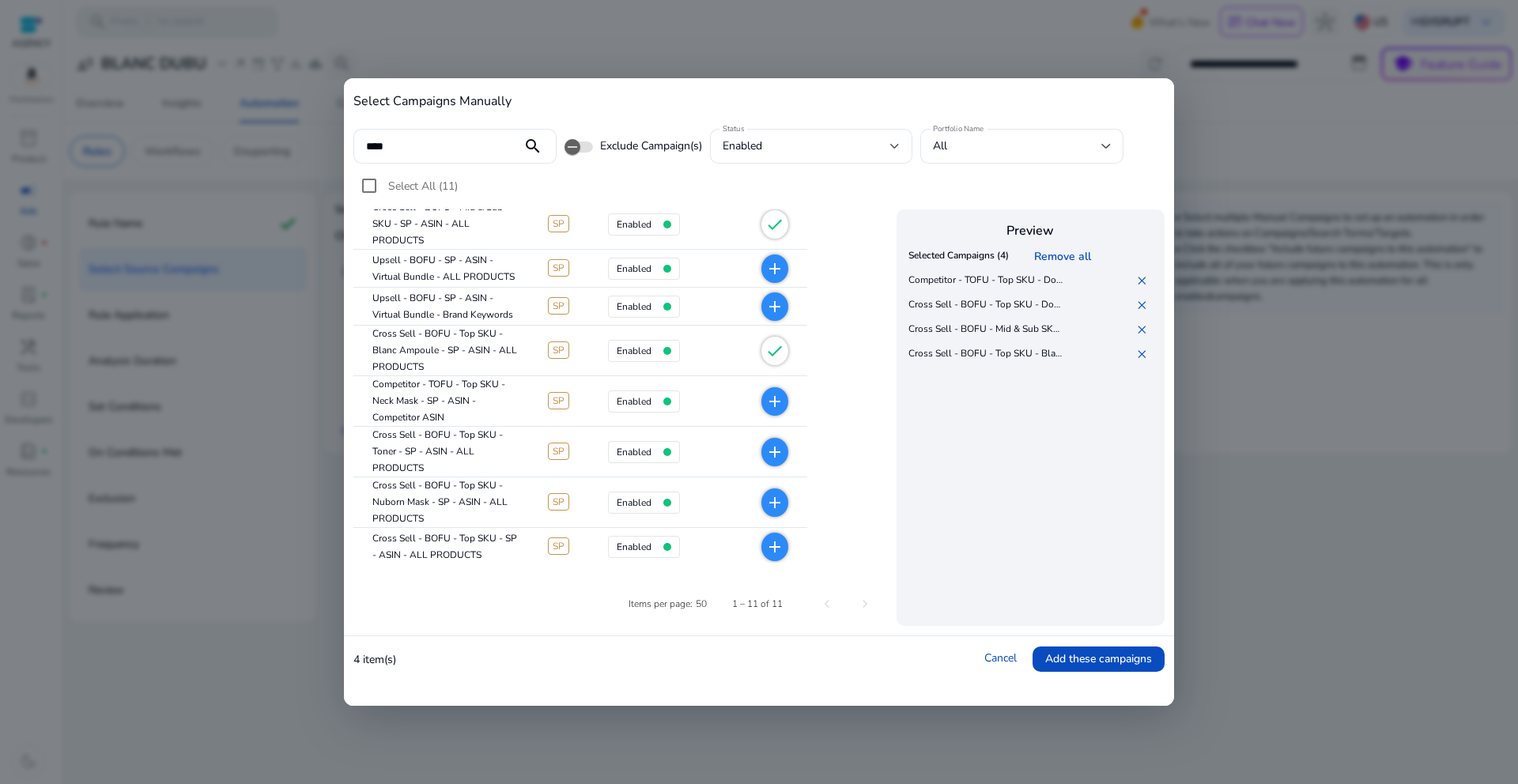 click on "add" at bounding box center [775, 503] 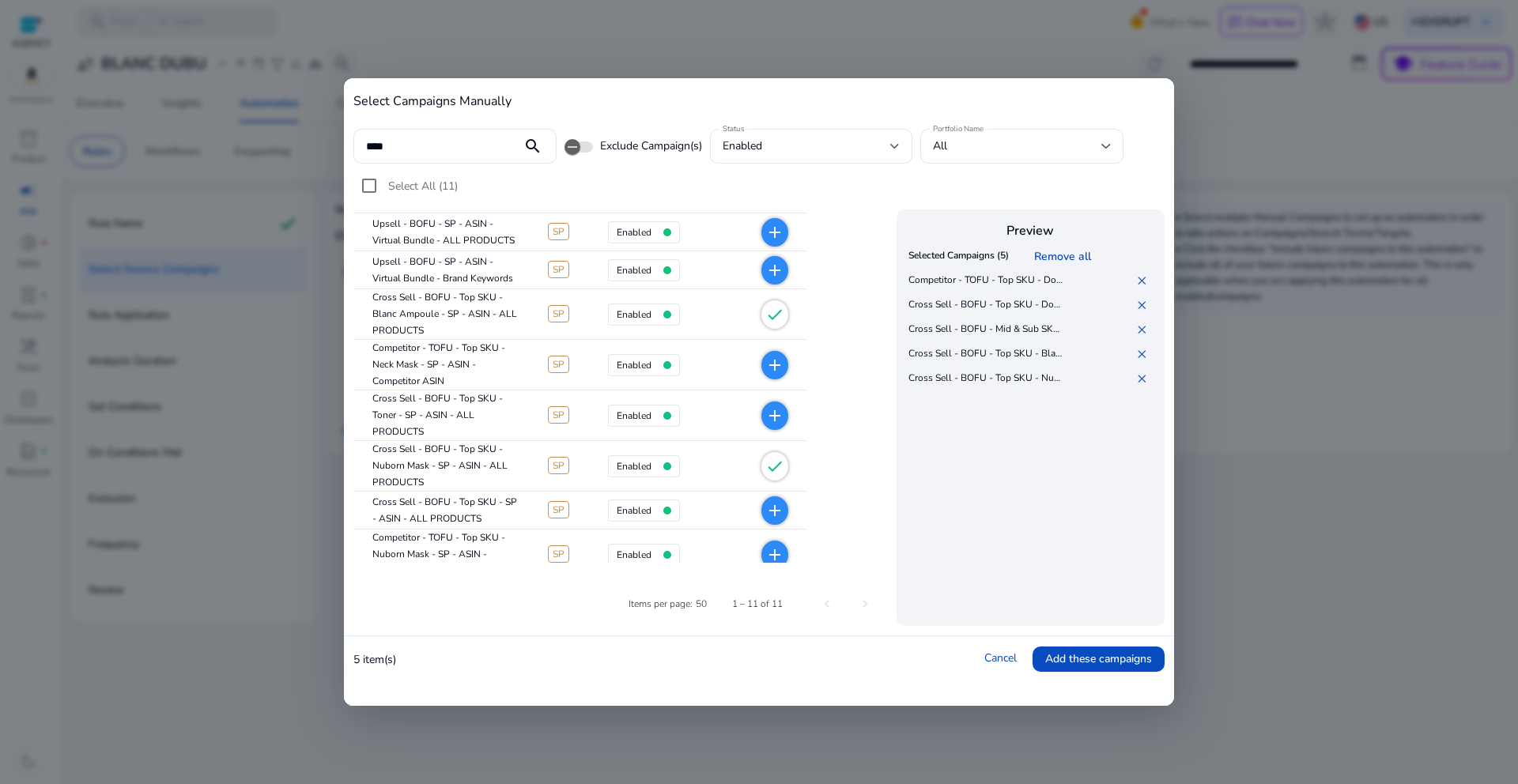 scroll, scrollTop: 200, scrollLeft: 0, axis: vertical 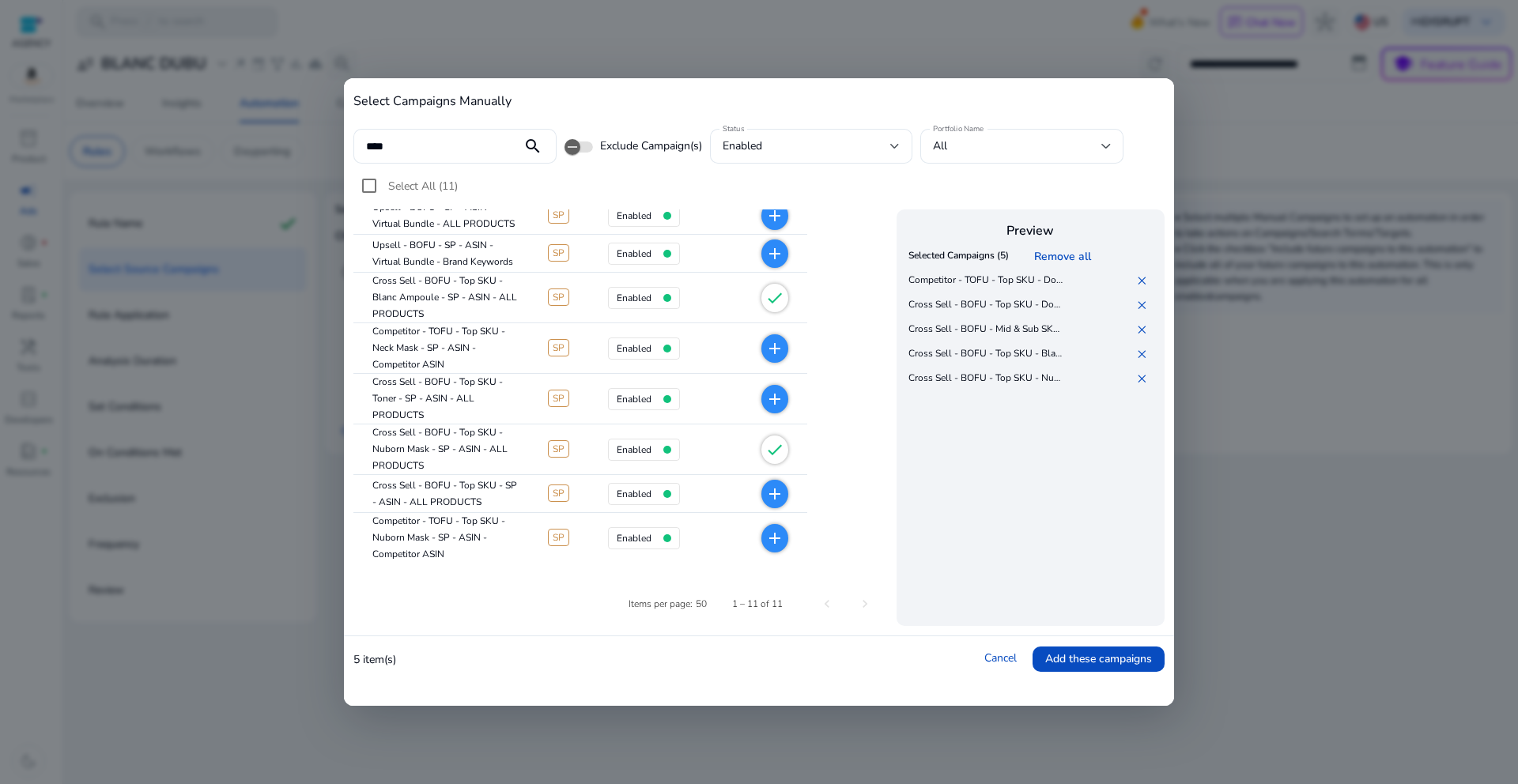 click on "add" at bounding box center (775, 538) 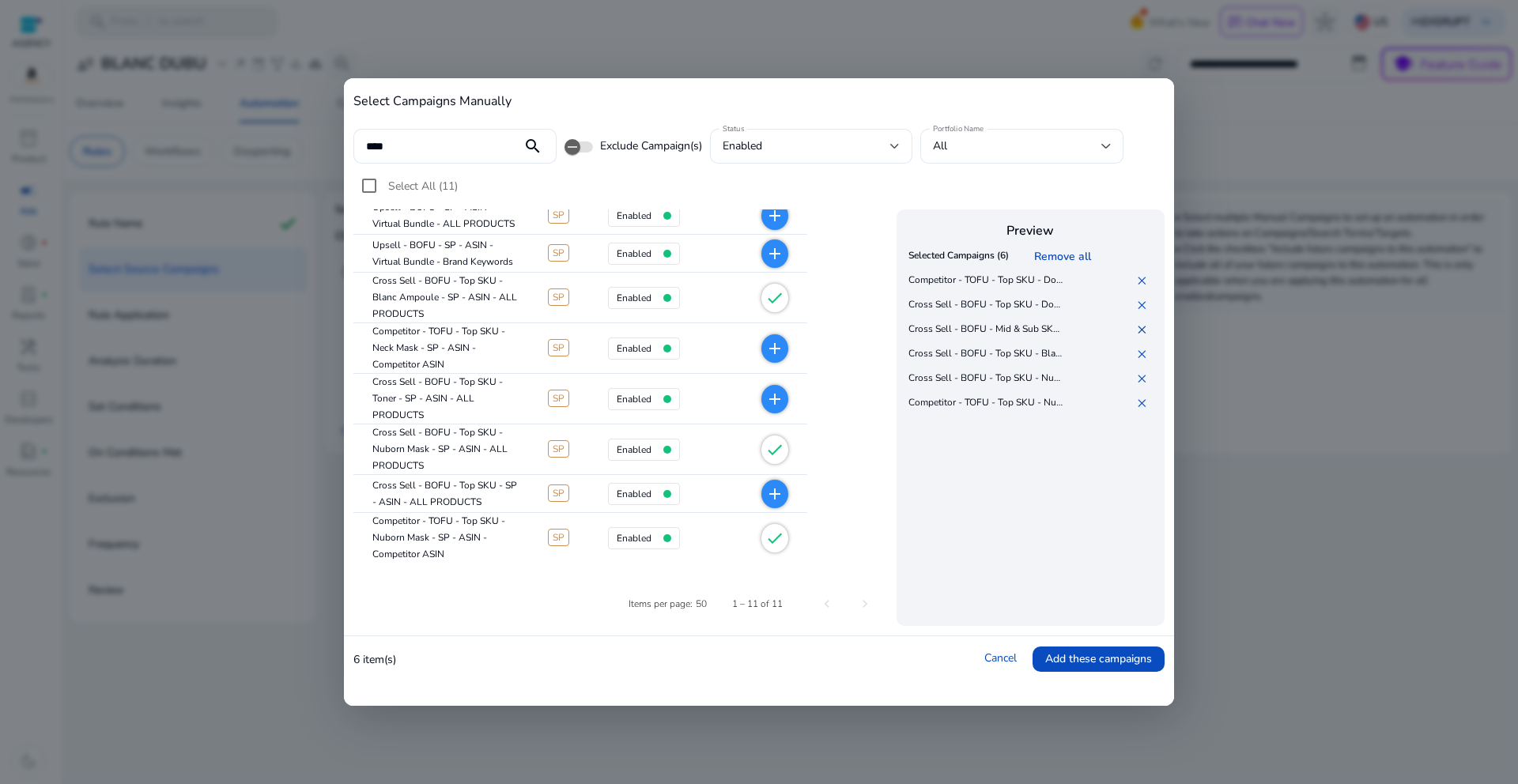 click on "✕" at bounding box center (1145, 330) 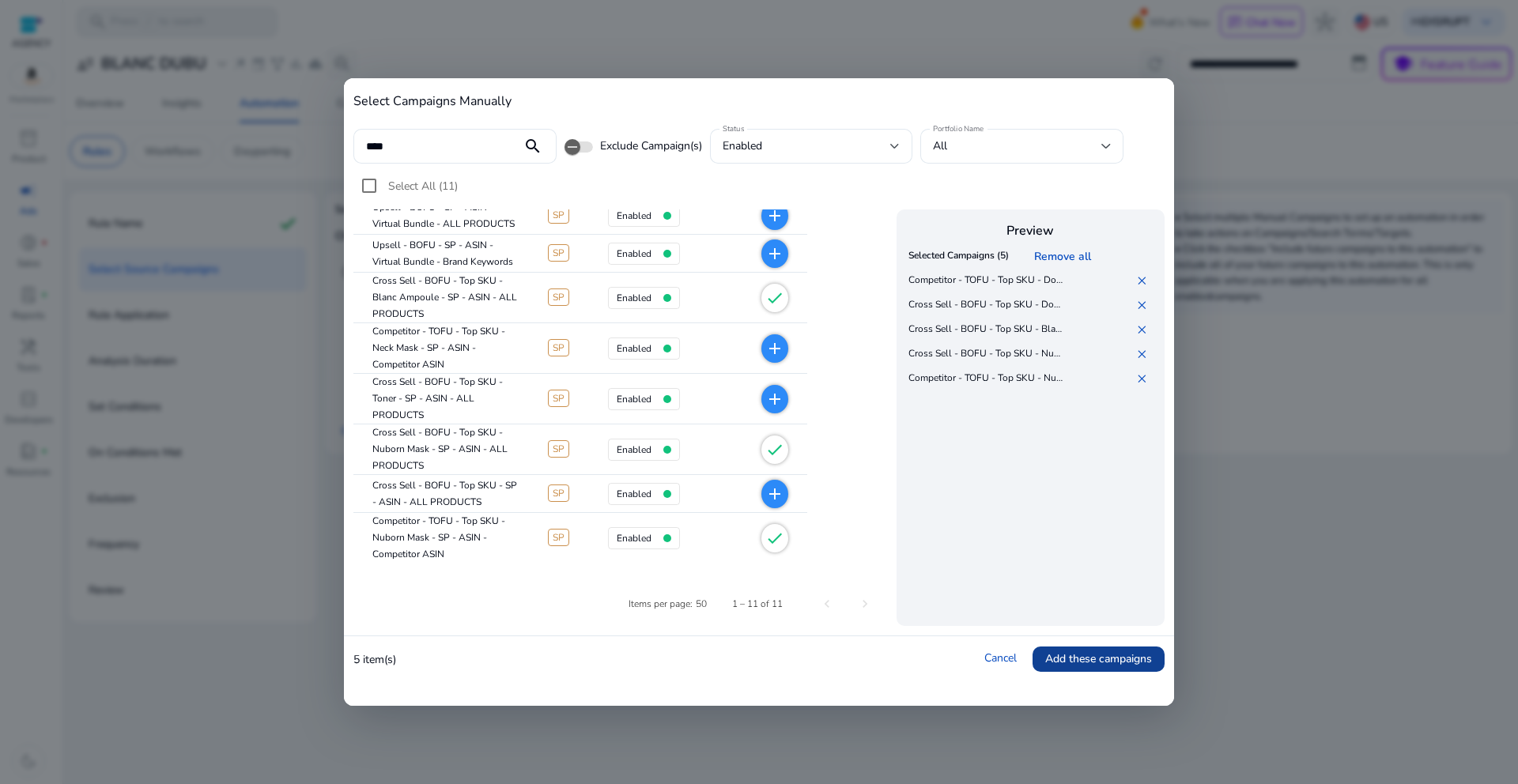 drag, startPoint x: 1094, startPoint y: 644, endPoint x: 1094, endPoint y: 662, distance: 18 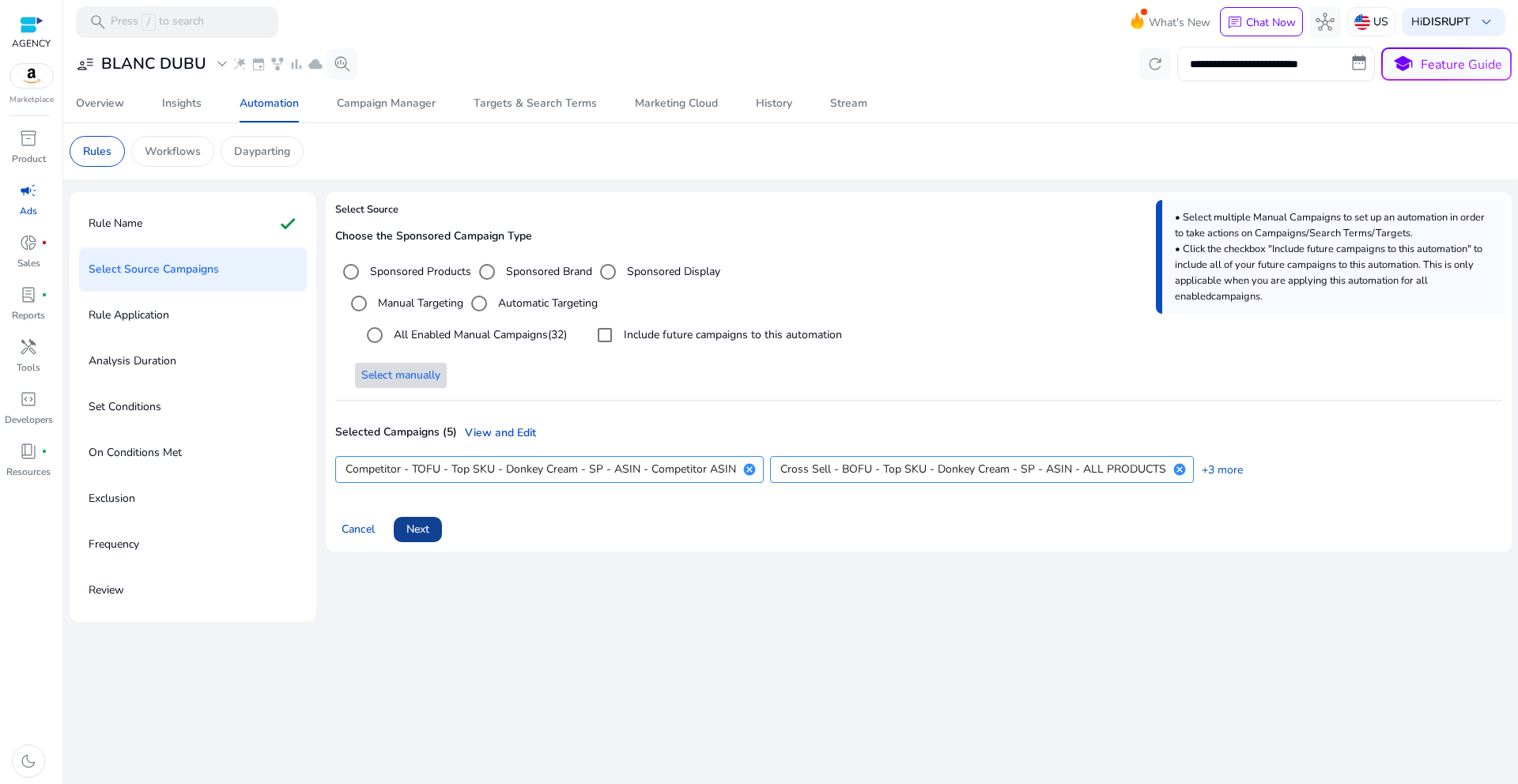 click at bounding box center [417, 530] 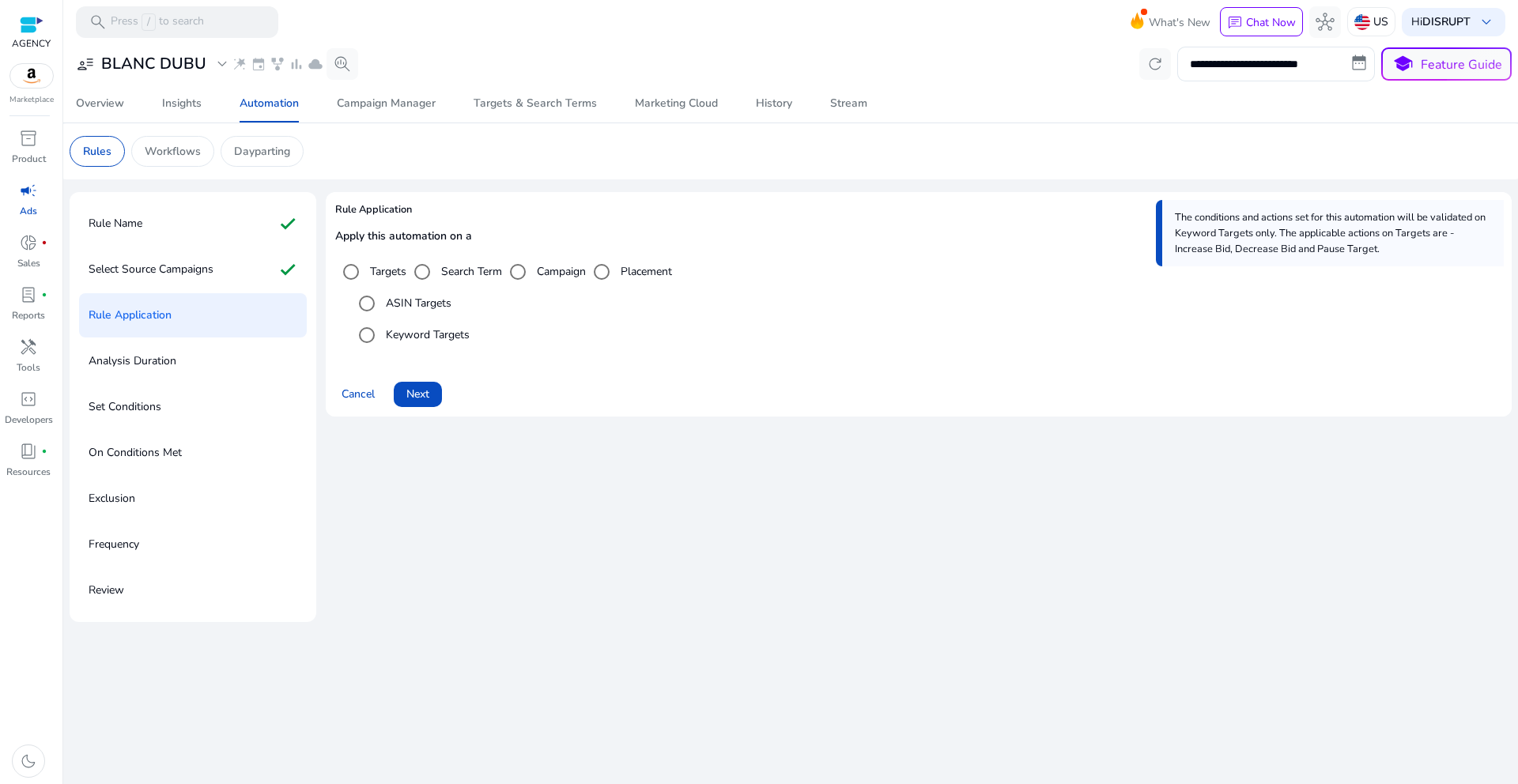 click on "ASIN Targets" at bounding box center (417, 303) 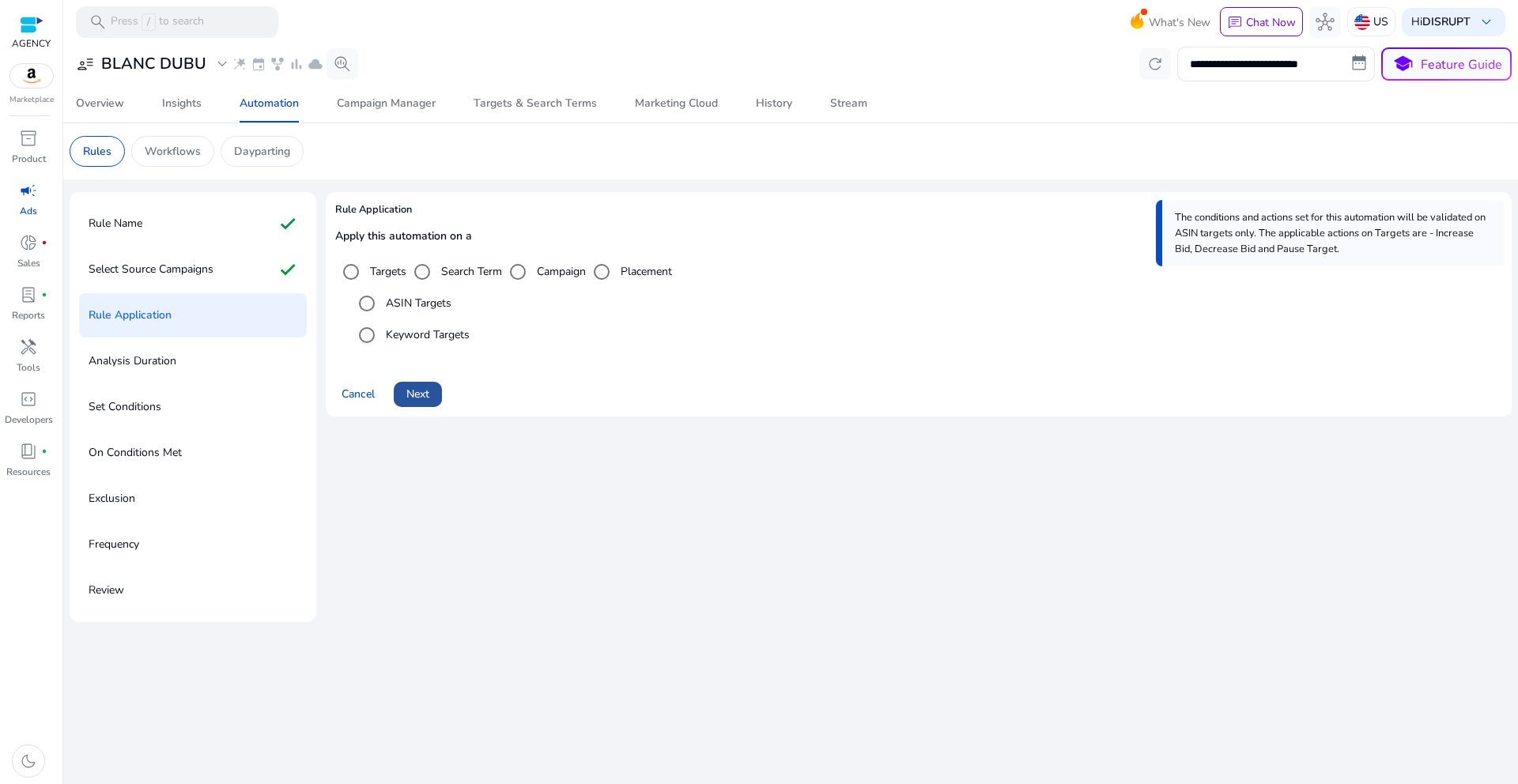 click at bounding box center [417, 394] 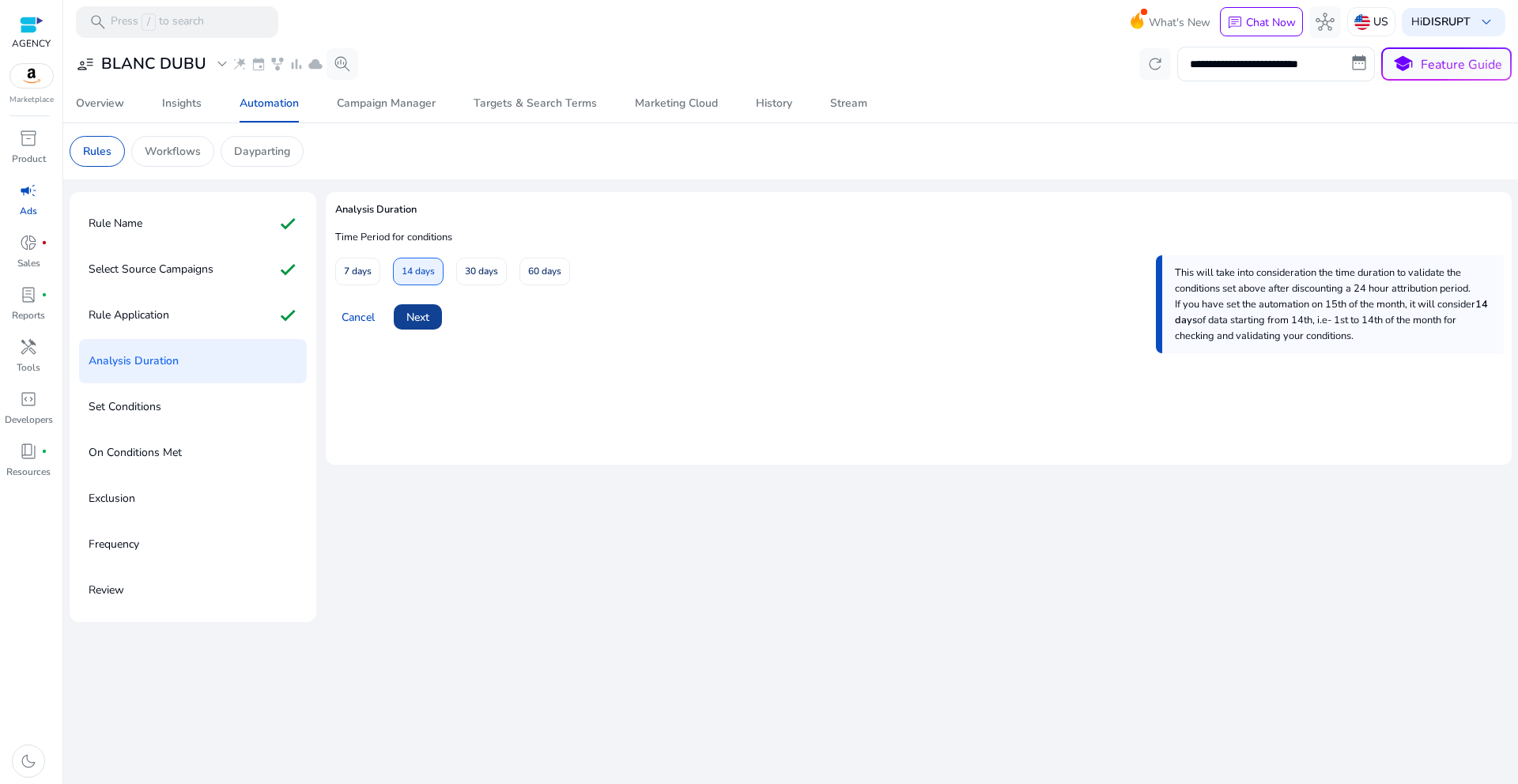 click on "Next" at bounding box center (417, 317) 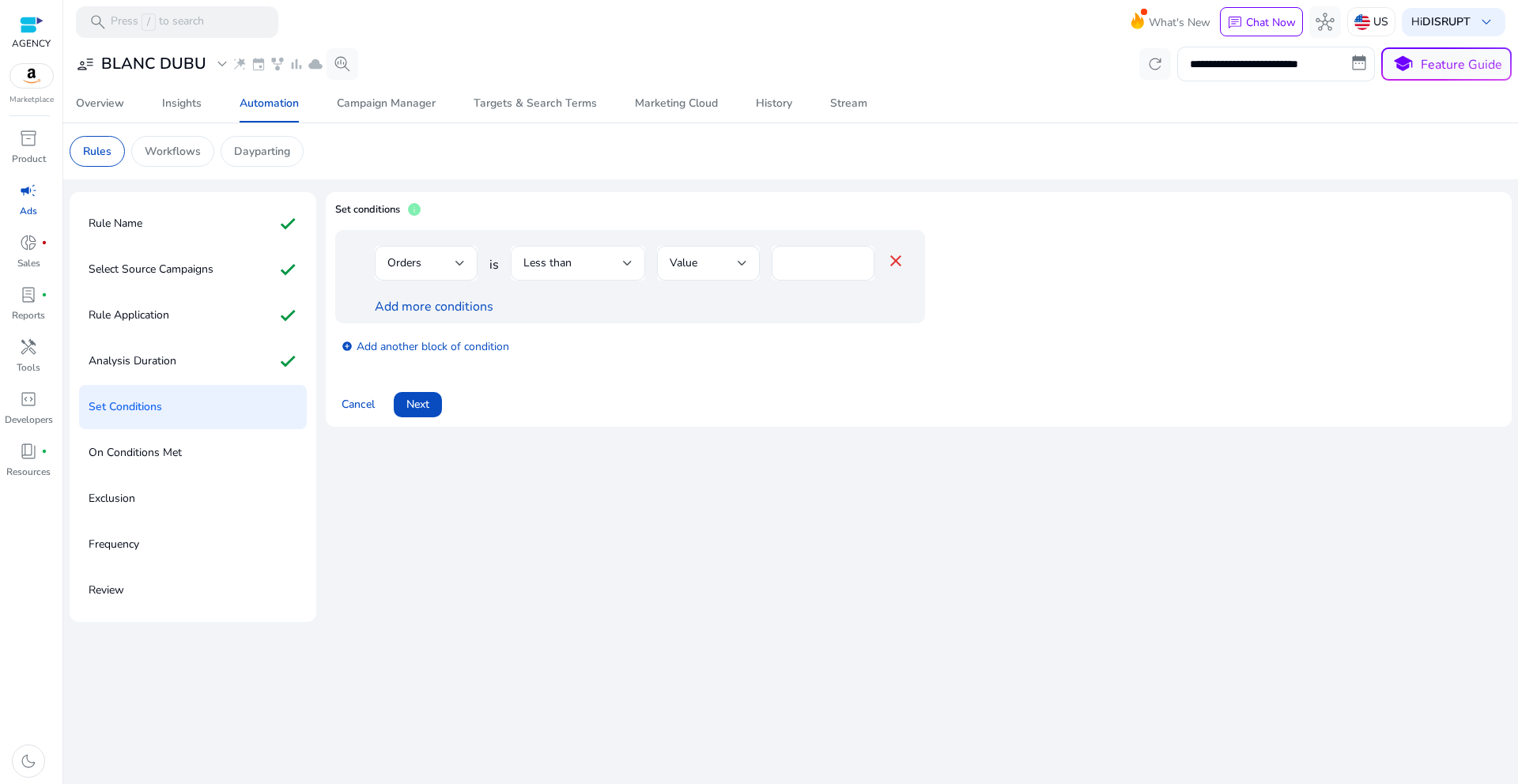 click on "Less than" at bounding box center (578, 263) 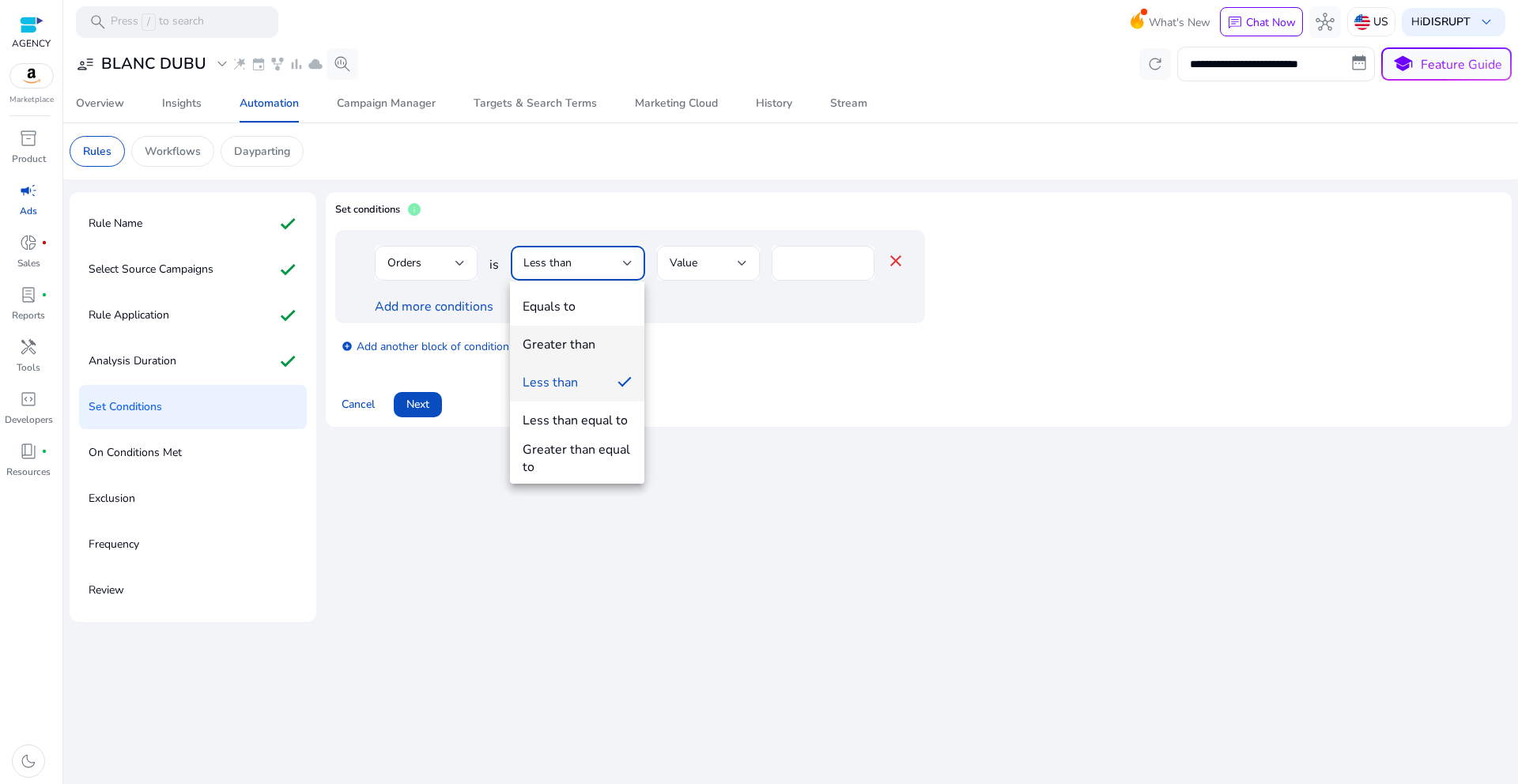 click on "Greater than" at bounding box center [559, 345] 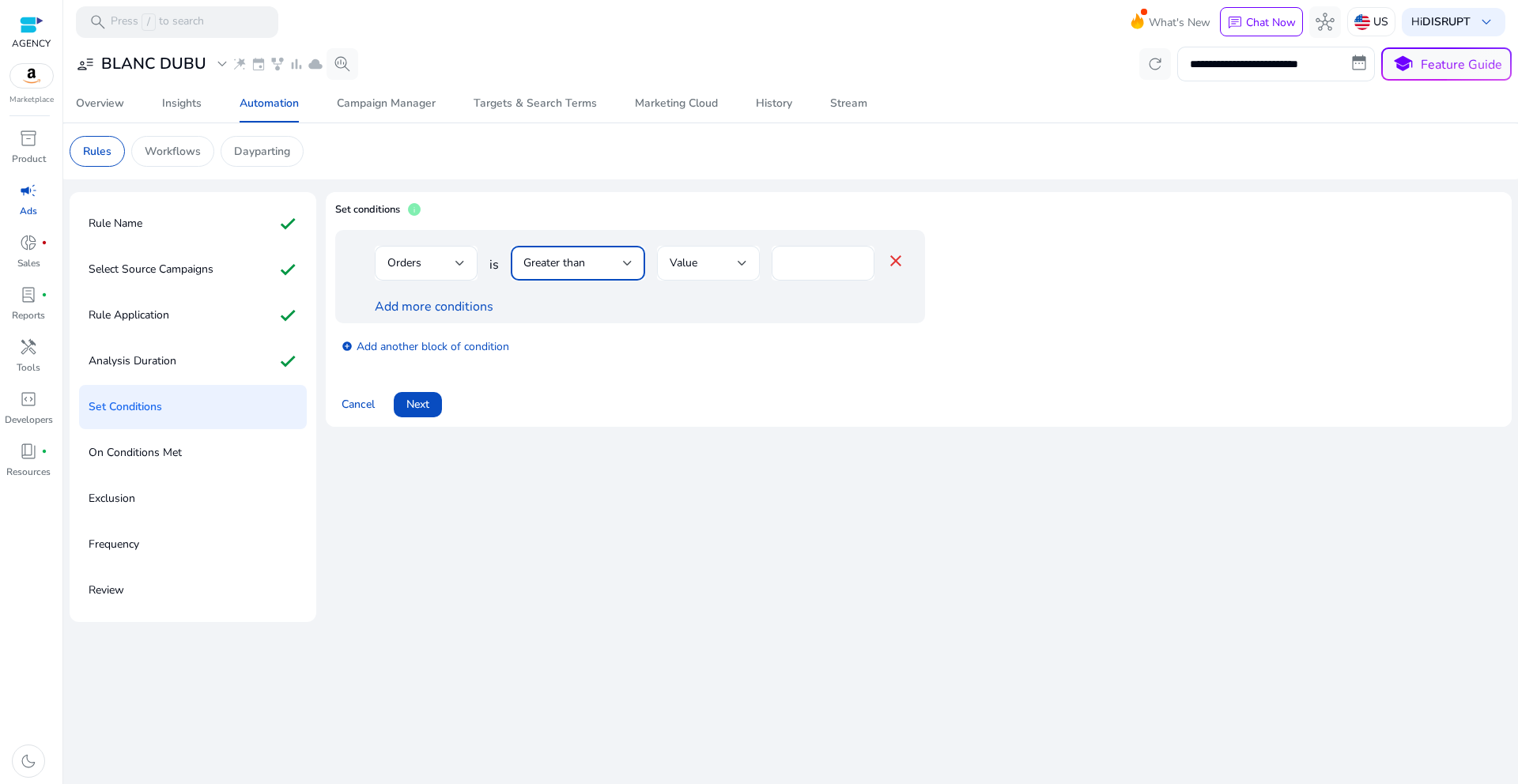 click on "Value" at bounding box center (704, 263) 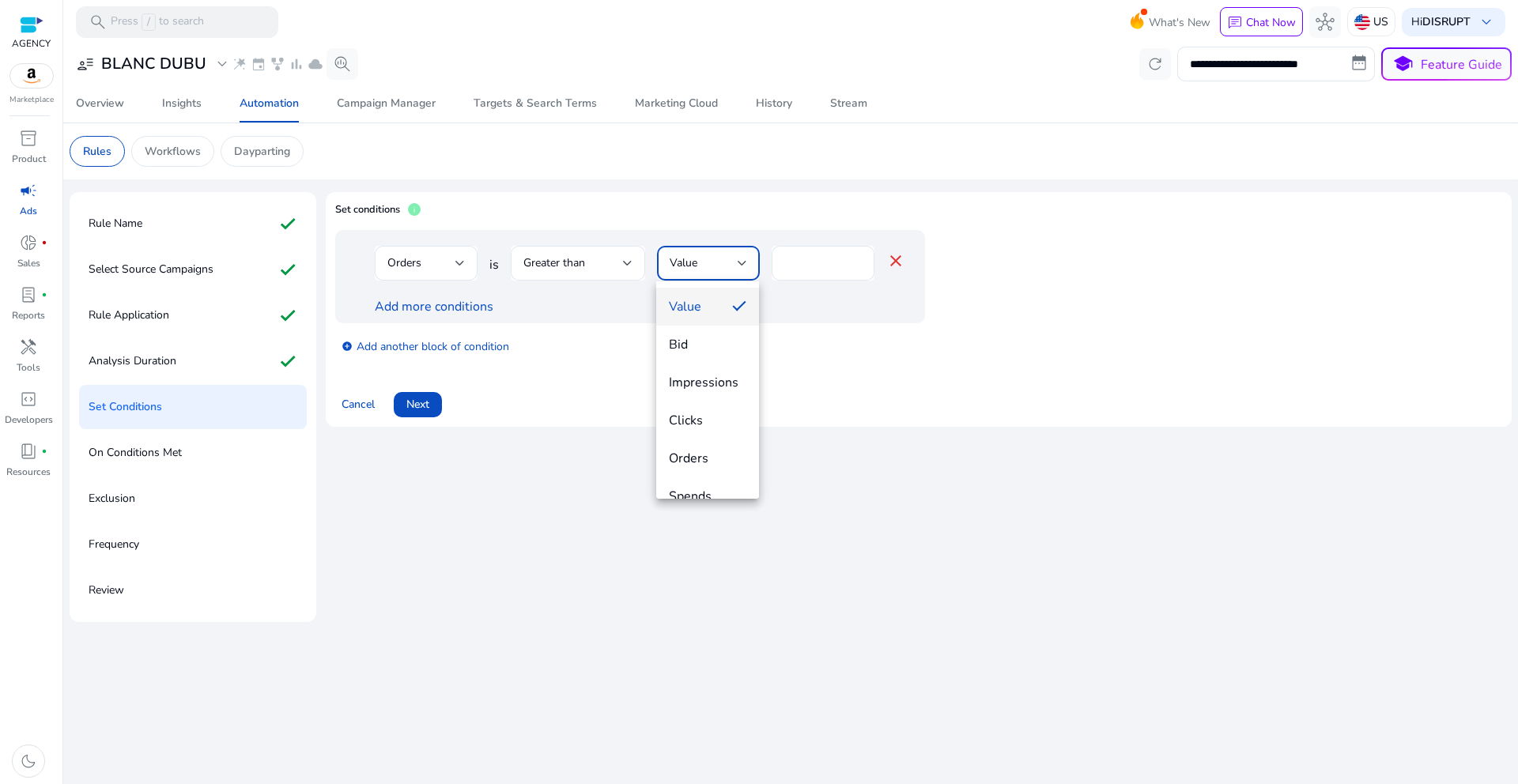 click at bounding box center [759, 392] 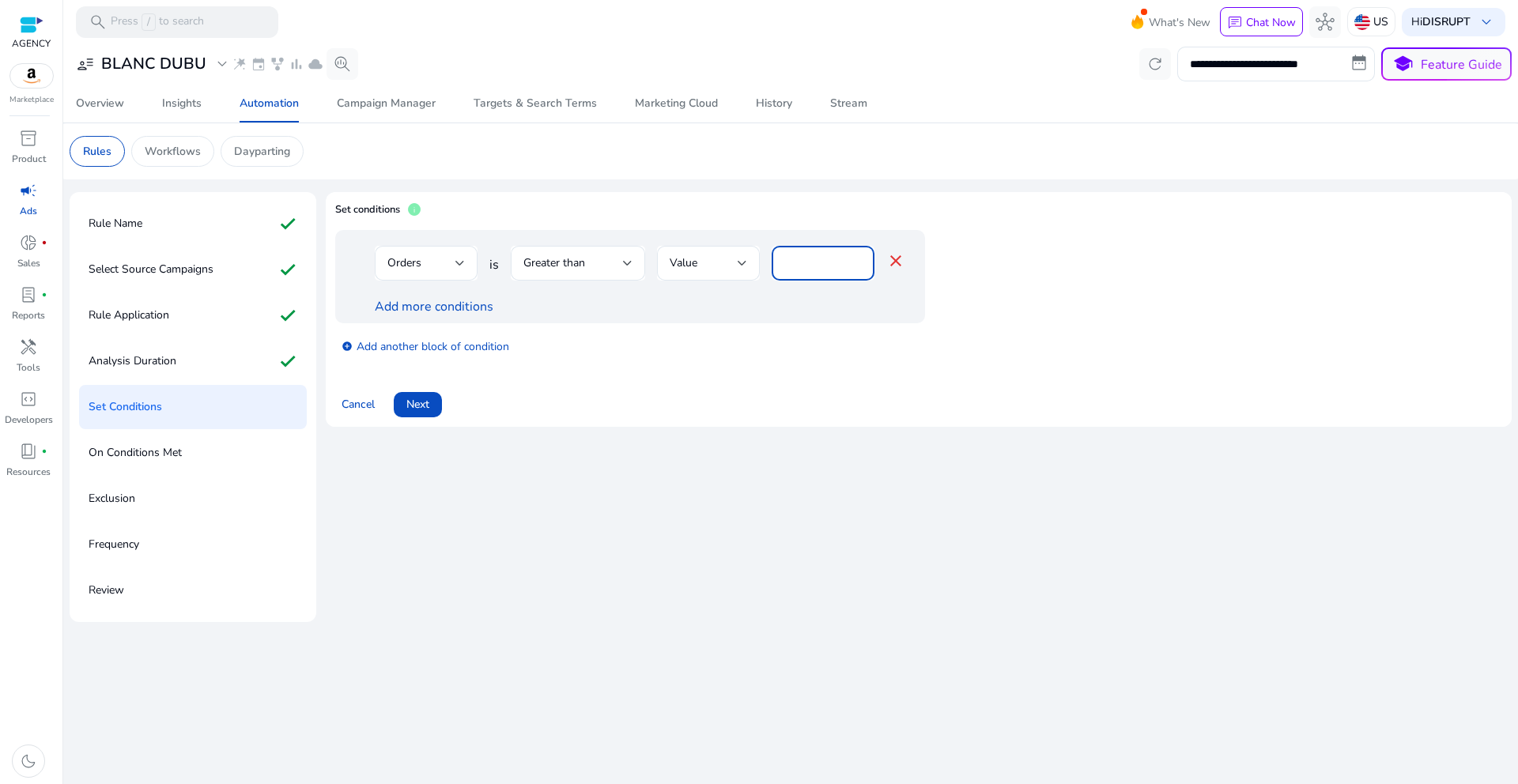 click on "*" at bounding box center (823, 263) 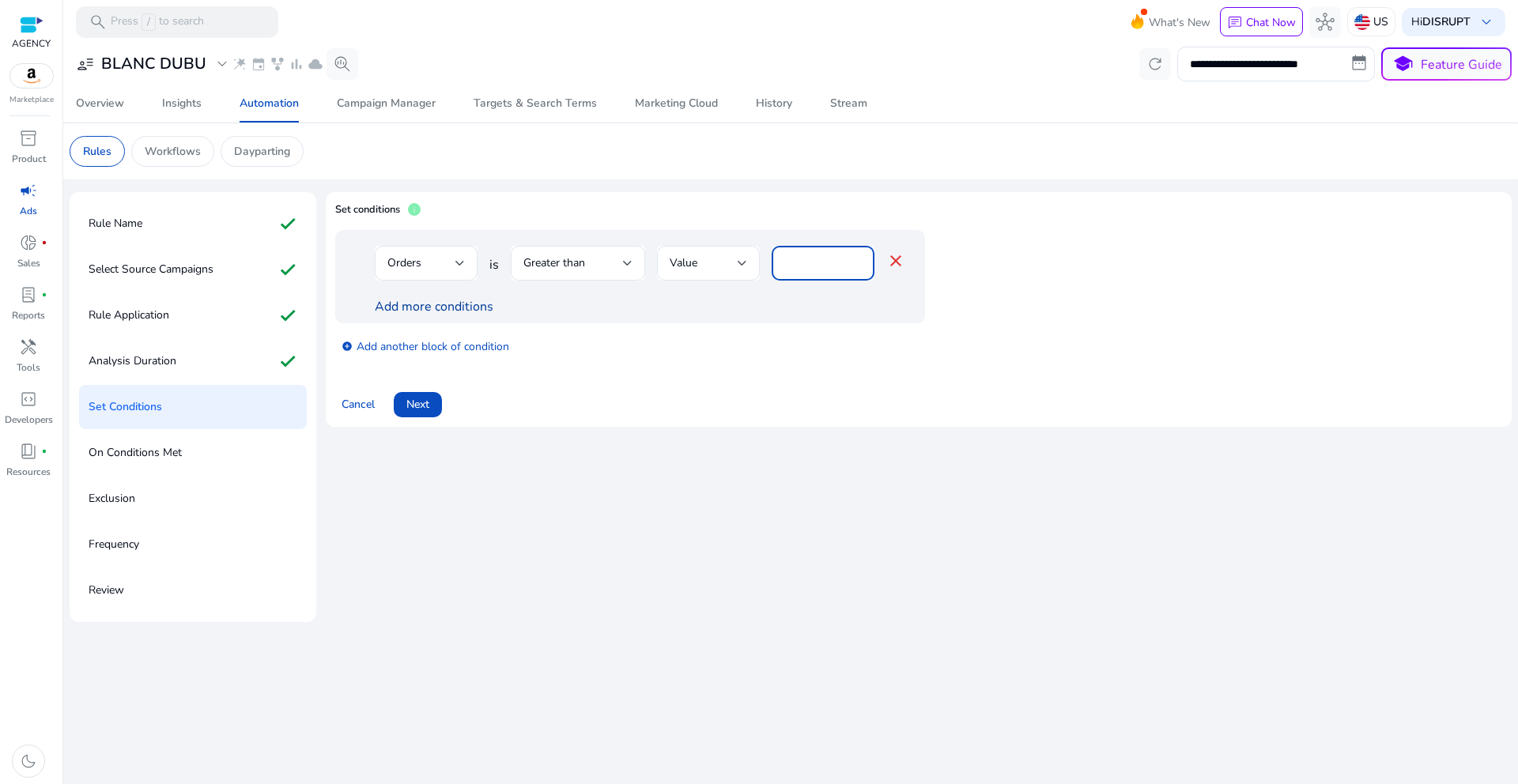 type on "*" 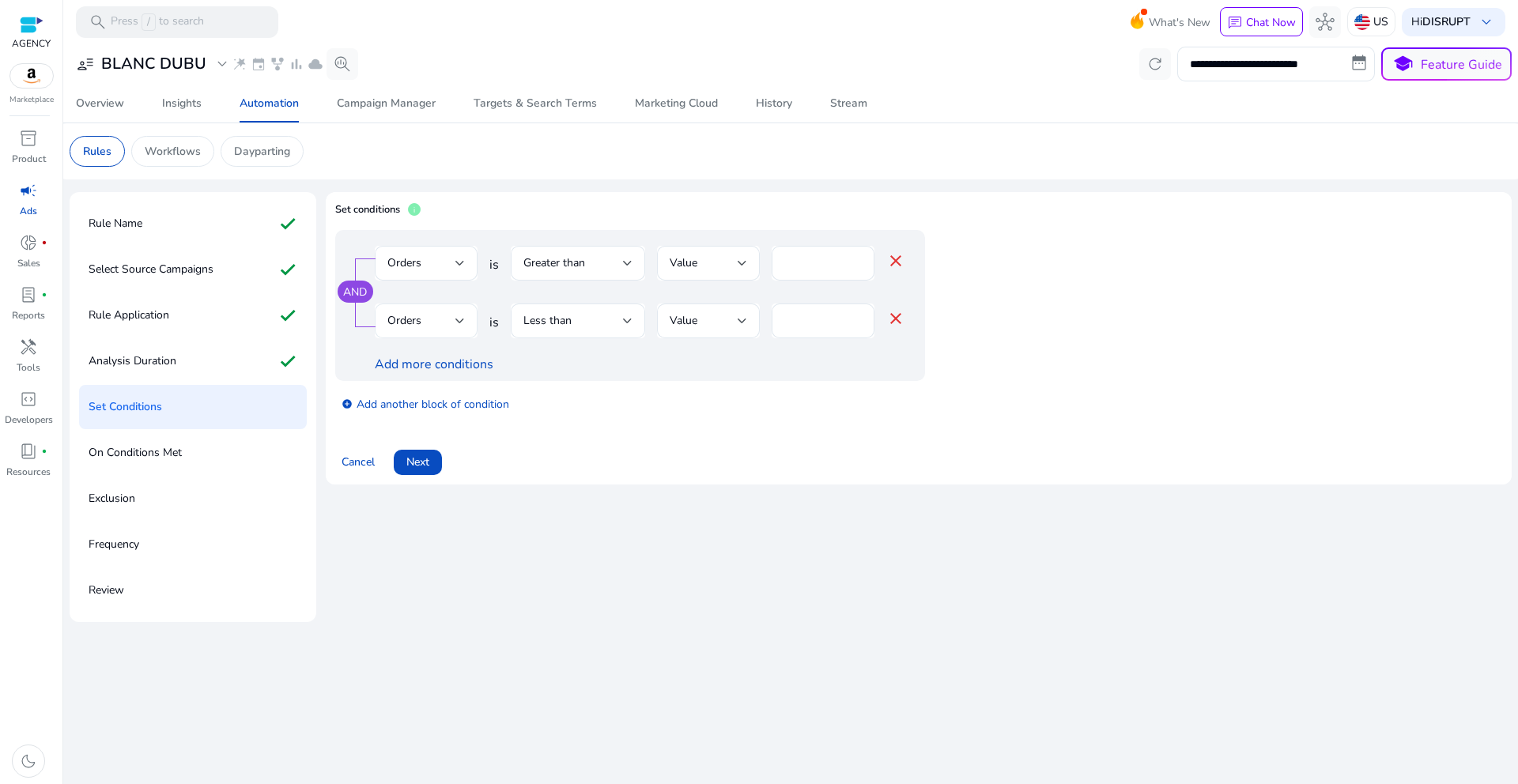 click on "Orders" at bounding box center [426, 321] 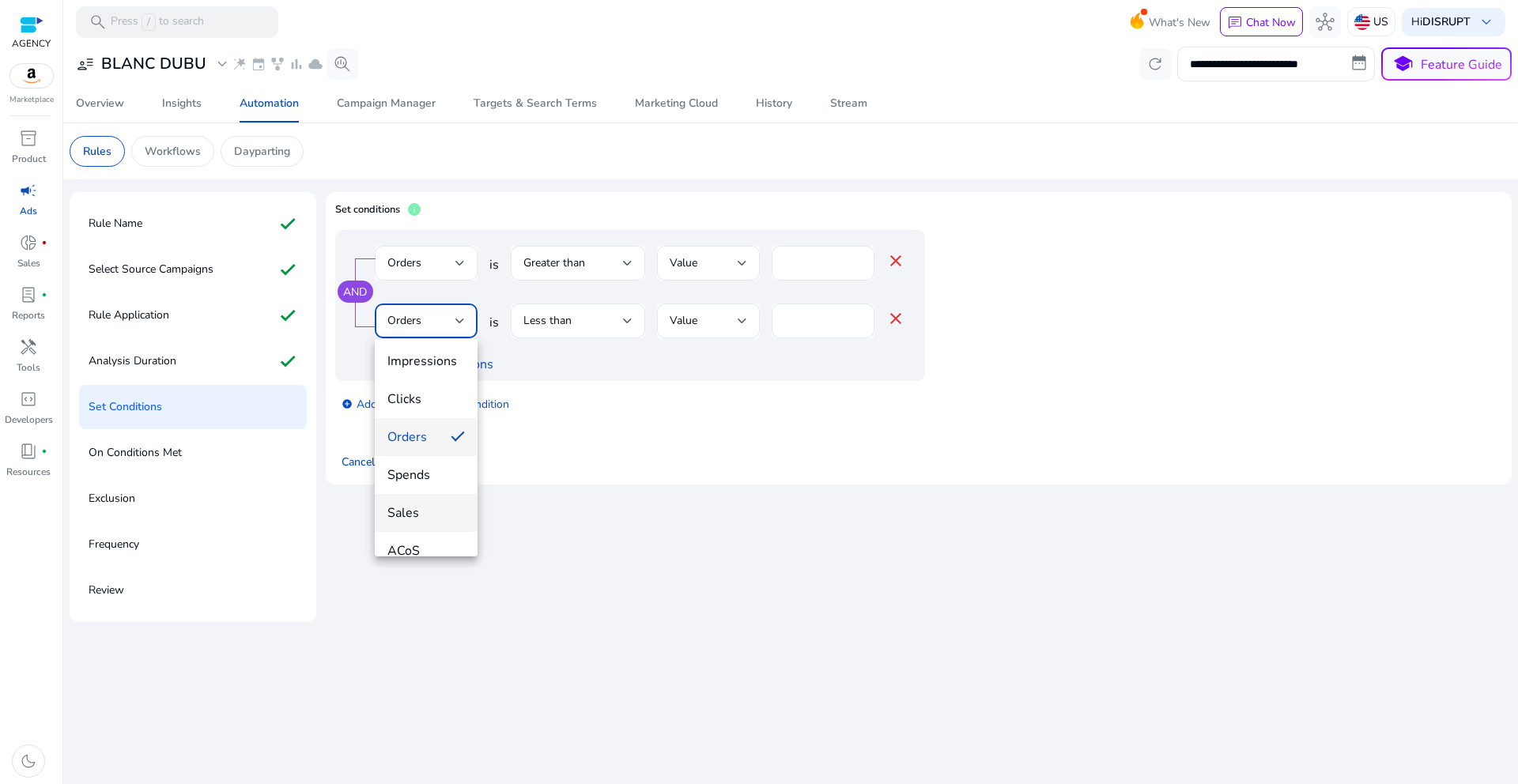scroll, scrollTop: 137, scrollLeft: 0, axis: vertical 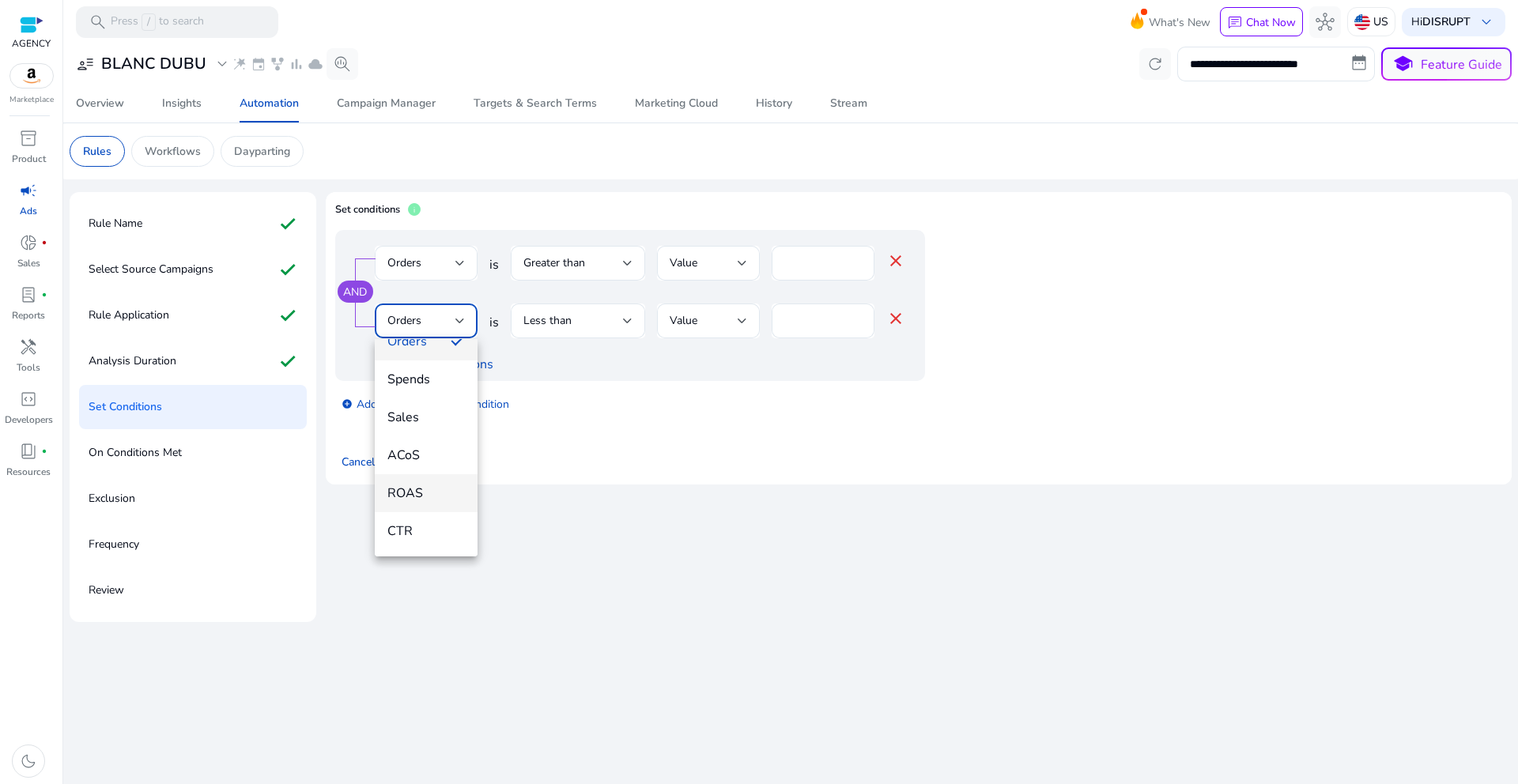 click on "ROAS" at bounding box center [426, 493] 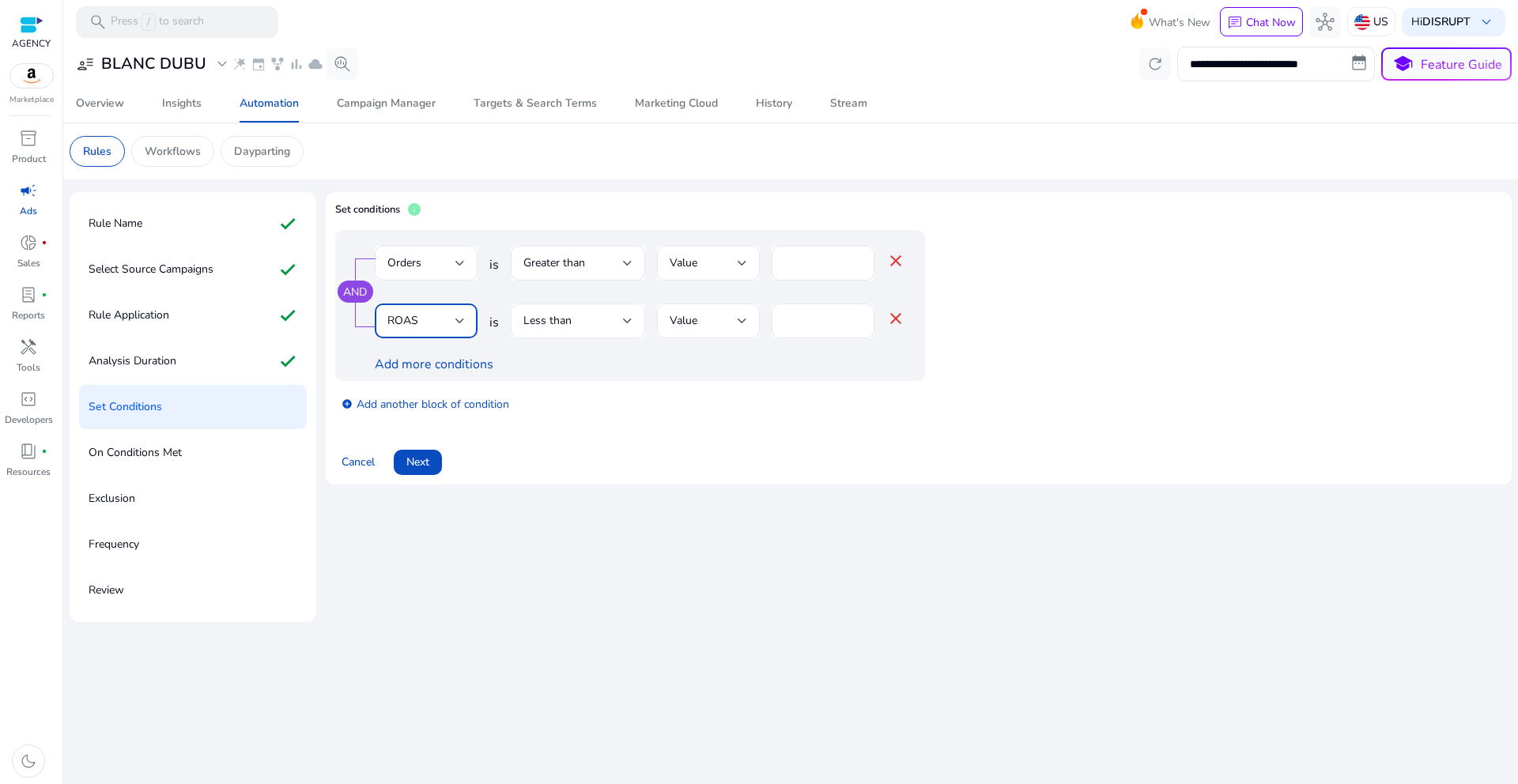 click on "Less than" at bounding box center (547, 320) 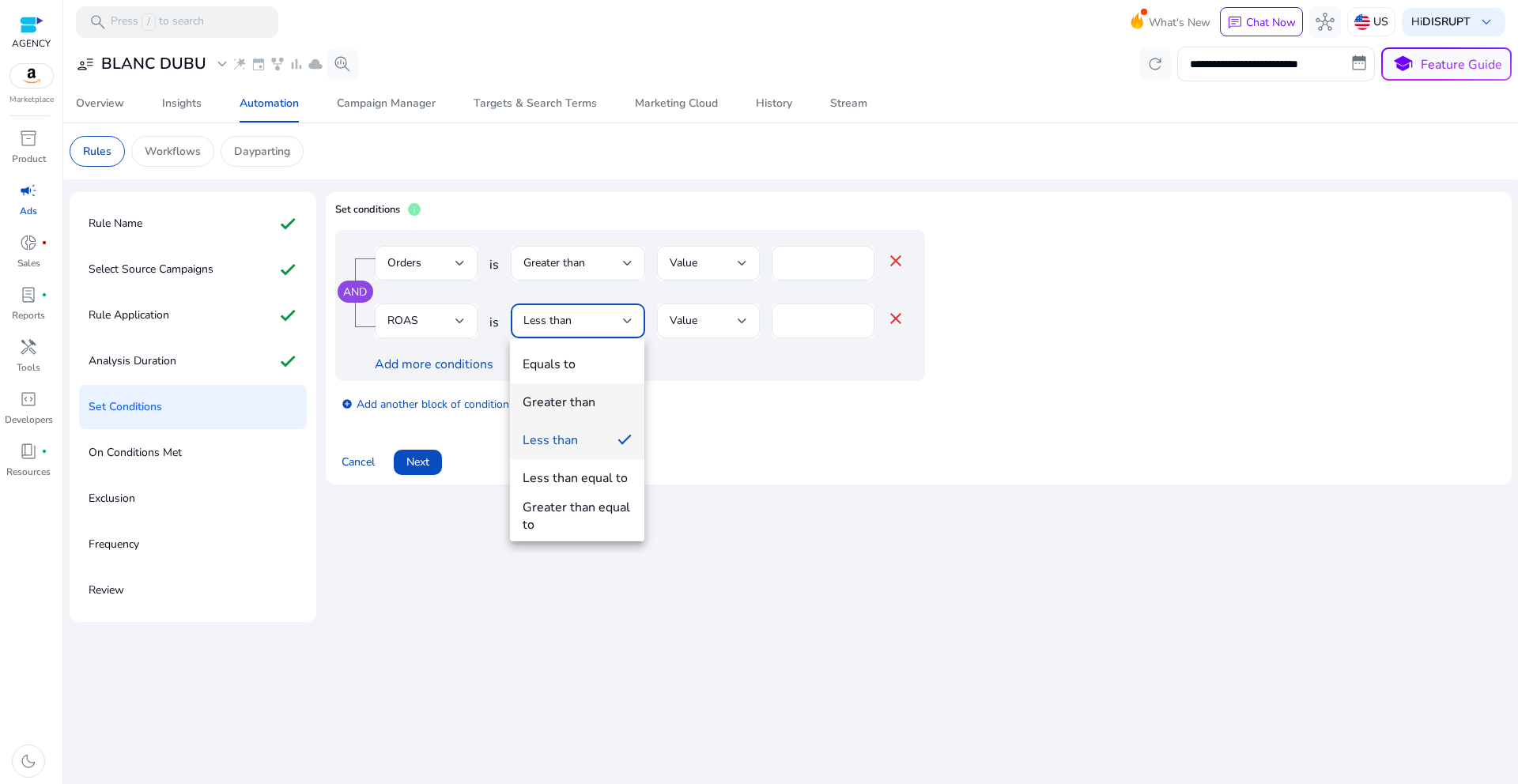 click on "Greater than" at bounding box center [559, 402] 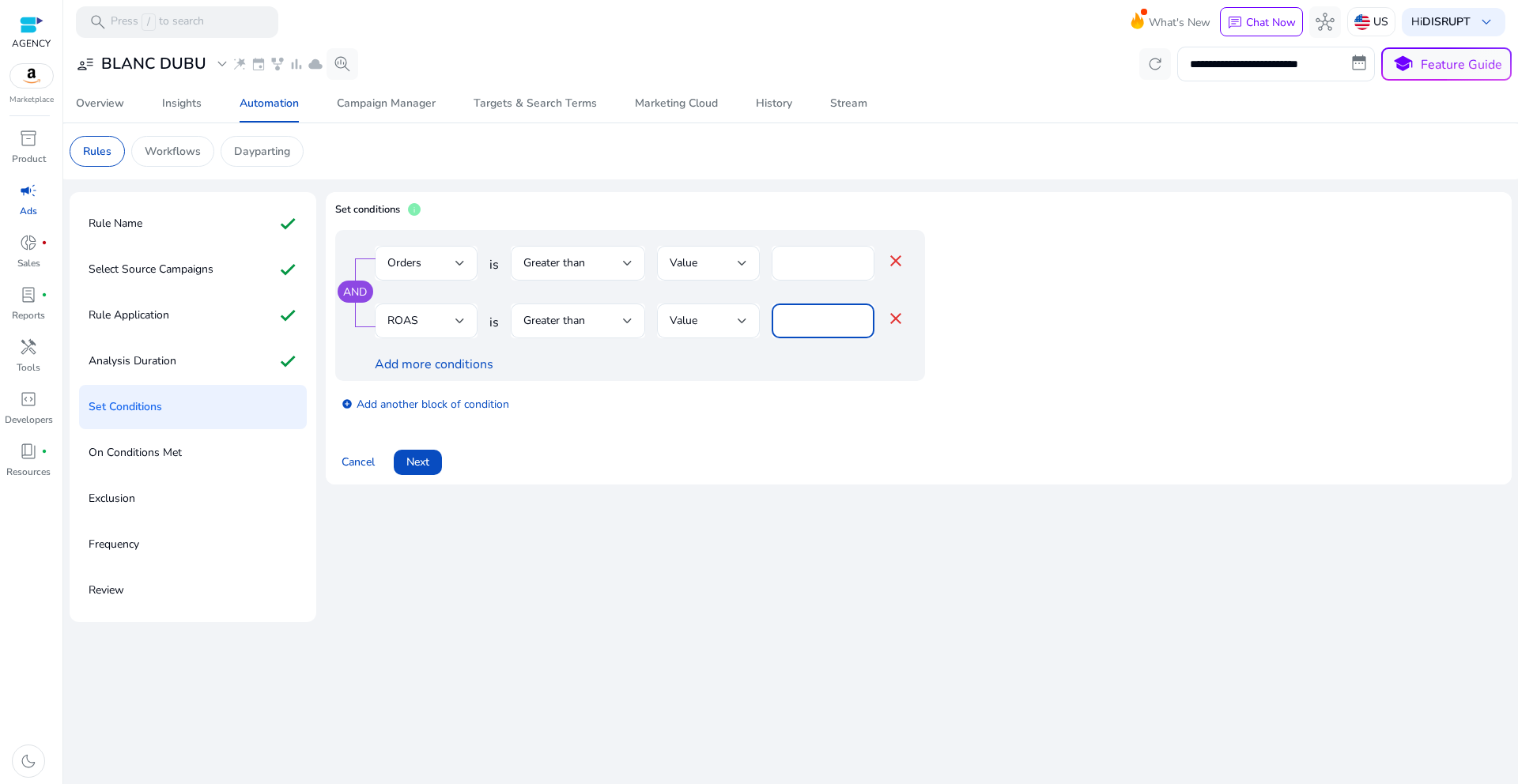 click on "*" at bounding box center [823, 321] 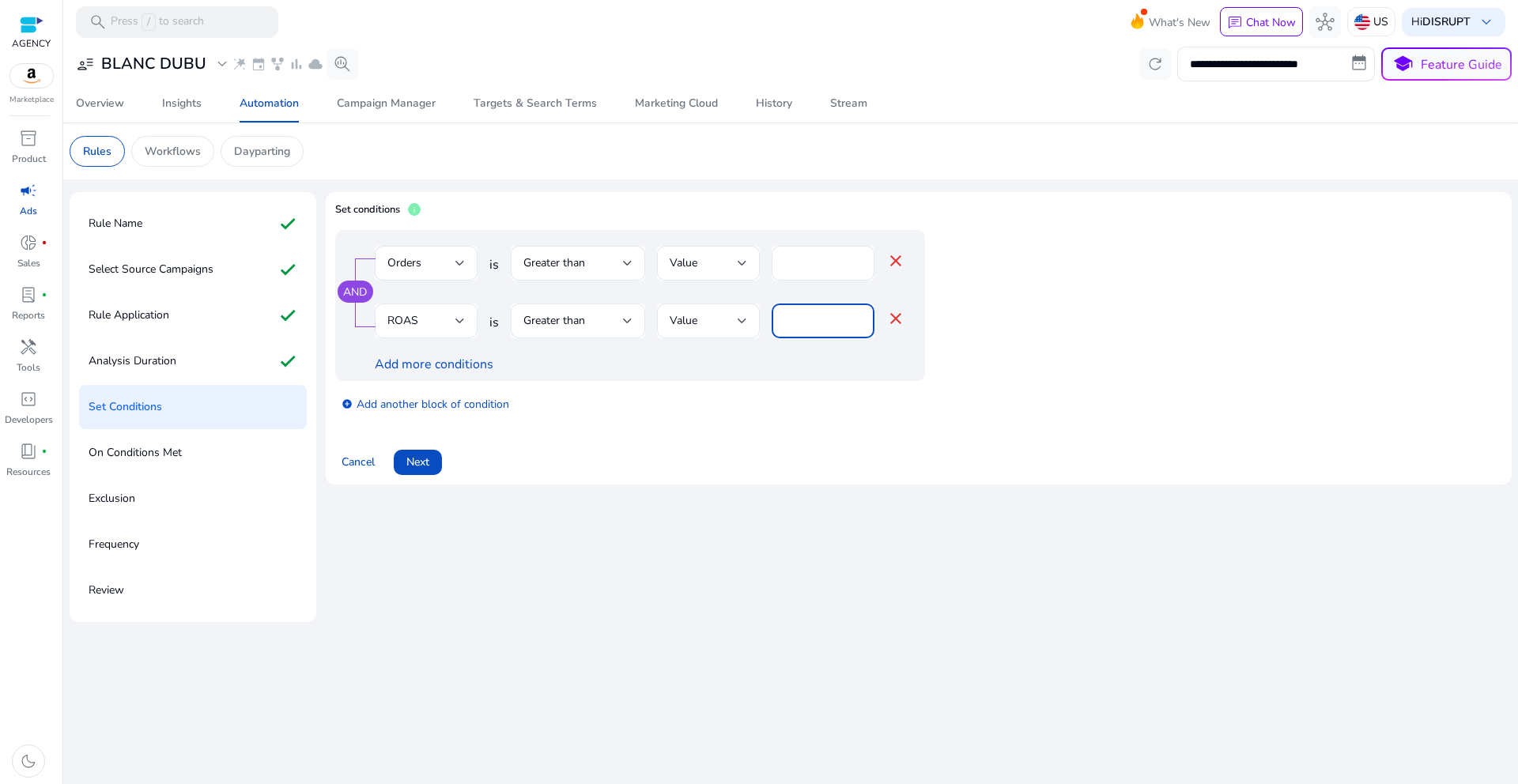 drag, startPoint x: 799, startPoint y: 324, endPoint x: 779, endPoint y: 320, distance: 20.396078 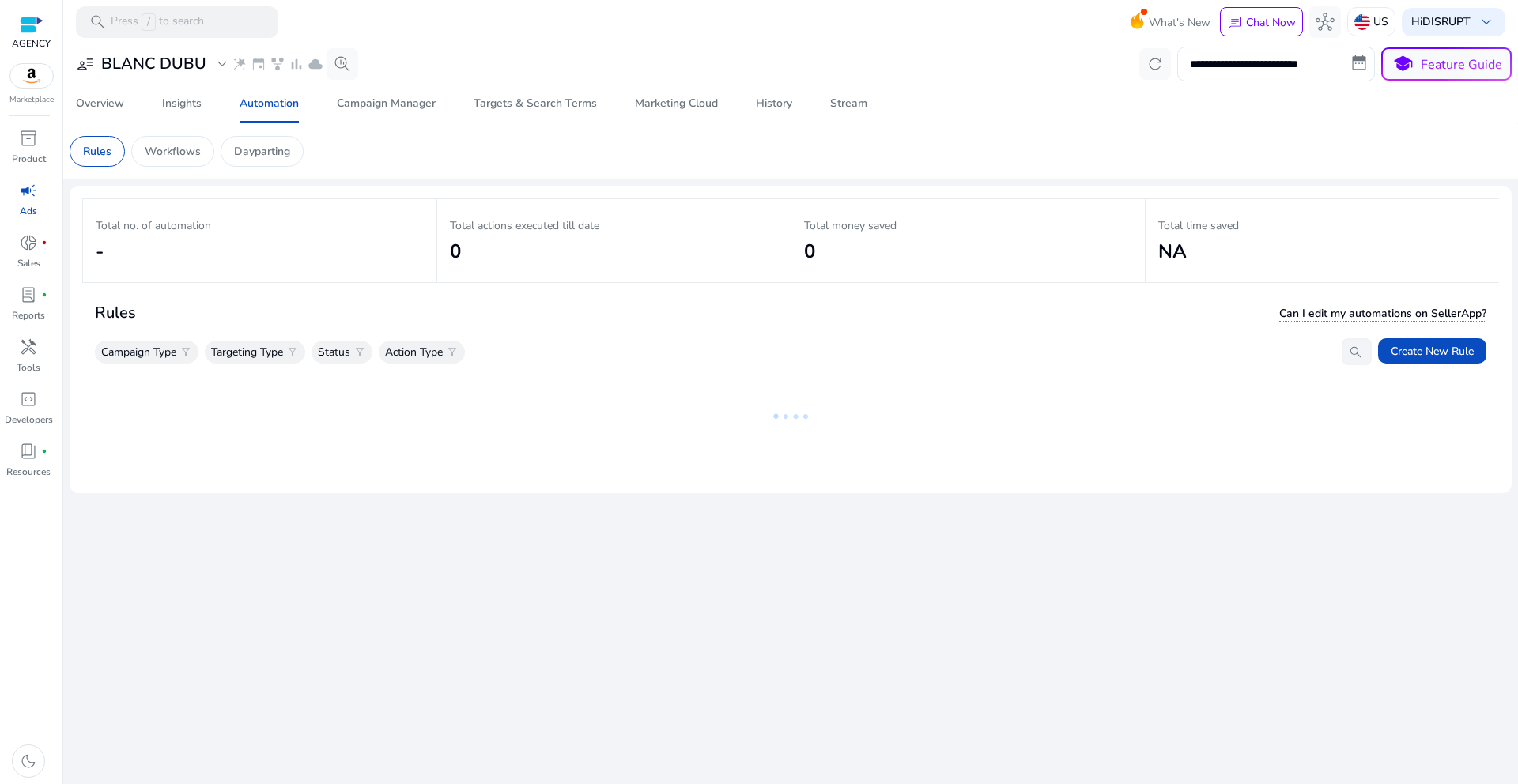 click on "Rules  Can I edit my automations on SellerApp?" 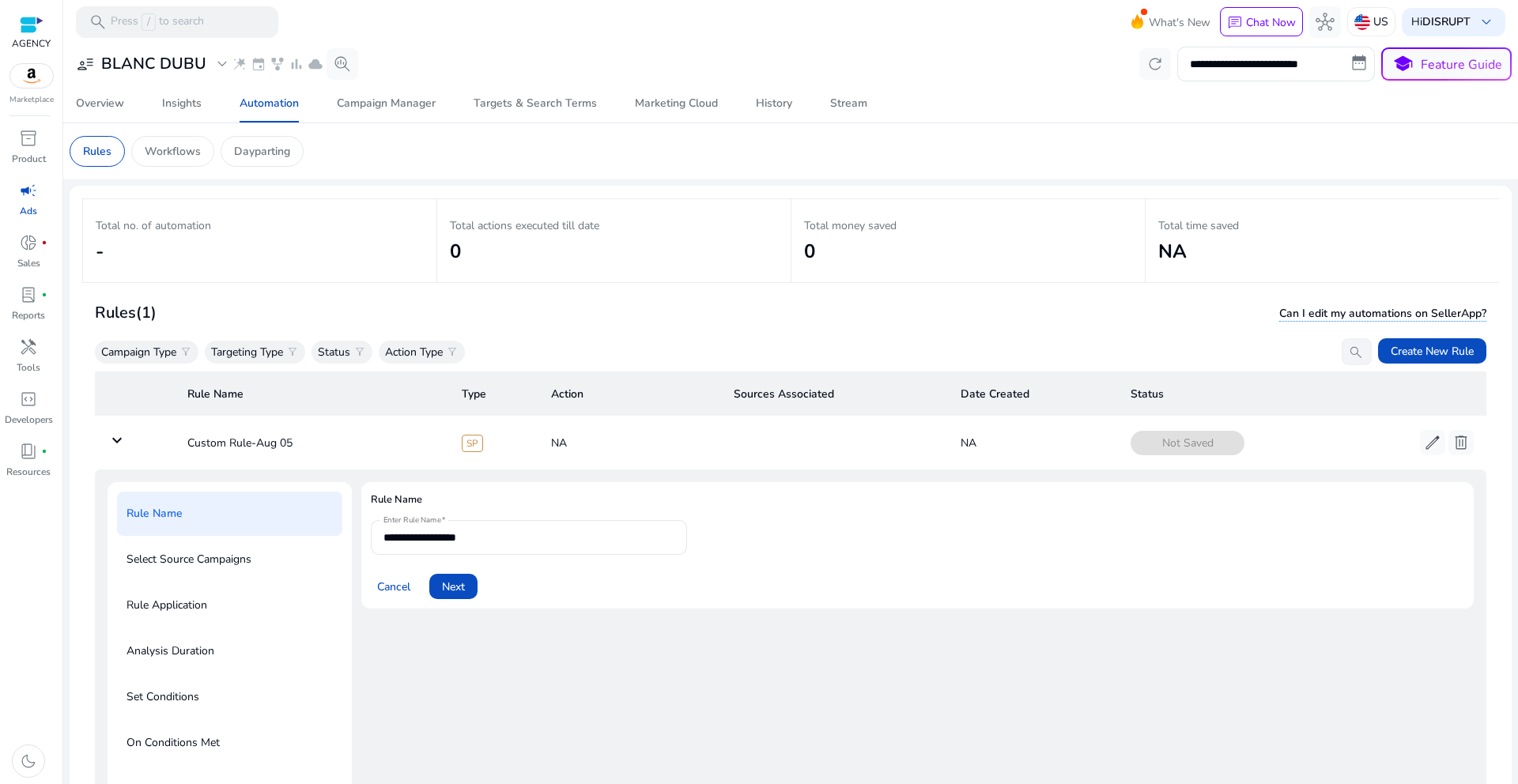 scroll, scrollTop: 89, scrollLeft: 0, axis: vertical 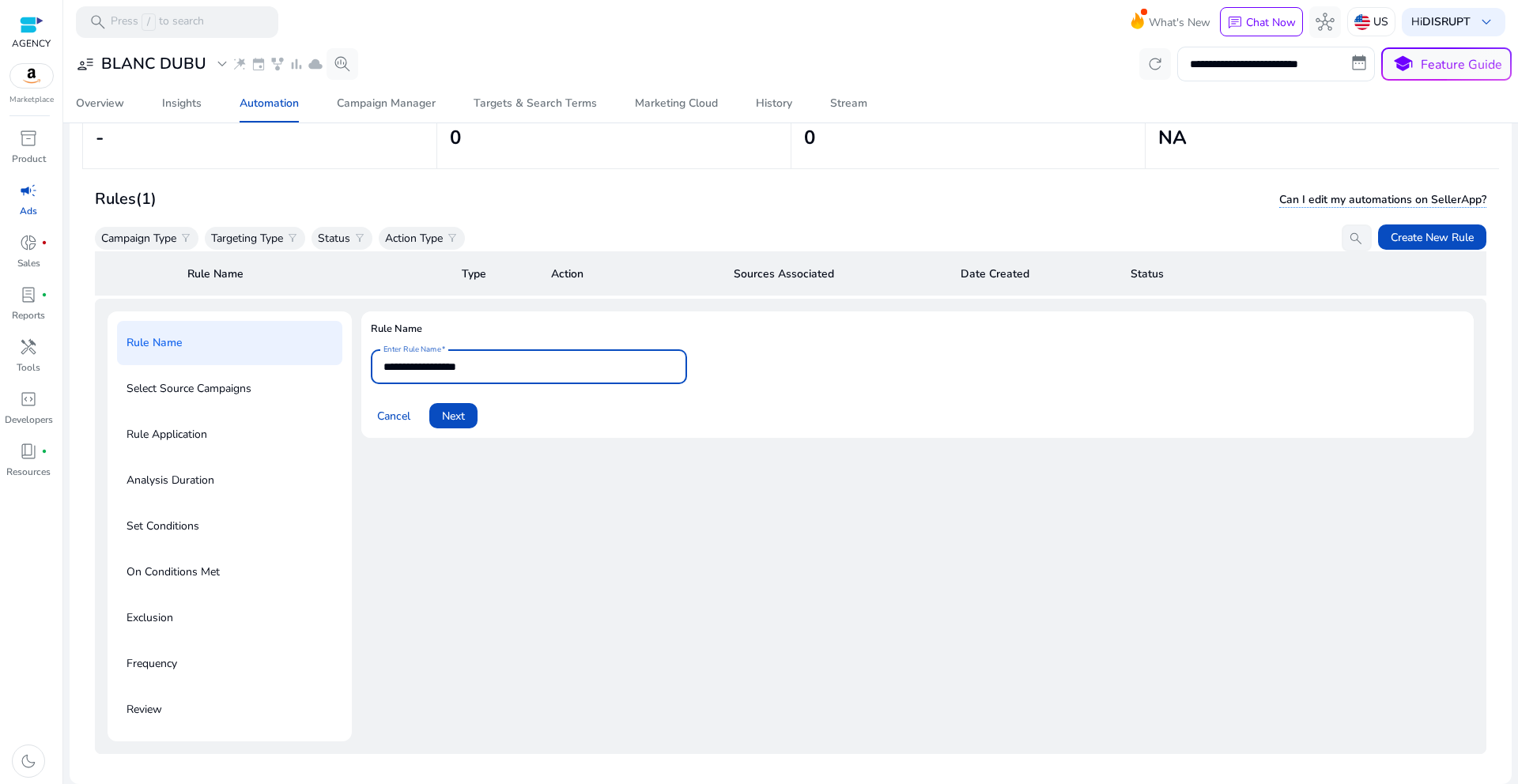 drag, startPoint x: 545, startPoint y: 362, endPoint x: 363, endPoint y: 356, distance: 182.09887 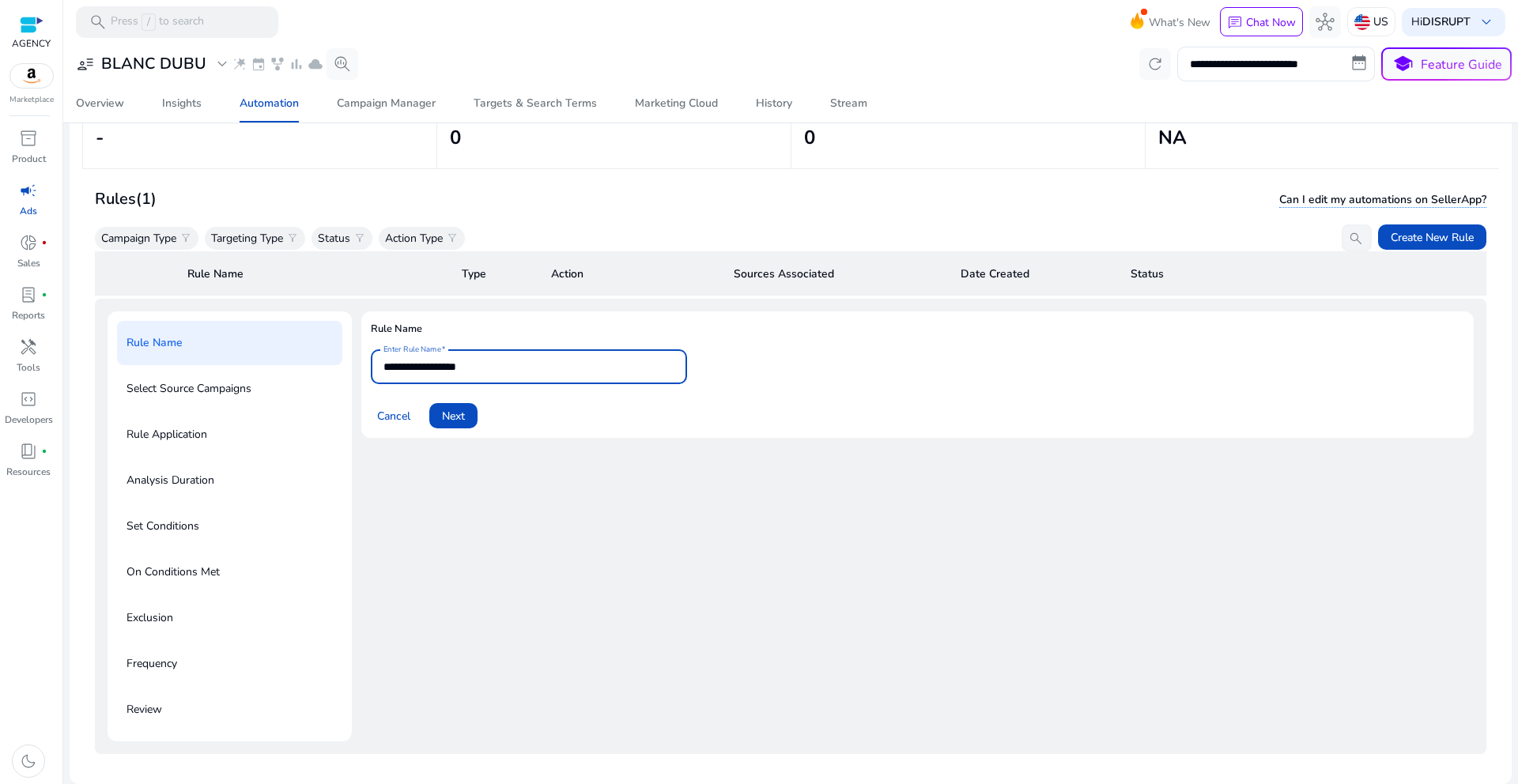 type on "*" 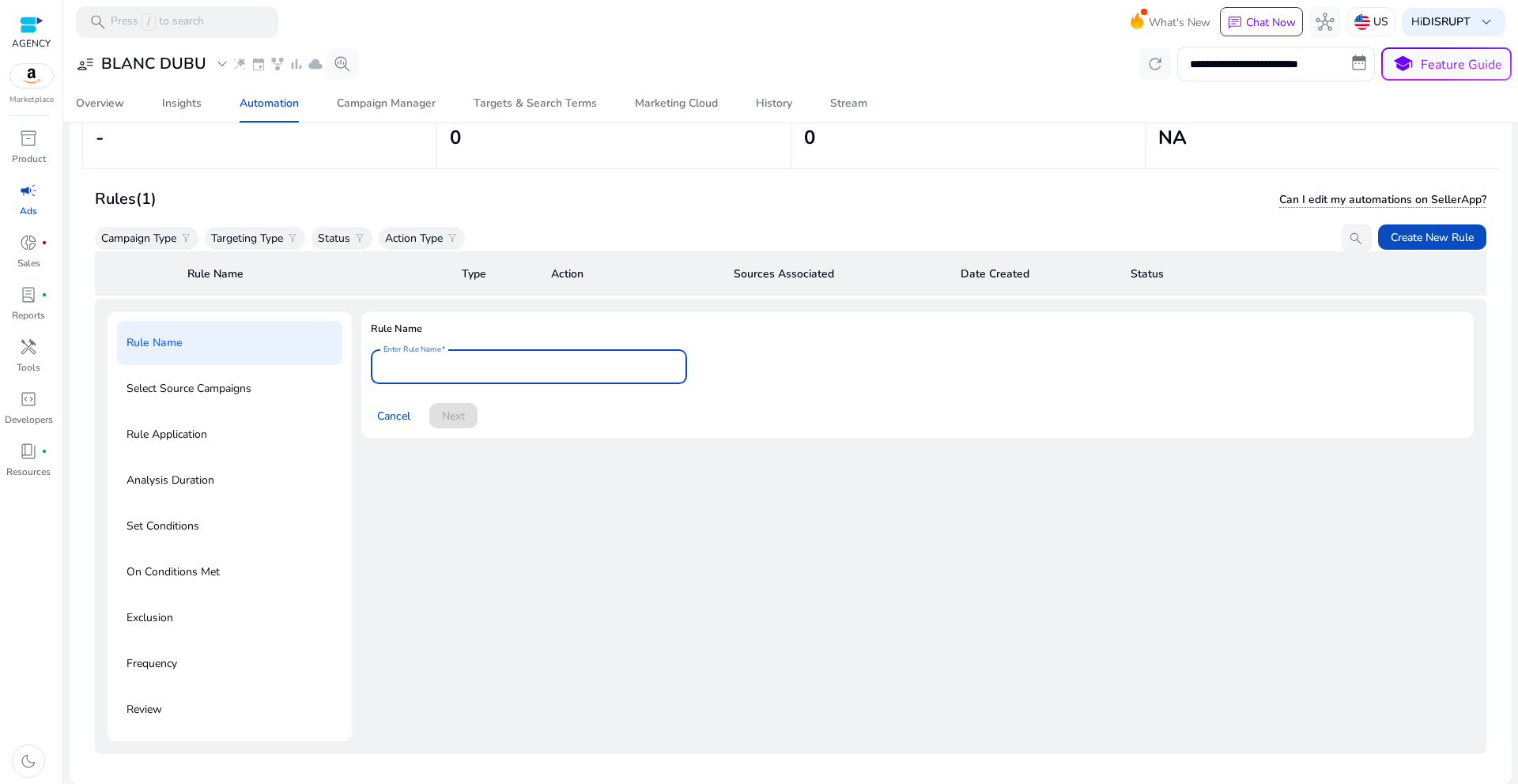 paste on "**********" 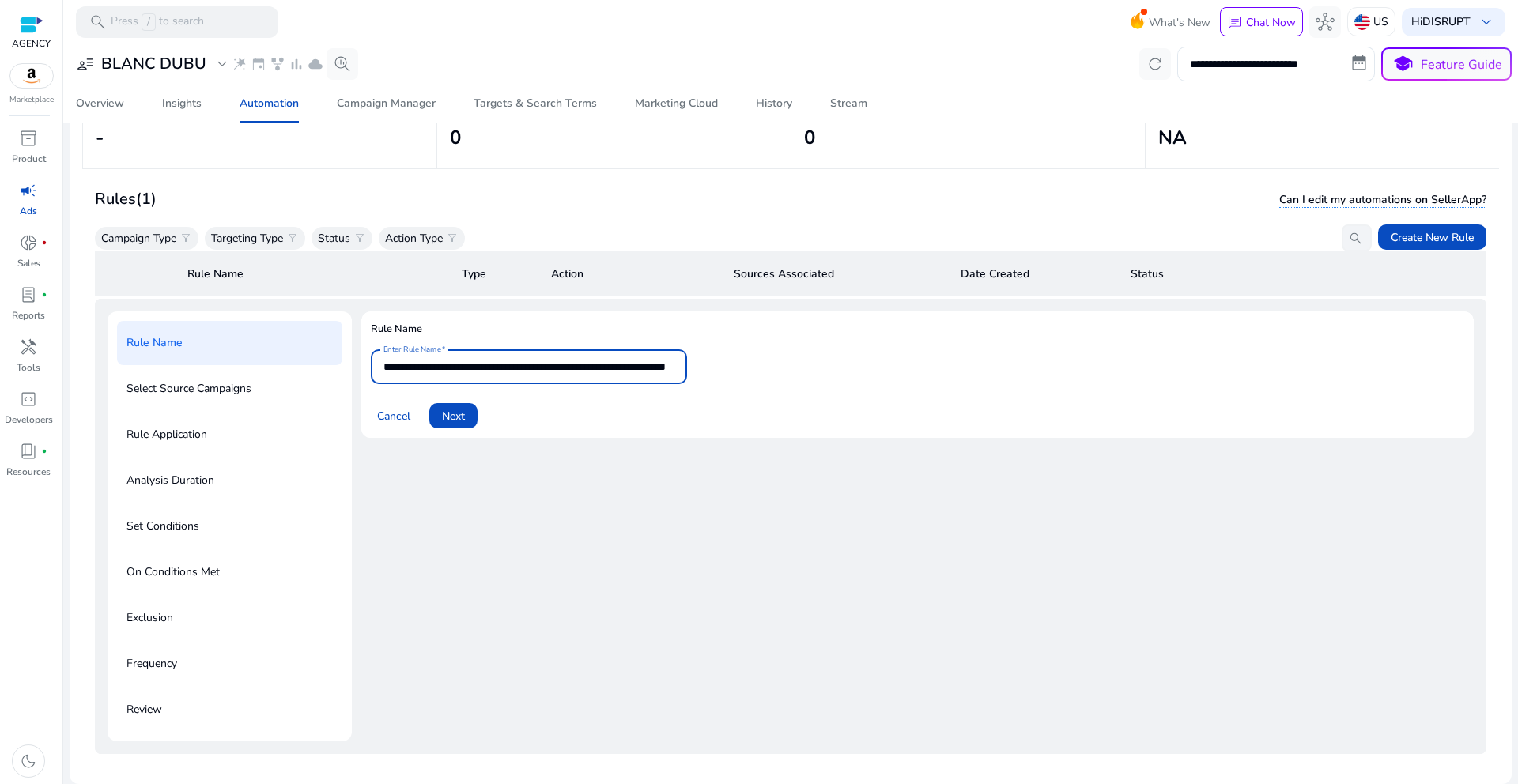 scroll, scrollTop: 0, scrollLeft: 94, axis: horizontal 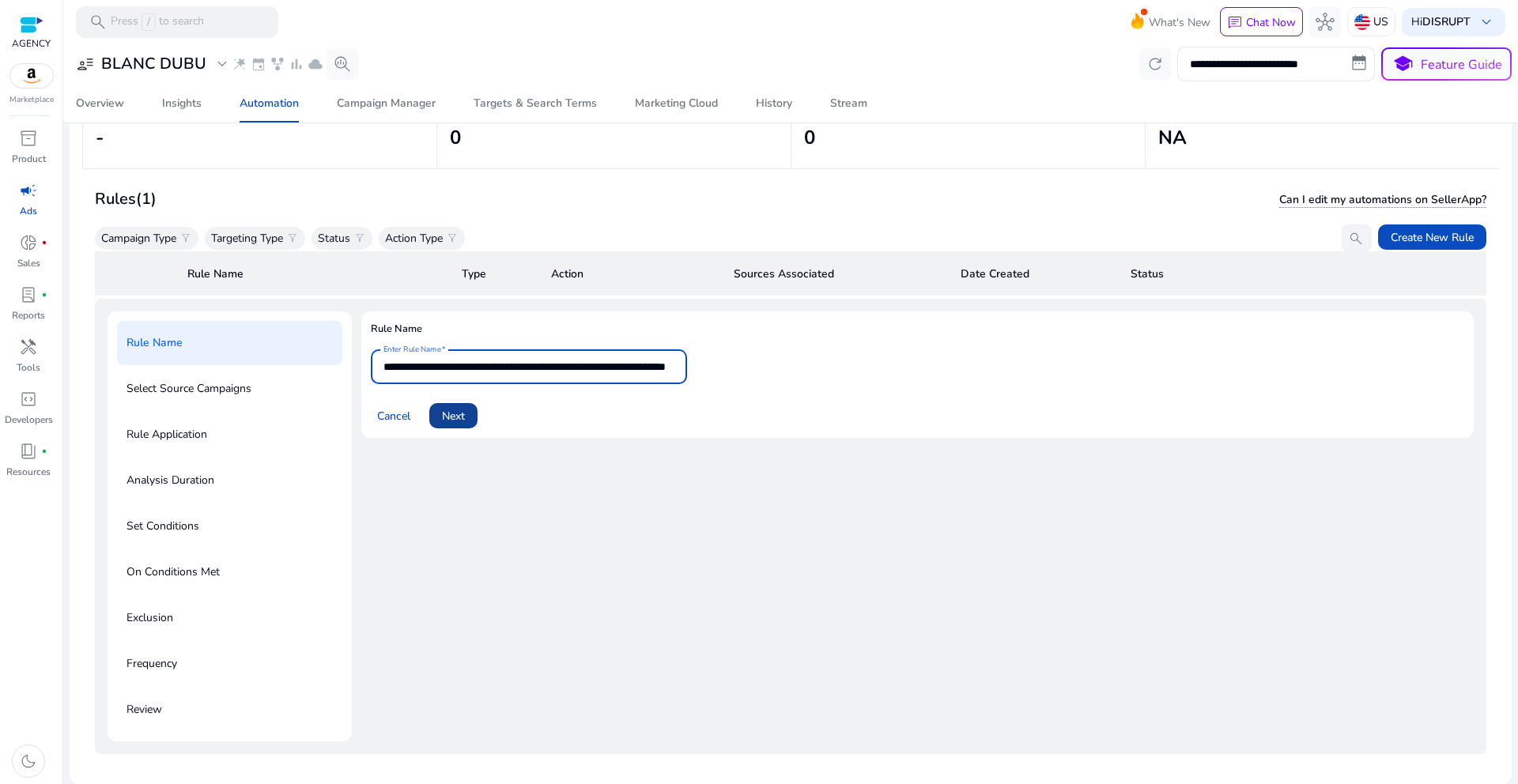 type on "**********" 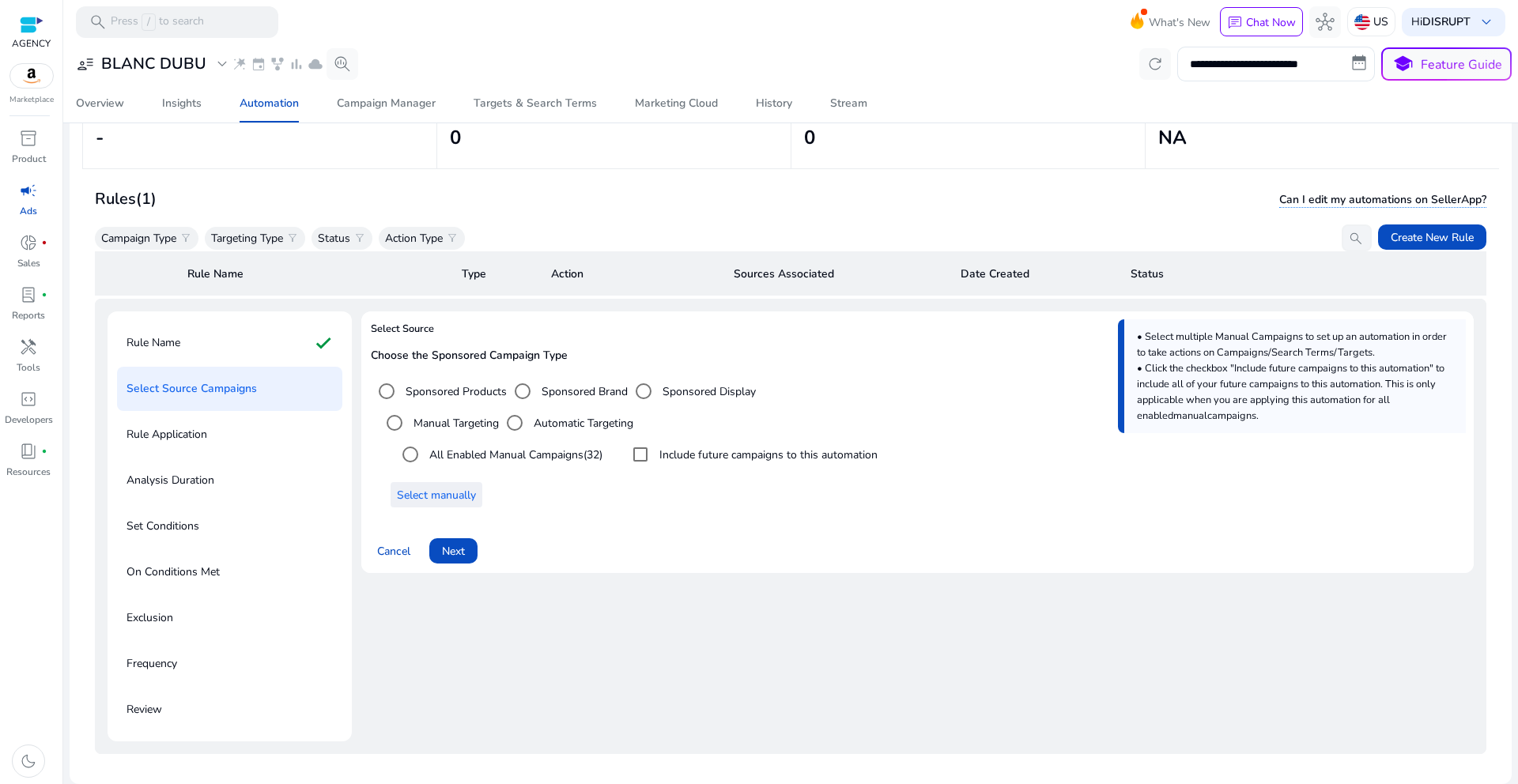 click on "Select manually" at bounding box center (436, 495) 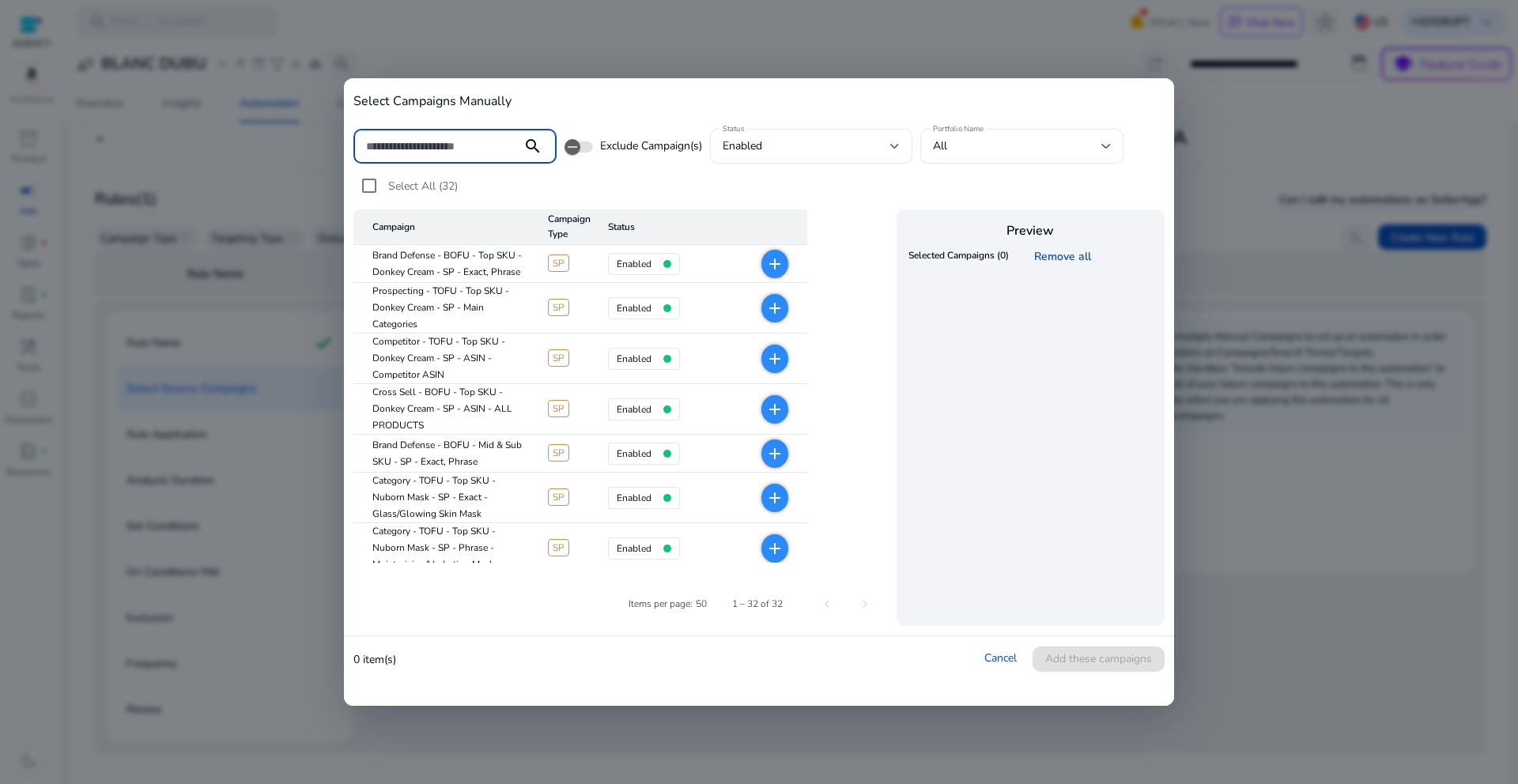 click at bounding box center [437, 146] 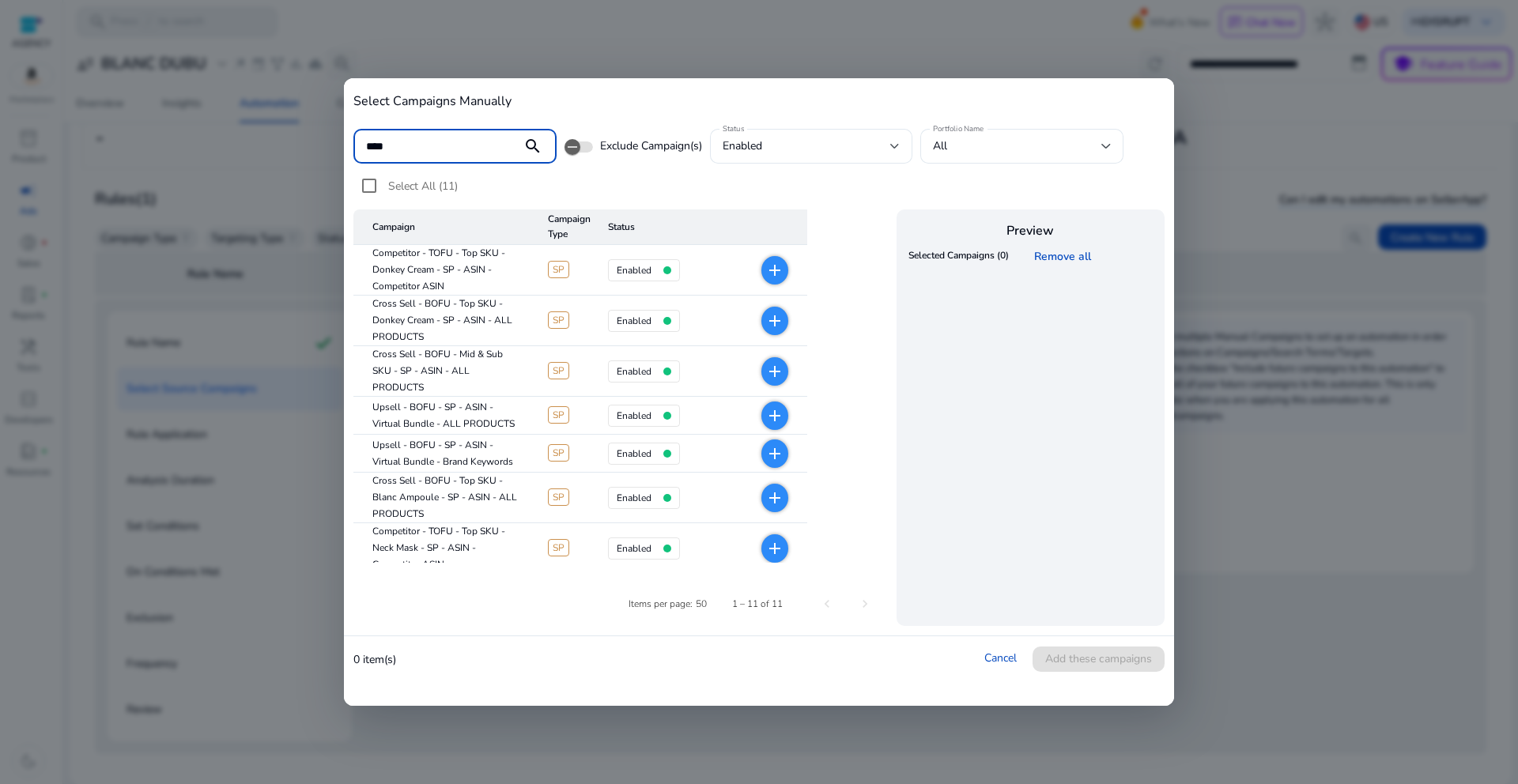 type on "****" 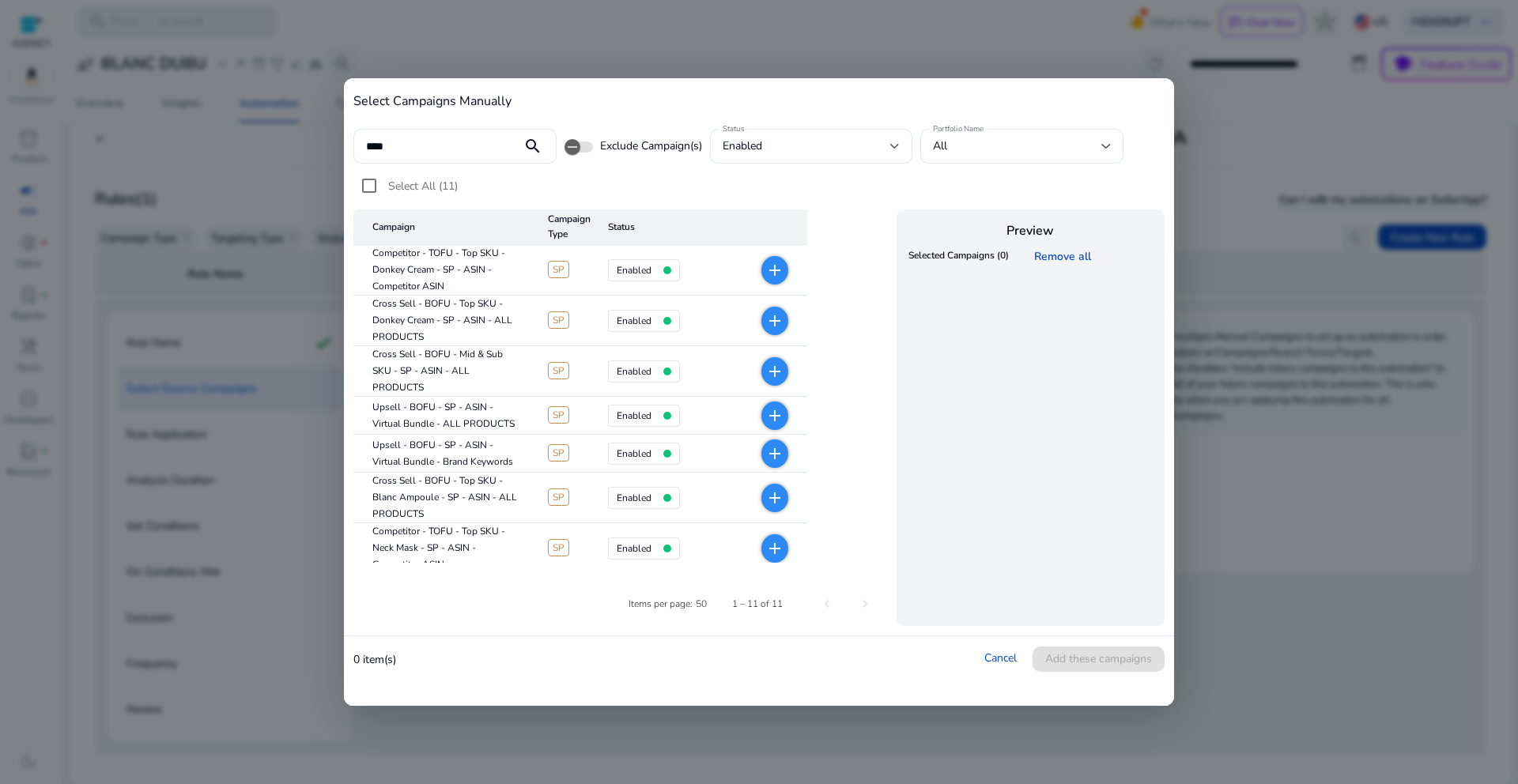 click on "add" at bounding box center [775, 270] 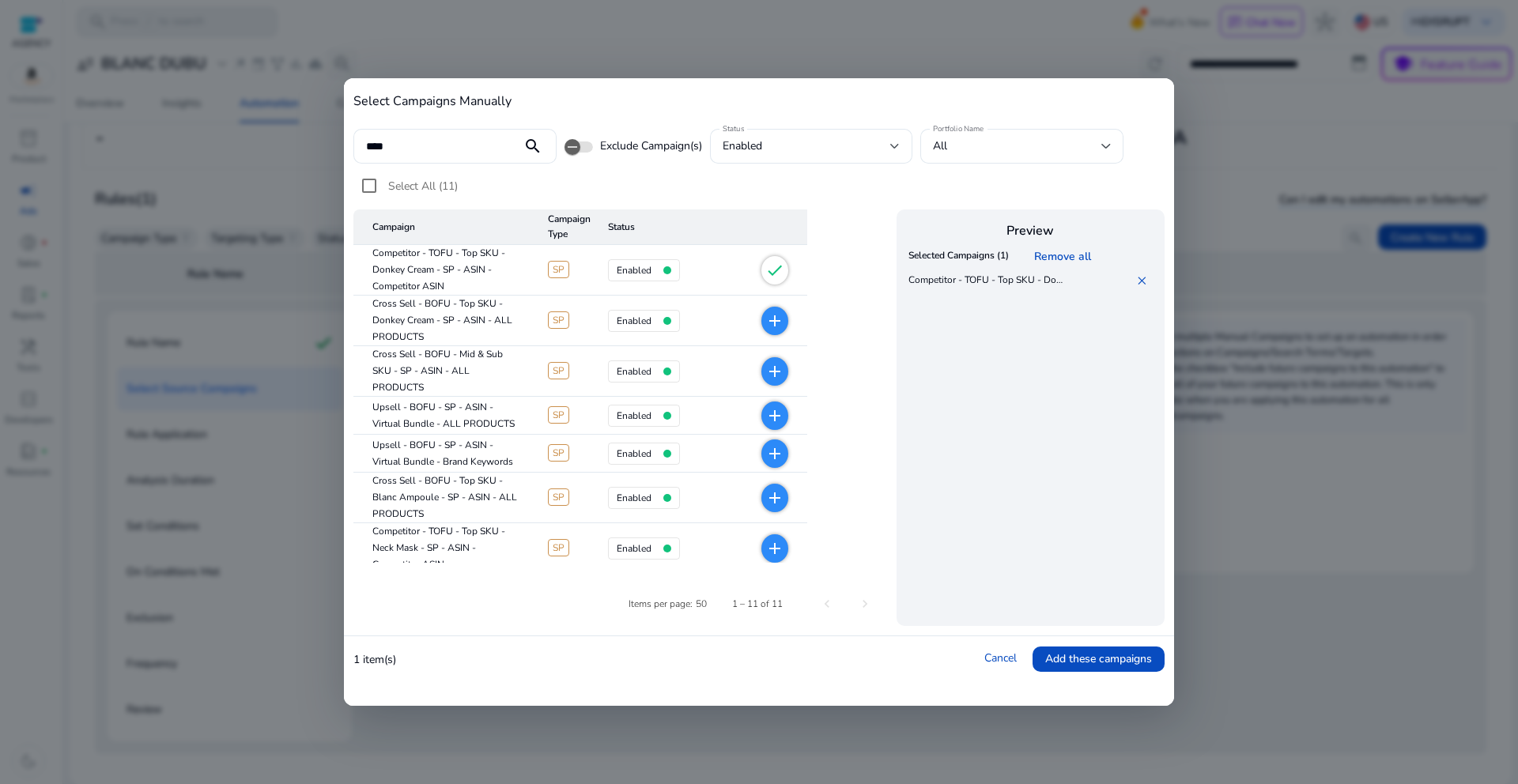 click on "add" at bounding box center (775, 321) 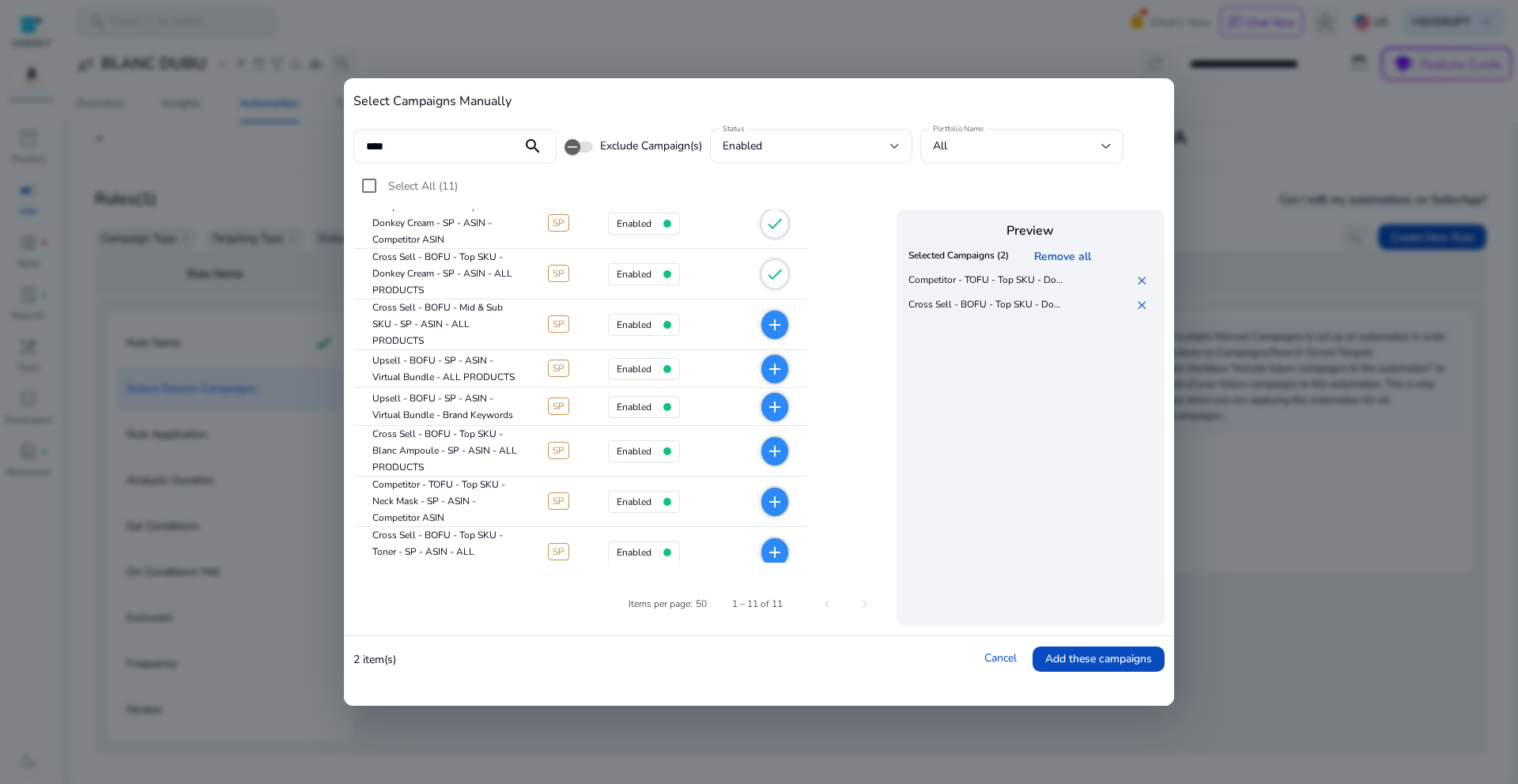 scroll, scrollTop: 51, scrollLeft: 0, axis: vertical 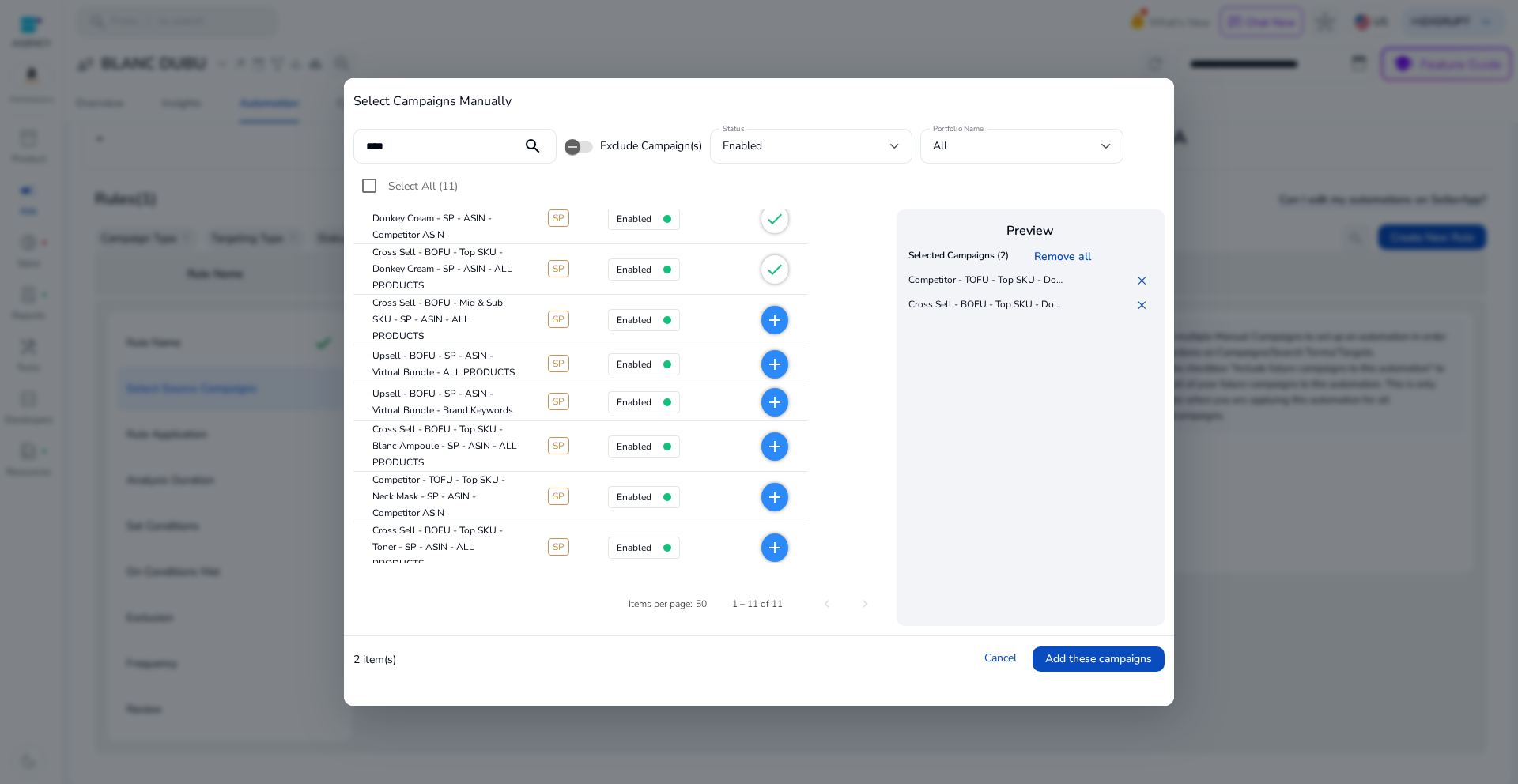 click on "add" at bounding box center [775, 447] 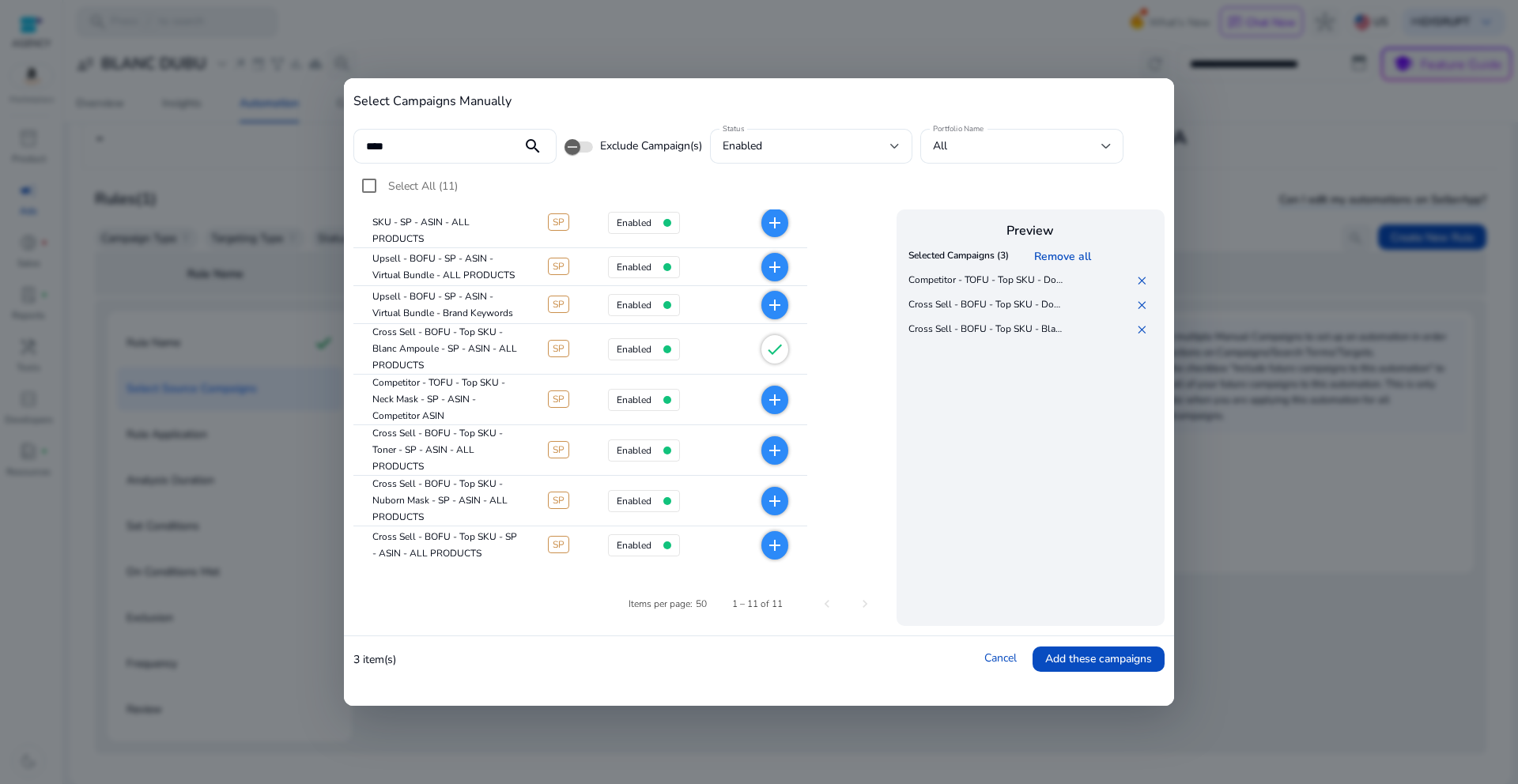 scroll, scrollTop: 167, scrollLeft: 0, axis: vertical 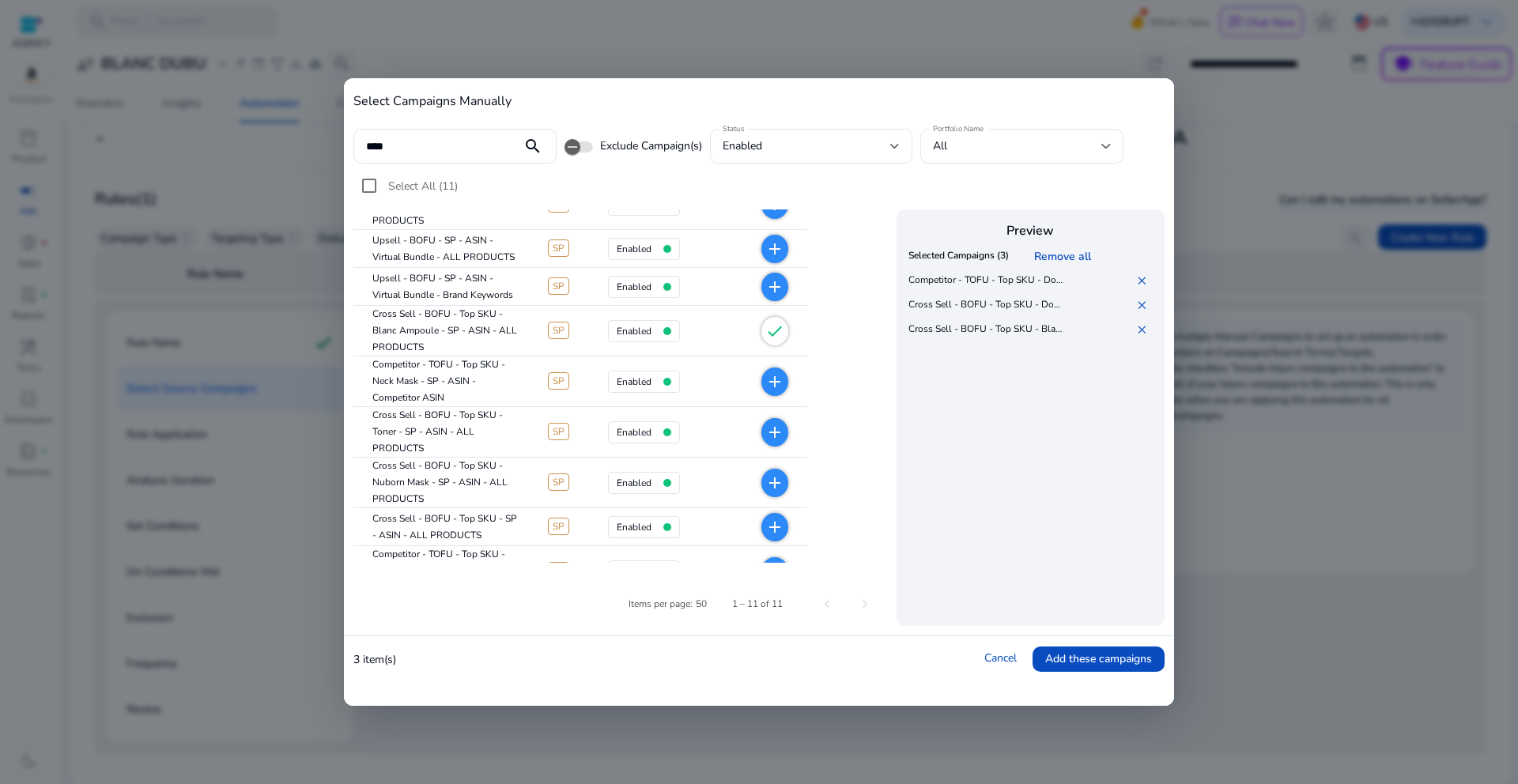 click on "add" at bounding box center (775, 483) 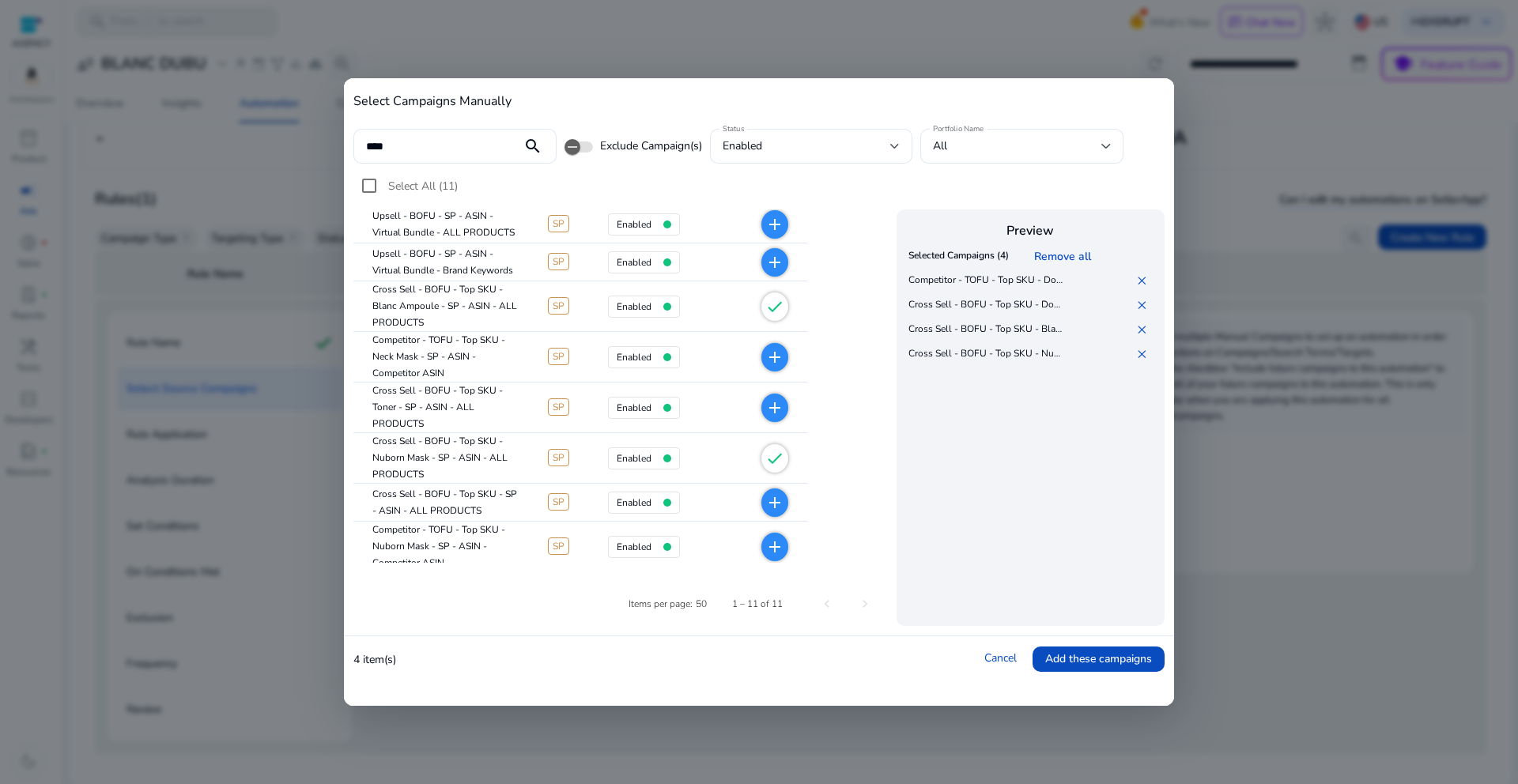 scroll, scrollTop: 200, scrollLeft: 0, axis: vertical 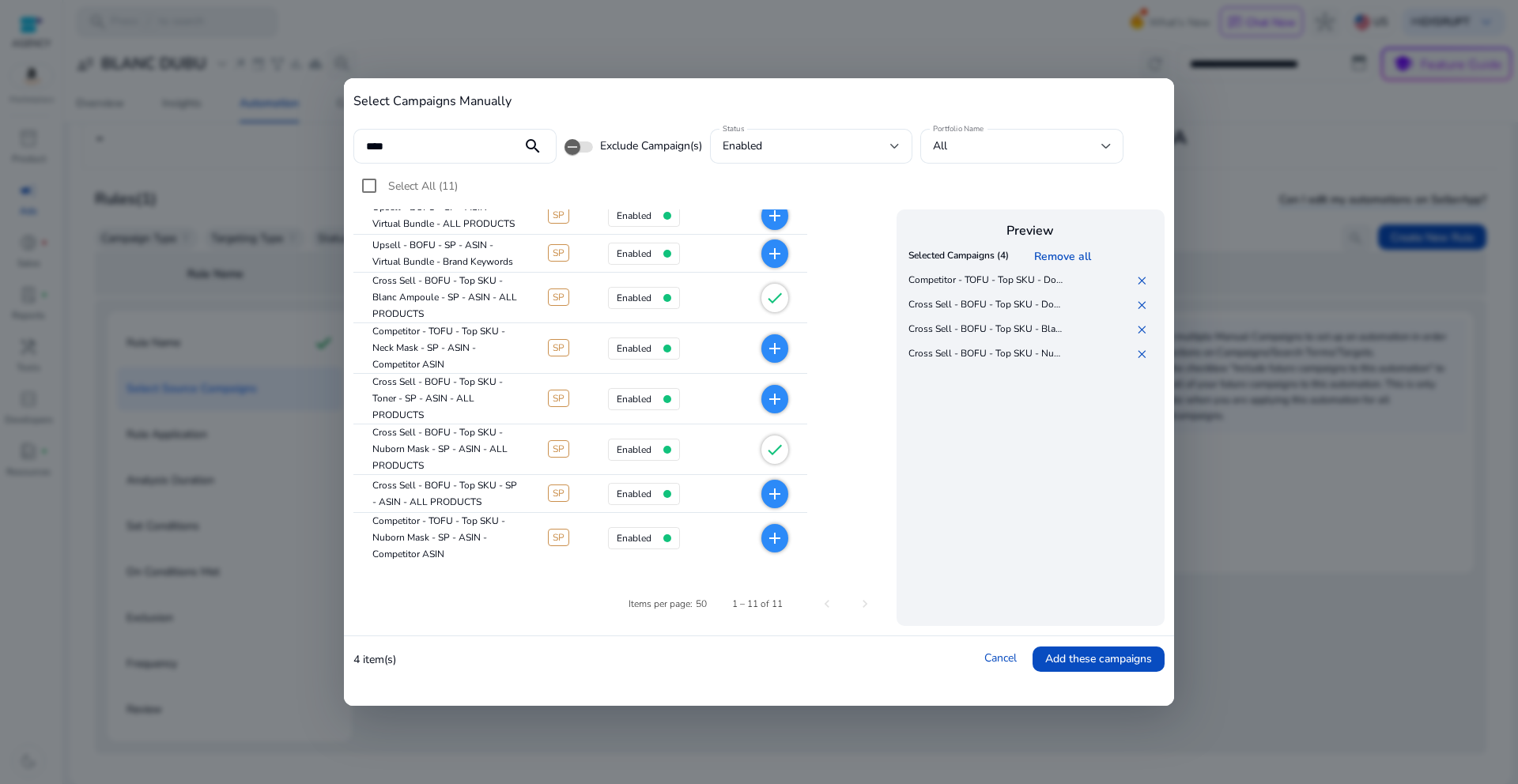 click on "add" at bounding box center (775, 538) 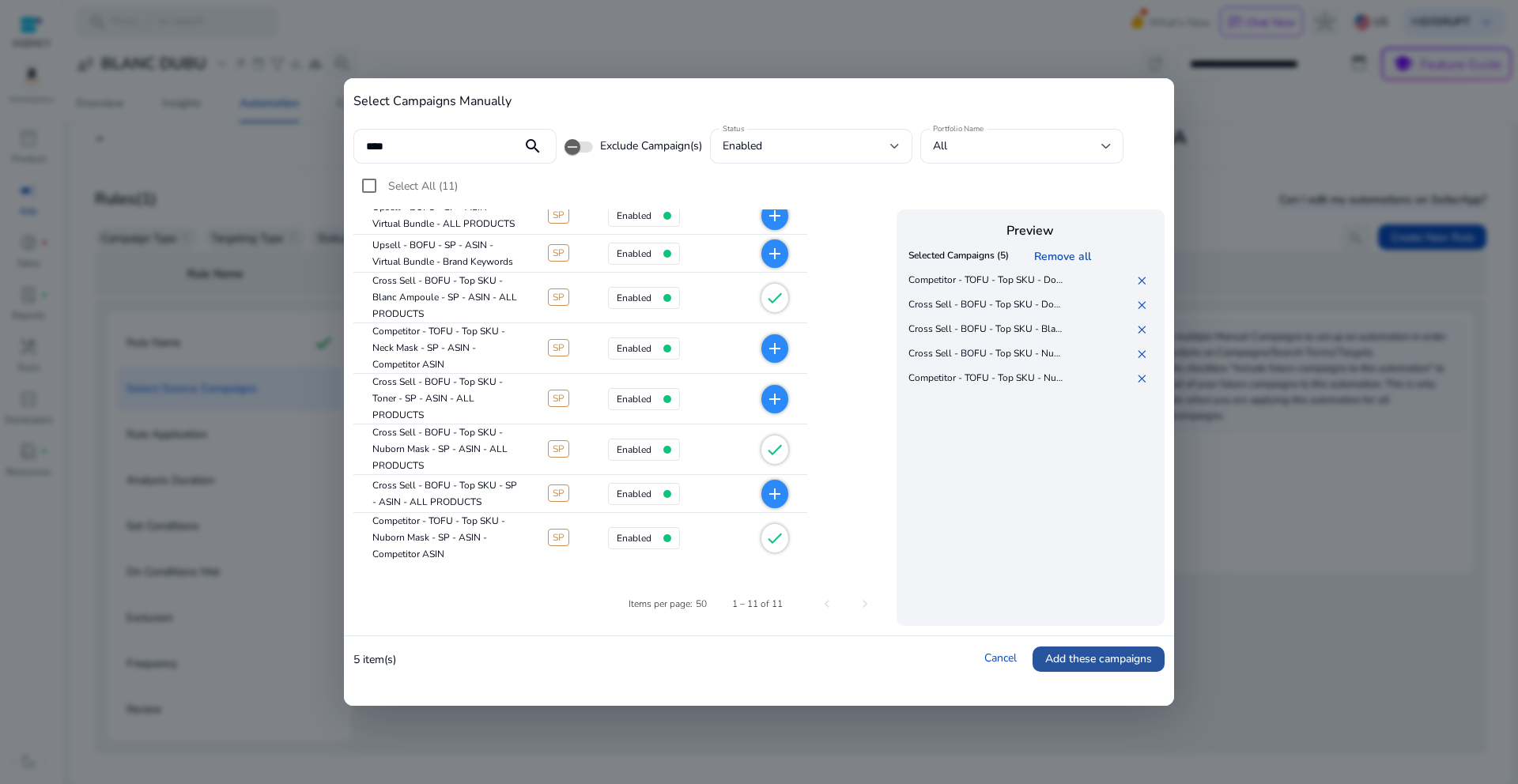 click at bounding box center [1098, 659] 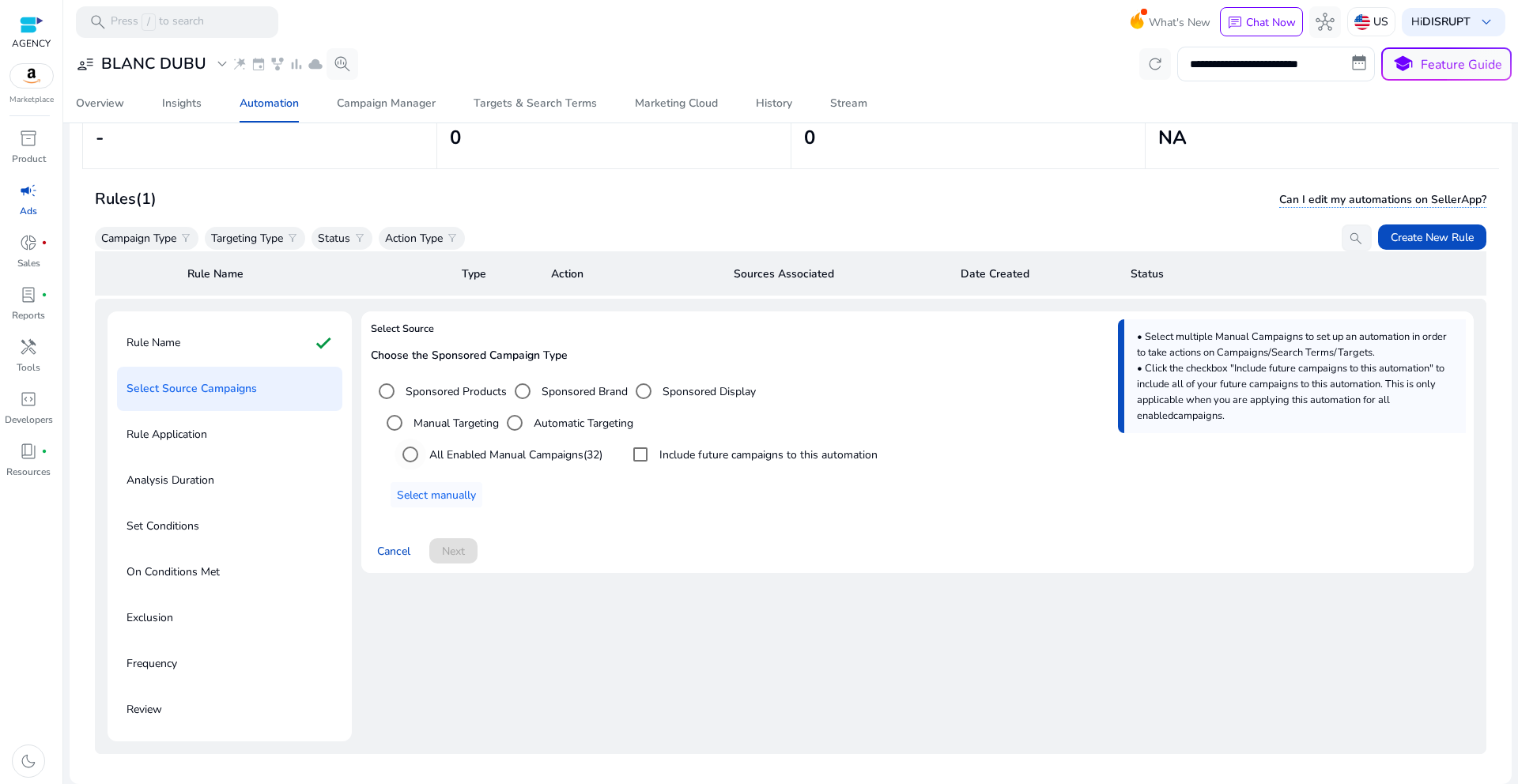 click on "All Enabled Manual Campaigns  (32)" at bounding box center (514, 454) 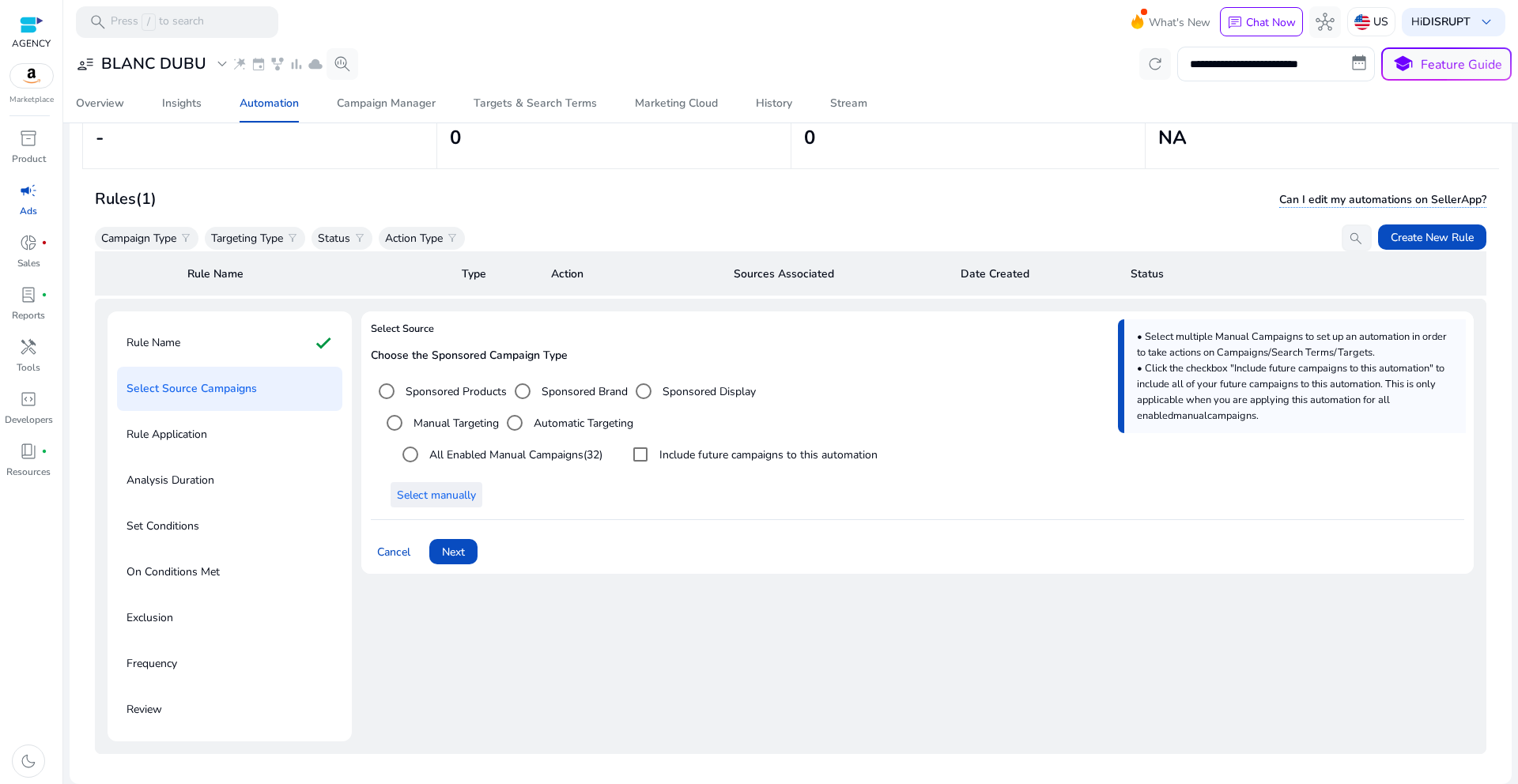 click on "Select manually" at bounding box center [436, 495] 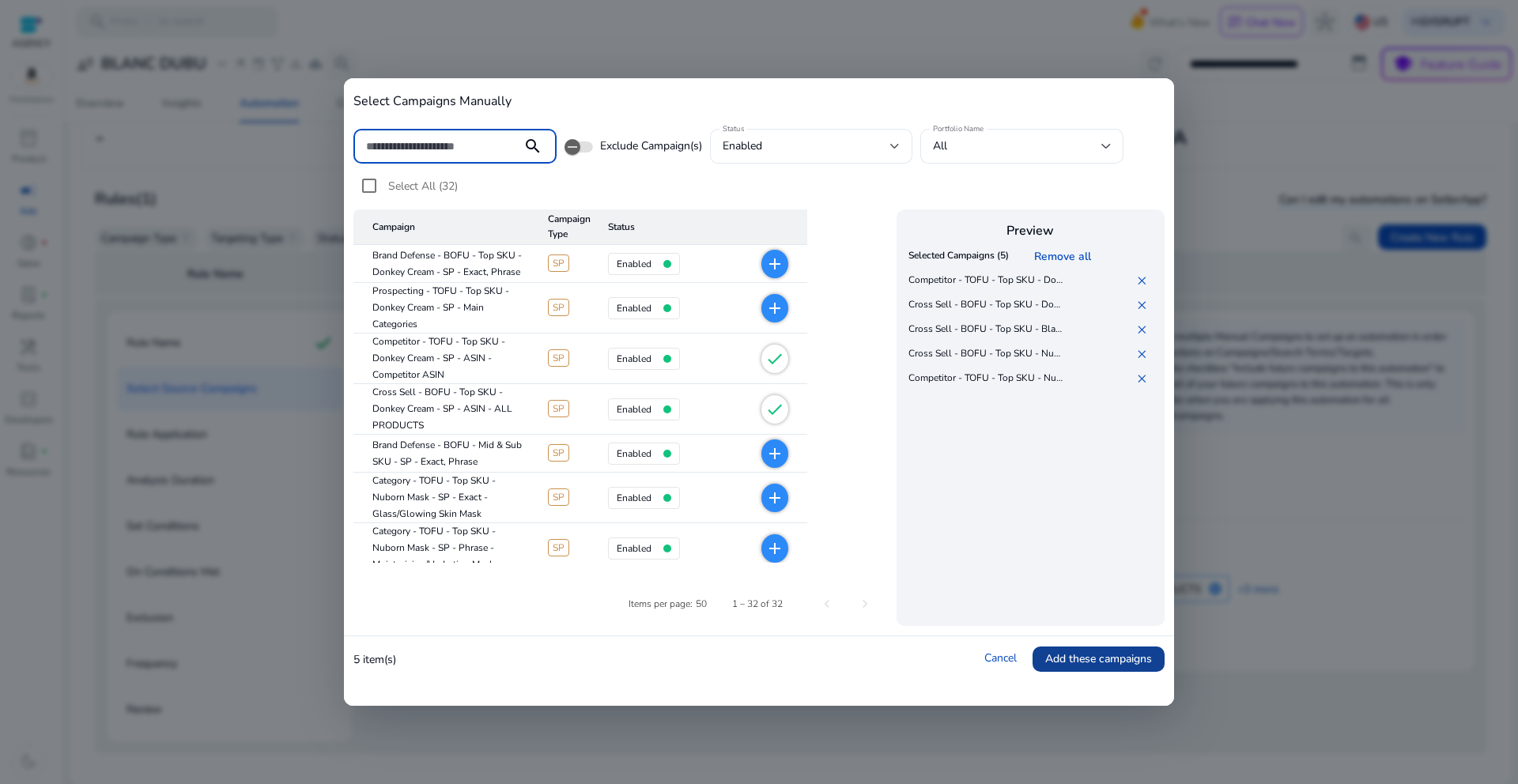 click on "Add these campaigns" at bounding box center [1098, 658] 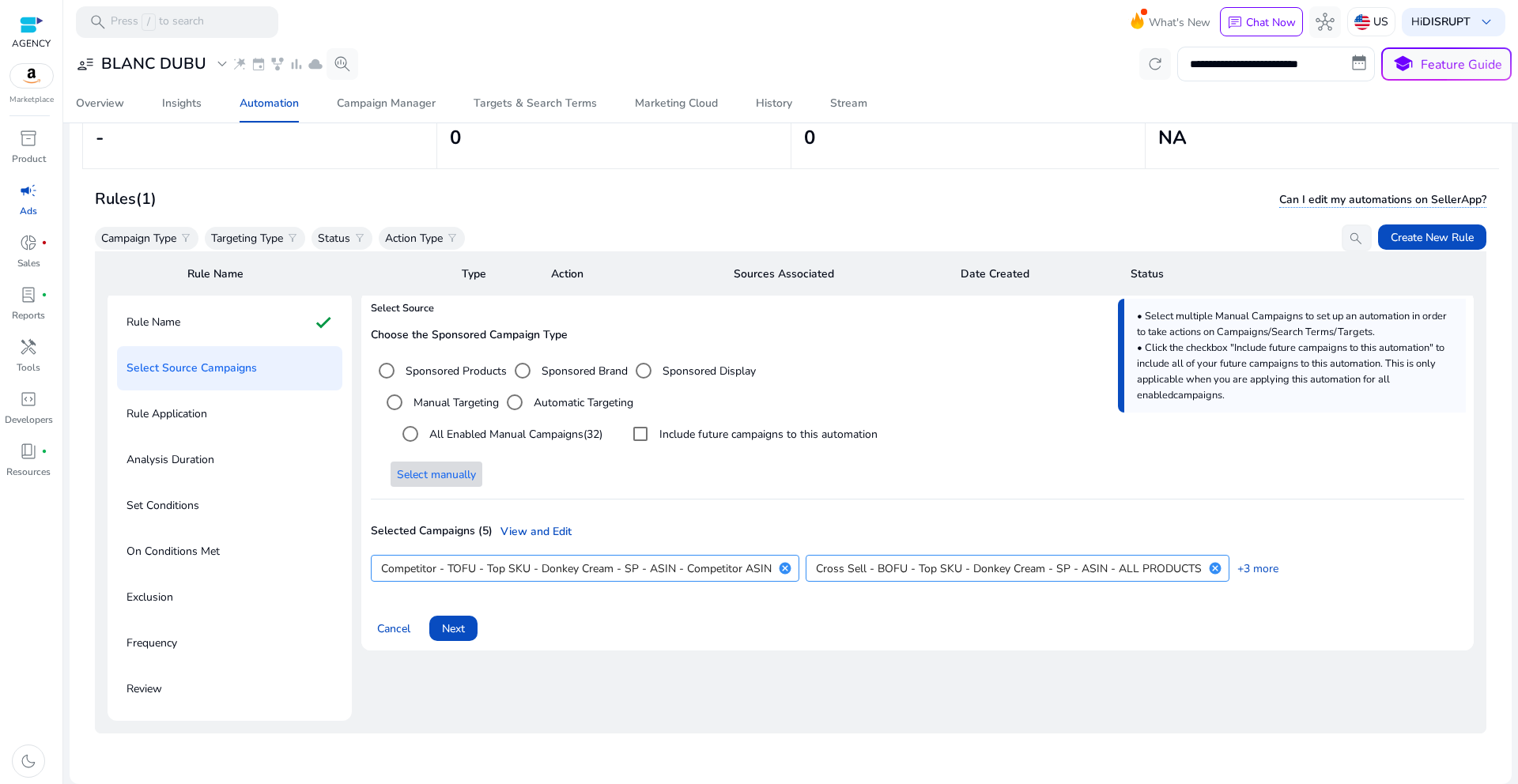 scroll, scrollTop: 89, scrollLeft: 0, axis: vertical 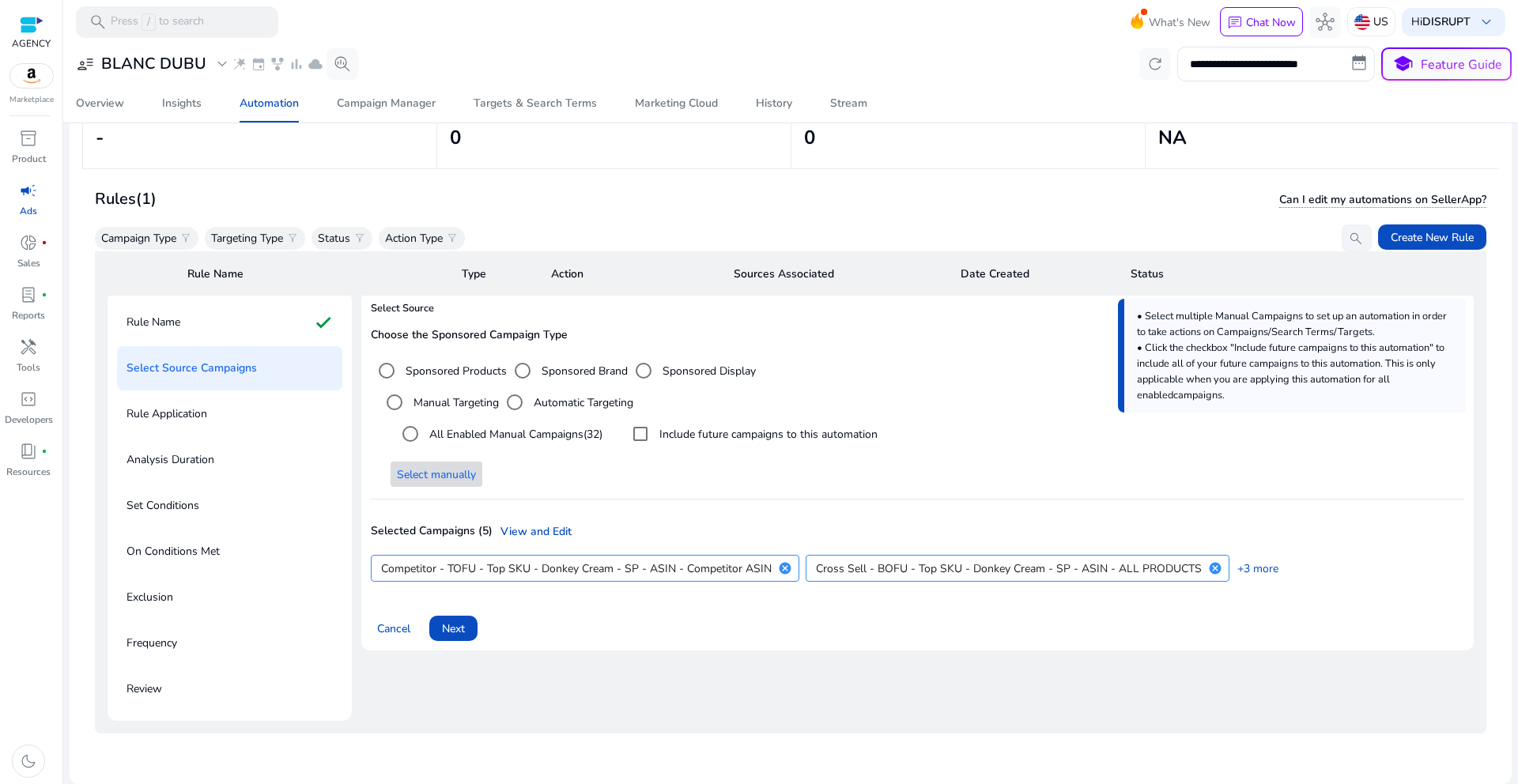 click on "Next" at bounding box center [453, 628] 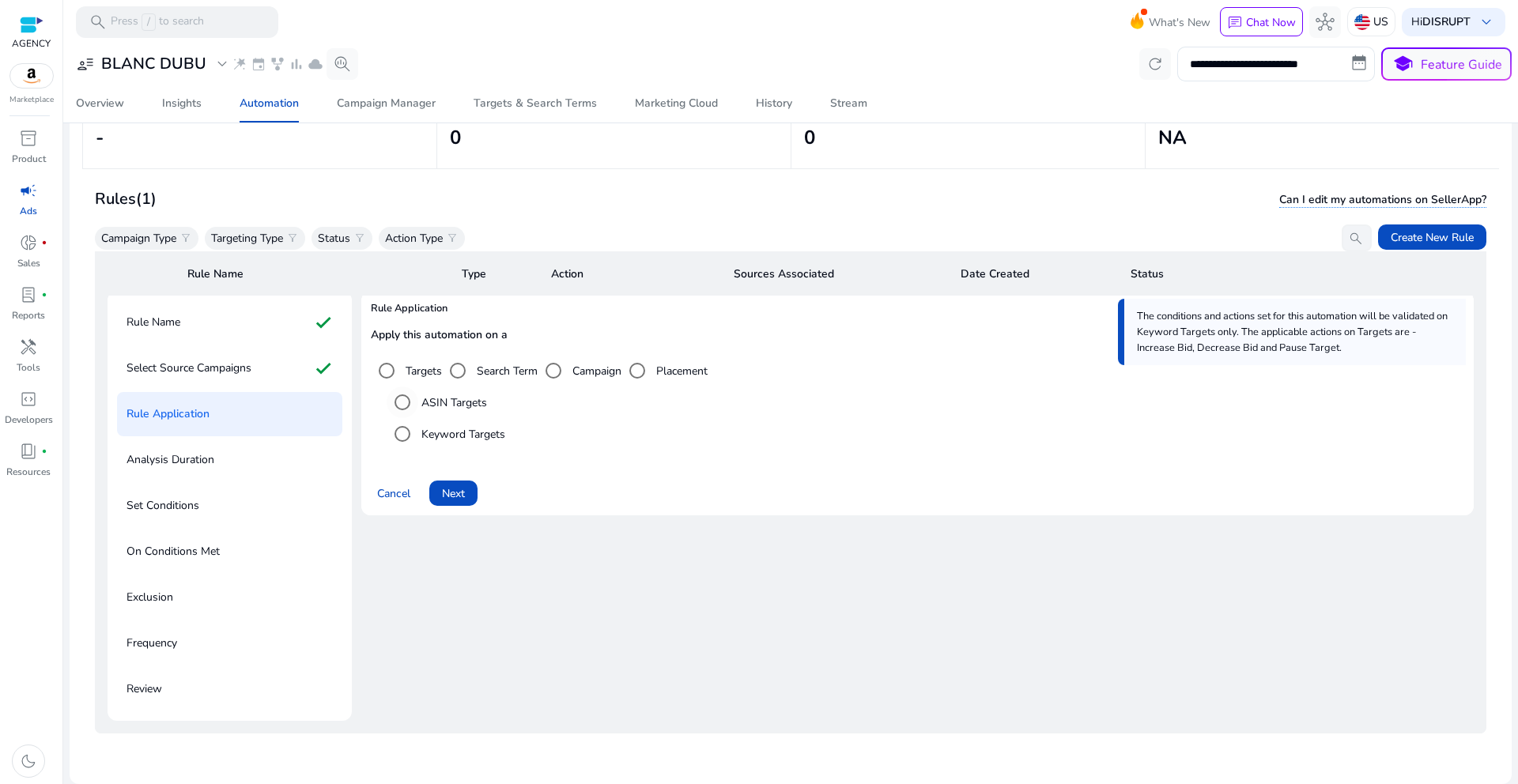 click on "ASIN Targets" at bounding box center [436, 402] 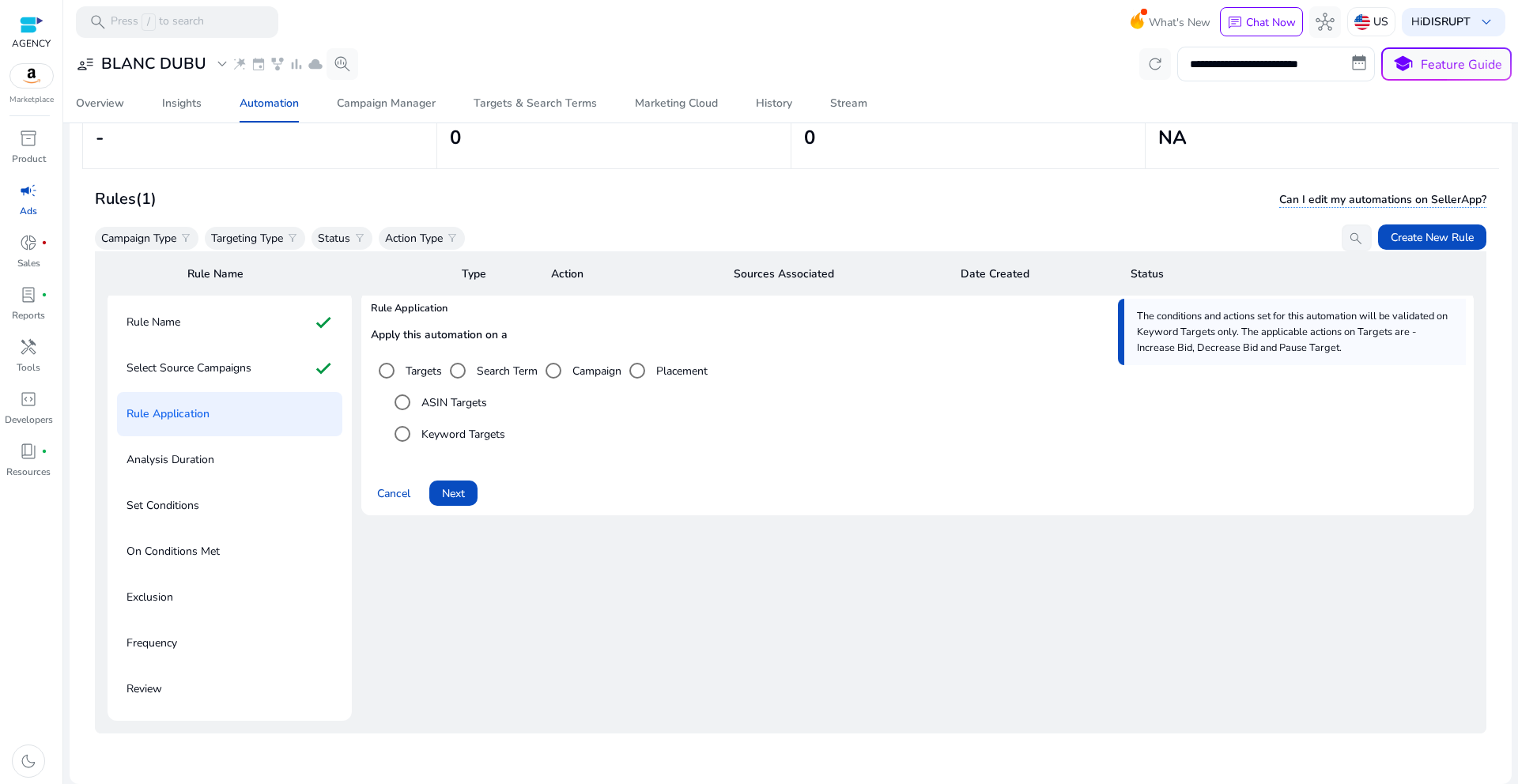 drag, startPoint x: 436, startPoint y: 390, endPoint x: 443, endPoint y: 414, distance: 25 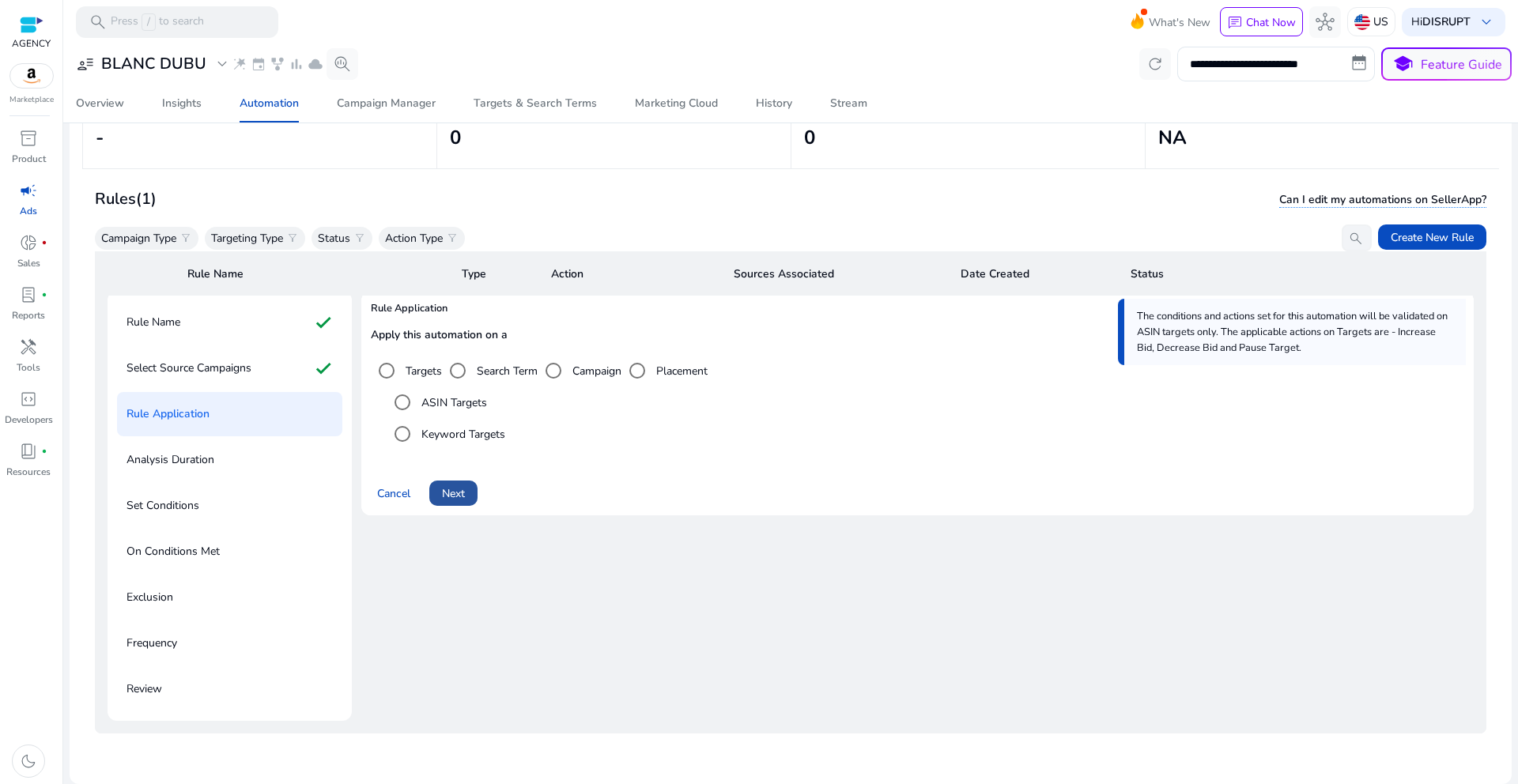 click at bounding box center (453, 493) 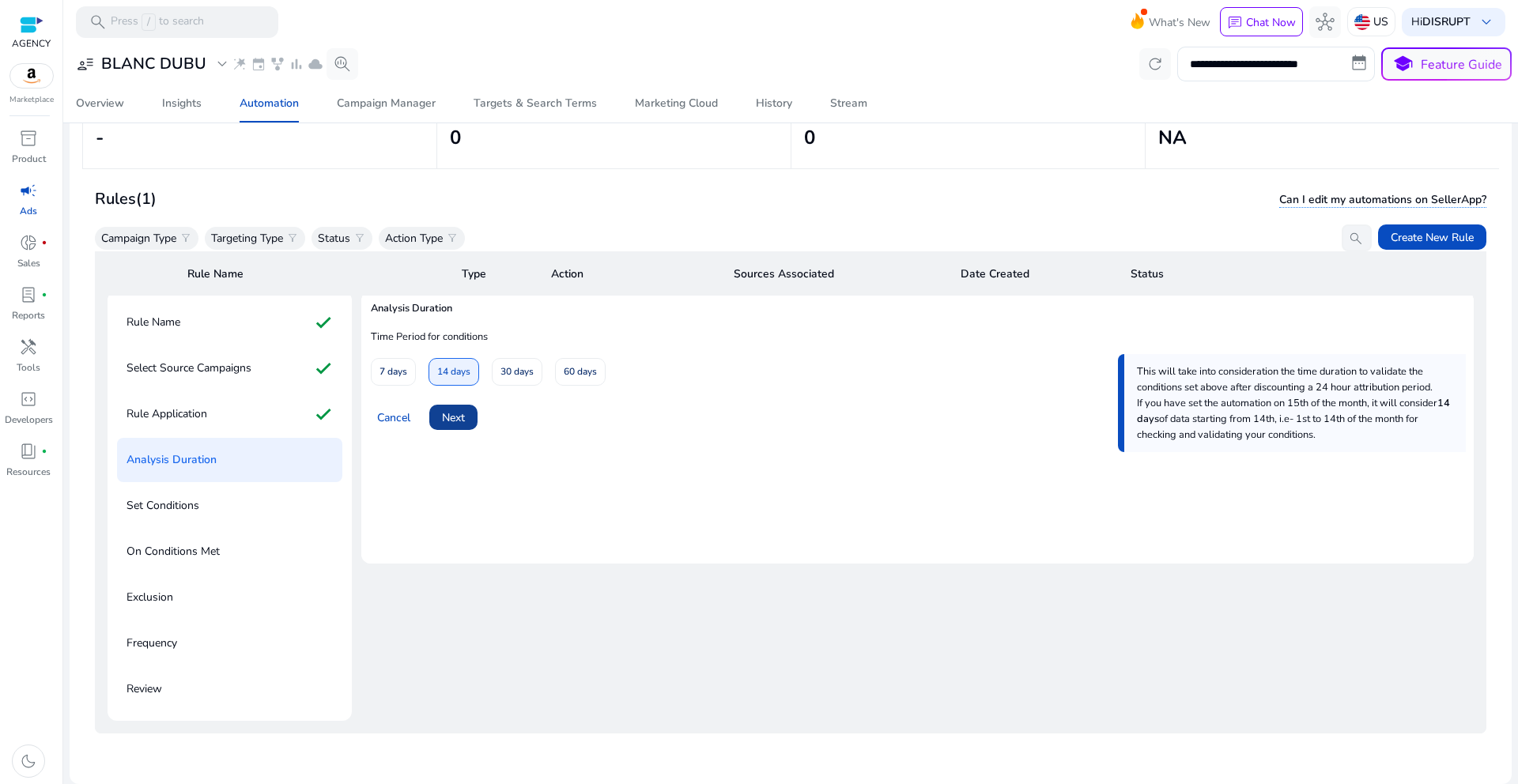 click on "Next" at bounding box center [453, 417] 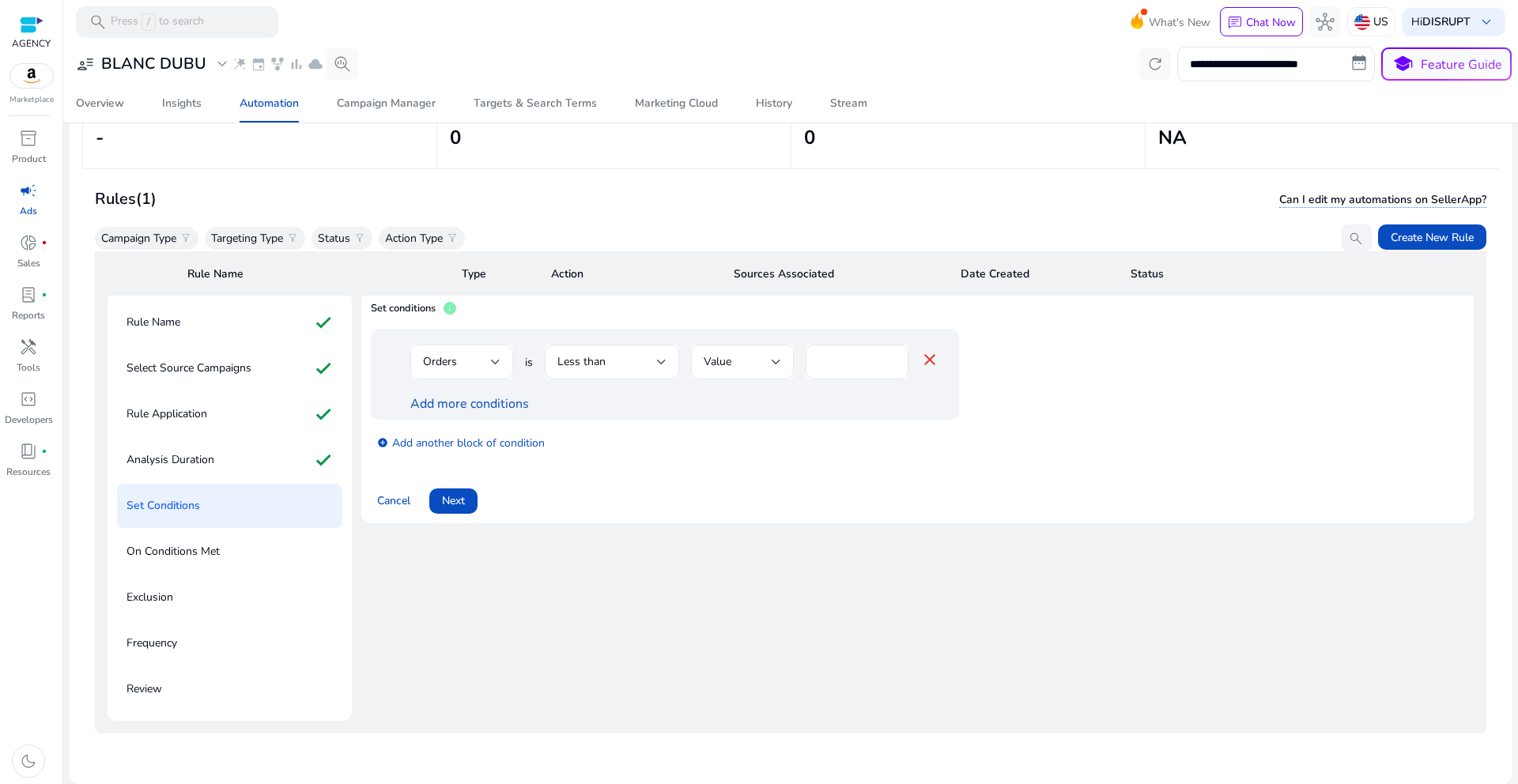 click on "Orders" at bounding box center (462, 362) 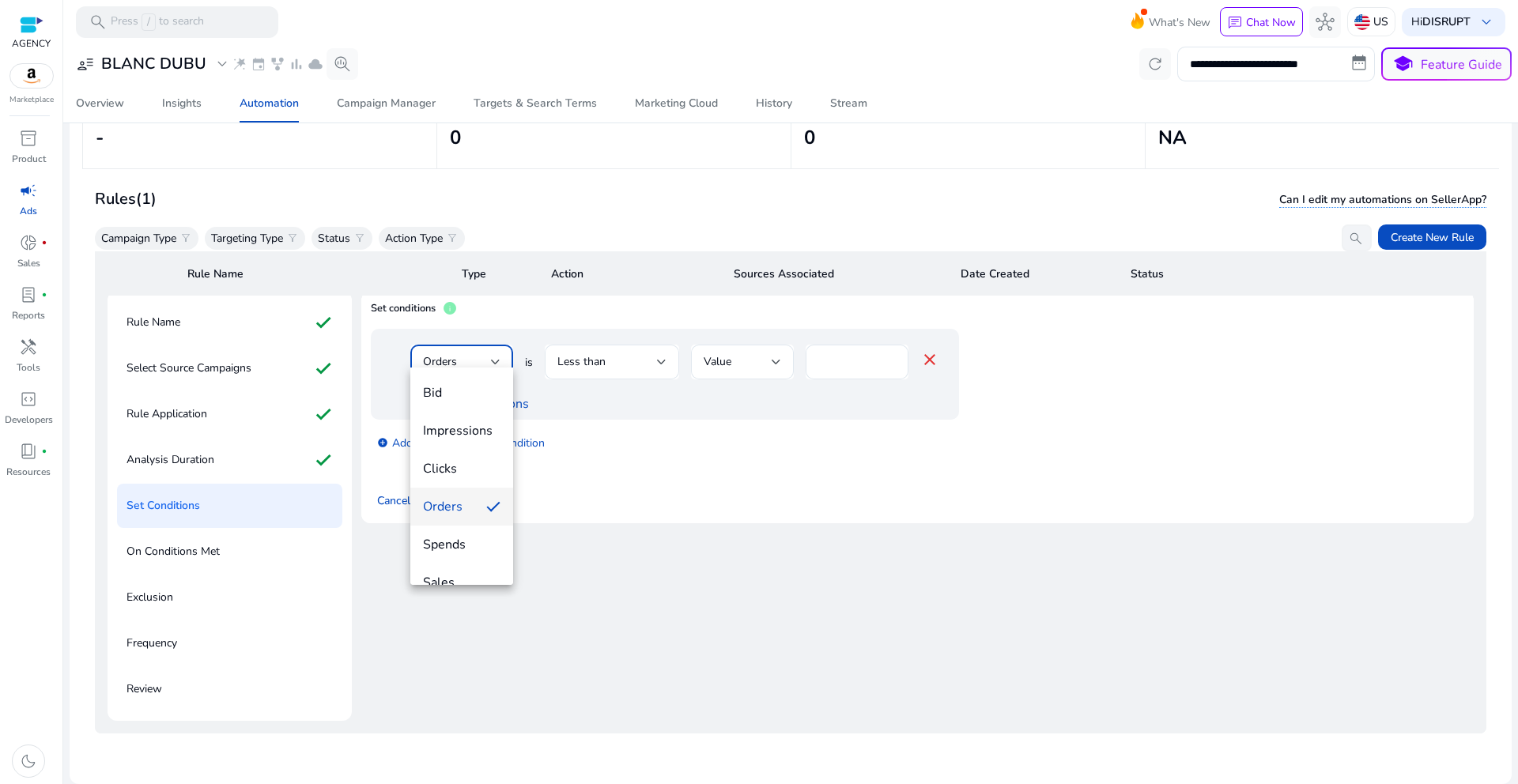 click at bounding box center (759, 392) 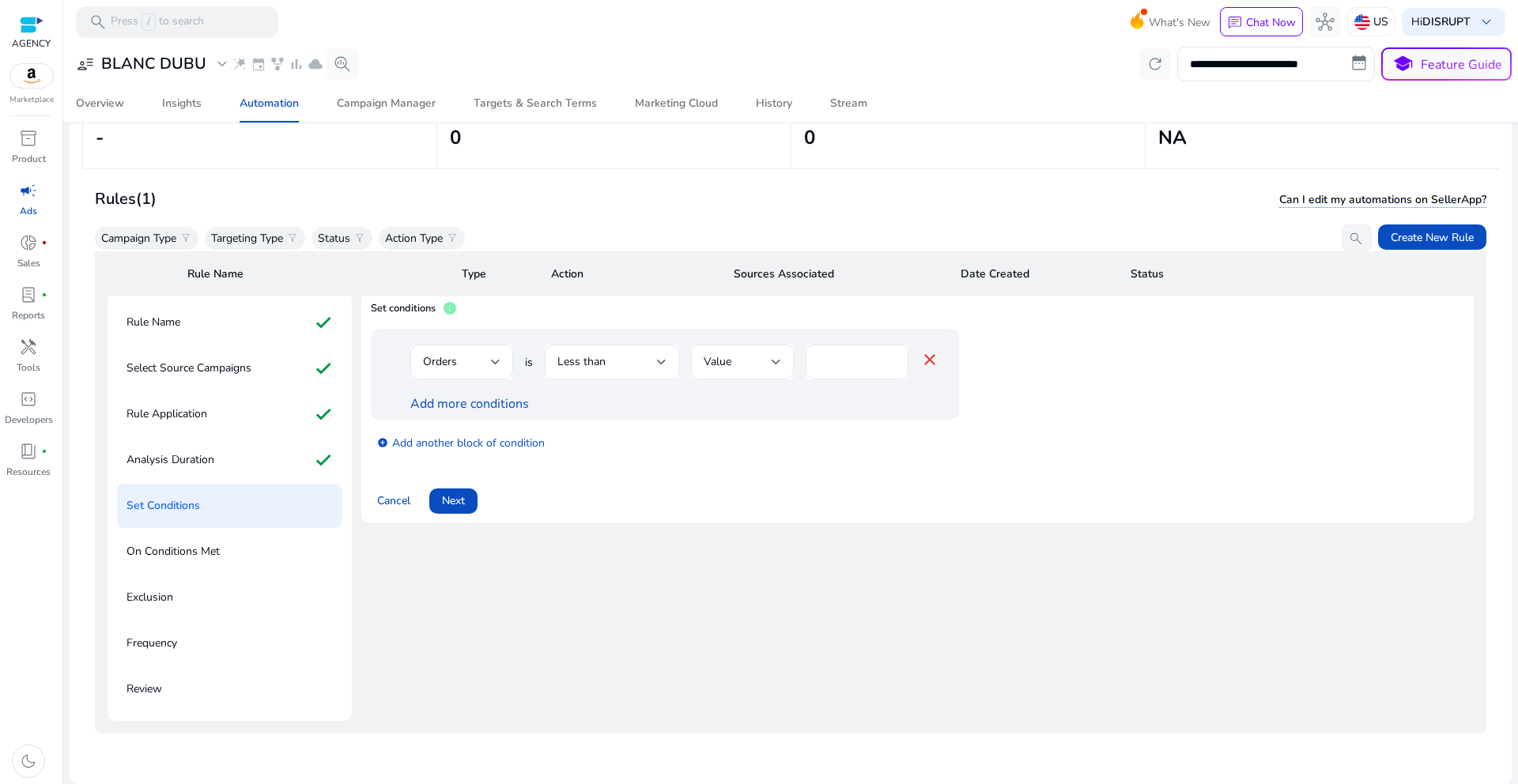 click on "Less than" at bounding box center (607, 362) 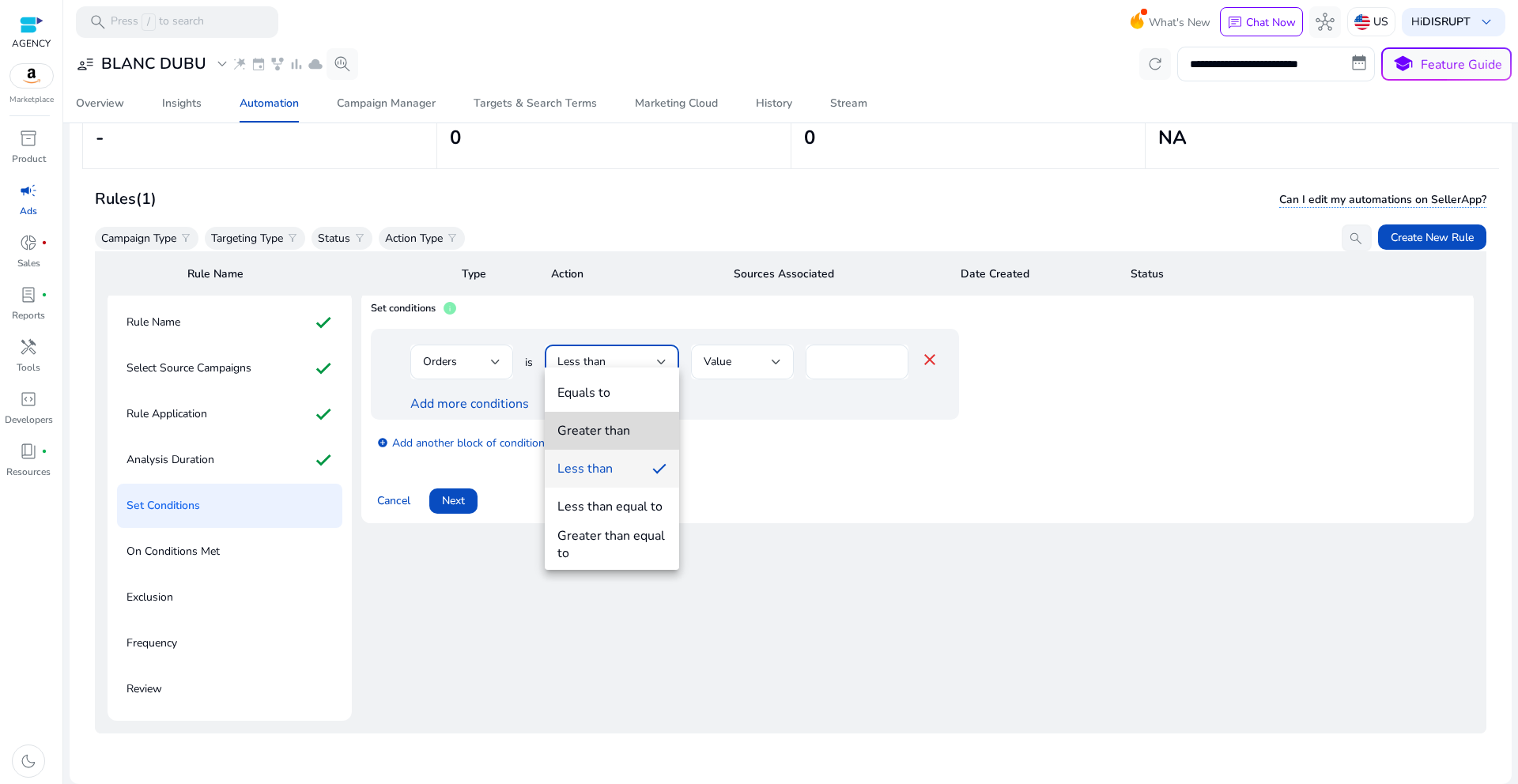 click on "Greater than" at bounding box center [612, 431] 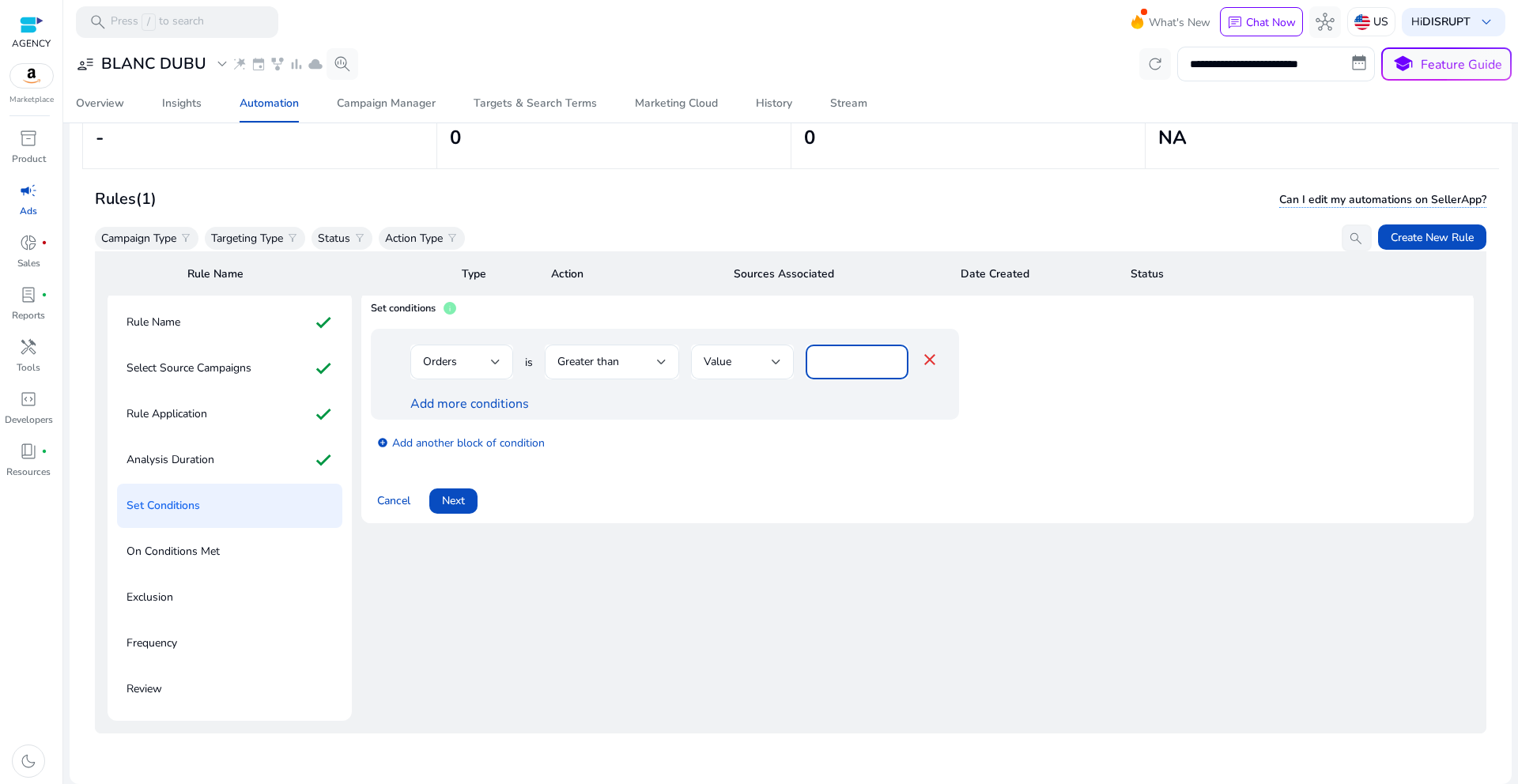 click on "*" at bounding box center (857, 362) 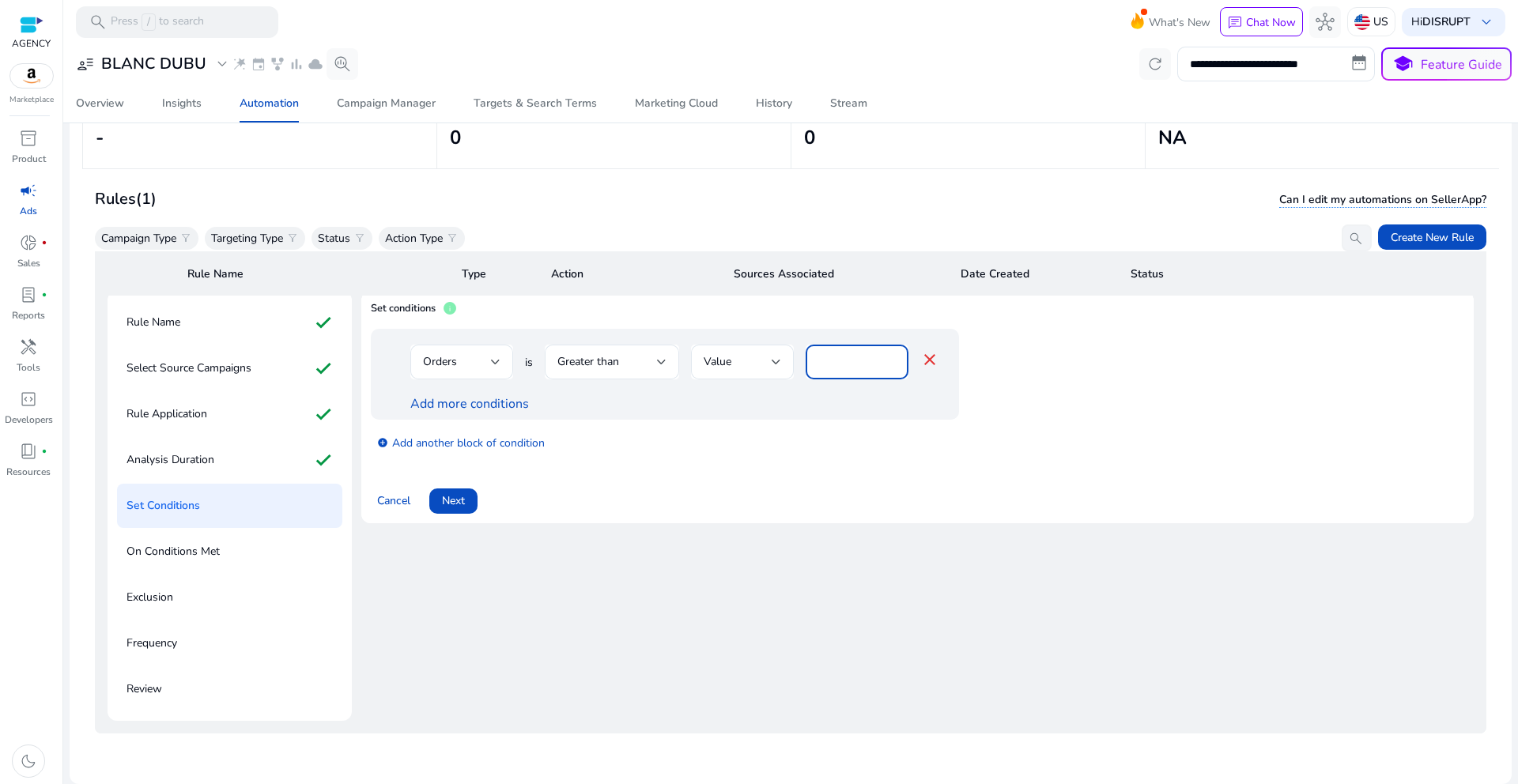 click on "*" at bounding box center (857, 362) 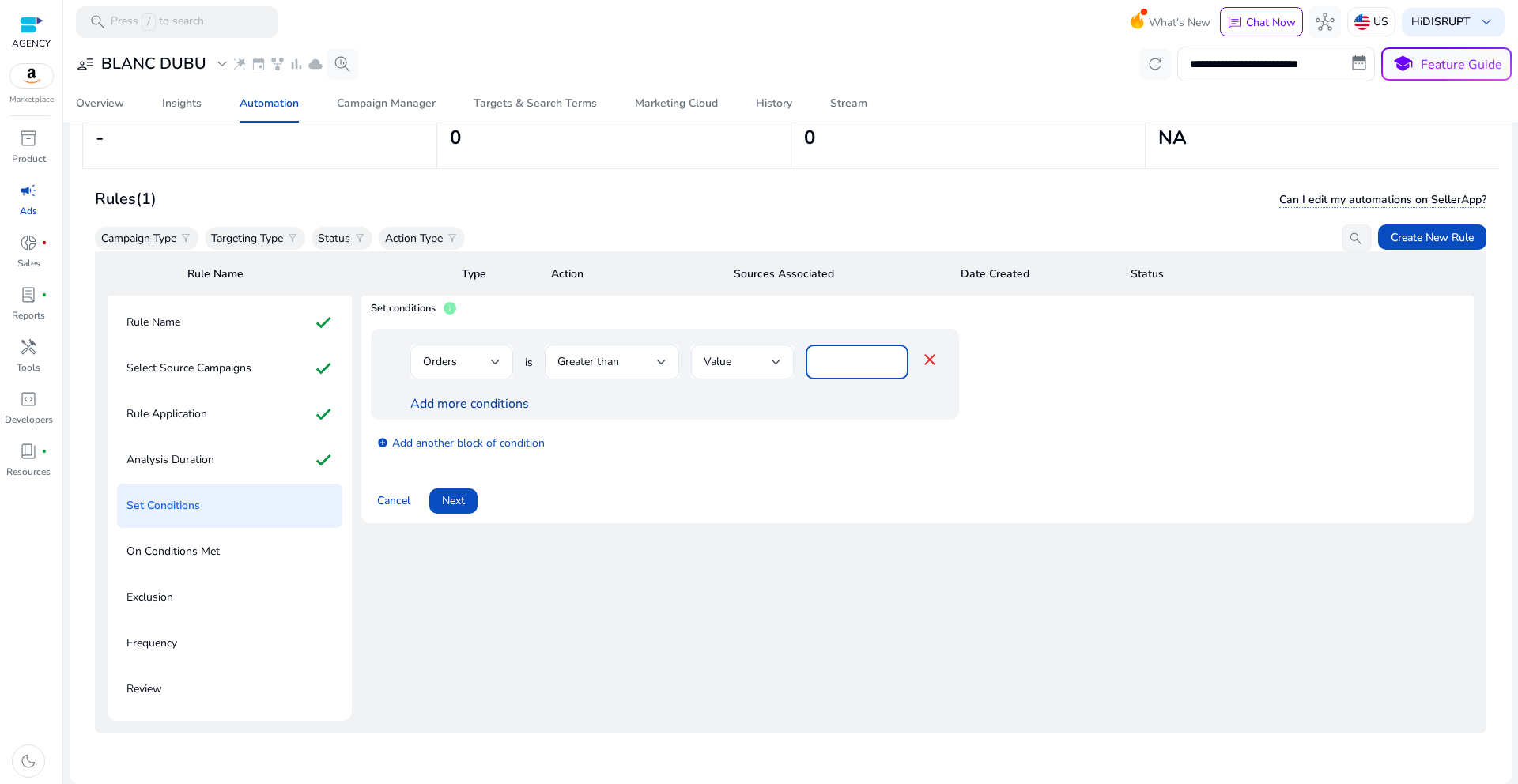 type on "*" 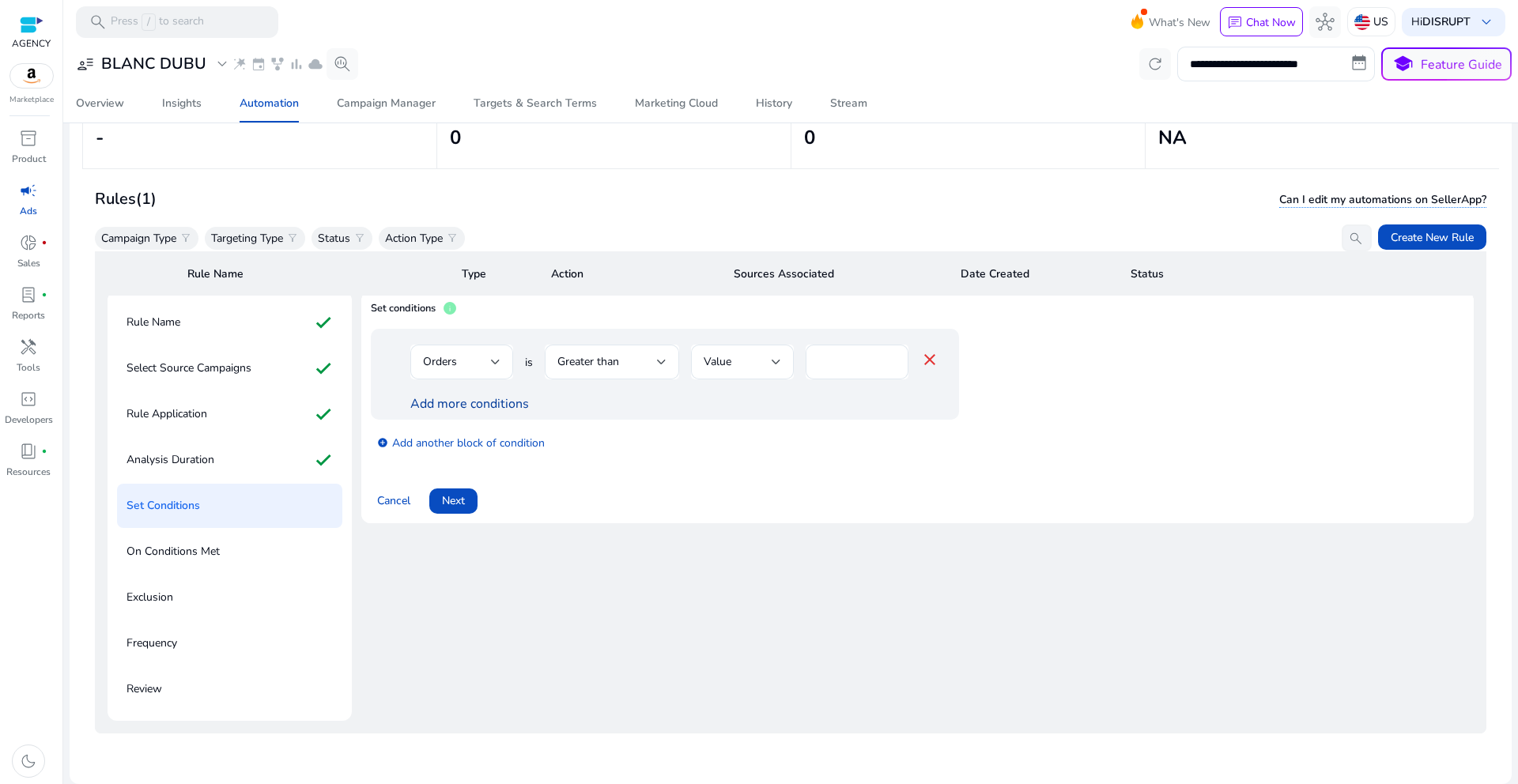 click on "Add more conditions" at bounding box center [470, 404] 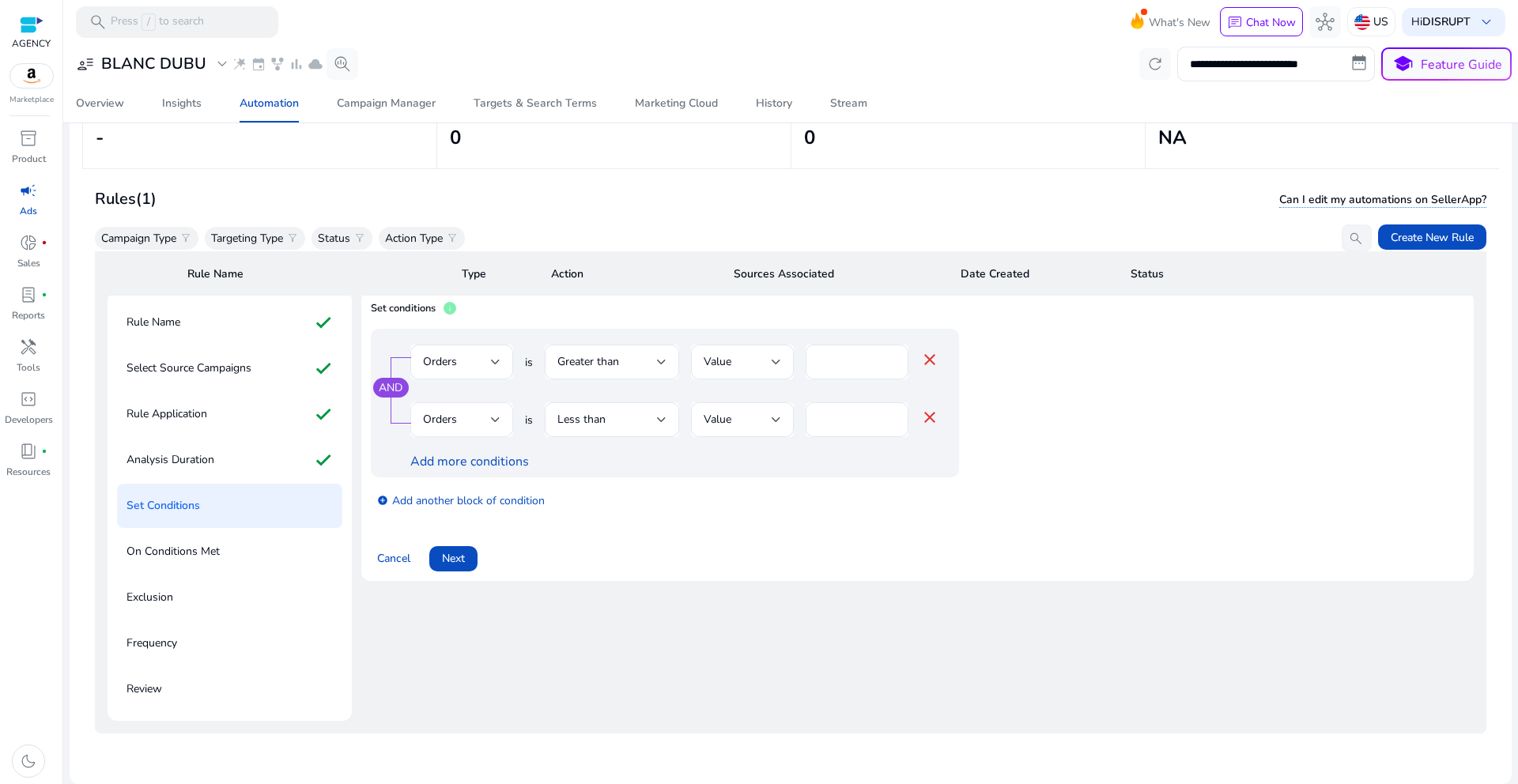 click on "Orders" at bounding box center (457, 420) 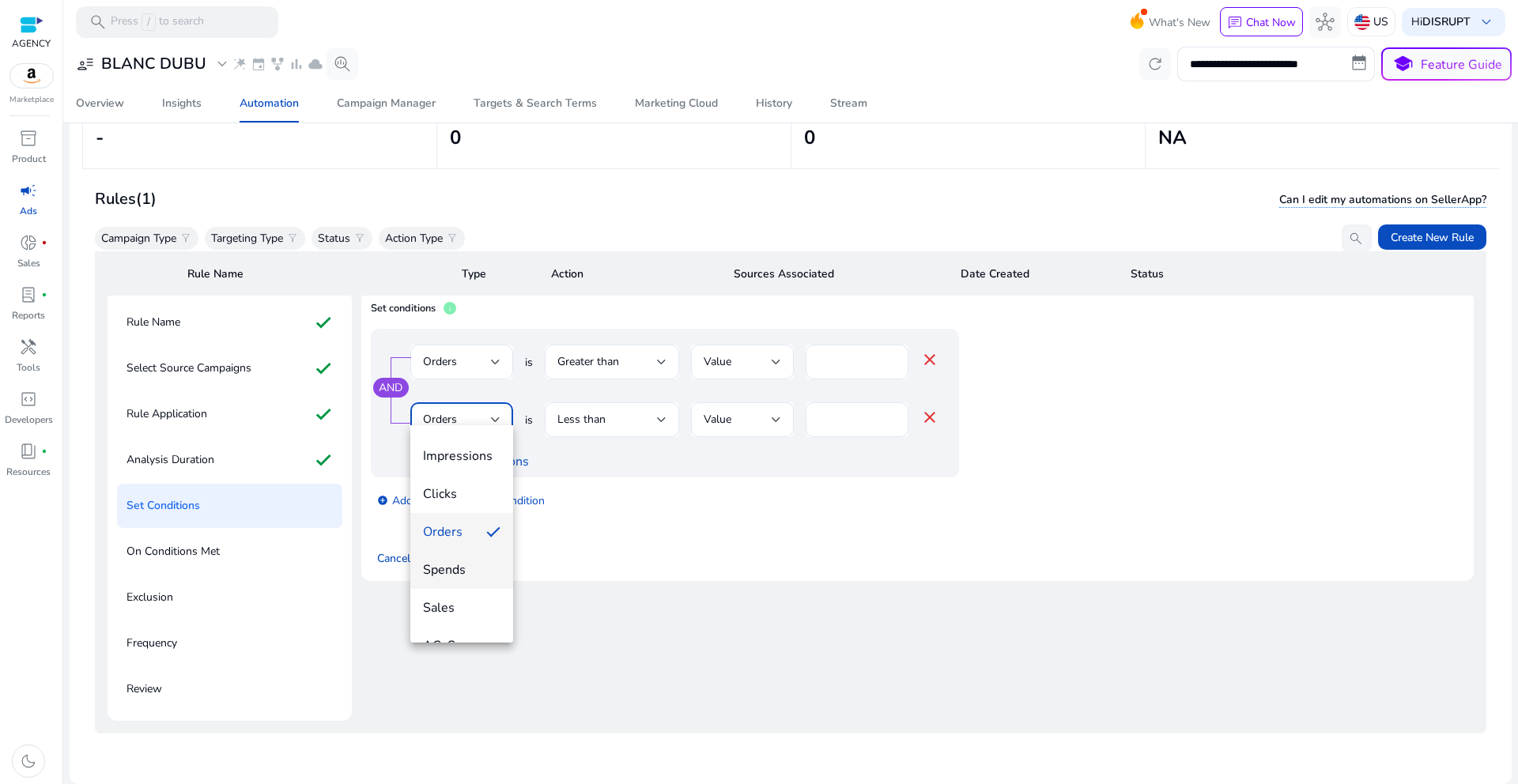 scroll, scrollTop: 106, scrollLeft: 0, axis: vertical 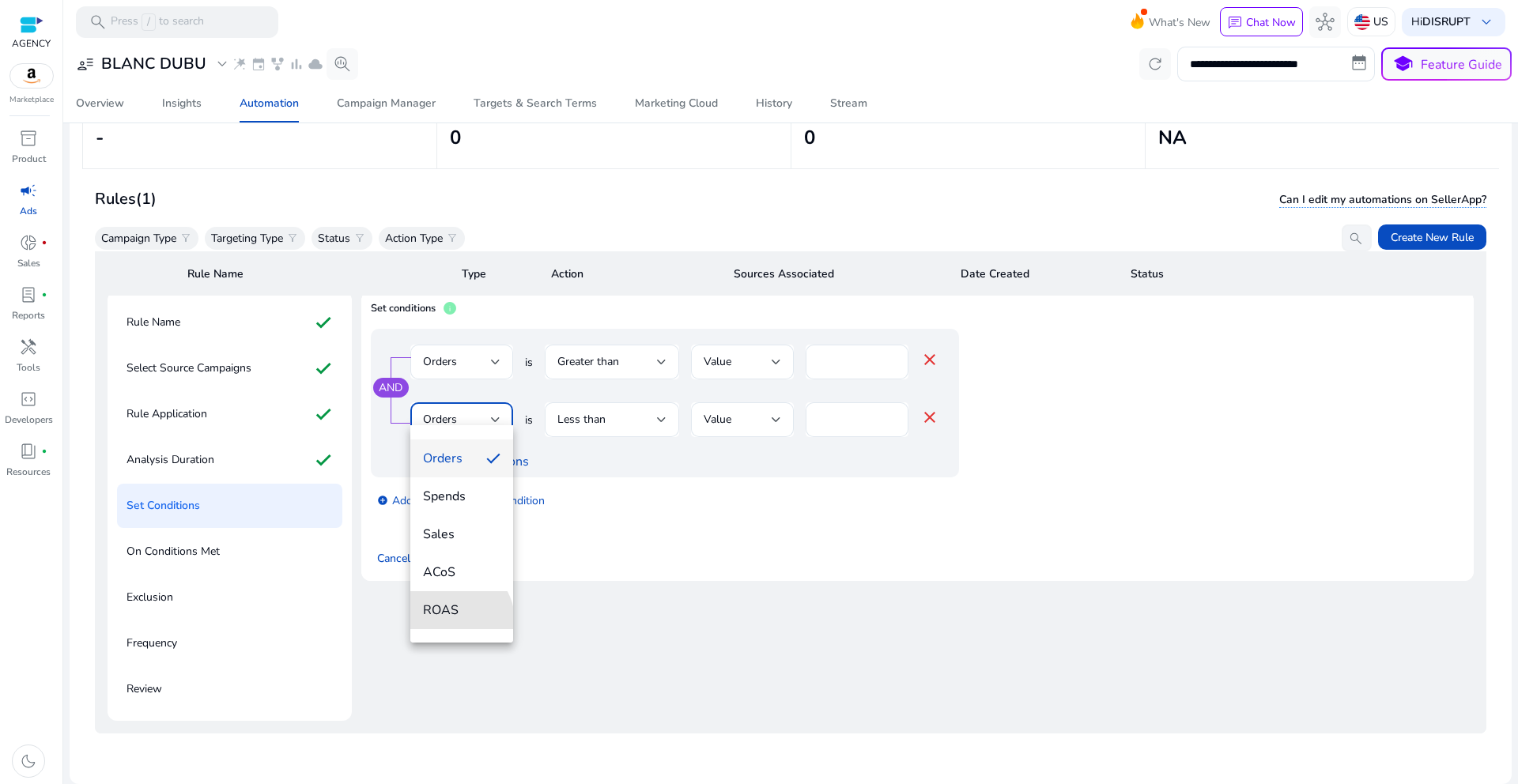 drag, startPoint x: 456, startPoint y: 619, endPoint x: 515, endPoint y: 561, distance: 82.734515 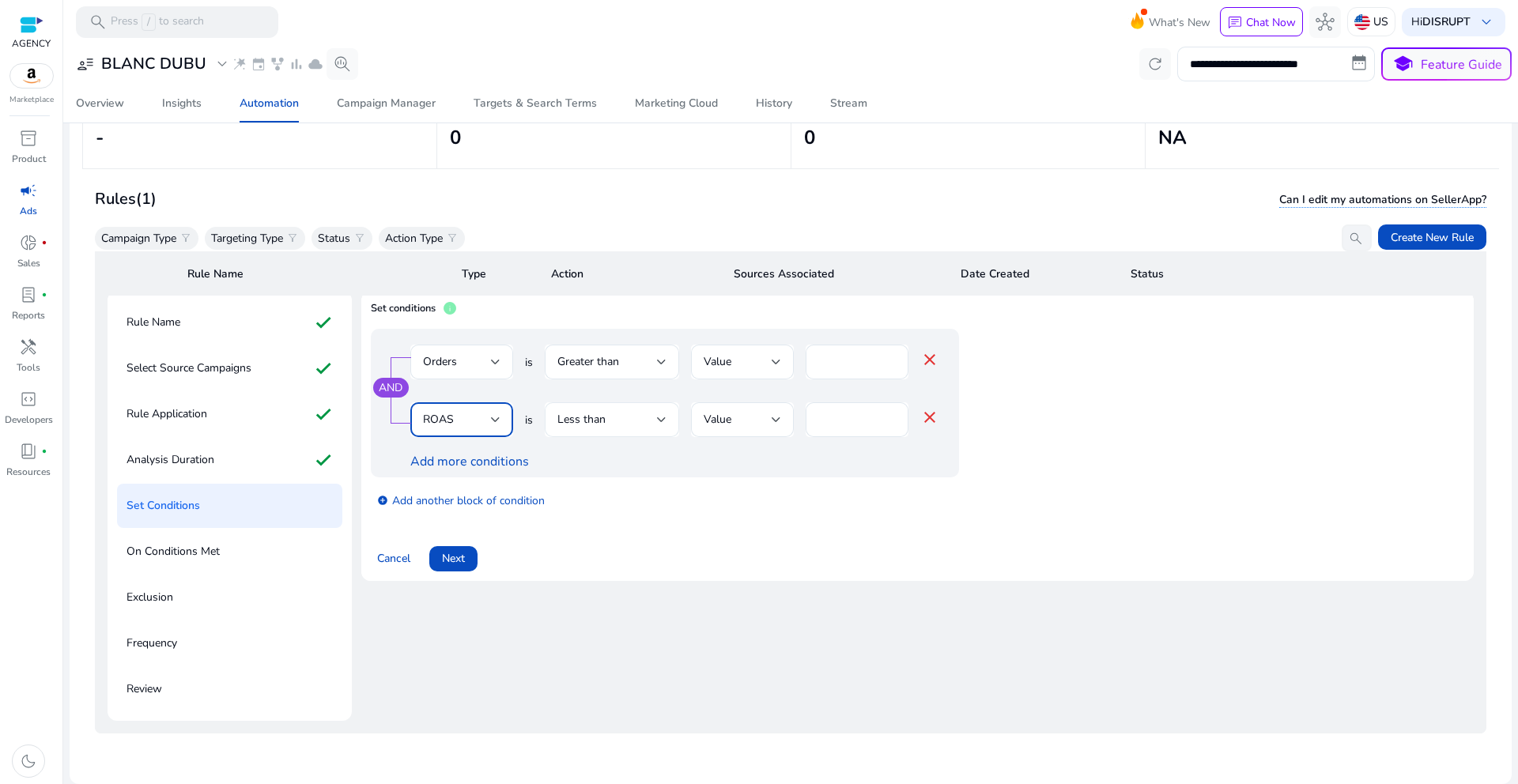 click on "Less than" at bounding box center (607, 420) 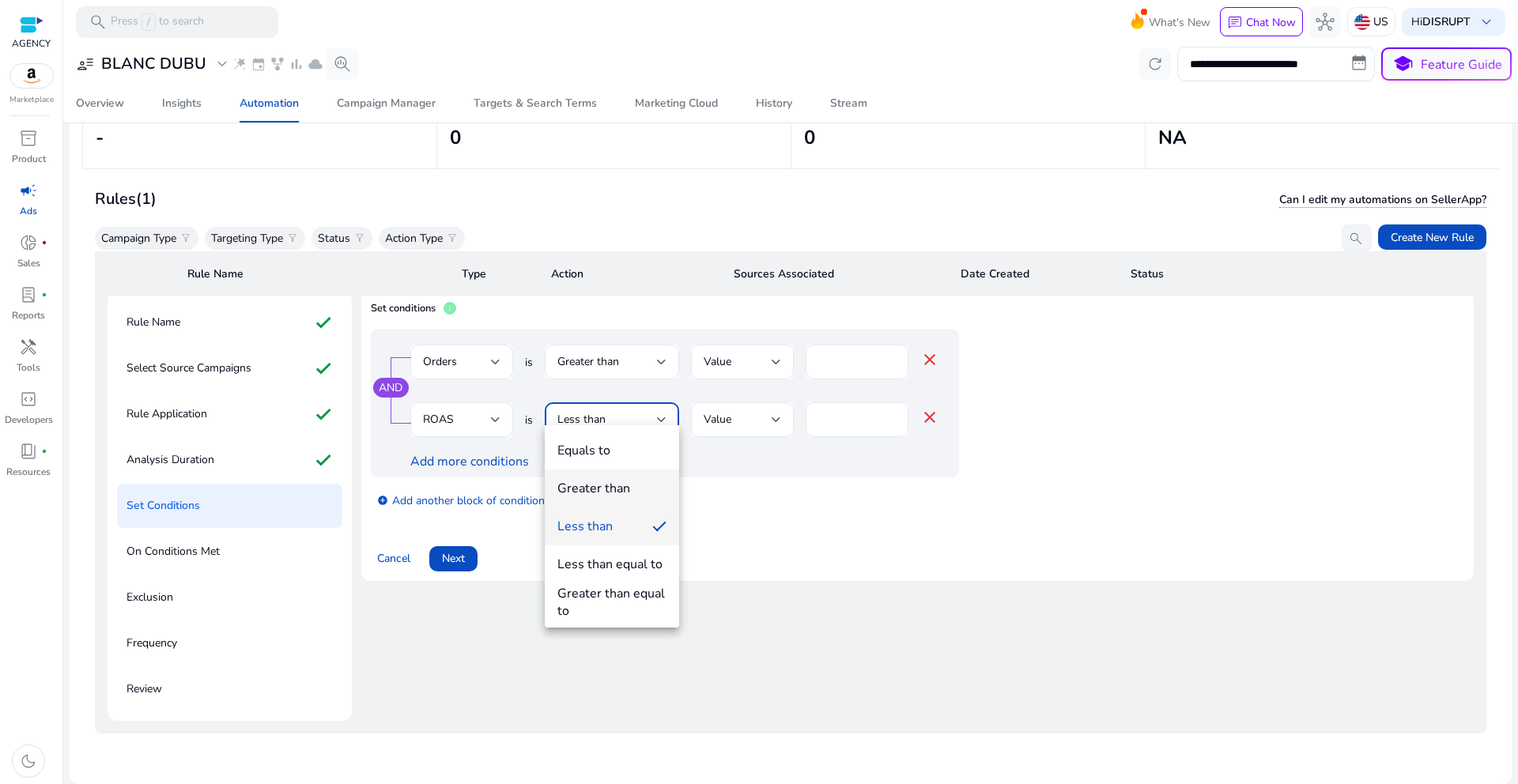 click on "Greater than" at bounding box center (594, 488) 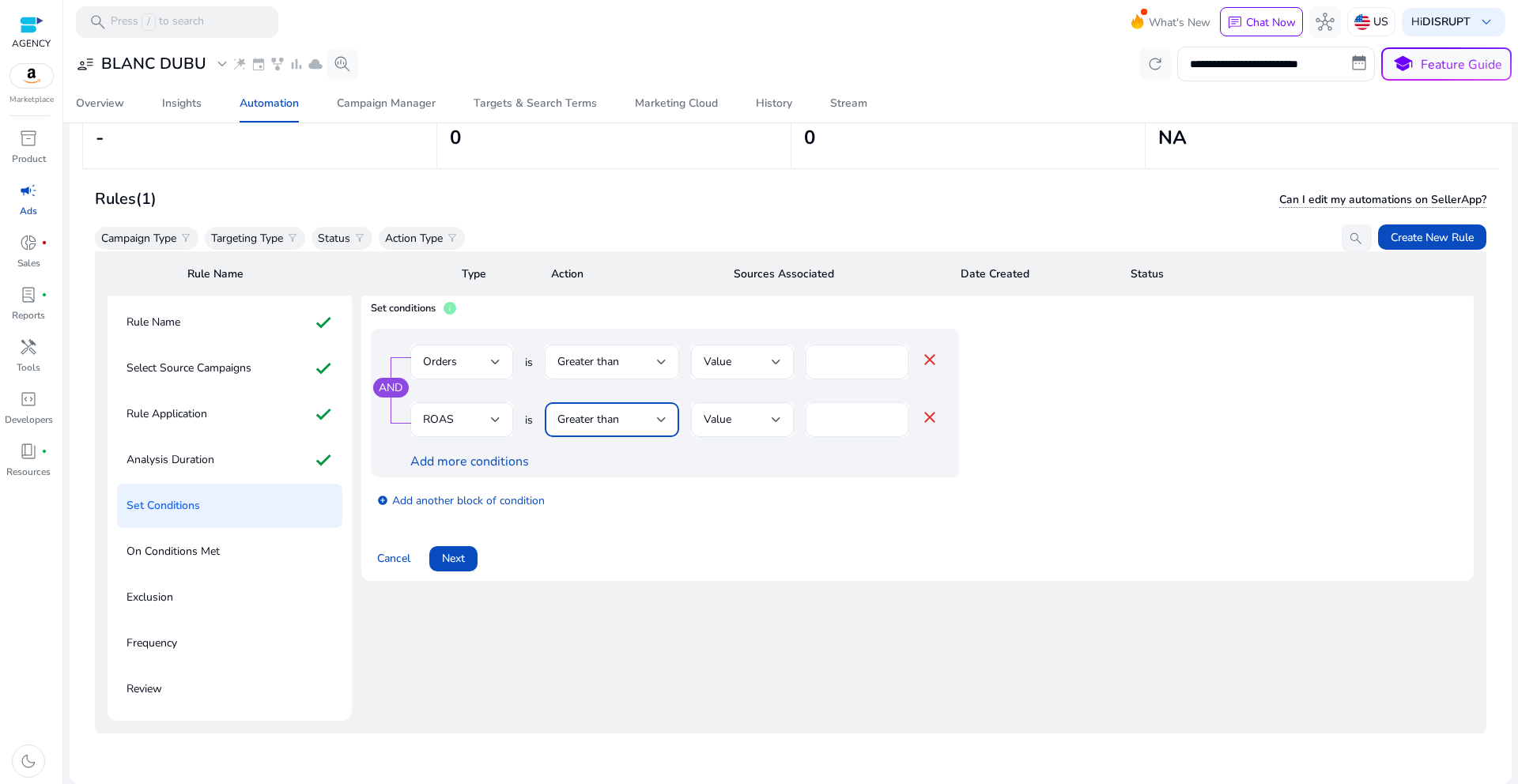 click on "*" at bounding box center [857, 420] 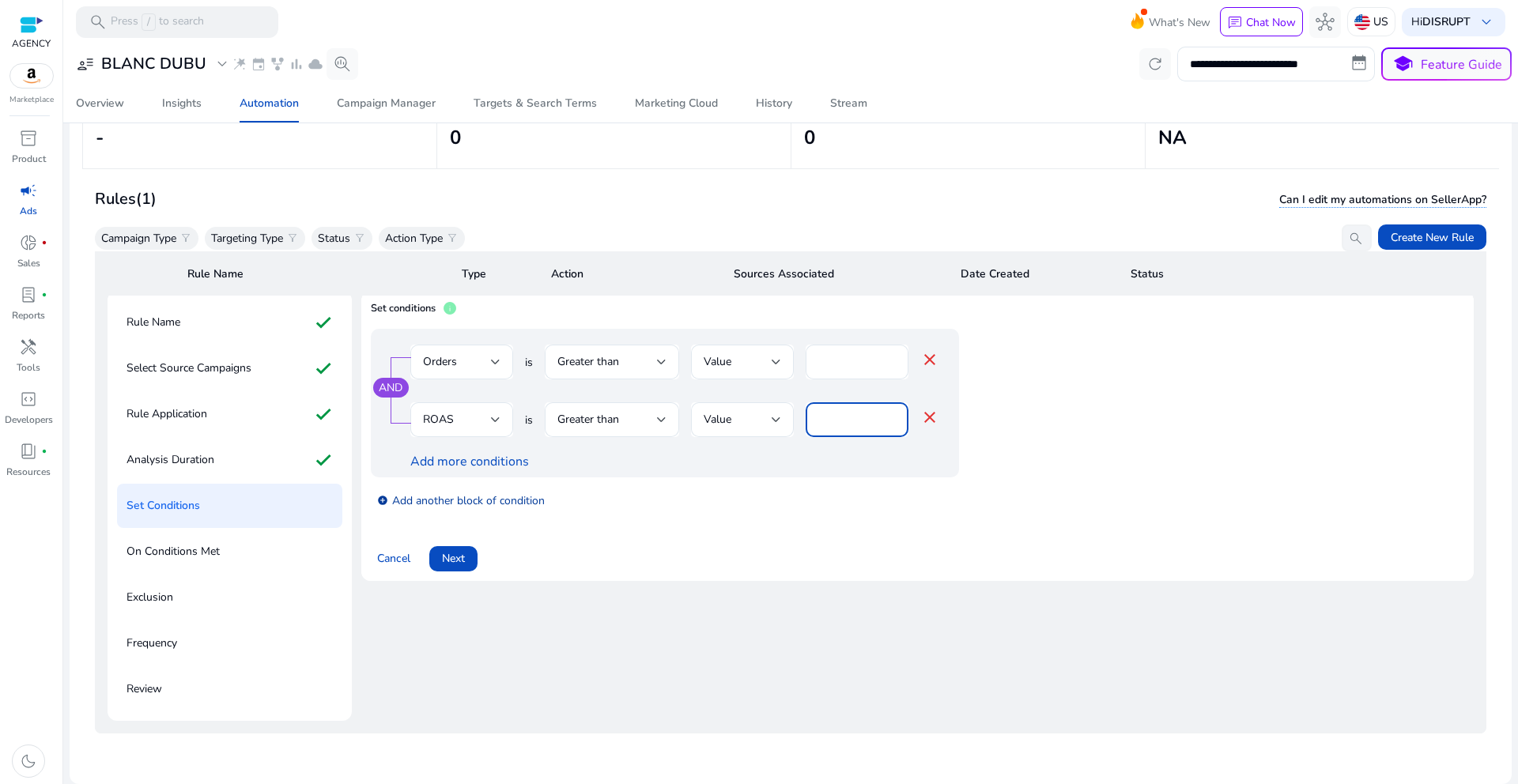 type on "***" 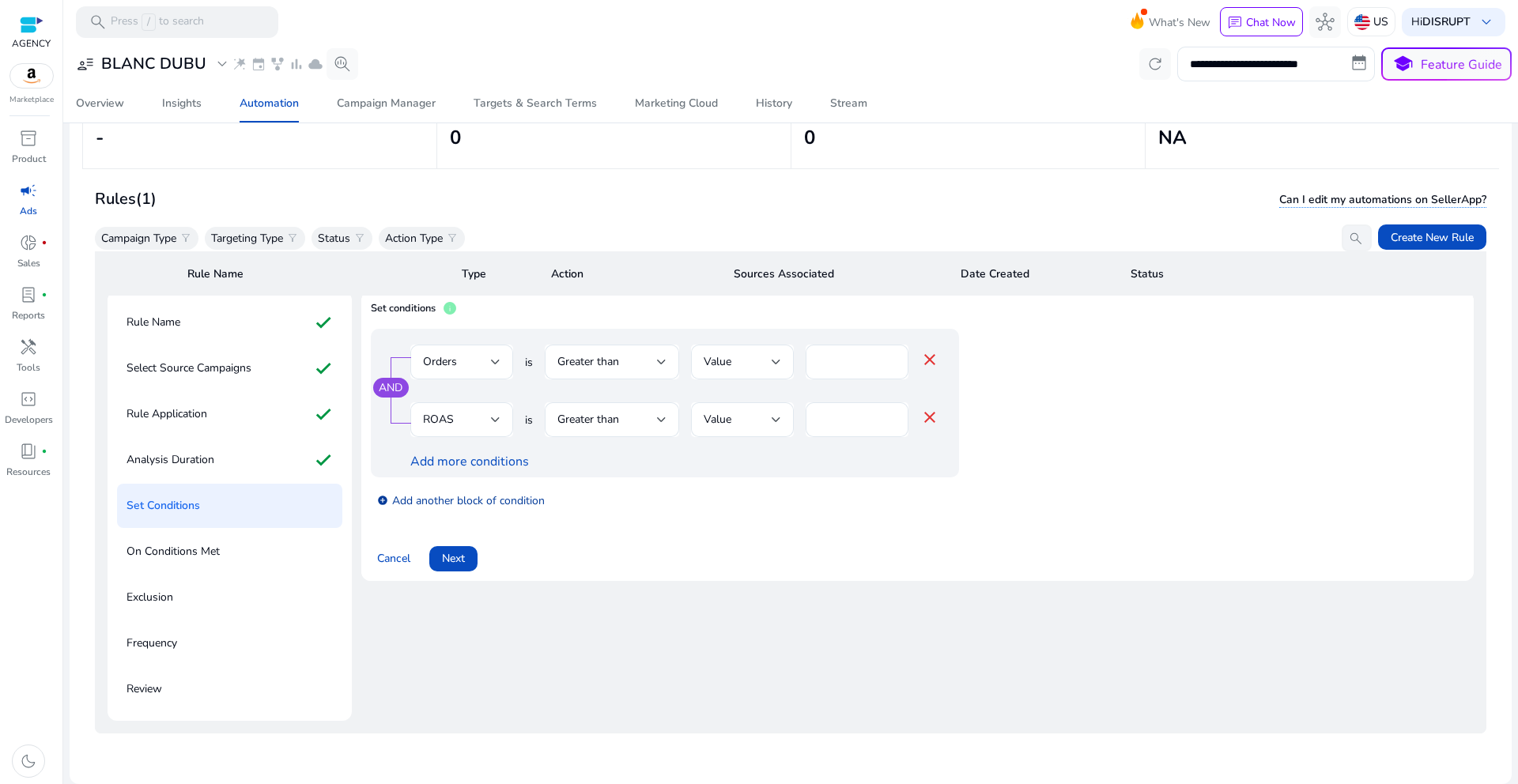 click on "add_circle Add another block of condition" at bounding box center (461, 499) 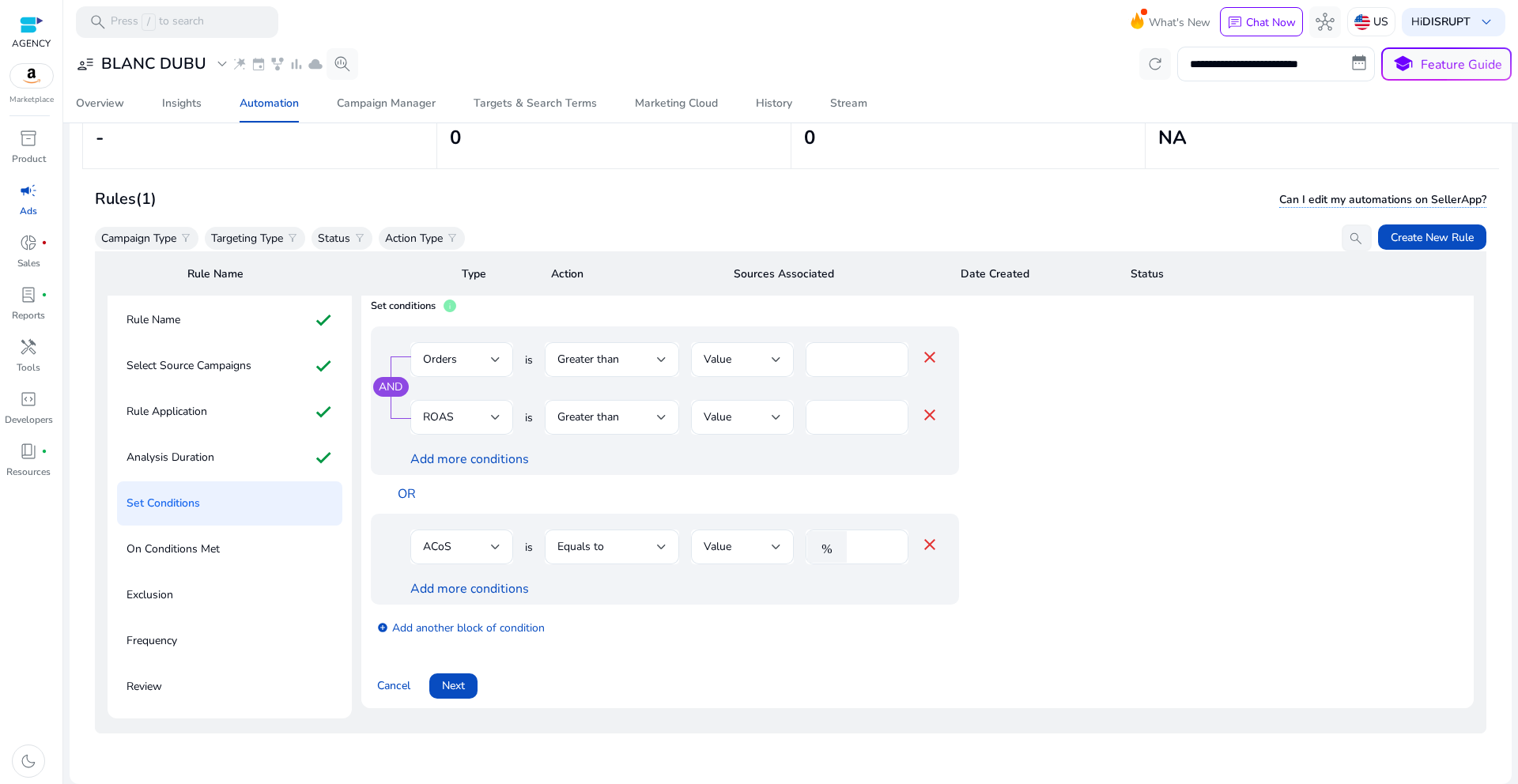 click on "OR" at bounding box center (704, 494) 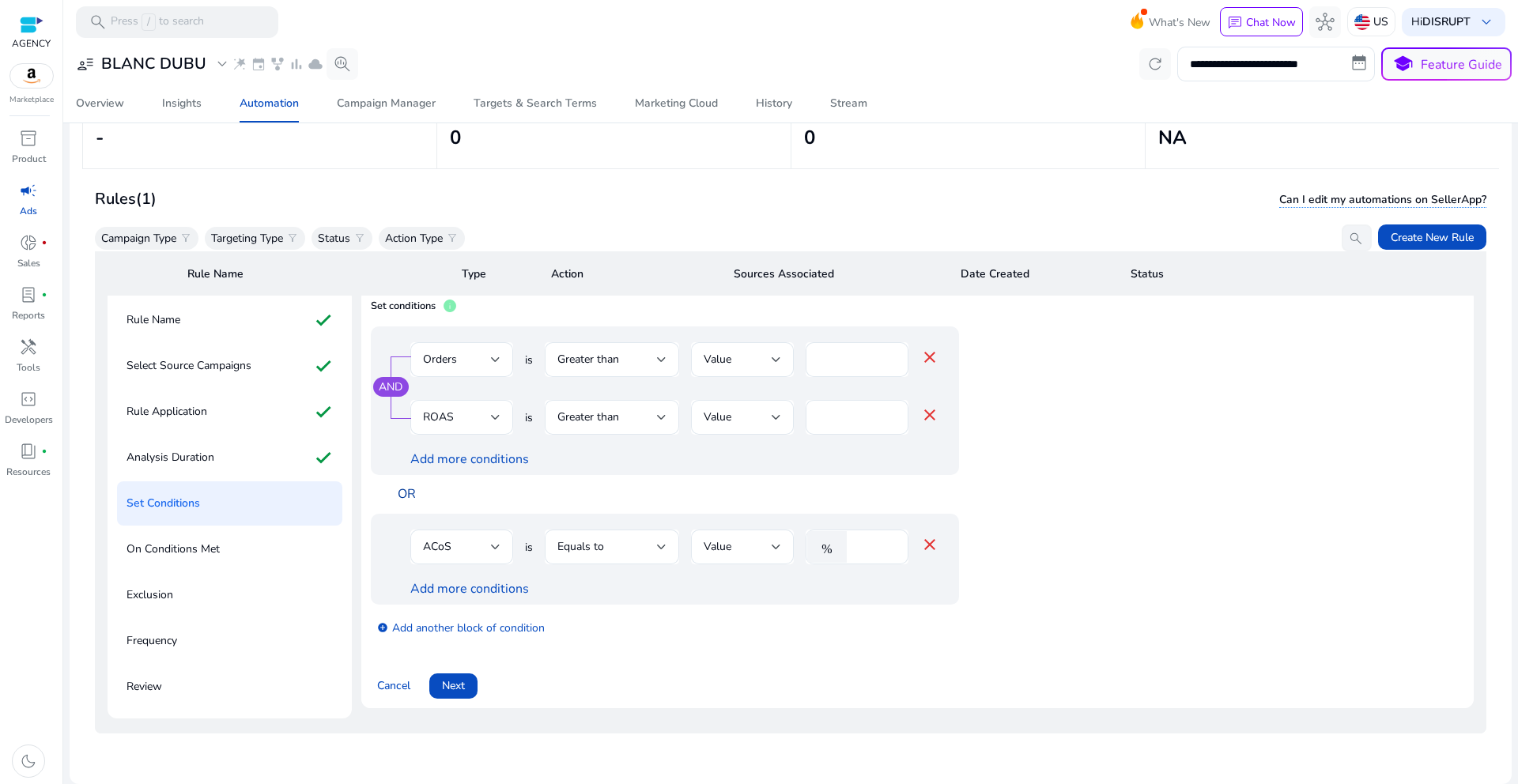 click on "OR" at bounding box center [406, 494] 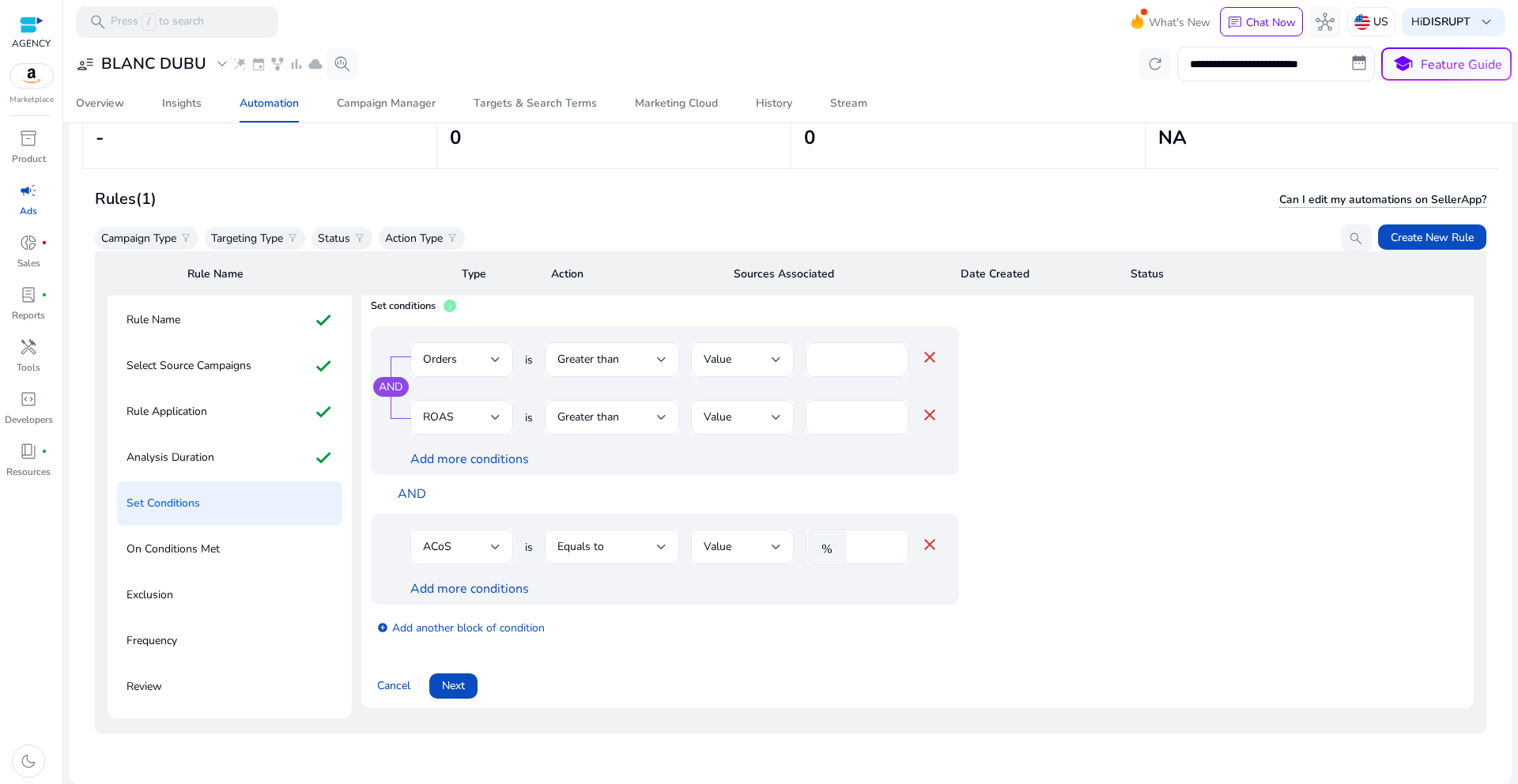 click on "ACoS" at bounding box center [457, 547] 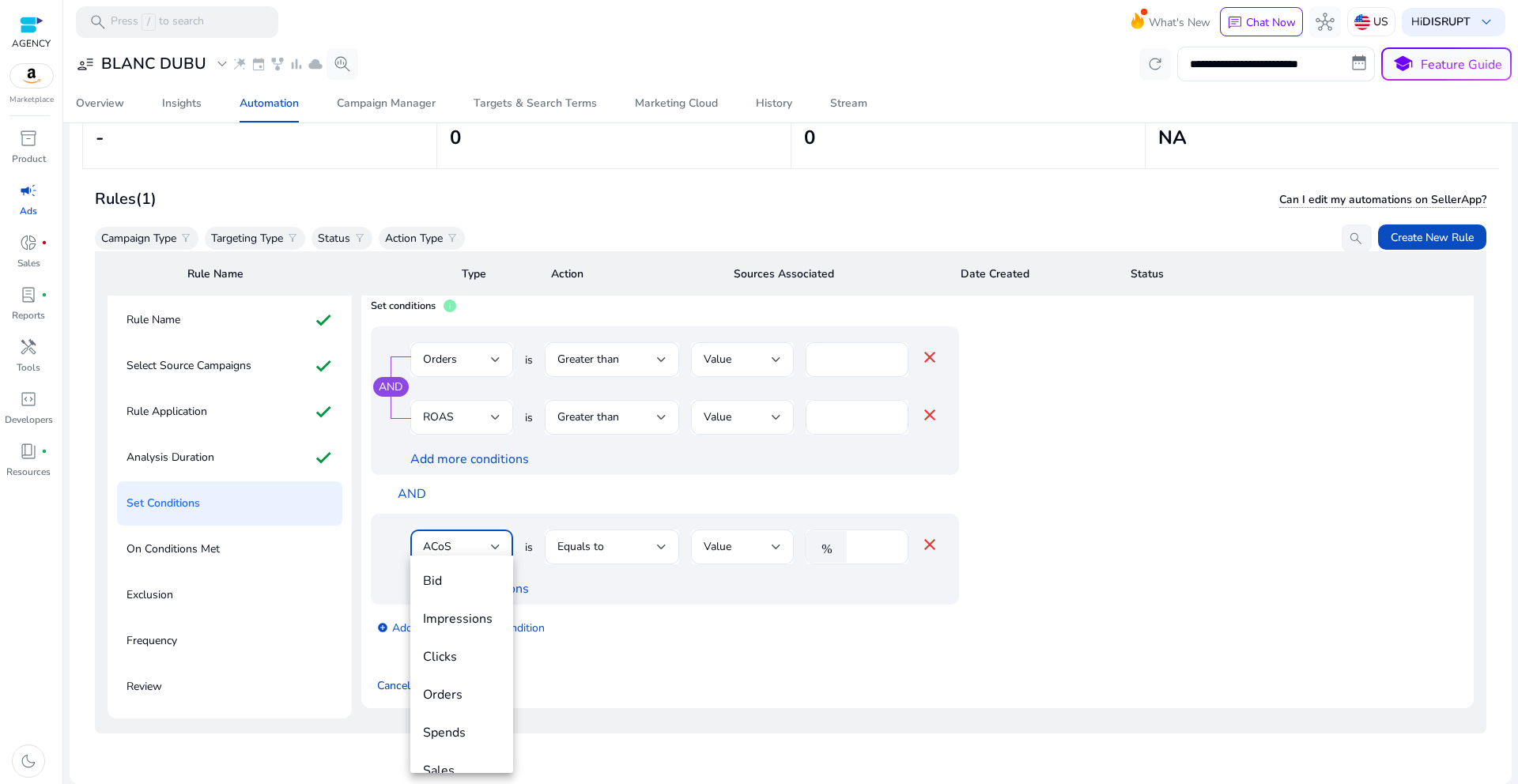 scroll, scrollTop: 55, scrollLeft: 0, axis: vertical 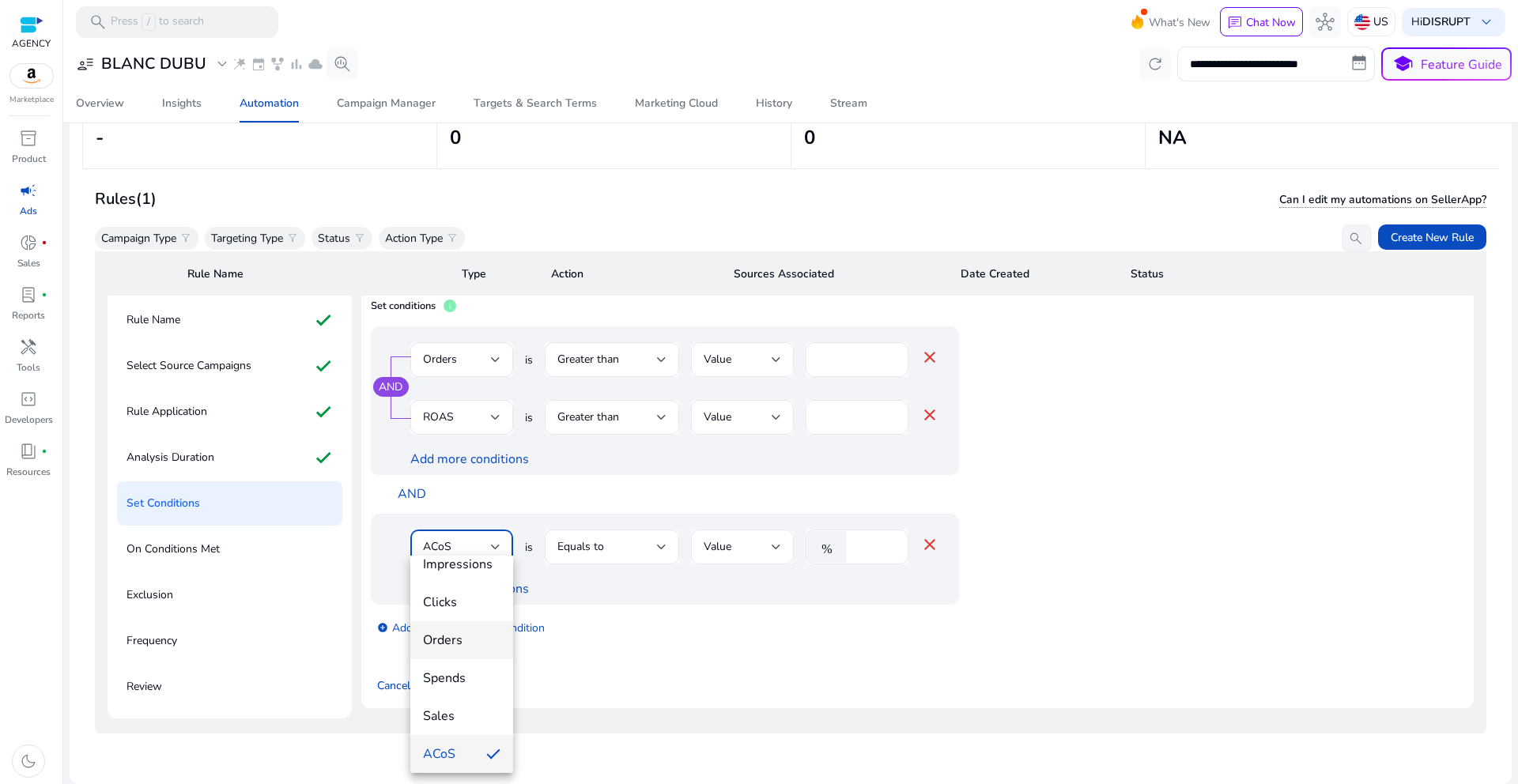 click on "Orders" at bounding box center (462, 640) 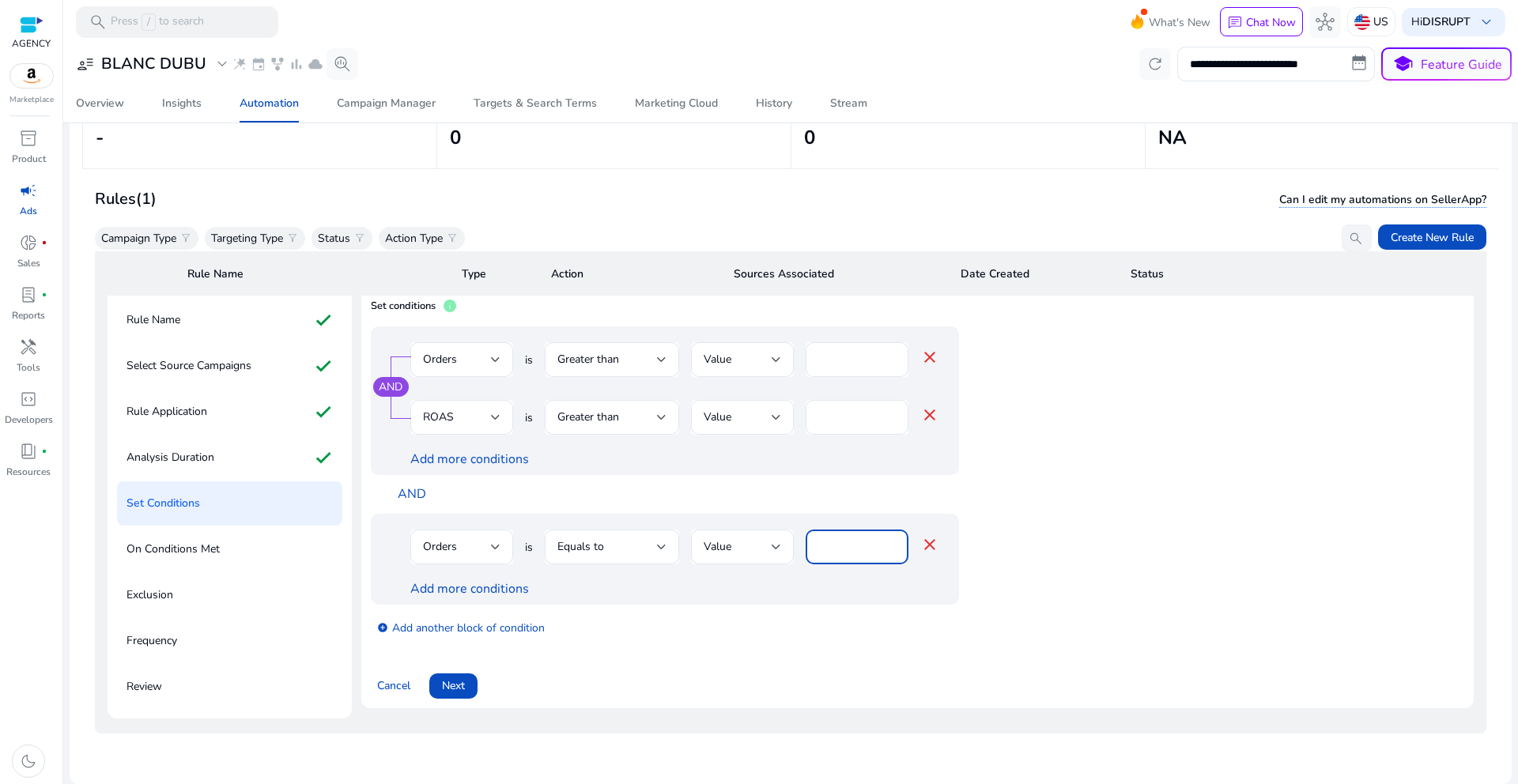 drag, startPoint x: 839, startPoint y: 536, endPoint x: 818, endPoint y: 541, distance: 21.587033 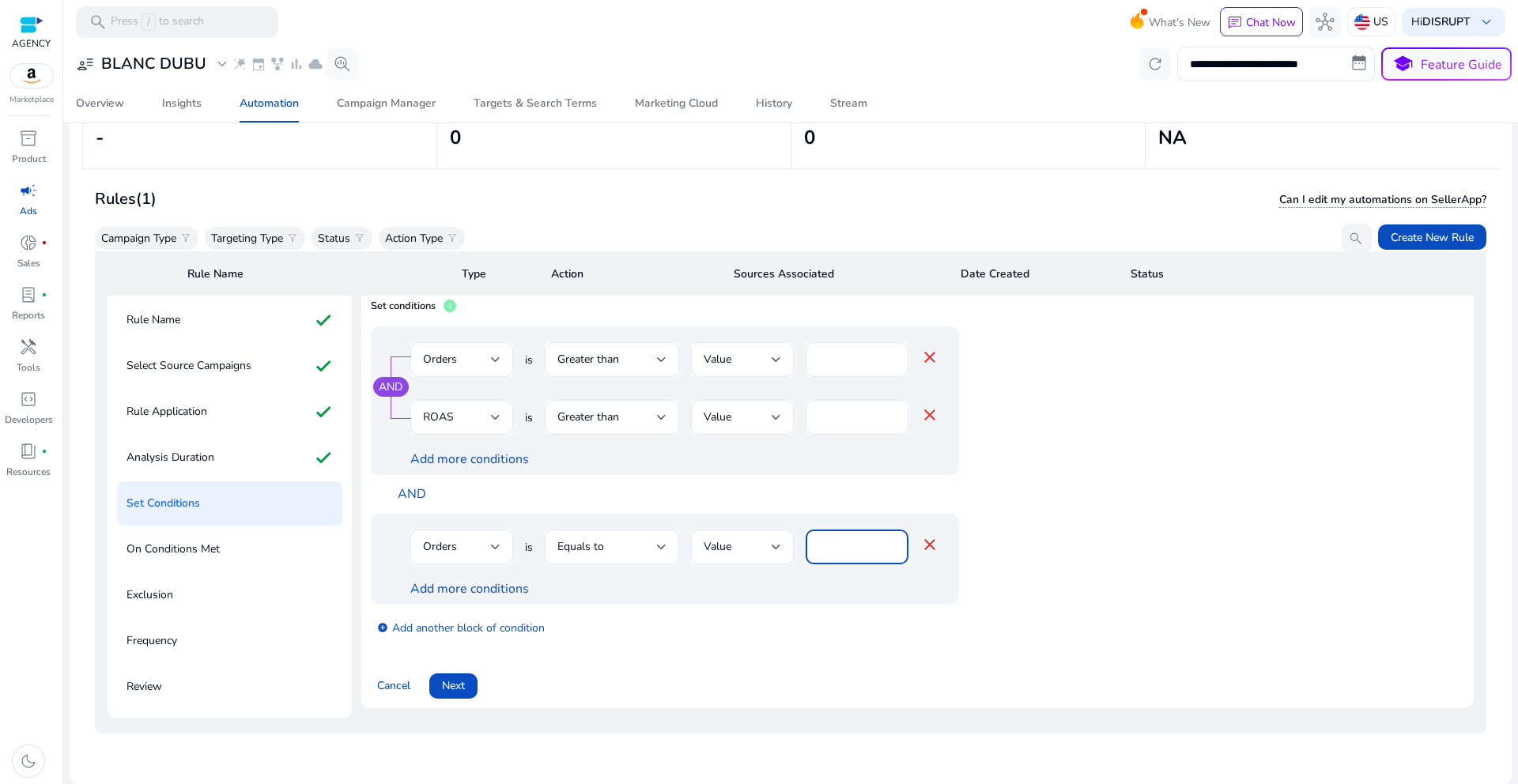 type on "*" 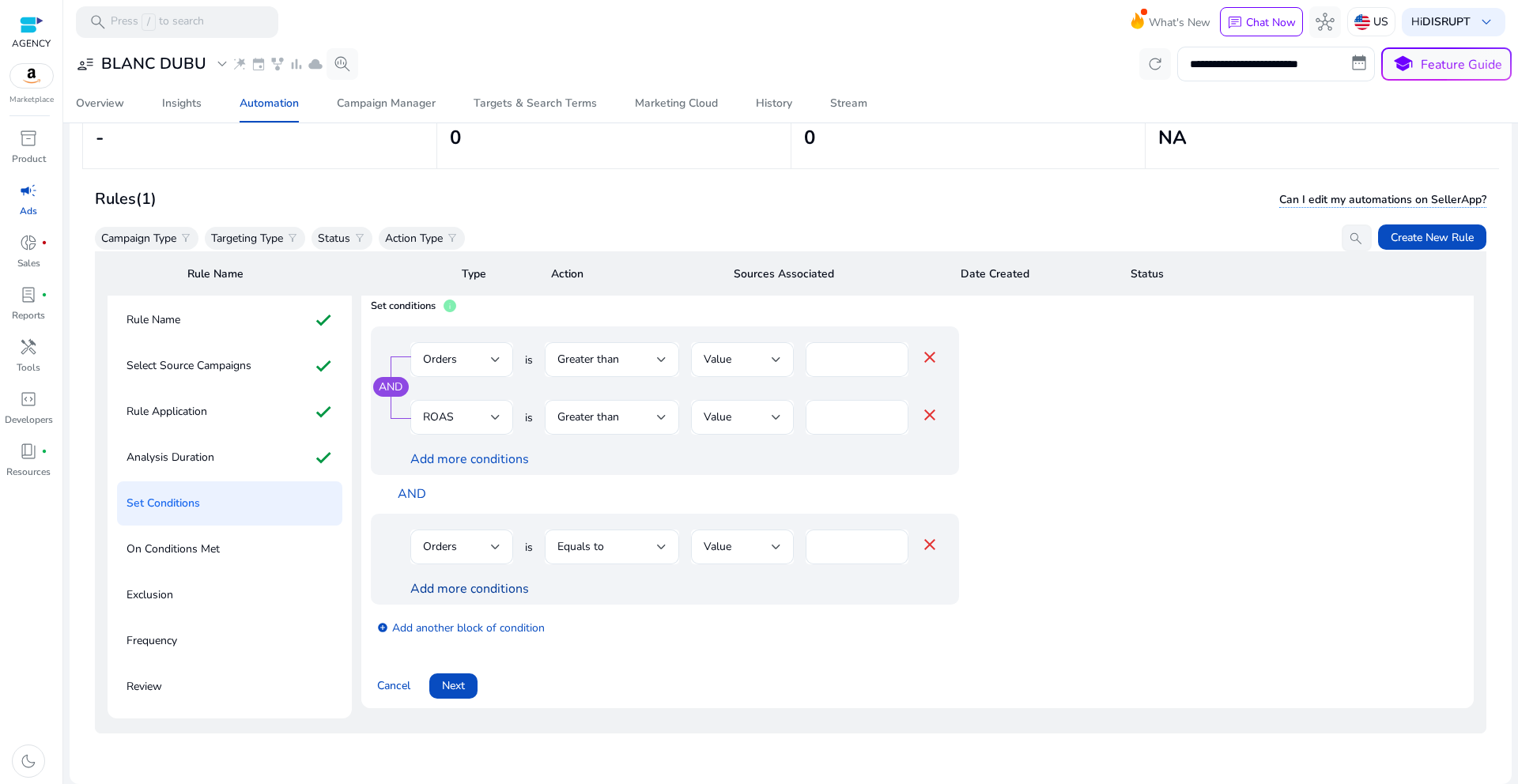 click on "Add more conditions" at bounding box center (470, 589) 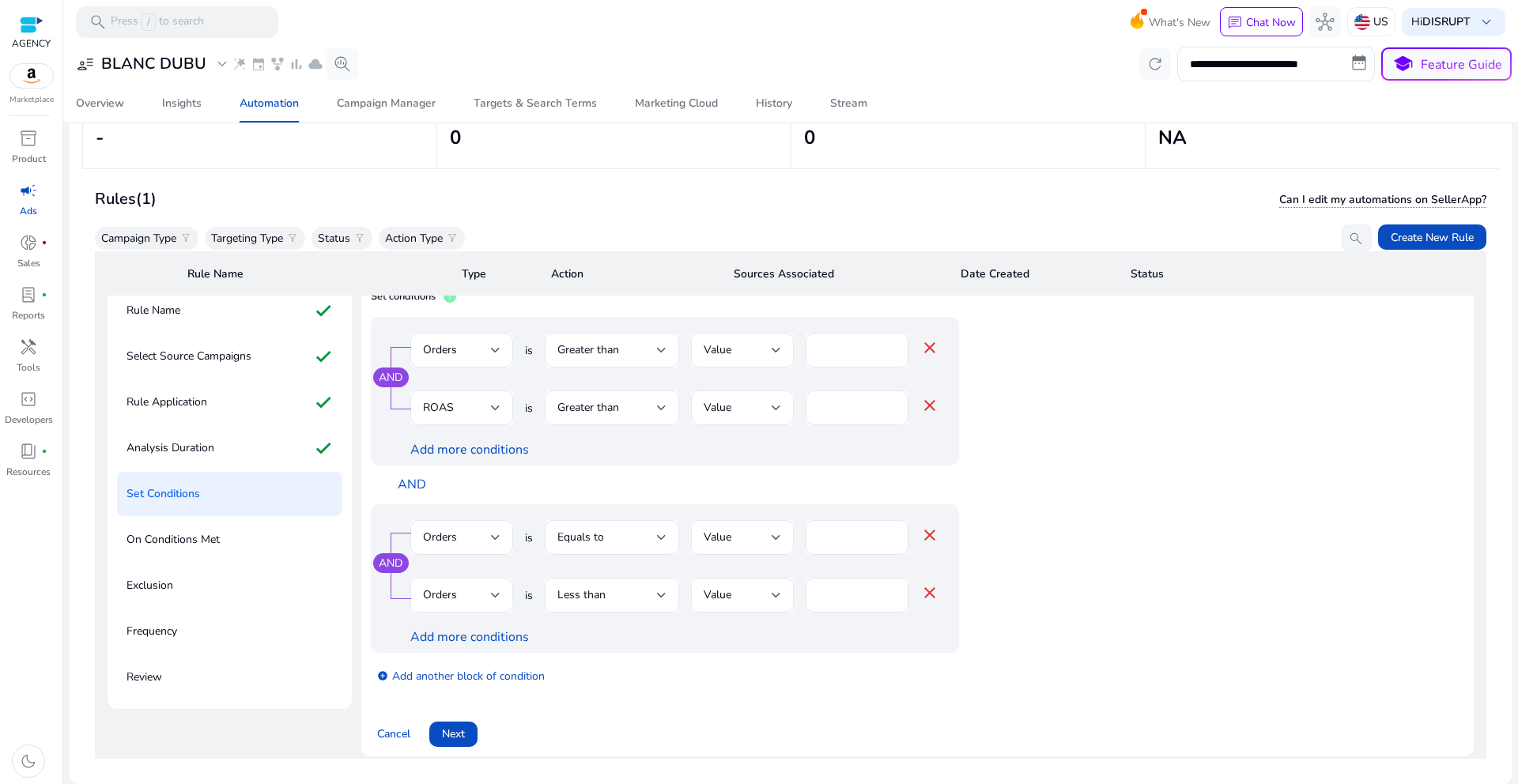 click on "Orders" at bounding box center [462, 595] 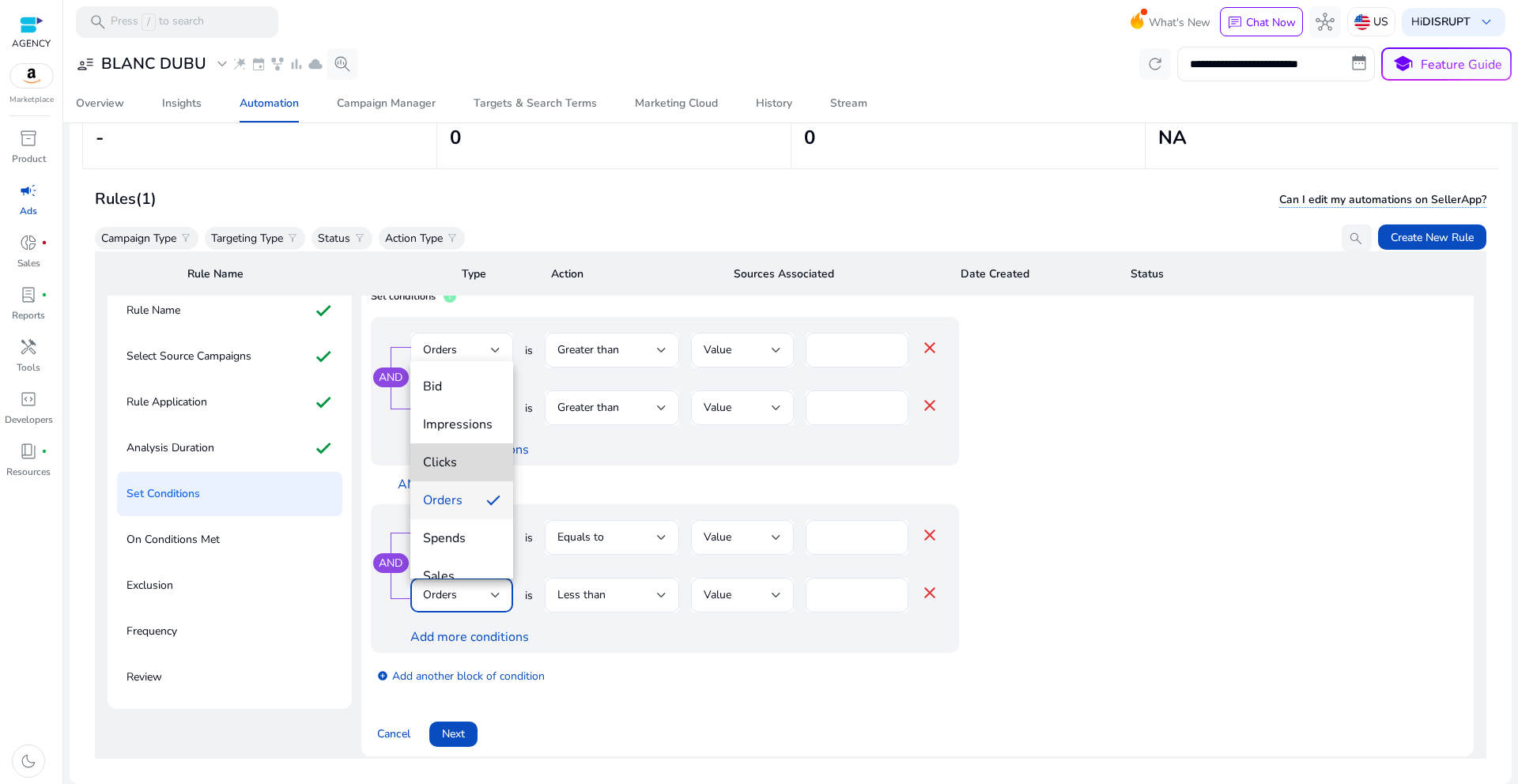 click on "Clicks" at bounding box center [462, 462] 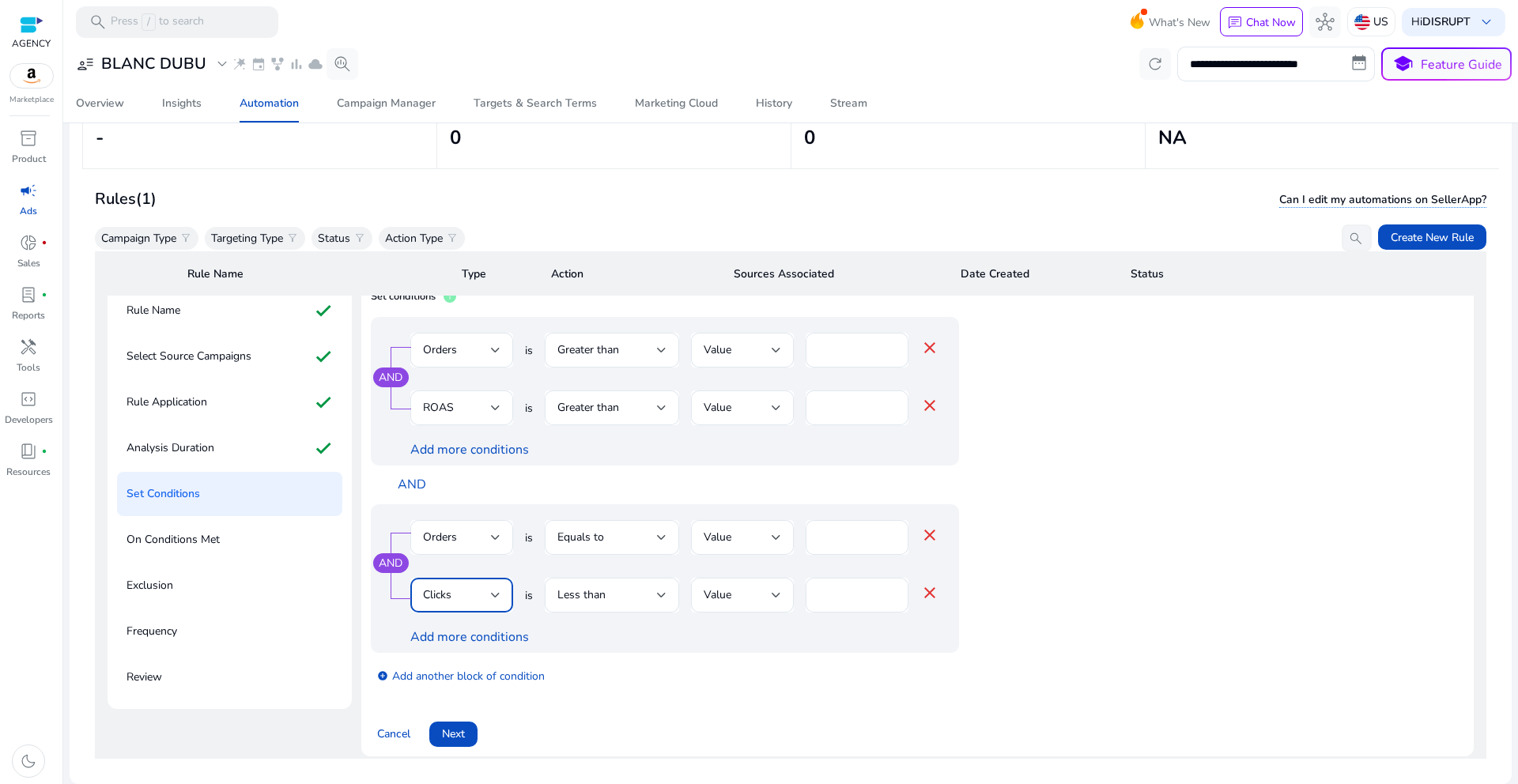 click on "add_circle Add another block of condition" at bounding box center [697, 675] 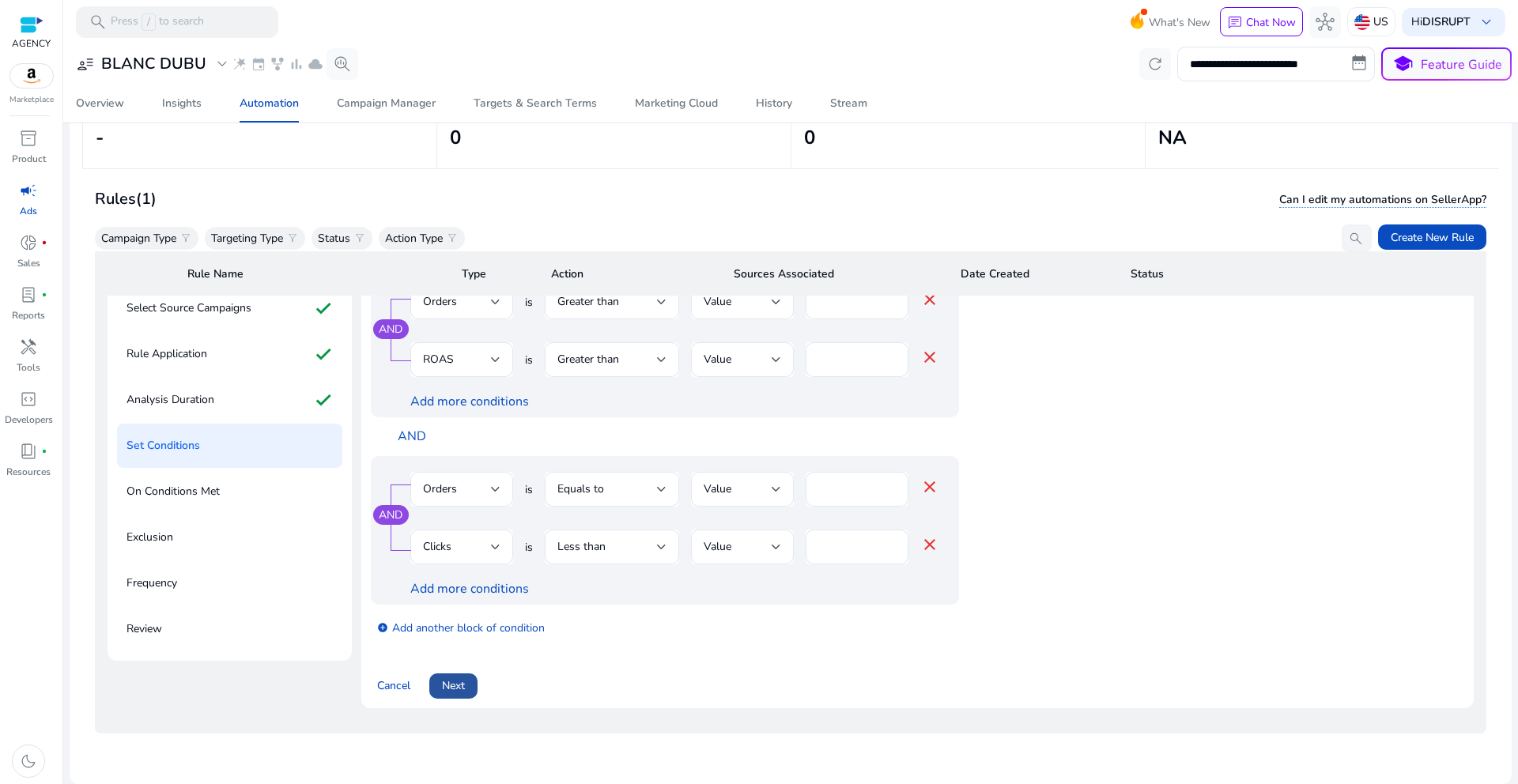 click on "Next" at bounding box center (453, 685) 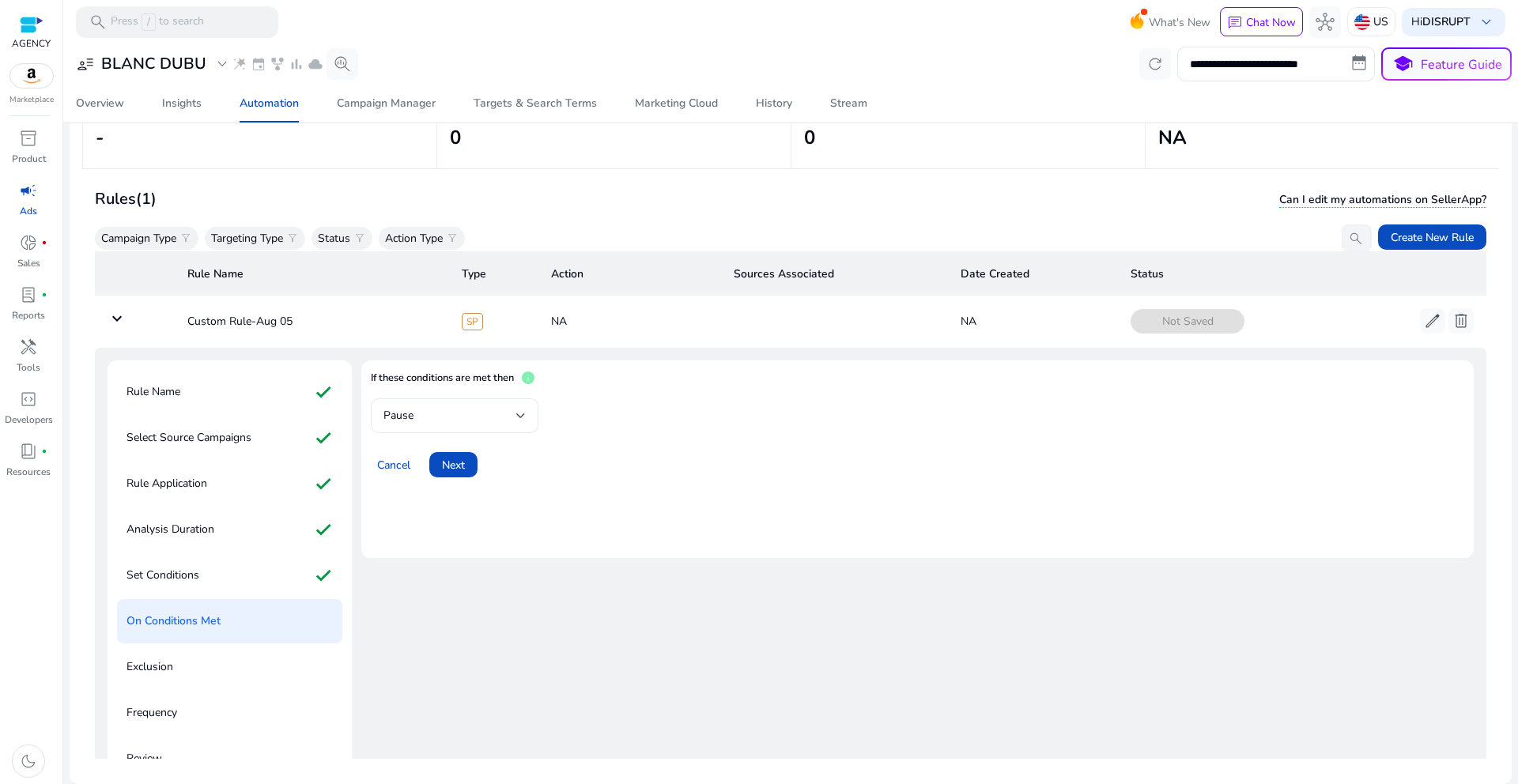 scroll, scrollTop: 0, scrollLeft: 0, axis: both 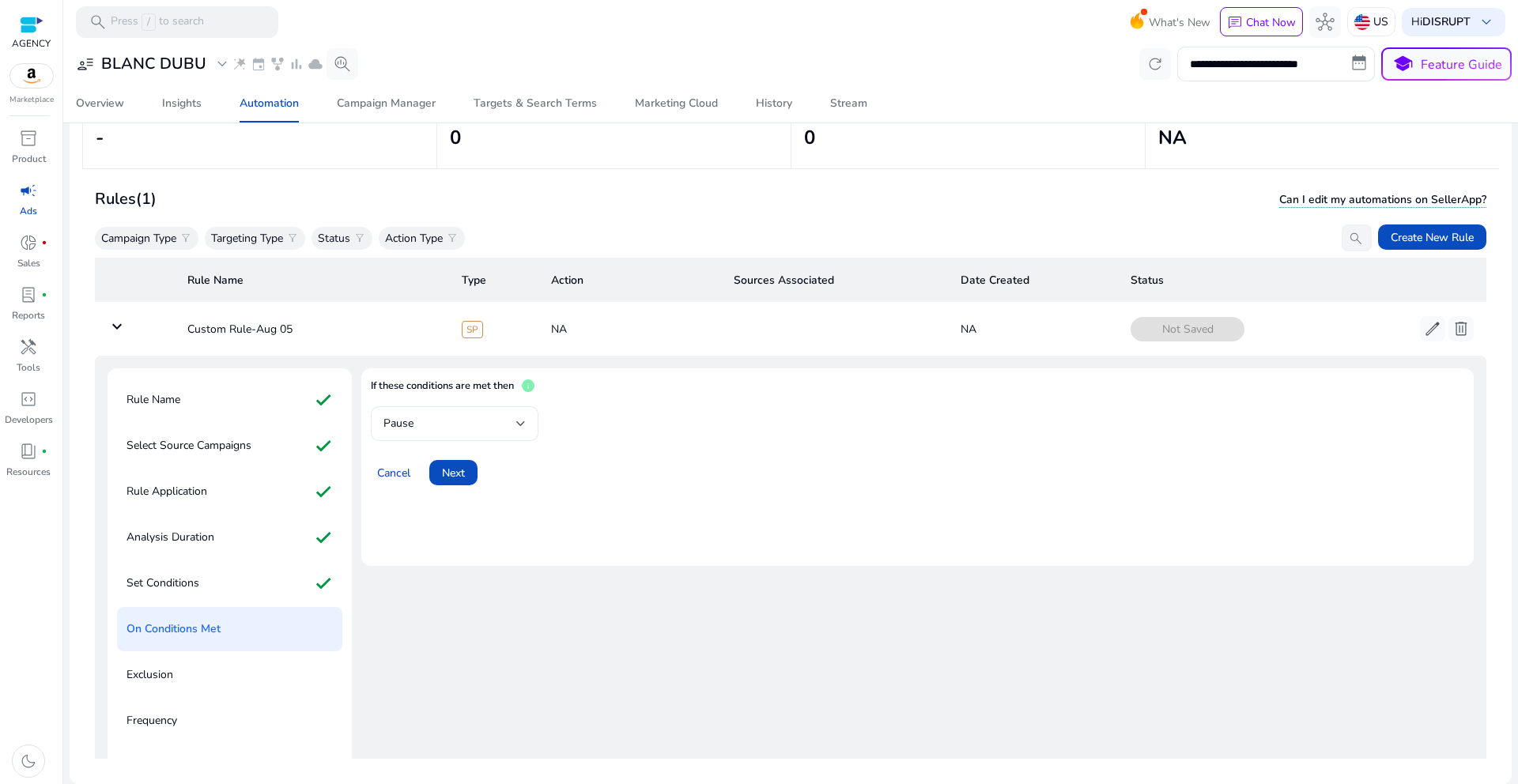 click on "Pause" at bounding box center [450, 424] 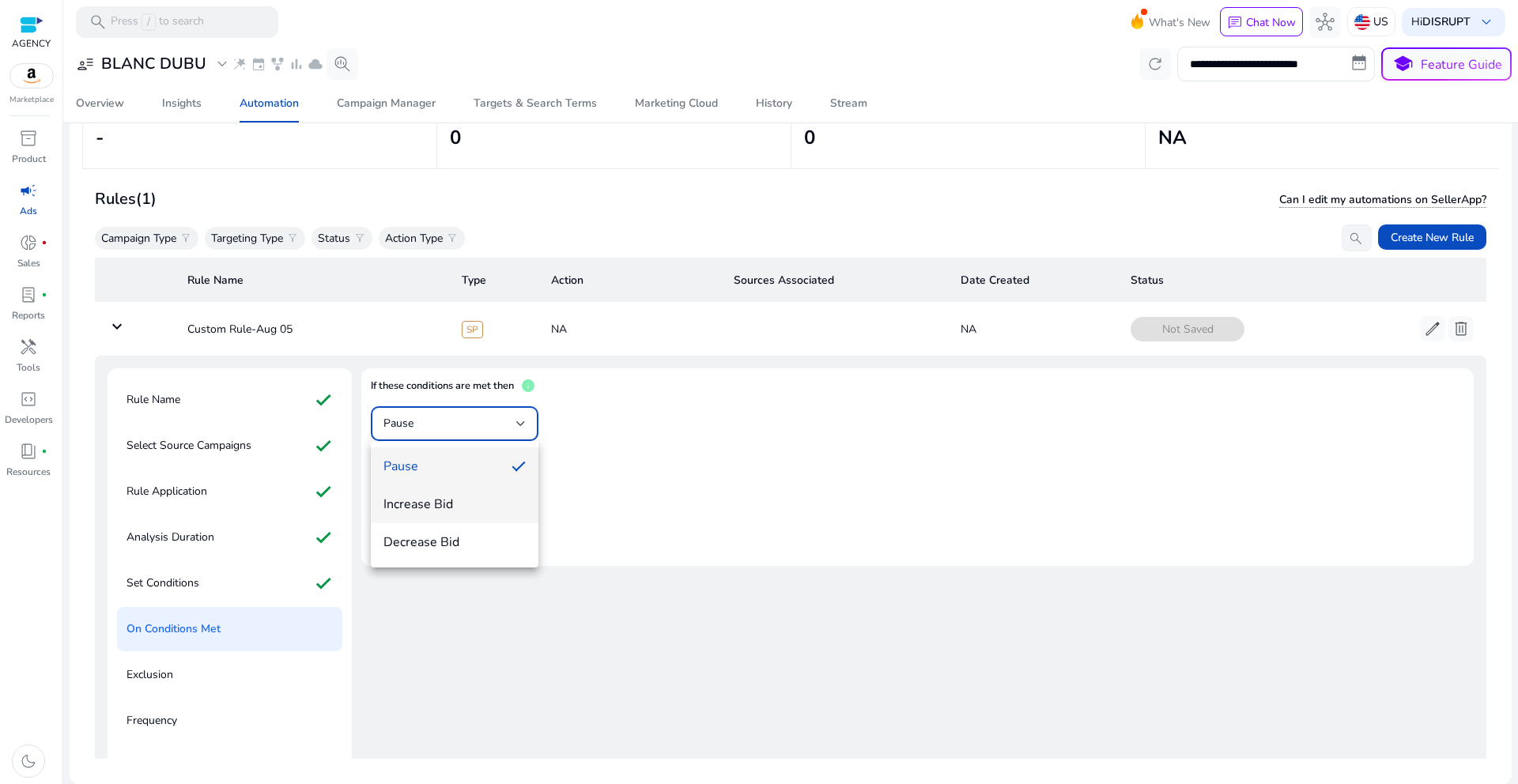 click on "Increase Bid" at bounding box center (455, 504) 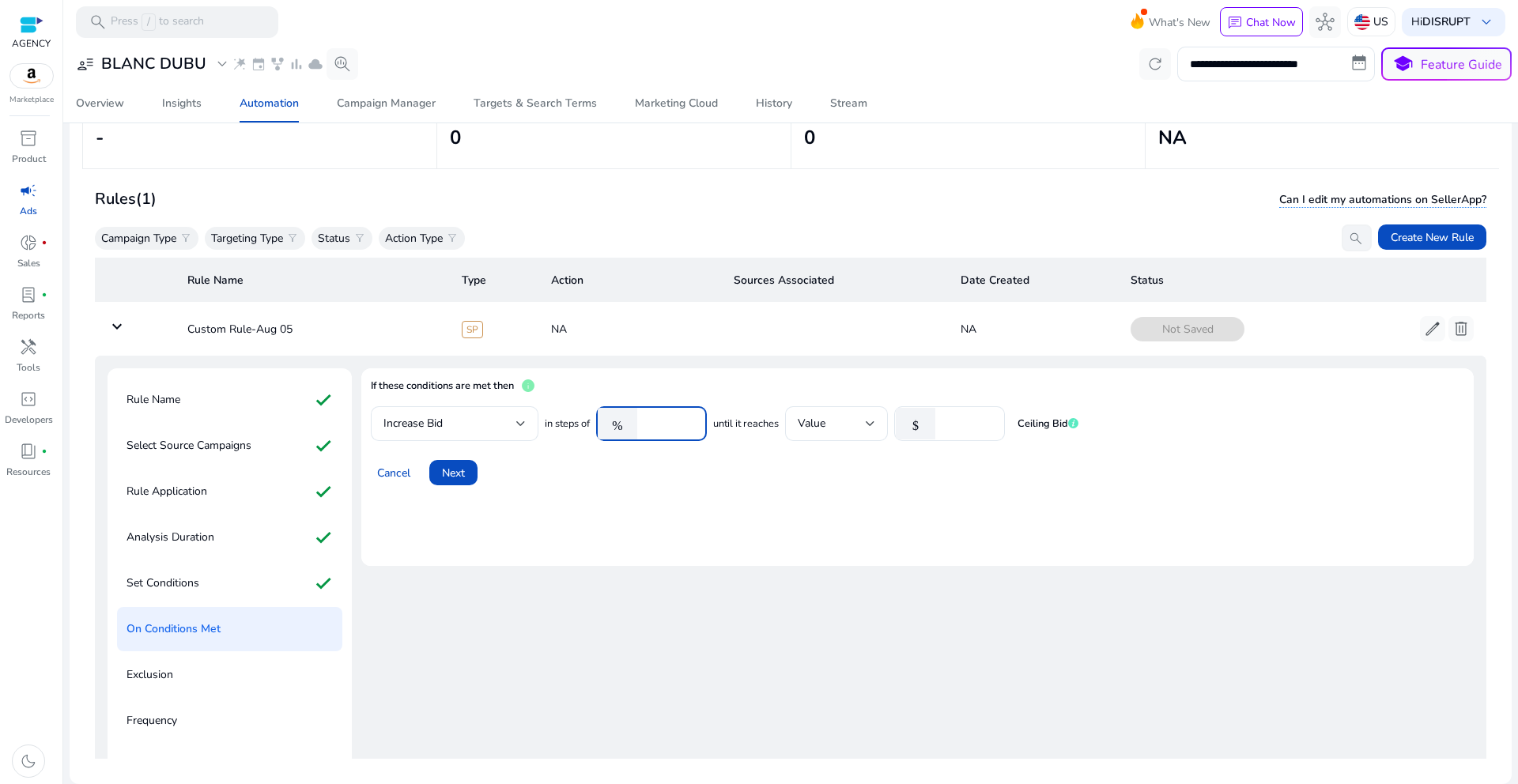 drag, startPoint x: 676, startPoint y: 424, endPoint x: 644, endPoint y: 424, distance: 32 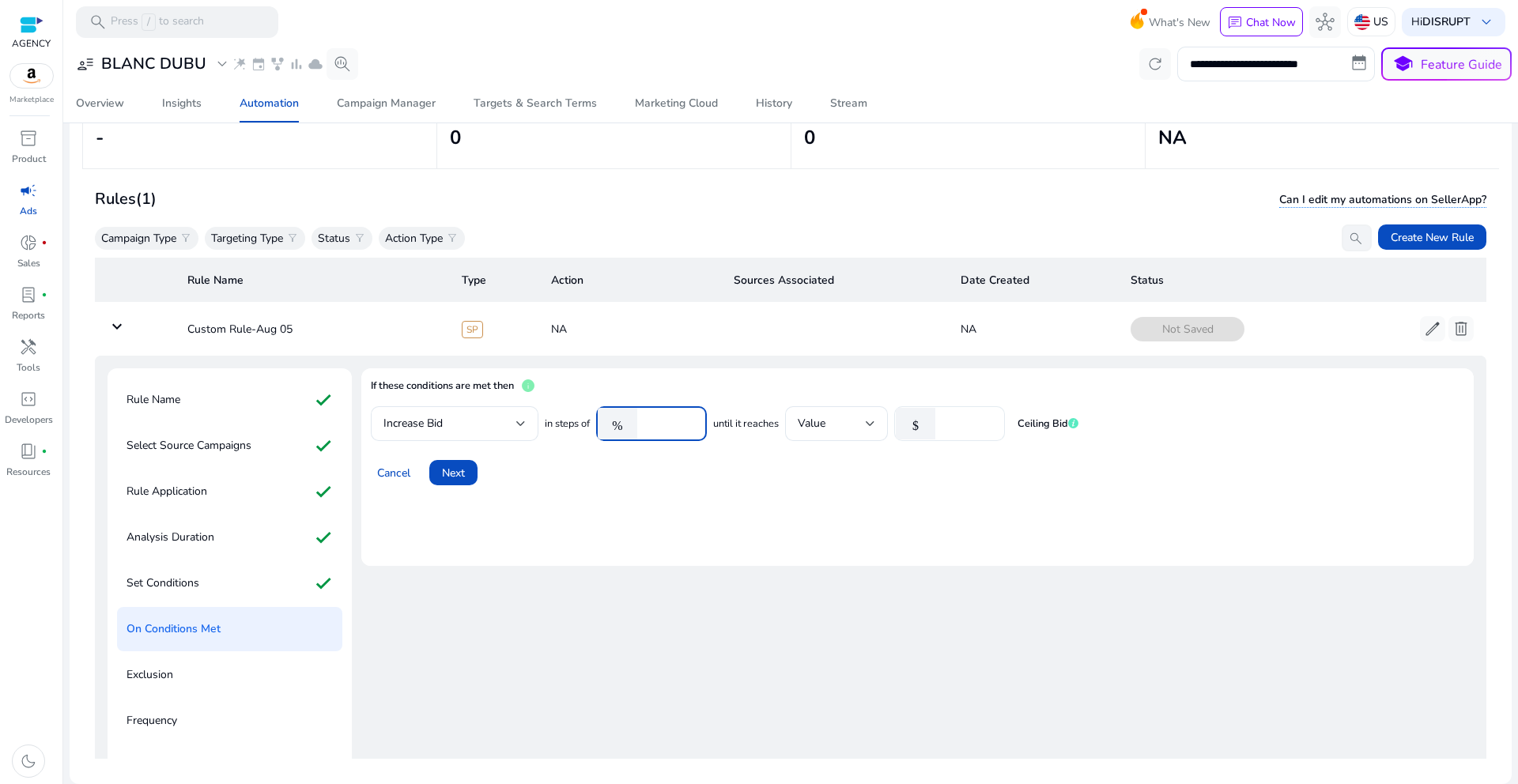 type on "*" 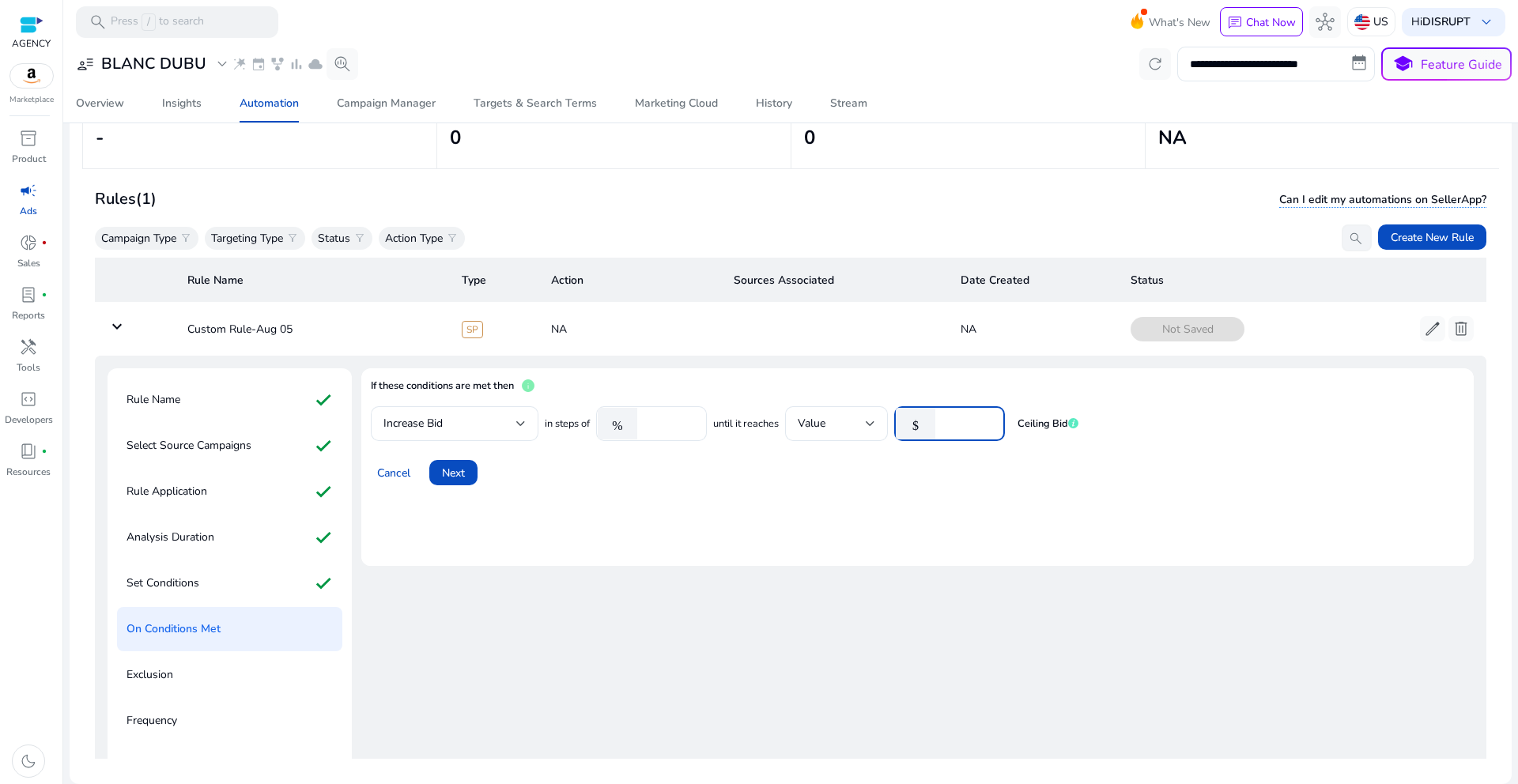click on "*" at bounding box center [968, 424] 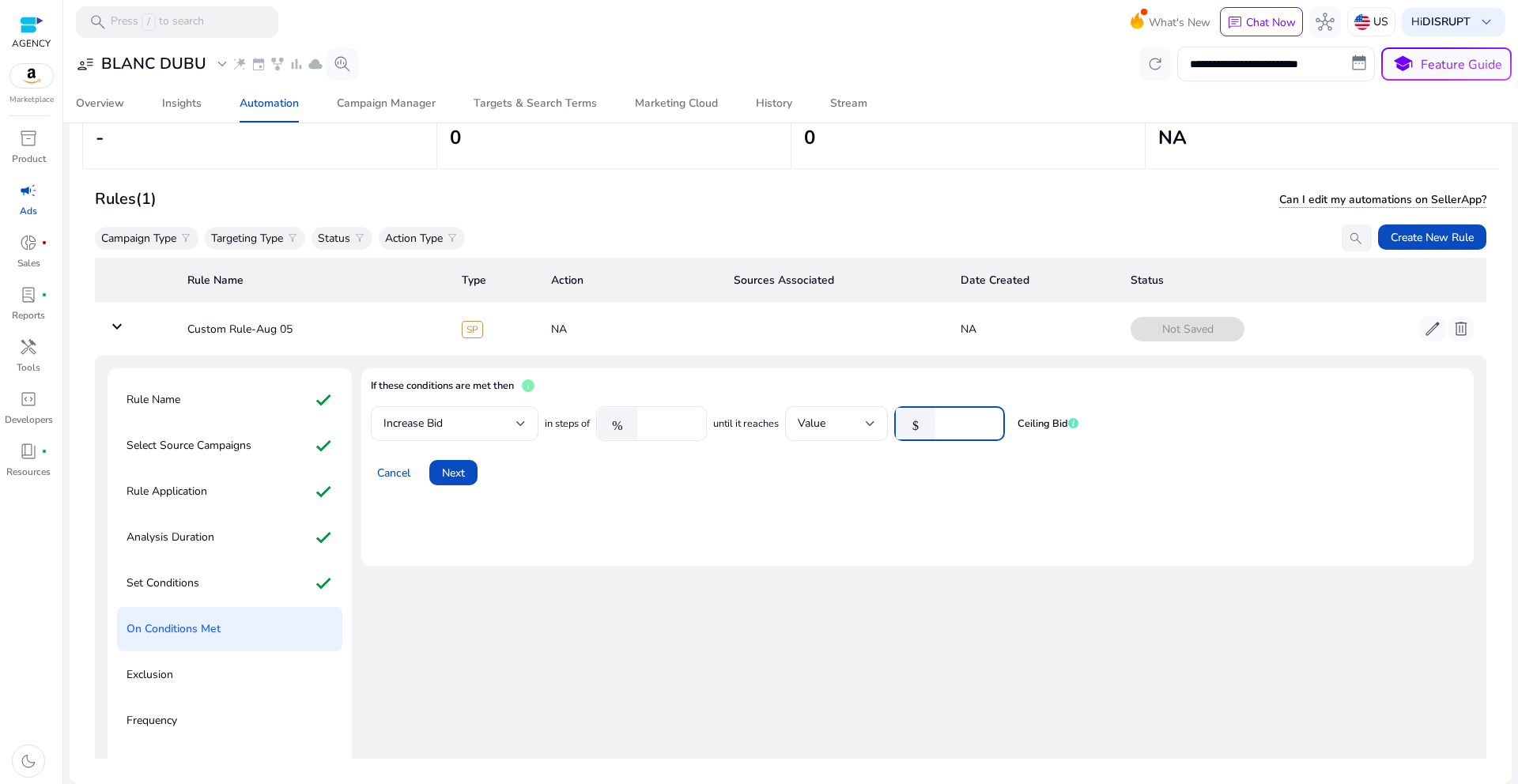 click on "If these conditions are met then   info  Increase Bid in steps of % * until it reaches Value $ * Ceiling Bid
Cancel   Next" at bounding box center [917, 467] 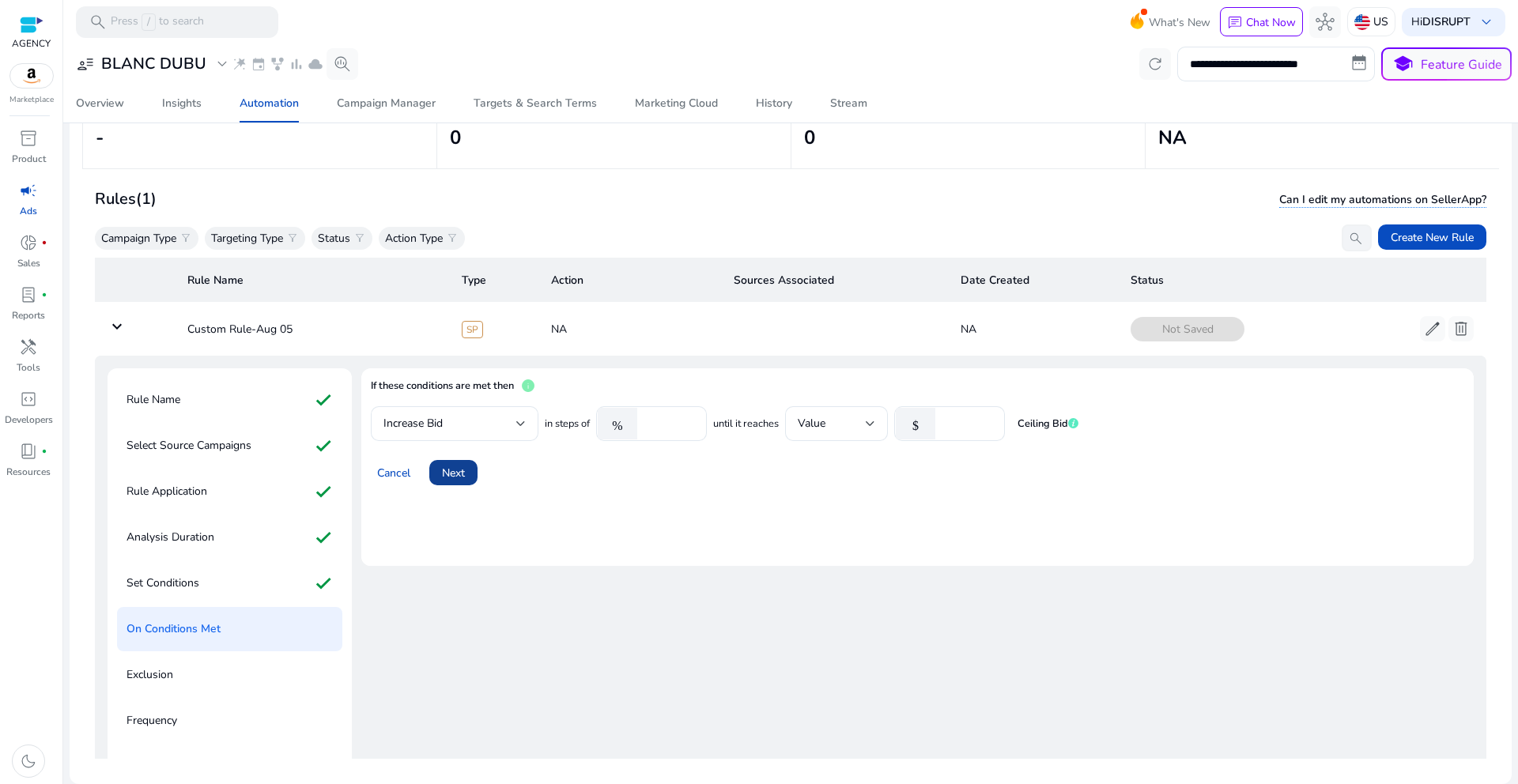 click on "Next" at bounding box center (453, 473) 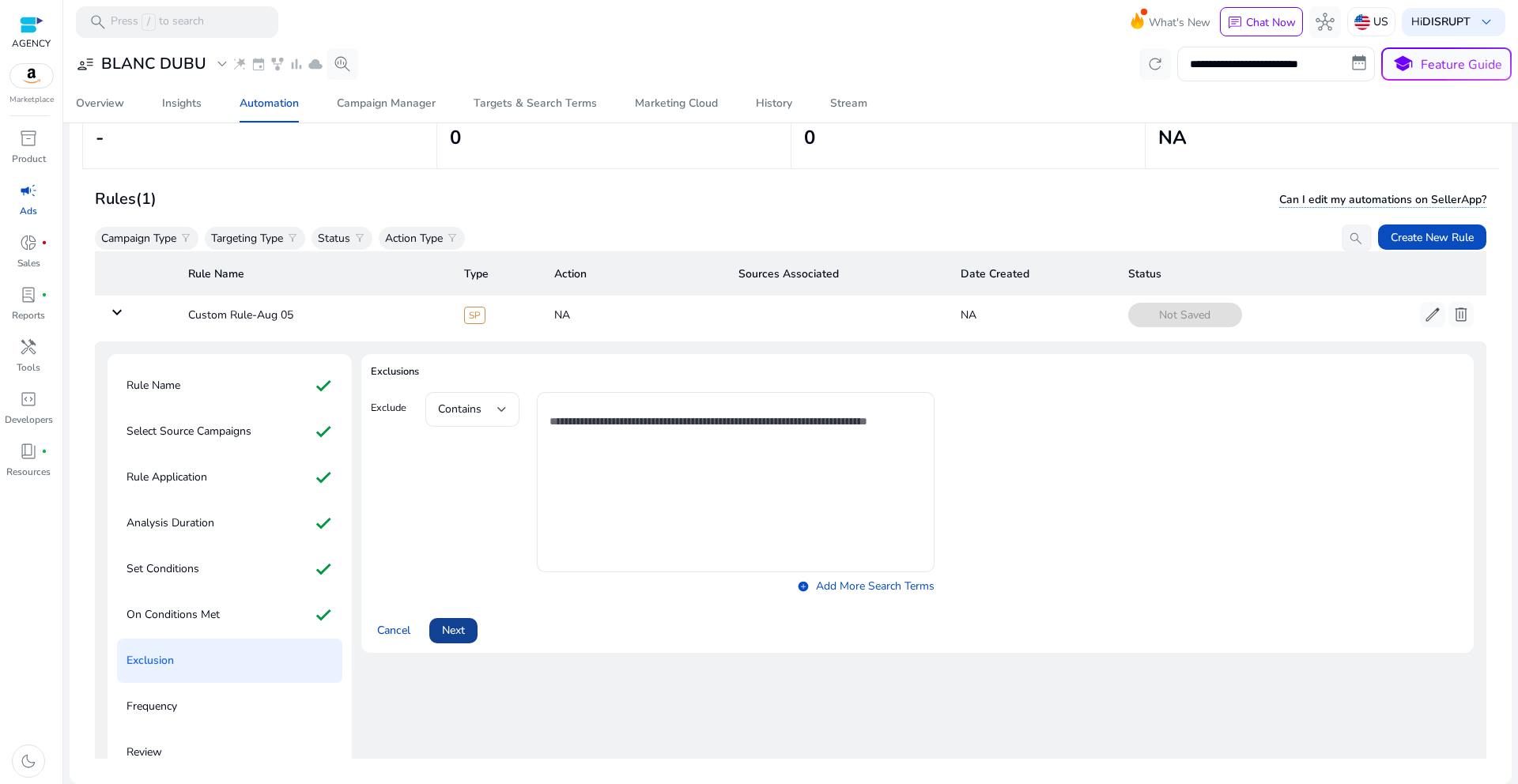 scroll, scrollTop: 14, scrollLeft: 0, axis: vertical 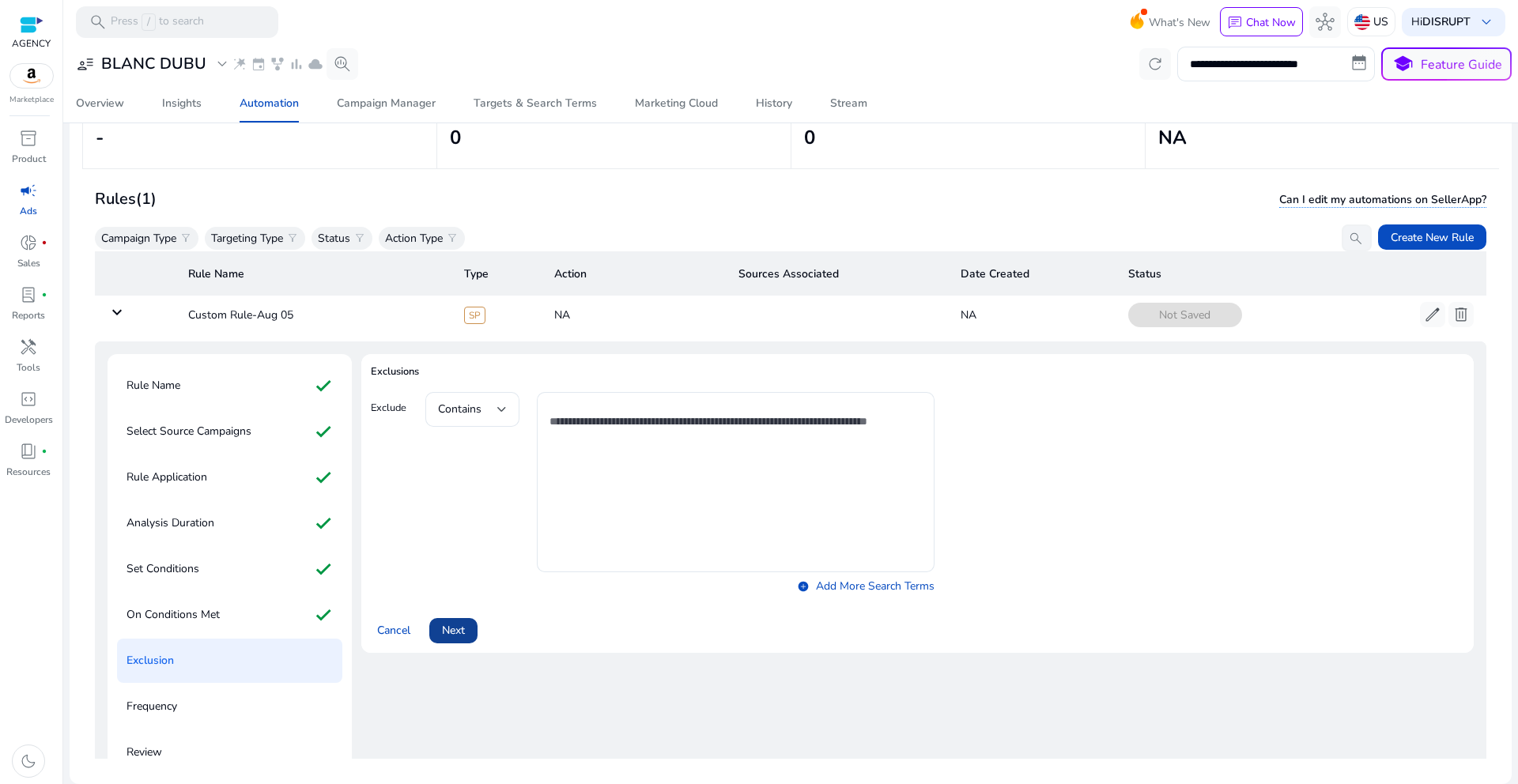 click at bounding box center [453, 631] 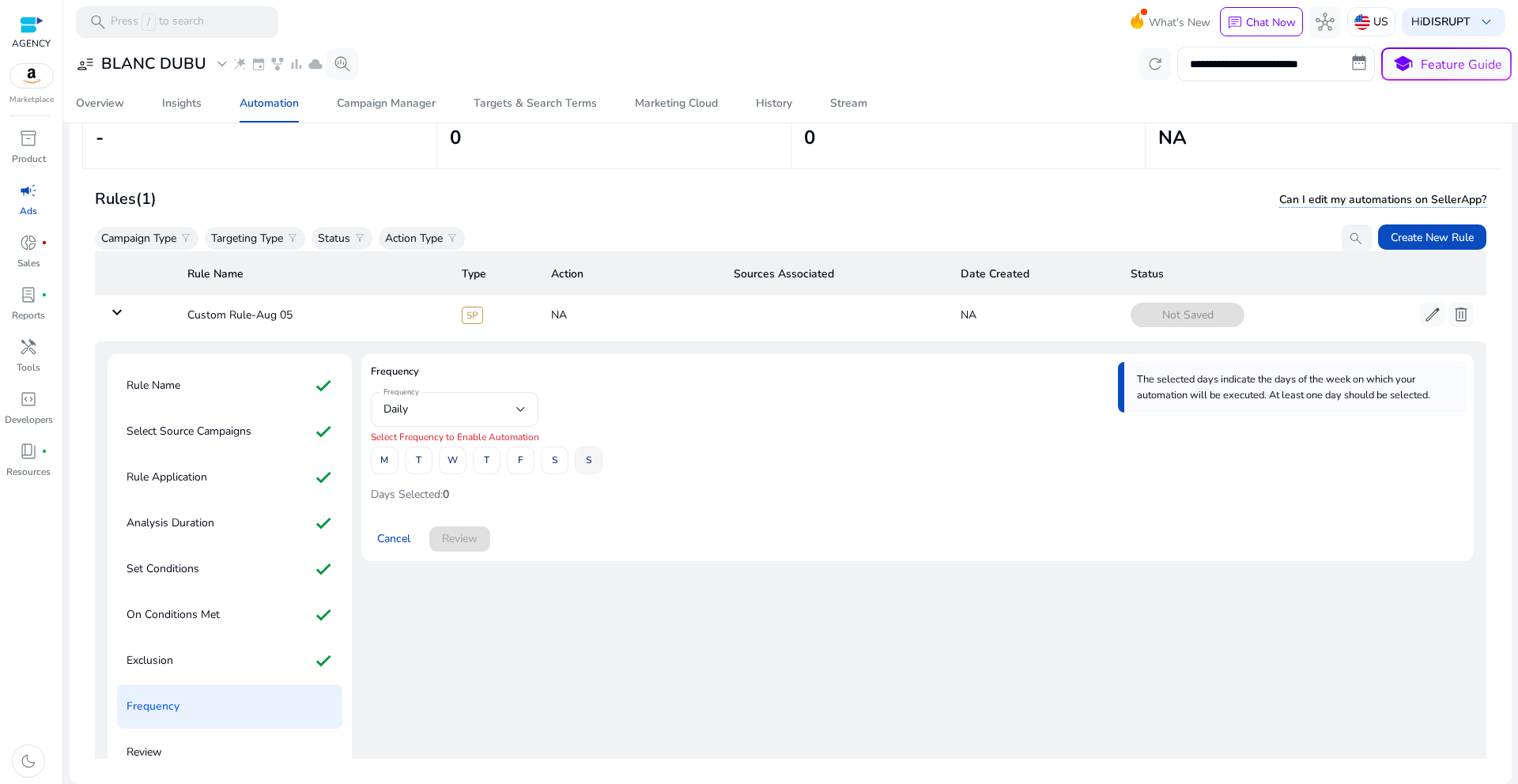 click at bounding box center [588, 461] 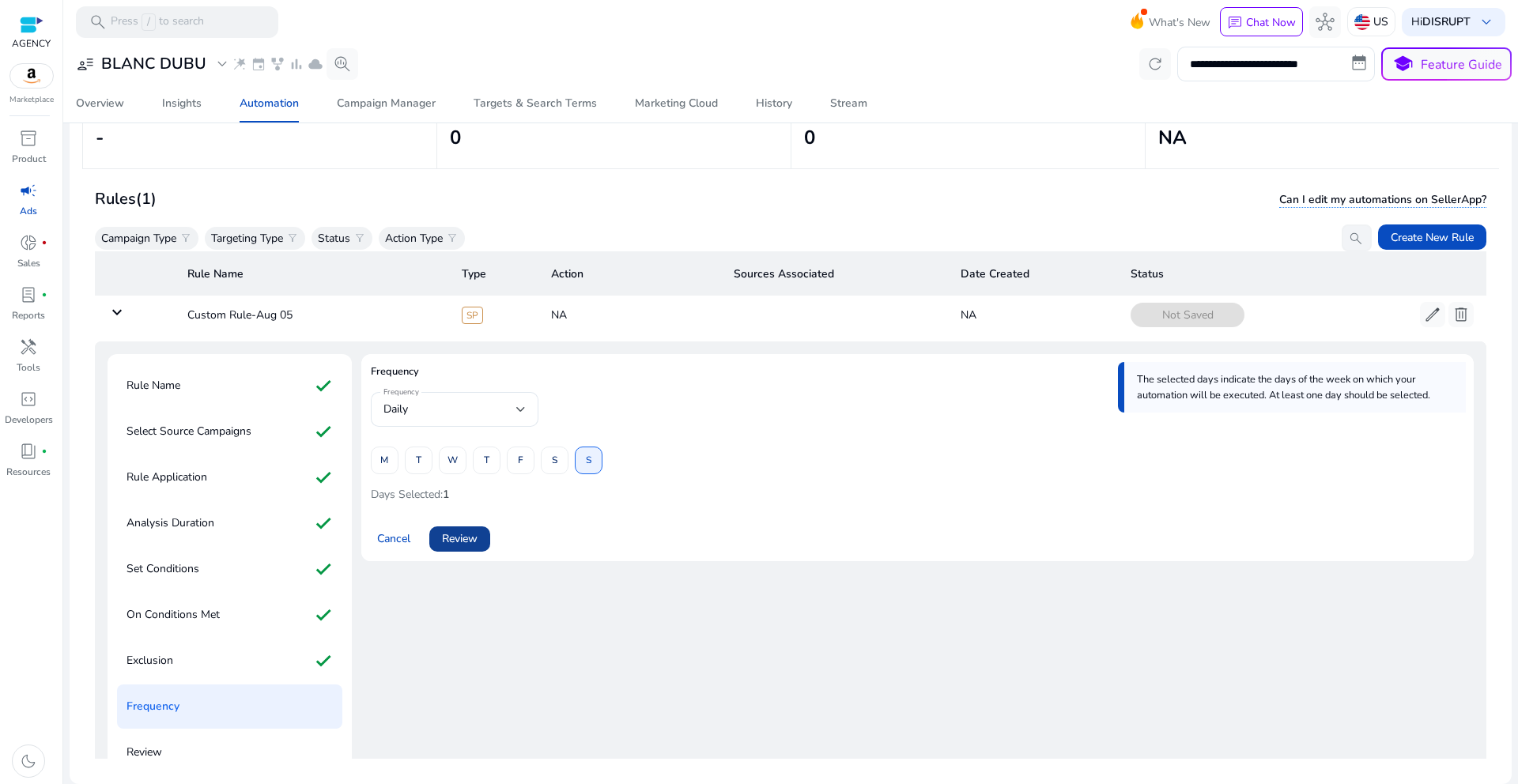 click on "Review" at bounding box center (459, 538) 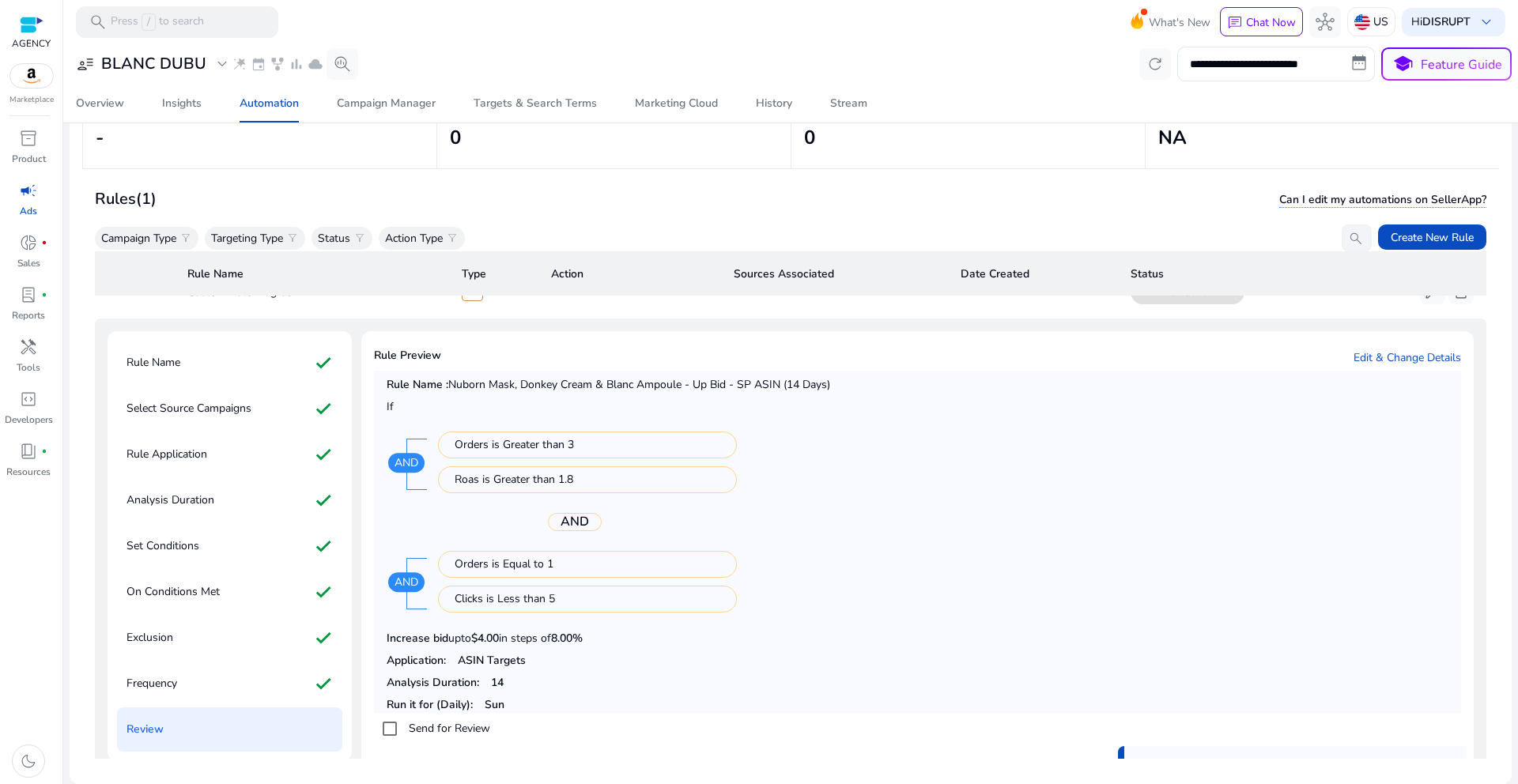 scroll, scrollTop: 37, scrollLeft: 0, axis: vertical 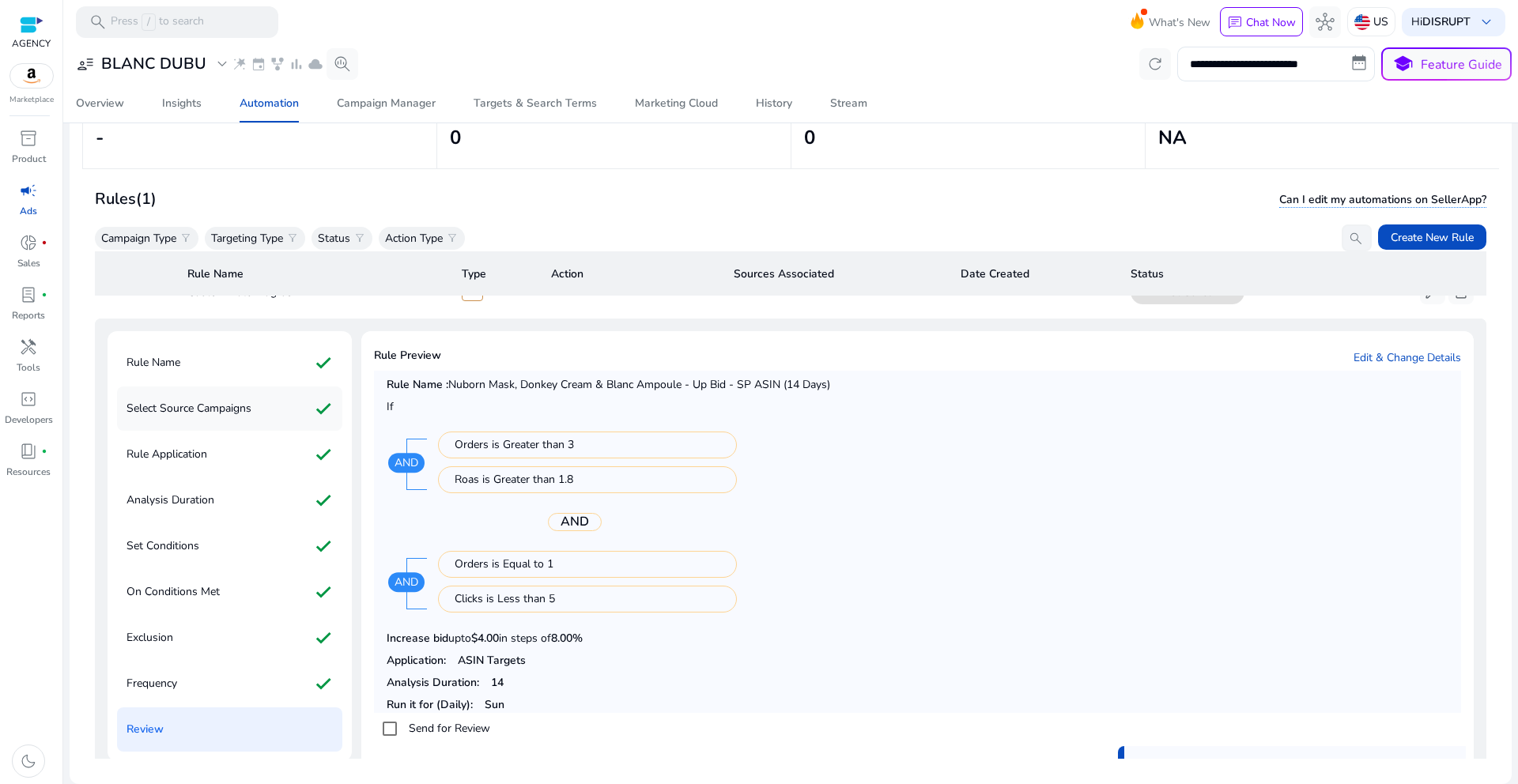 click on "Select Source Campaigns" 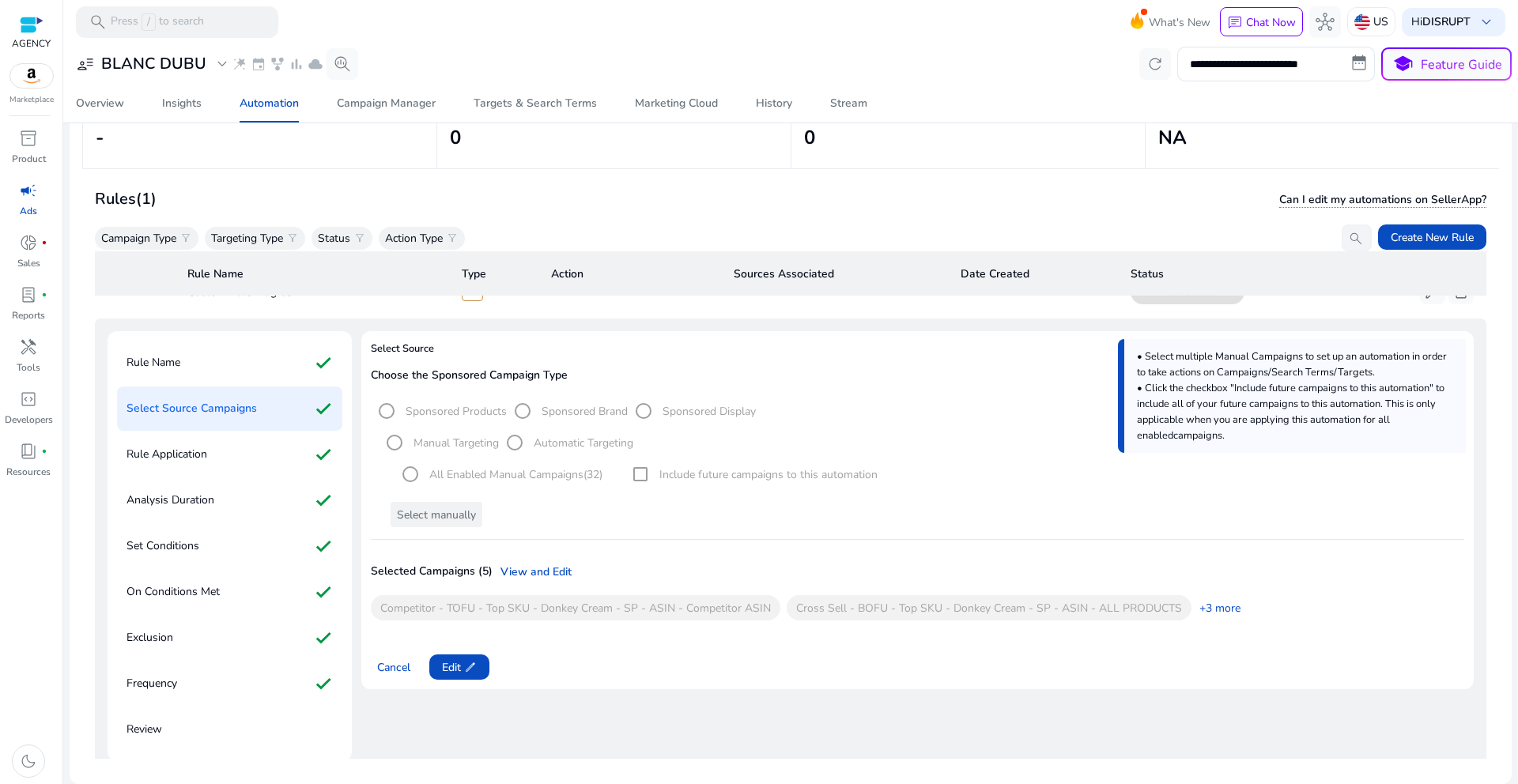 scroll, scrollTop: 40, scrollLeft: 0, axis: vertical 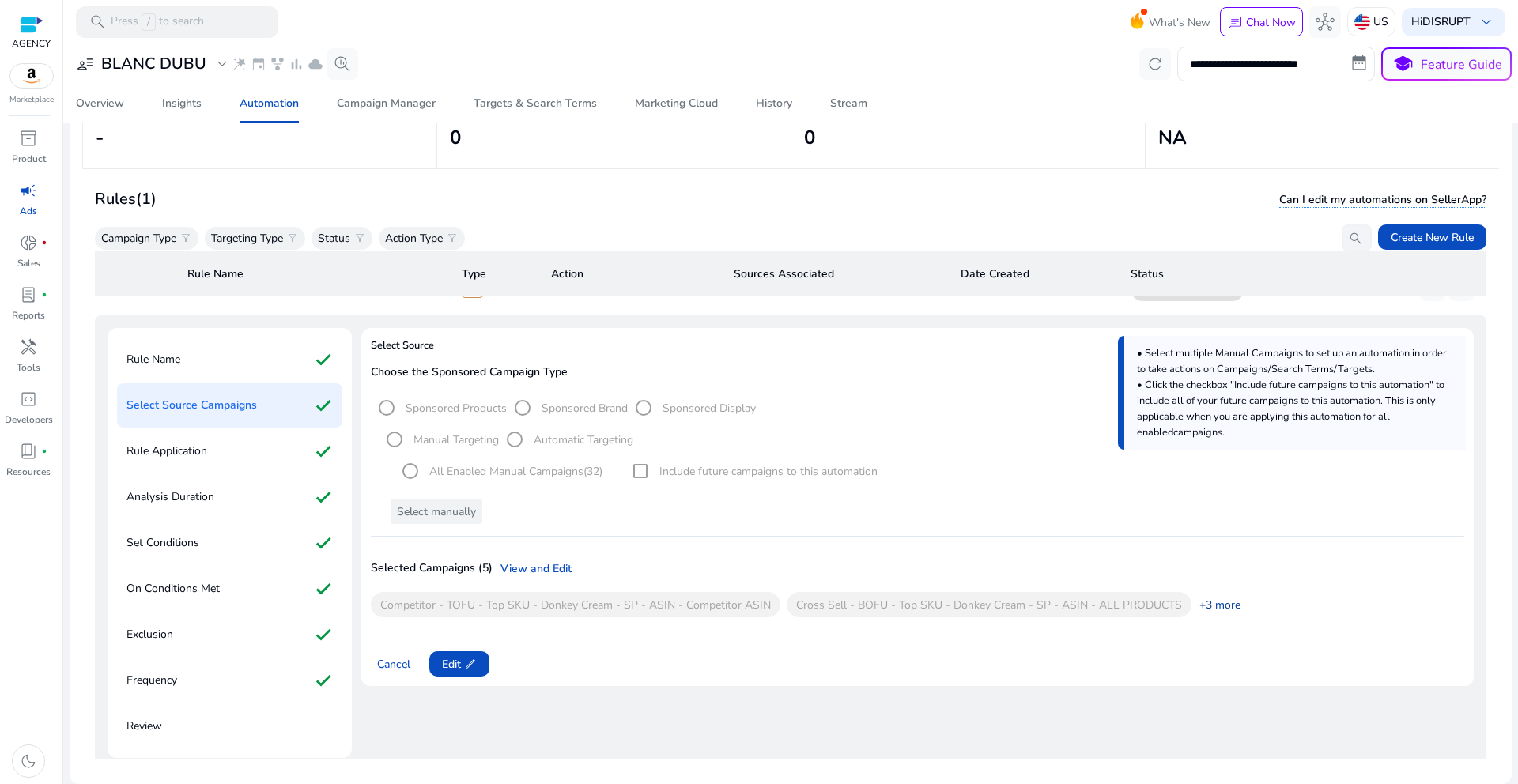 click on "+3 more" at bounding box center (1216, 605) 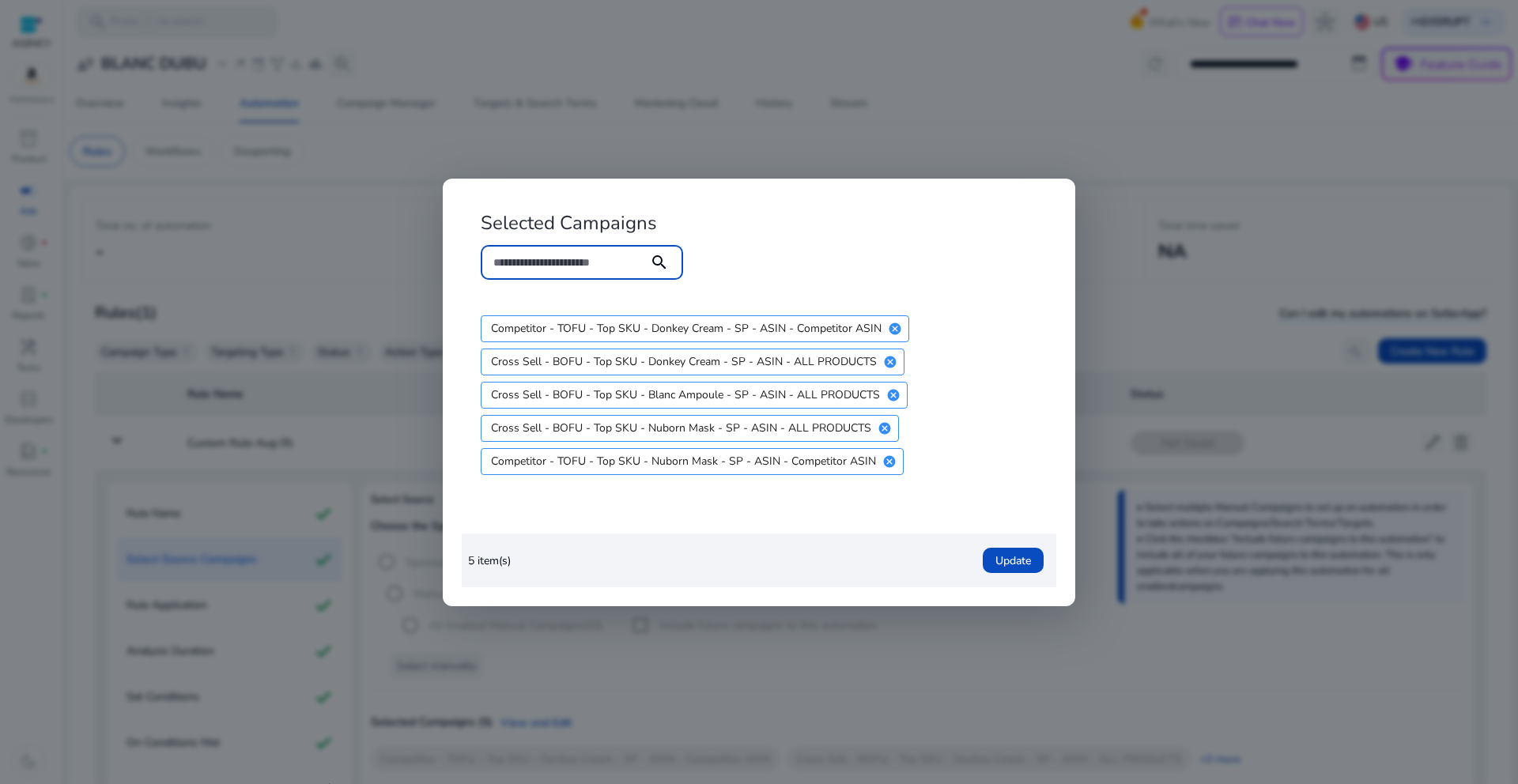 scroll, scrollTop: 0, scrollLeft: 0, axis: both 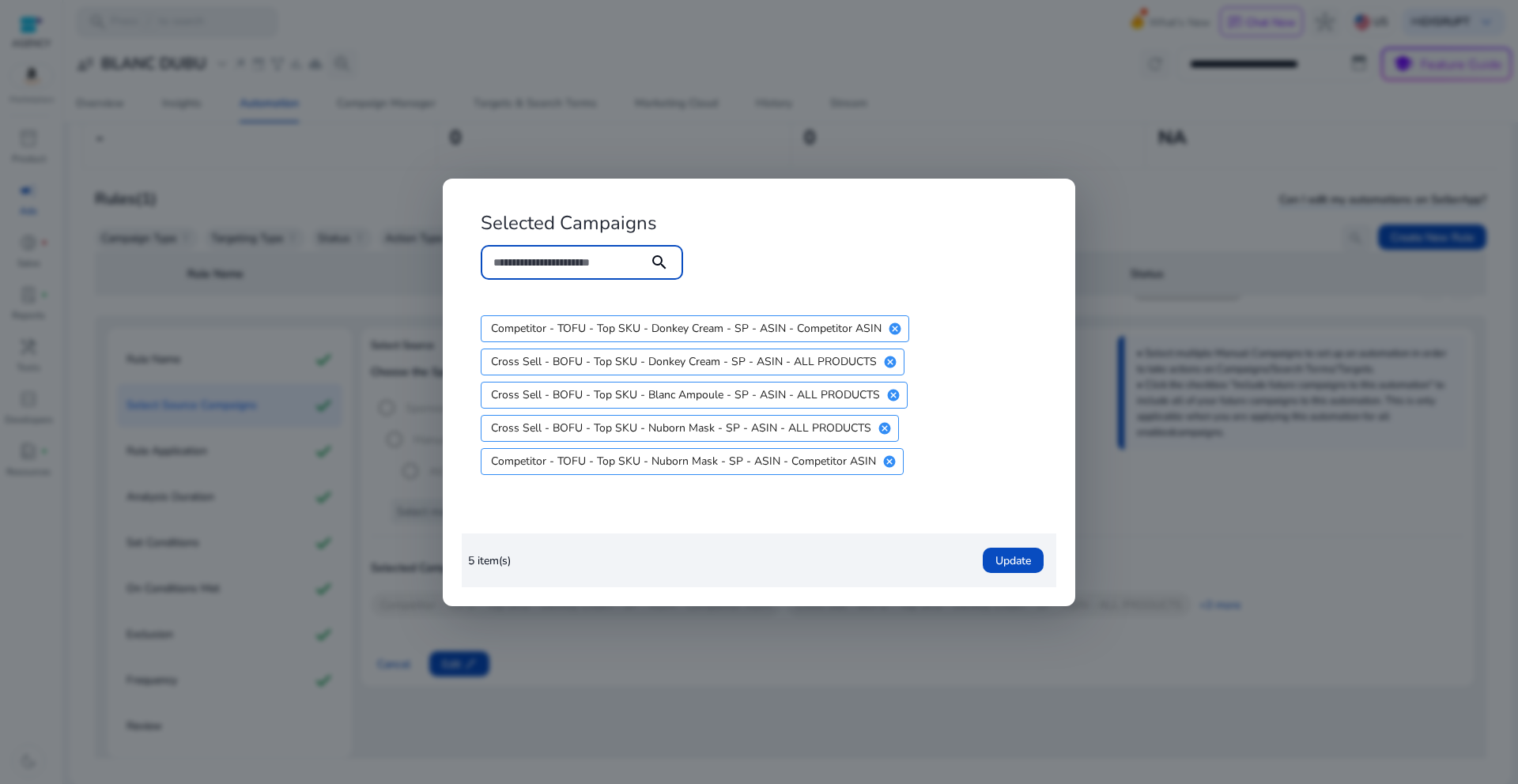 click at bounding box center [759, 392] 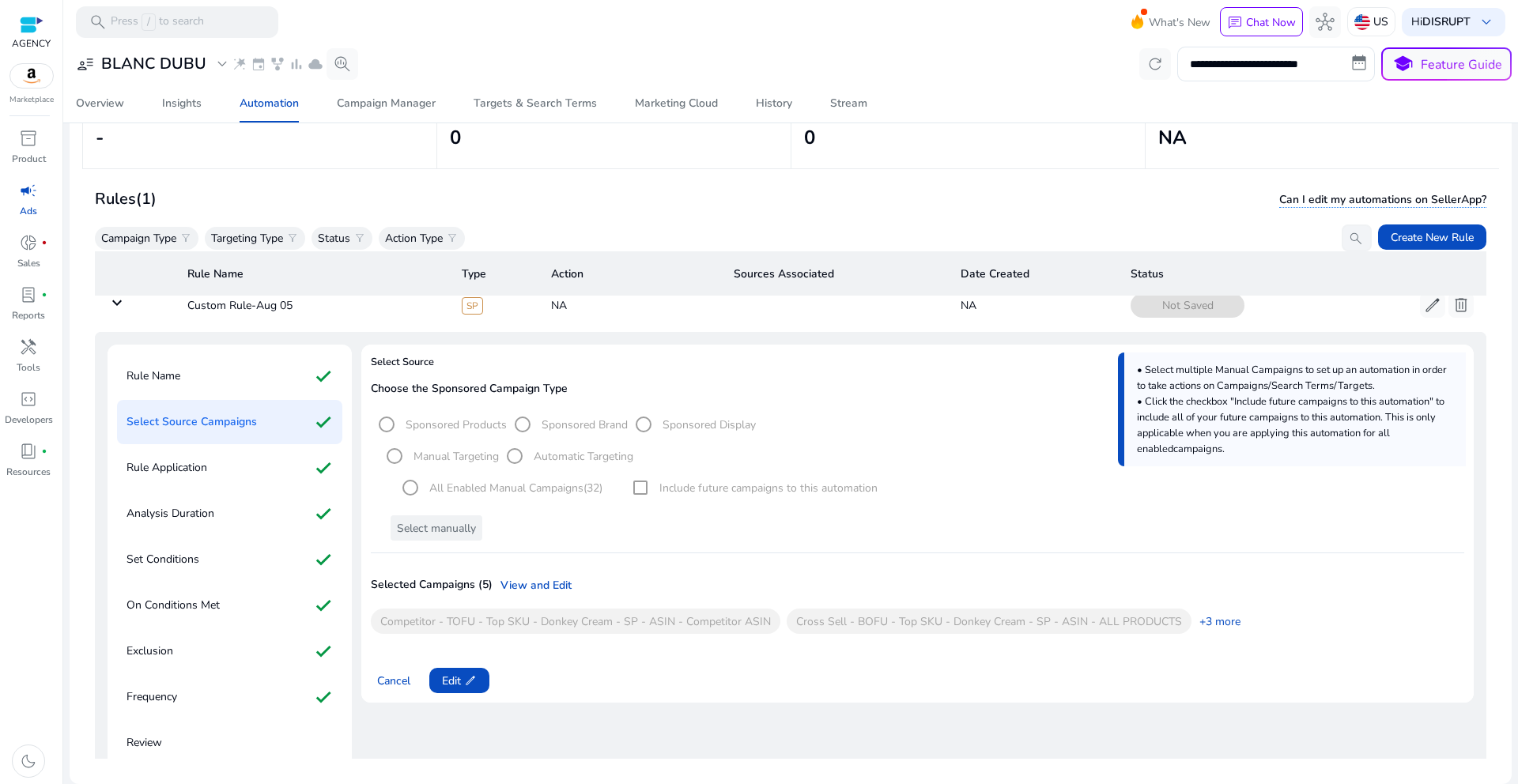 scroll, scrollTop: 0, scrollLeft: 0, axis: both 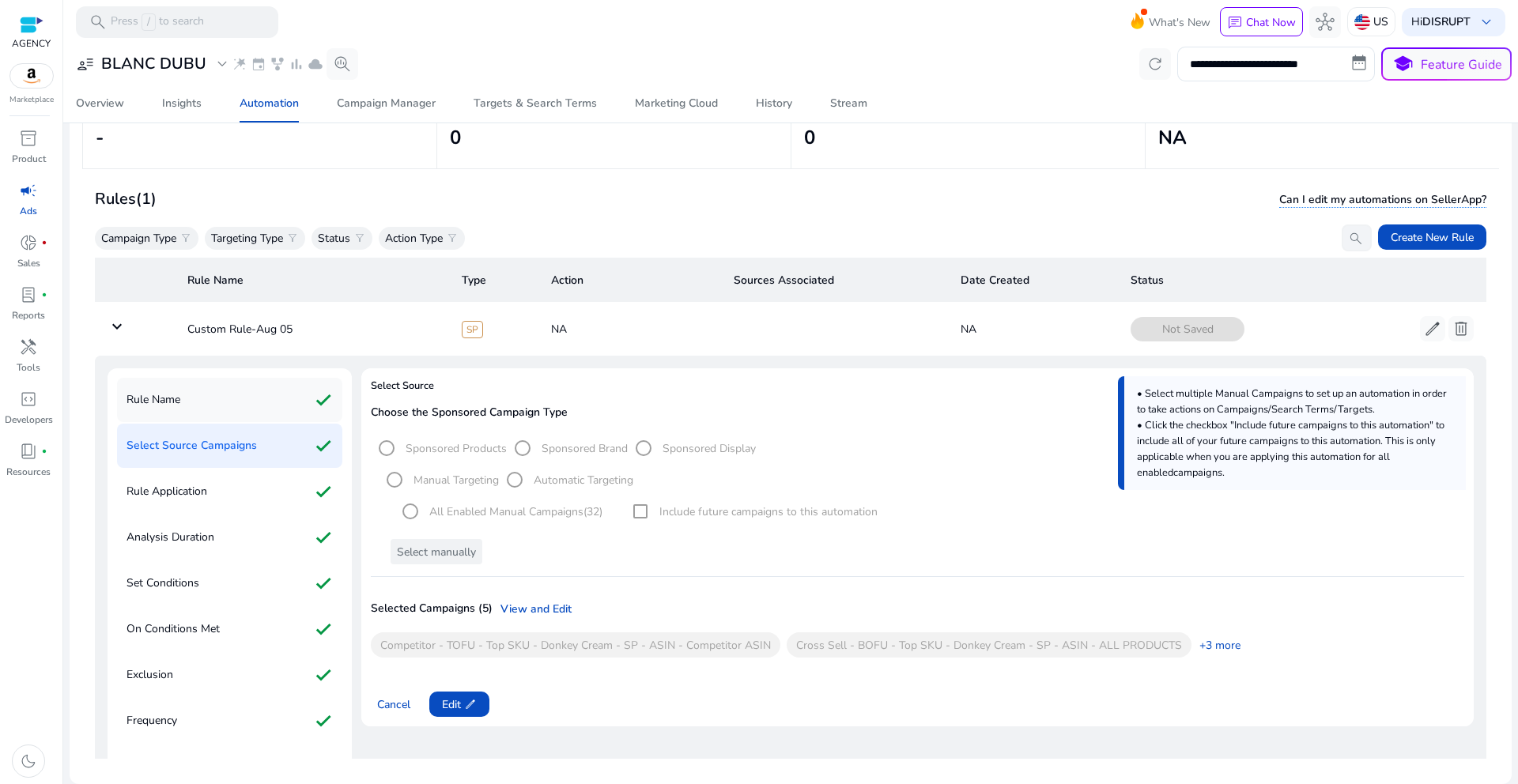 click on "Rule Name check" 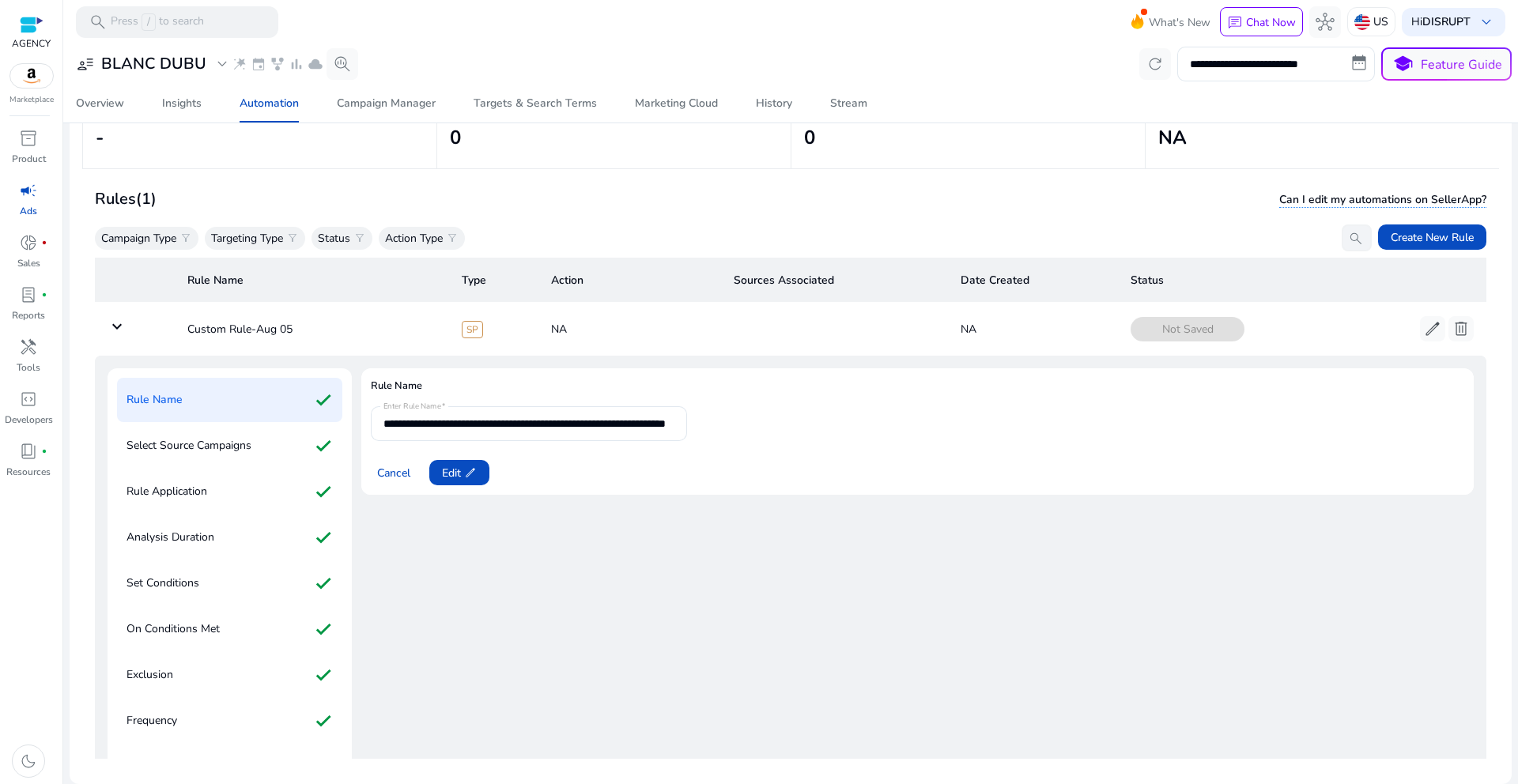 click on "**********" at bounding box center [529, 424] 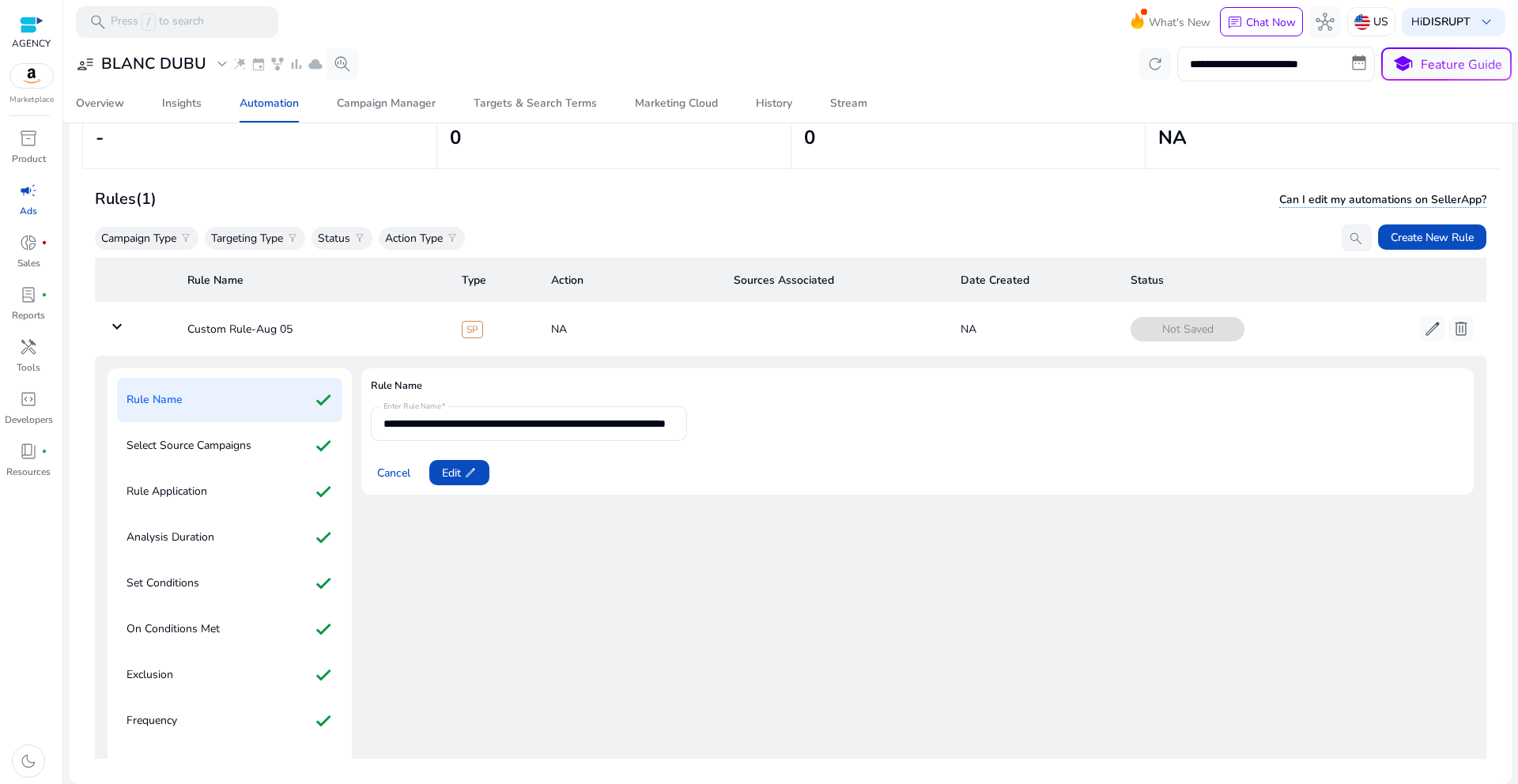 click on "**********" 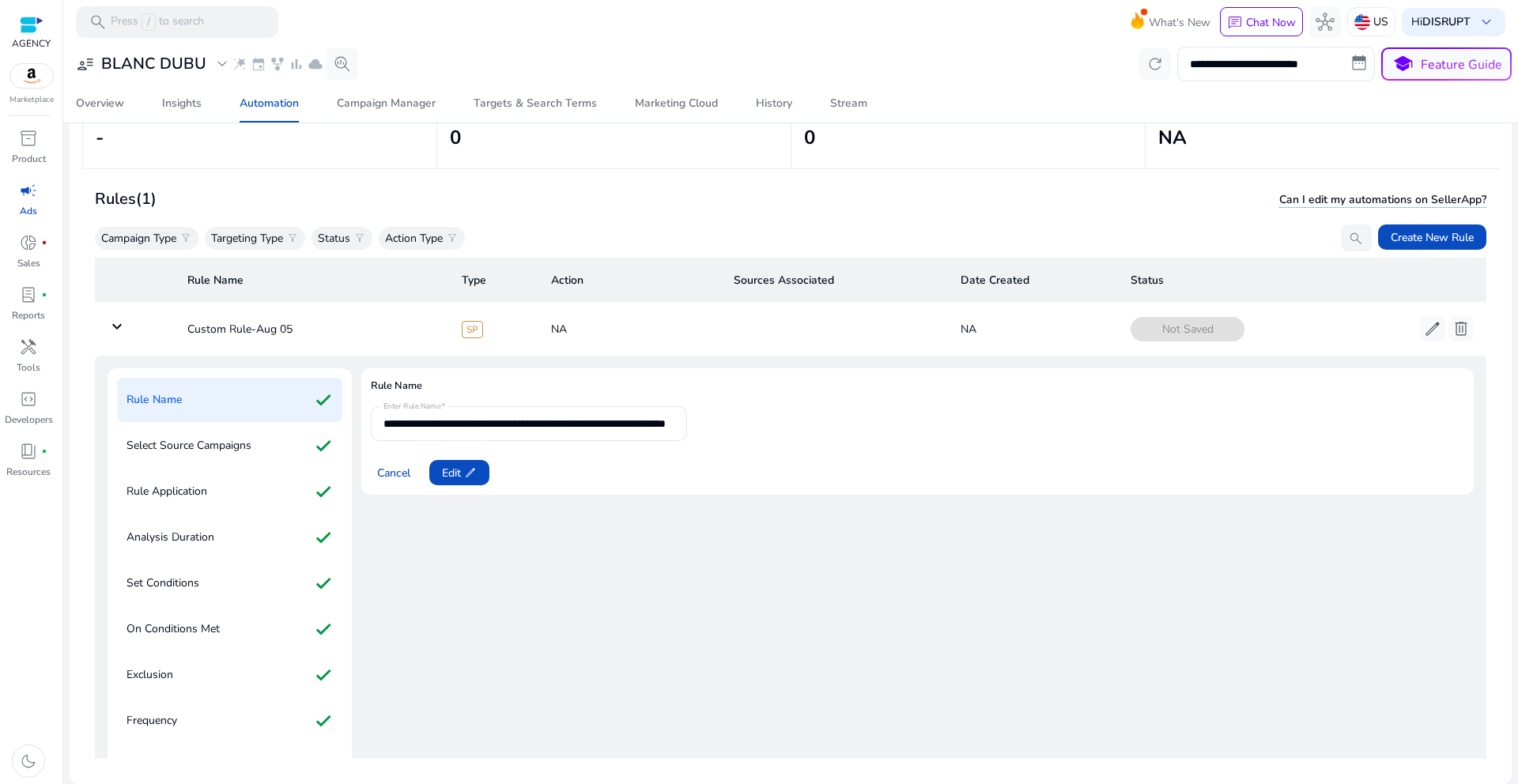 click on "**********" at bounding box center (529, 424) 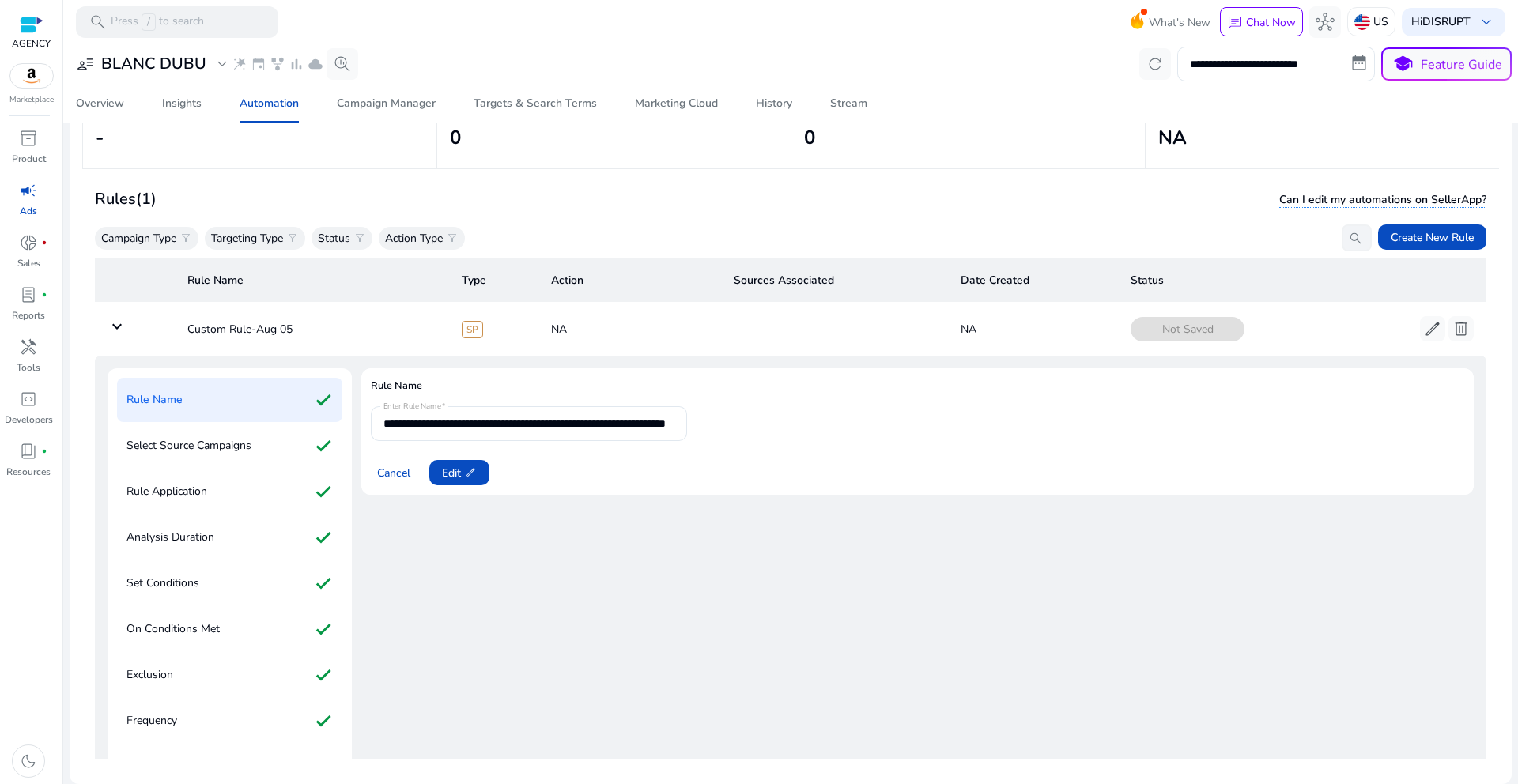 click on "**********" at bounding box center (529, 424) 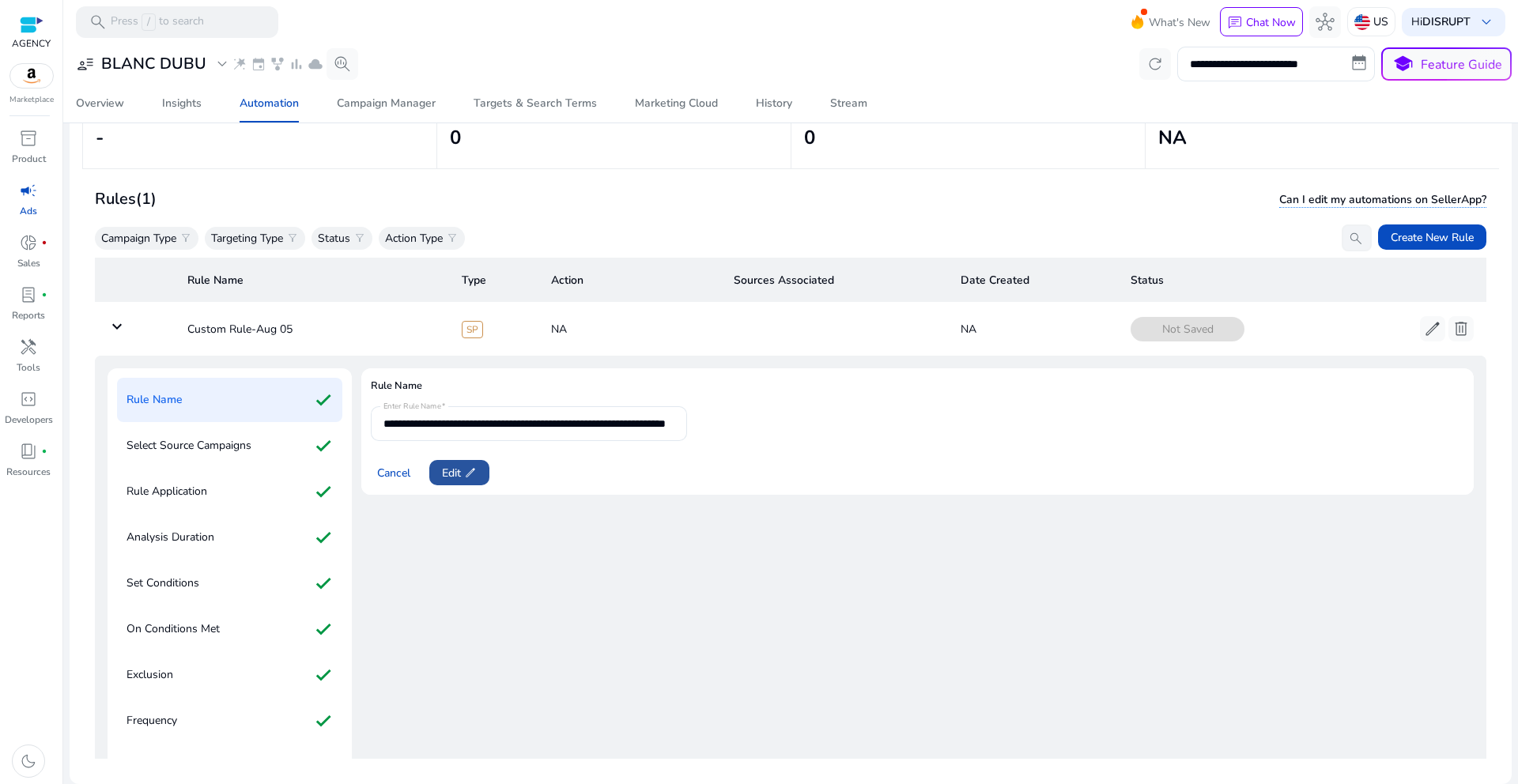 click on "edit" 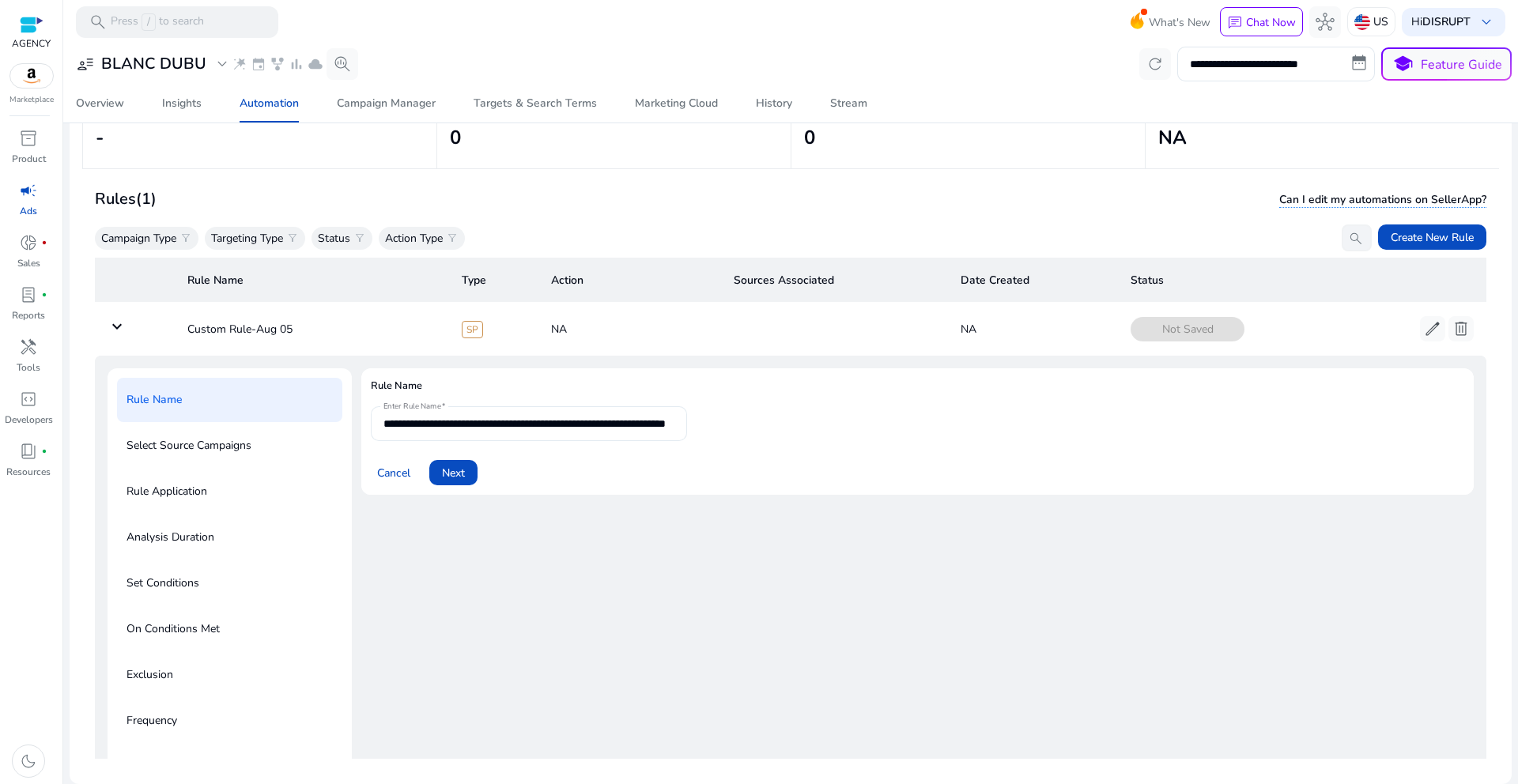 click on "**********" at bounding box center (529, 424) 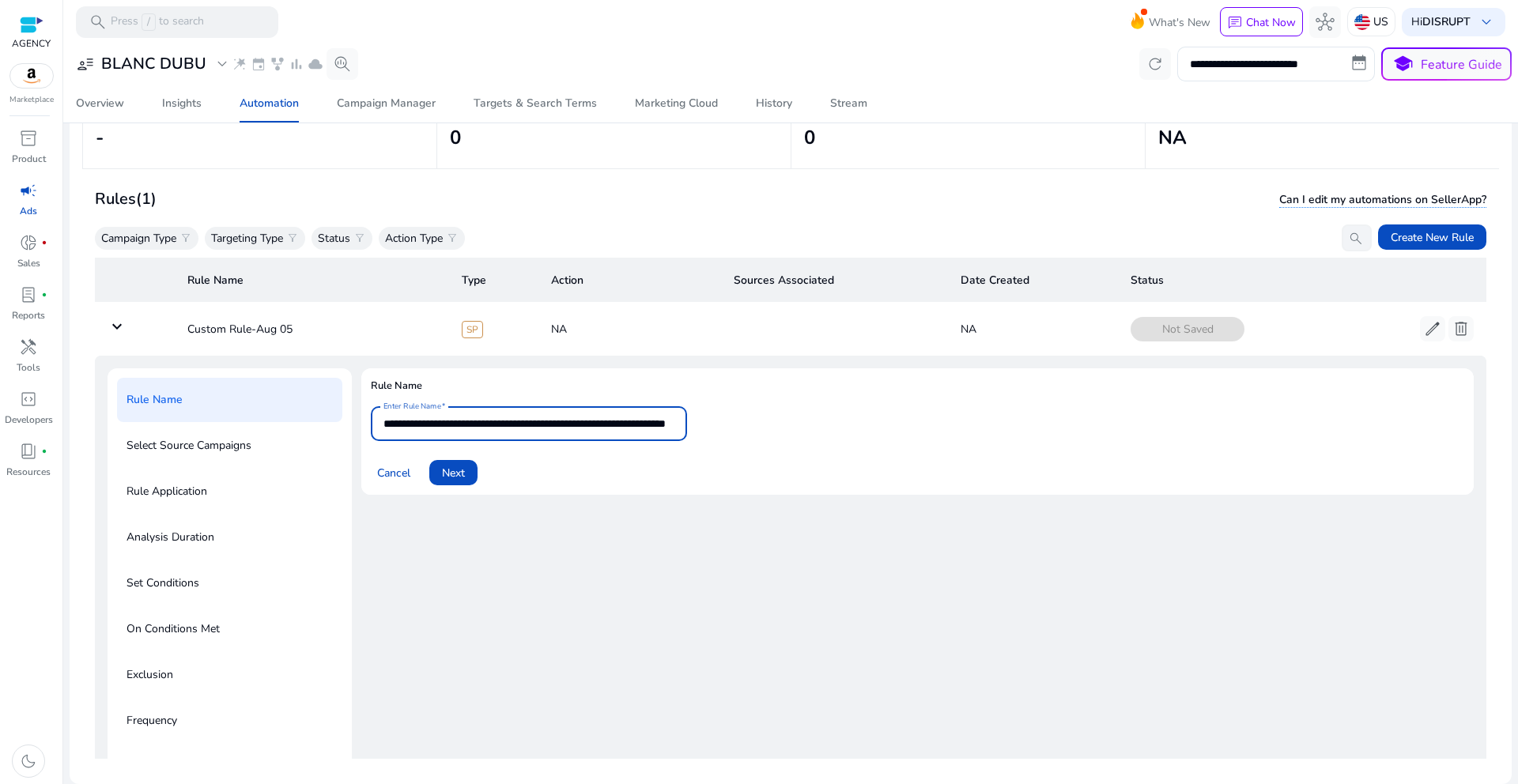 click on "**********" at bounding box center [529, 424] 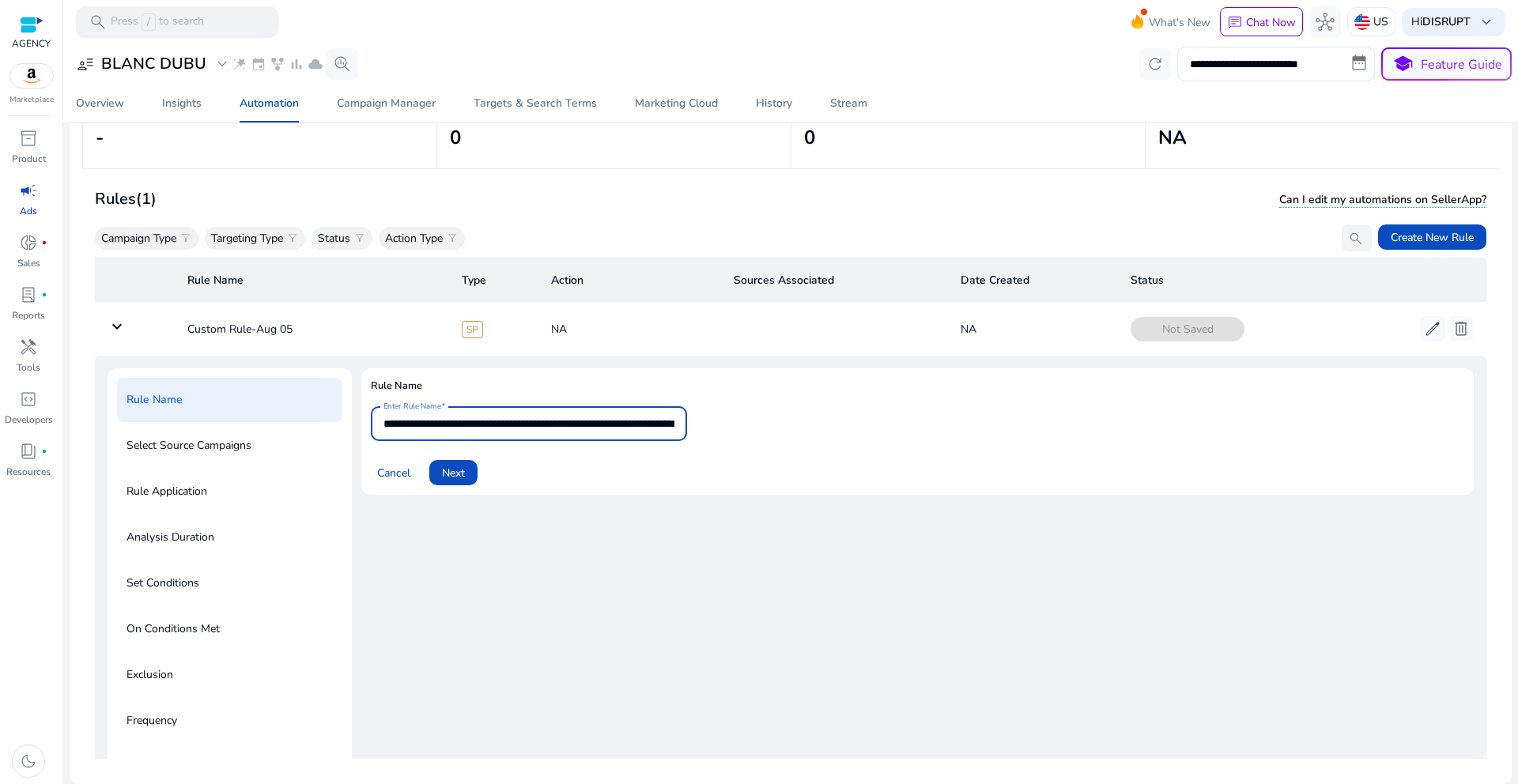 drag, startPoint x: 562, startPoint y: 426, endPoint x: 708, endPoint y: 412, distance: 146.6697 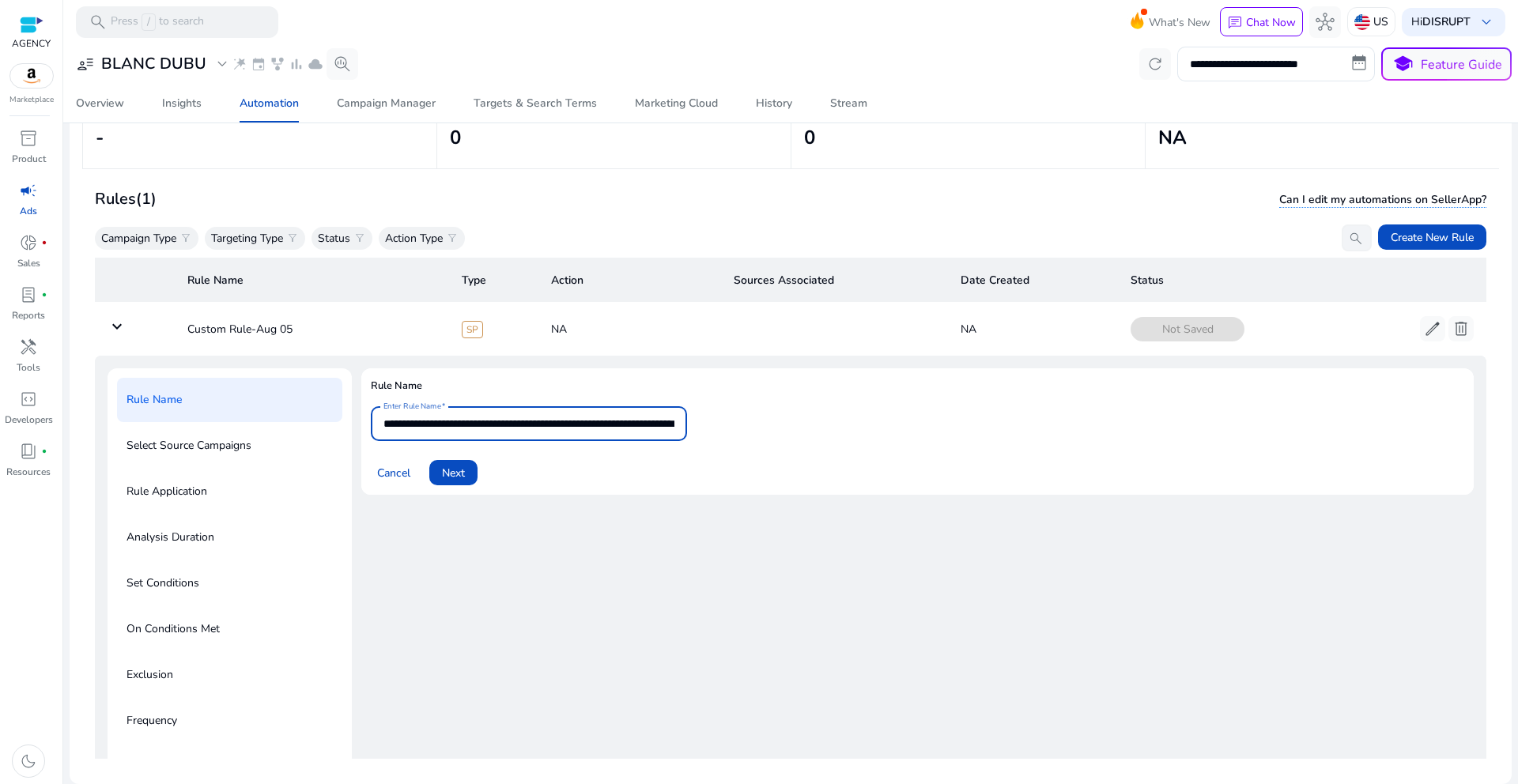 click on "**********" at bounding box center (529, 424) 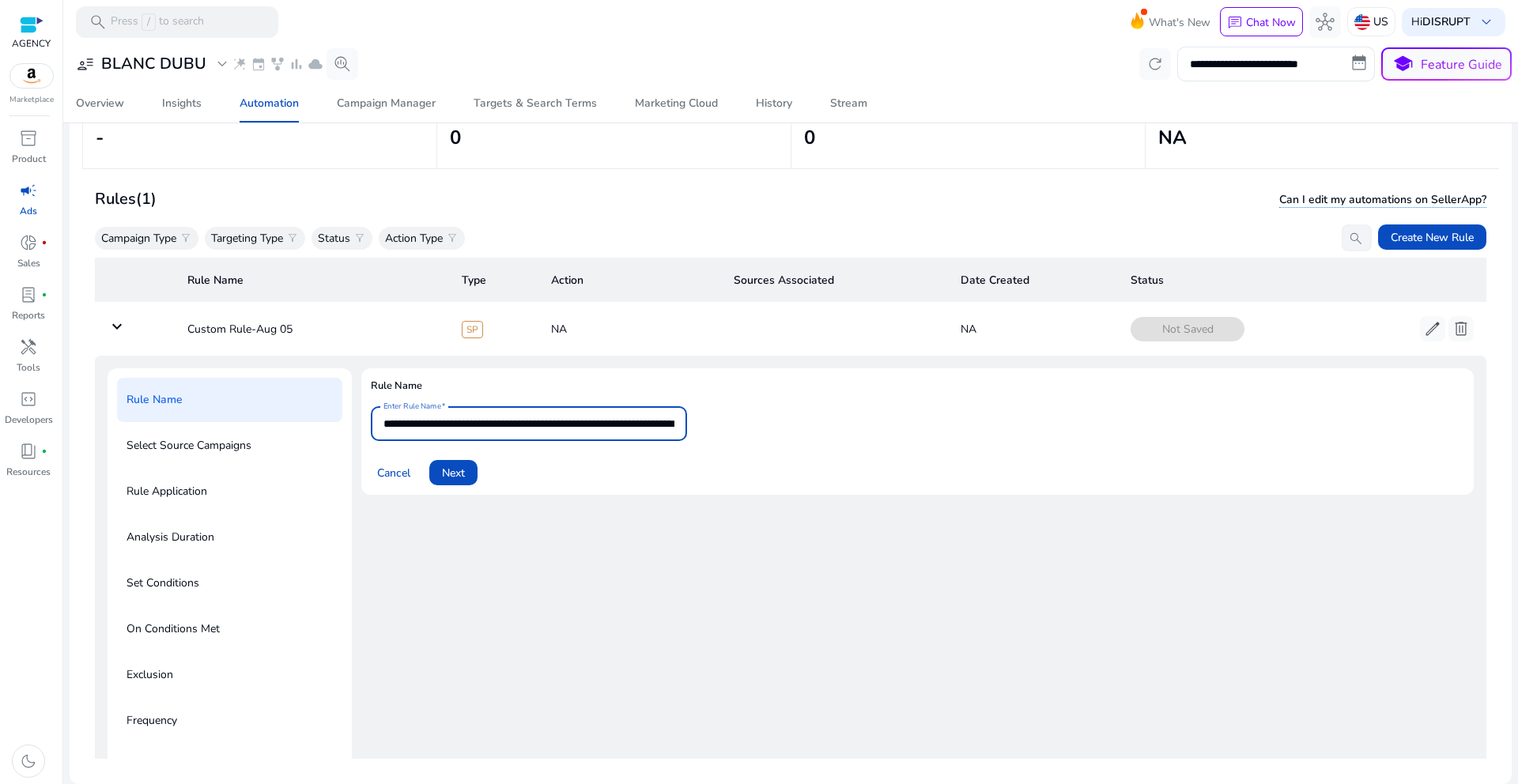 scroll, scrollTop: 0, scrollLeft: 111, axis: horizontal 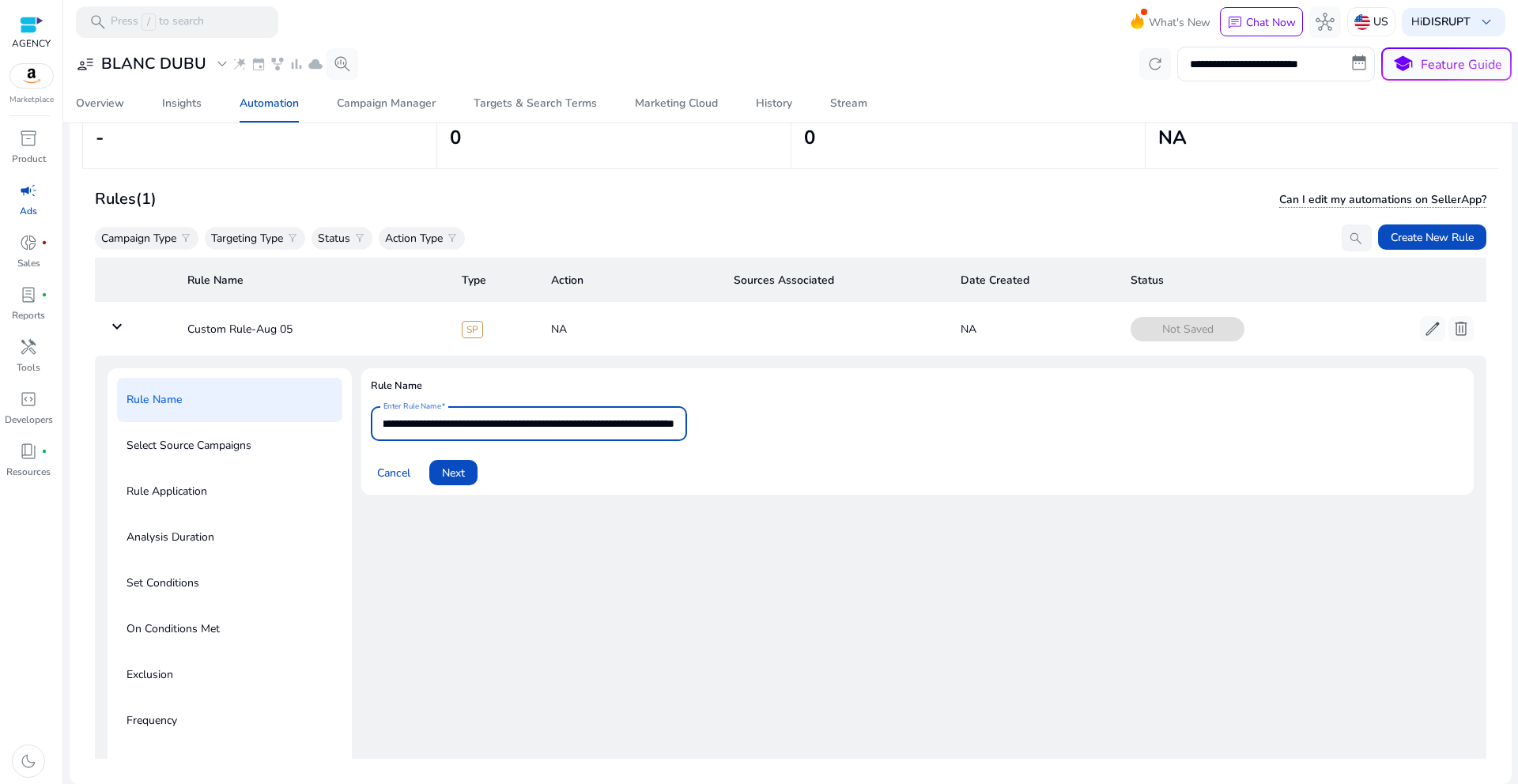 drag, startPoint x: 623, startPoint y: 424, endPoint x: 595, endPoint y: 427, distance: 28.16026 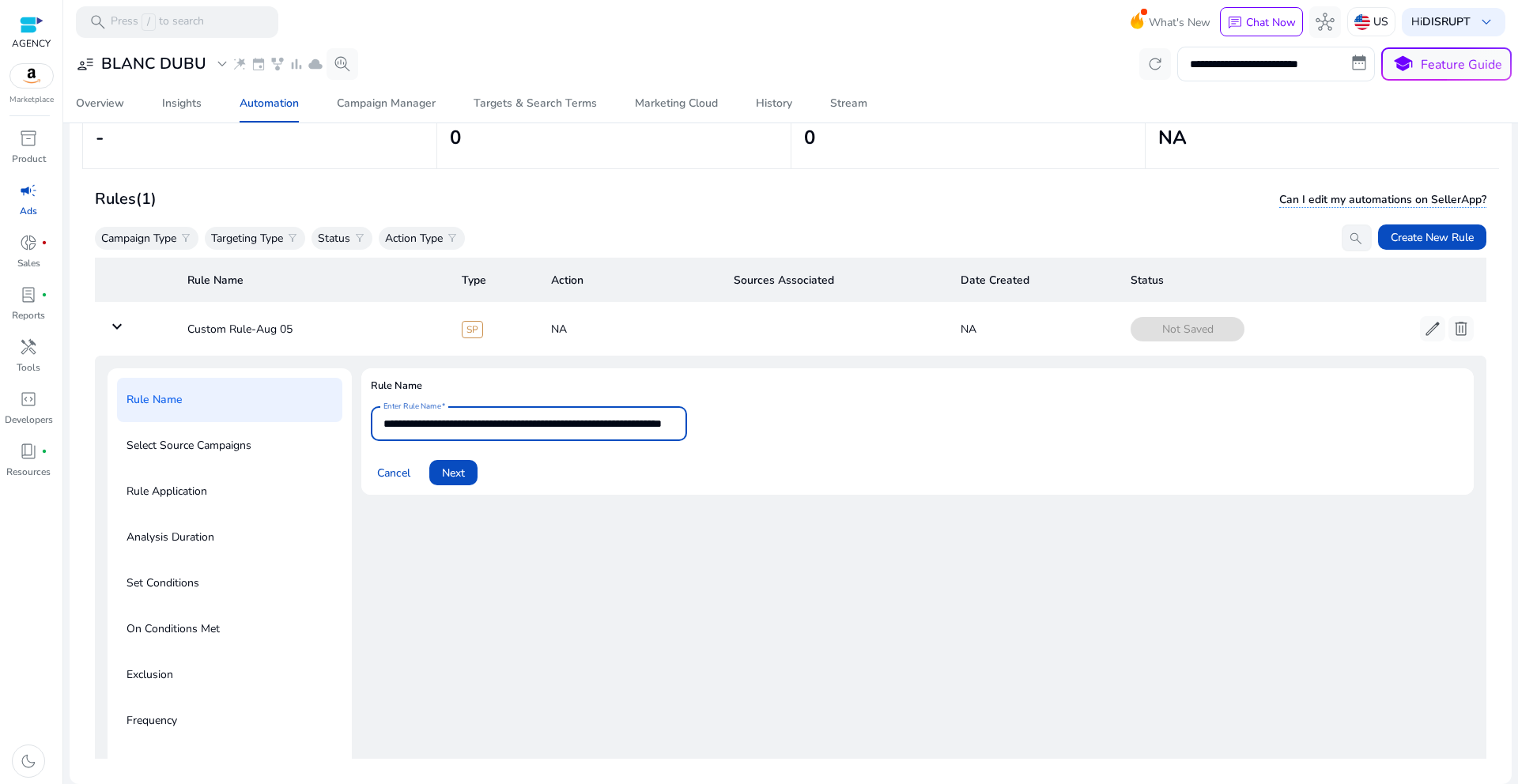 scroll, scrollTop: 0, scrollLeft: 82, axis: horizontal 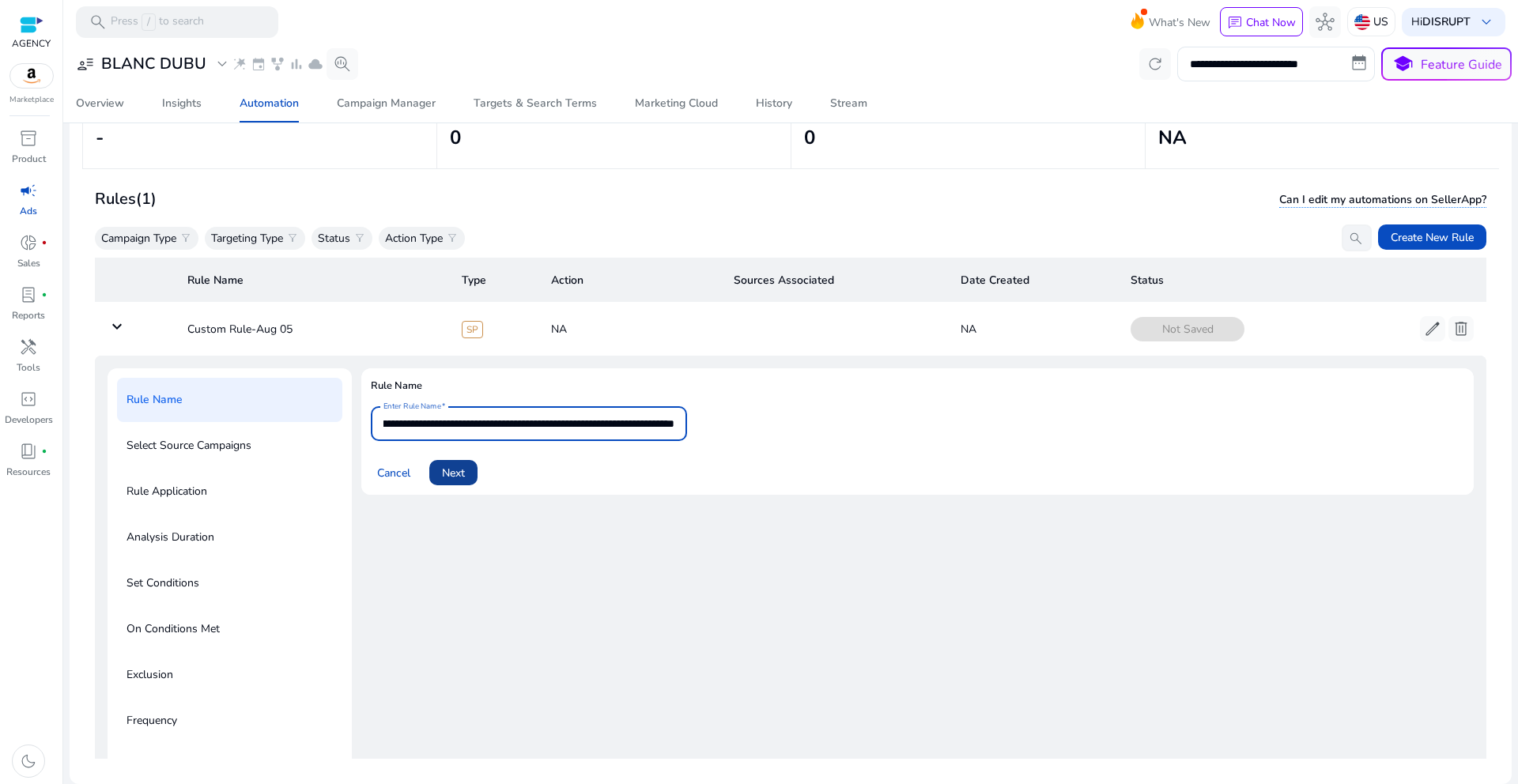 type on "**********" 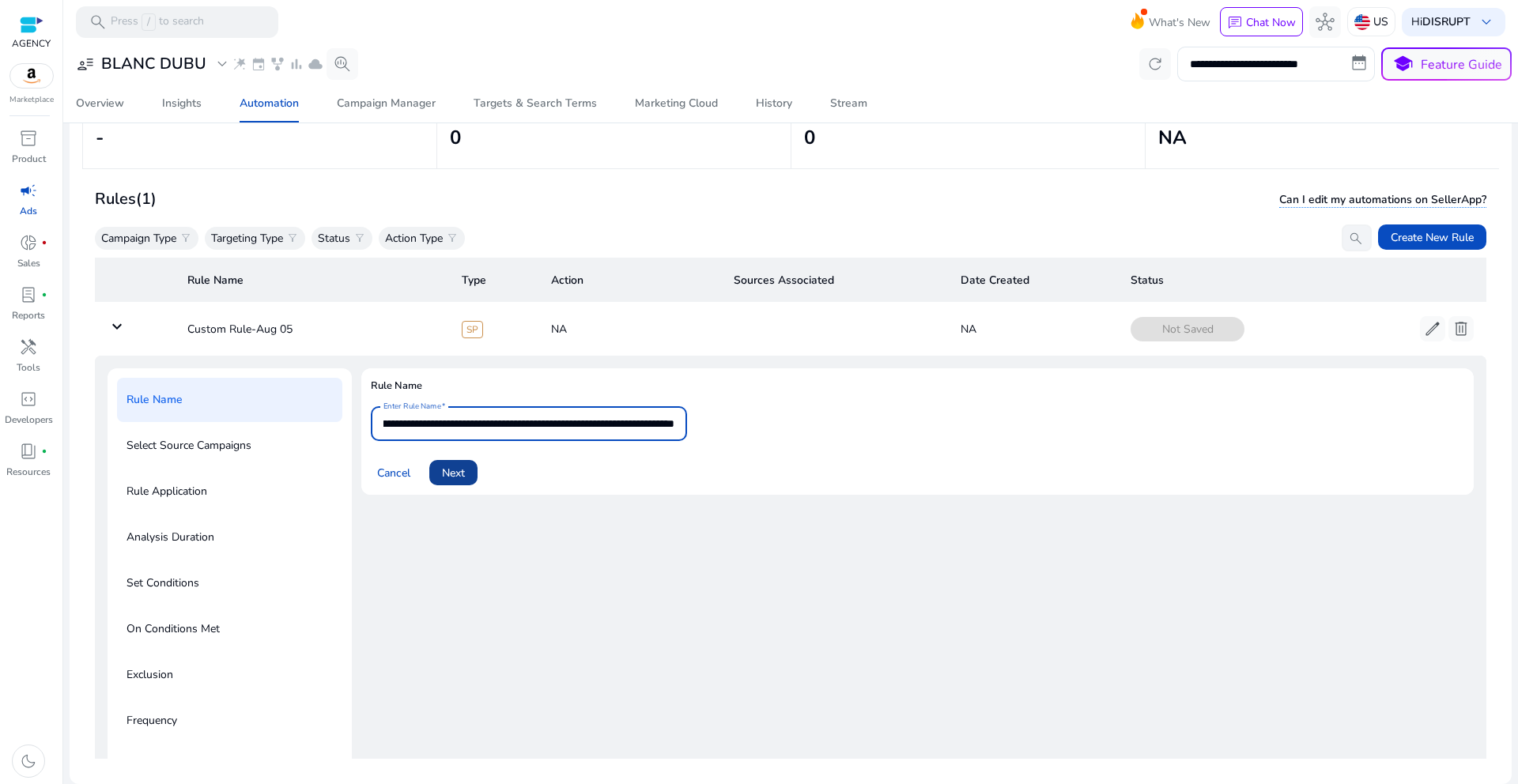 click 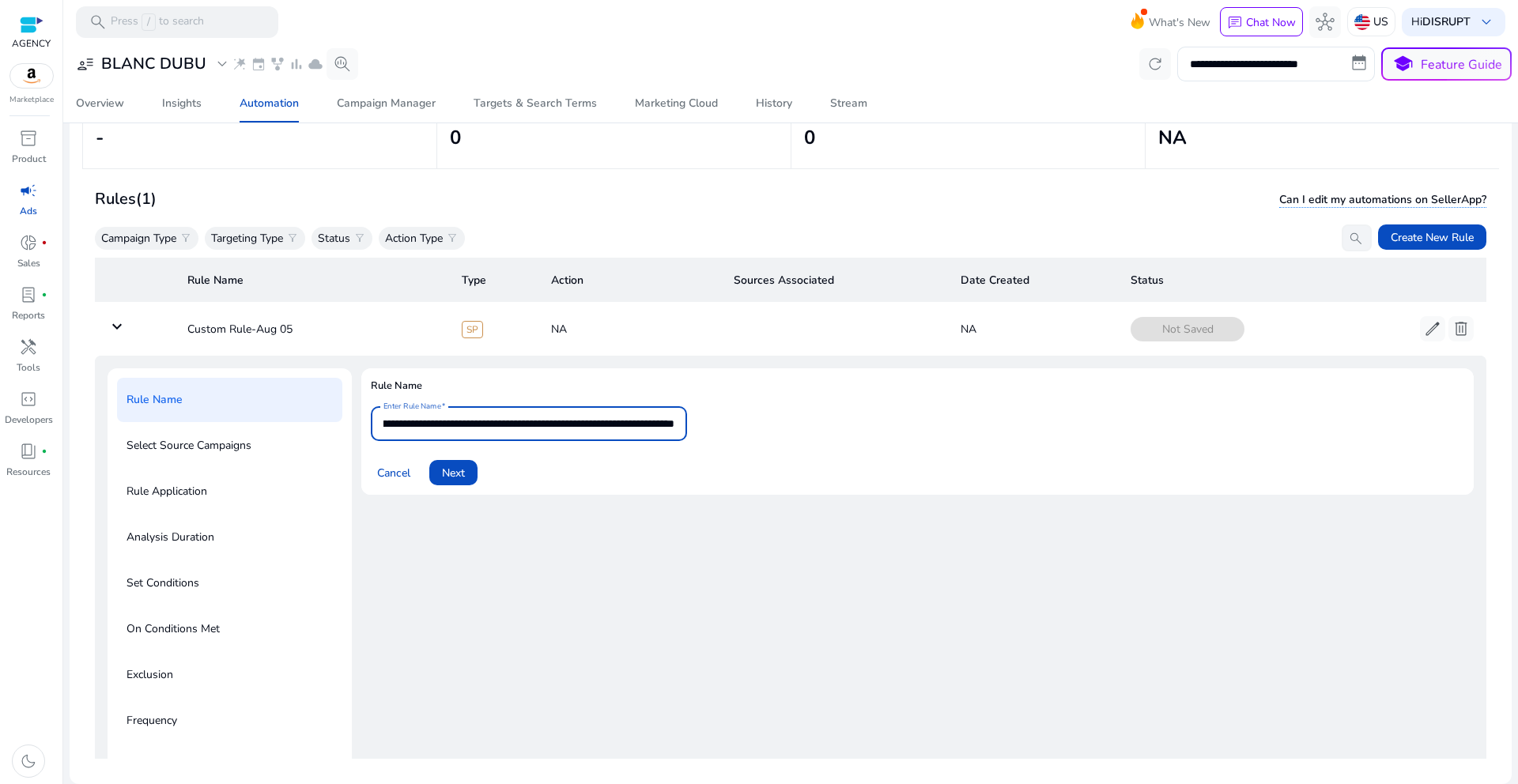 scroll, scrollTop: 0, scrollLeft: 0, axis: both 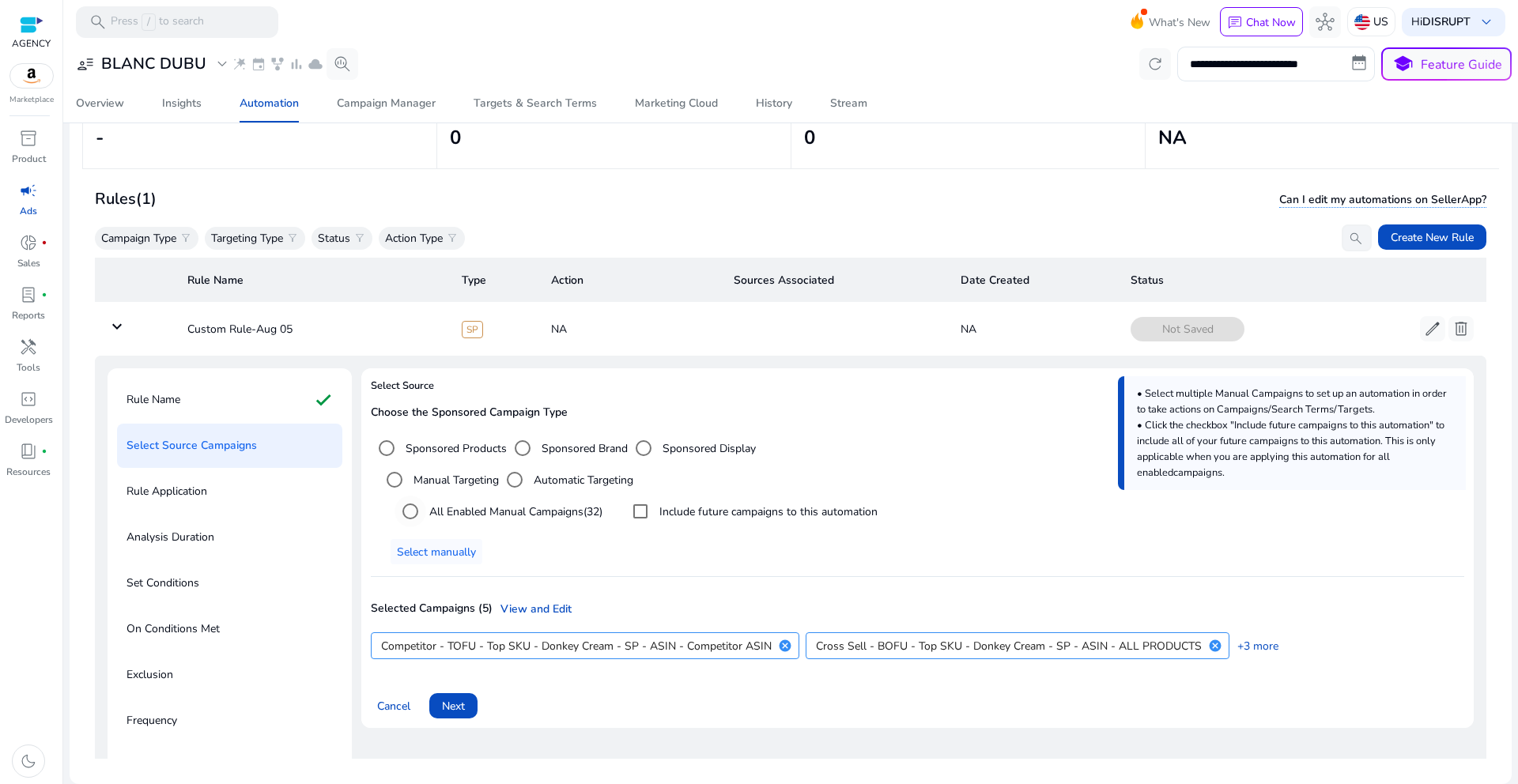 click on "All Enabled Manual Campaigns  (32)" at bounding box center [514, 511] 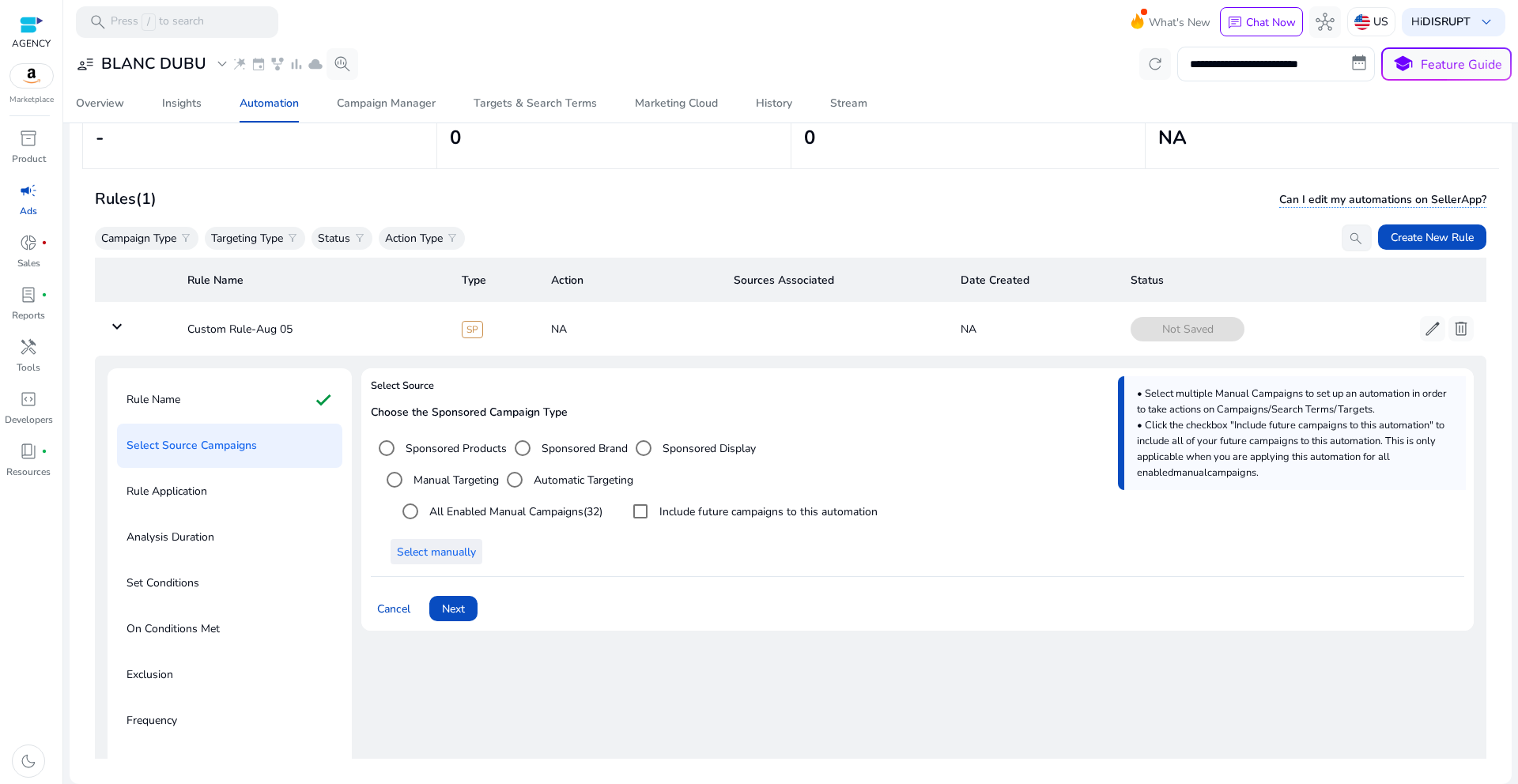 click on "Select manually" at bounding box center [436, 552] 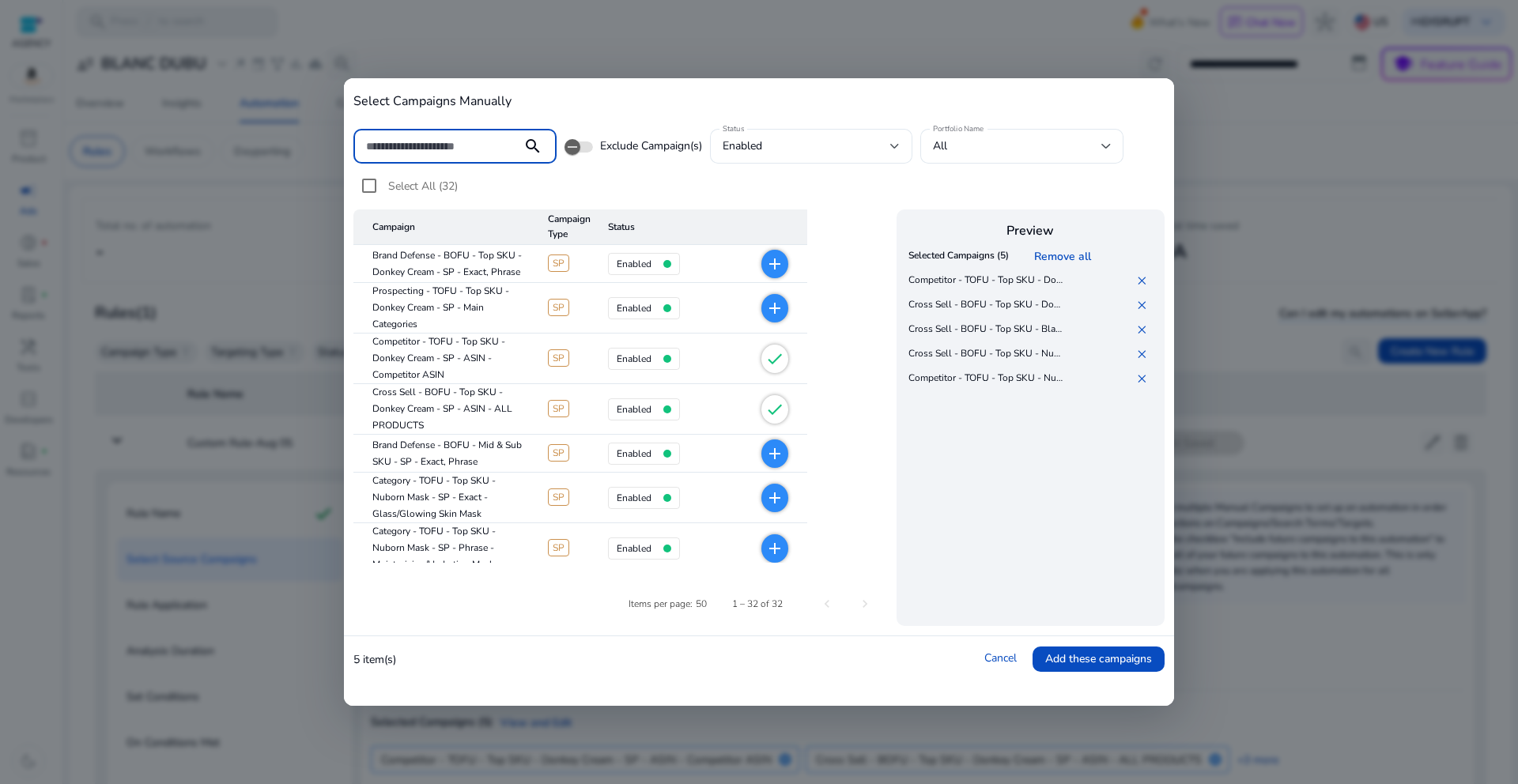 scroll, scrollTop: 0, scrollLeft: 0, axis: both 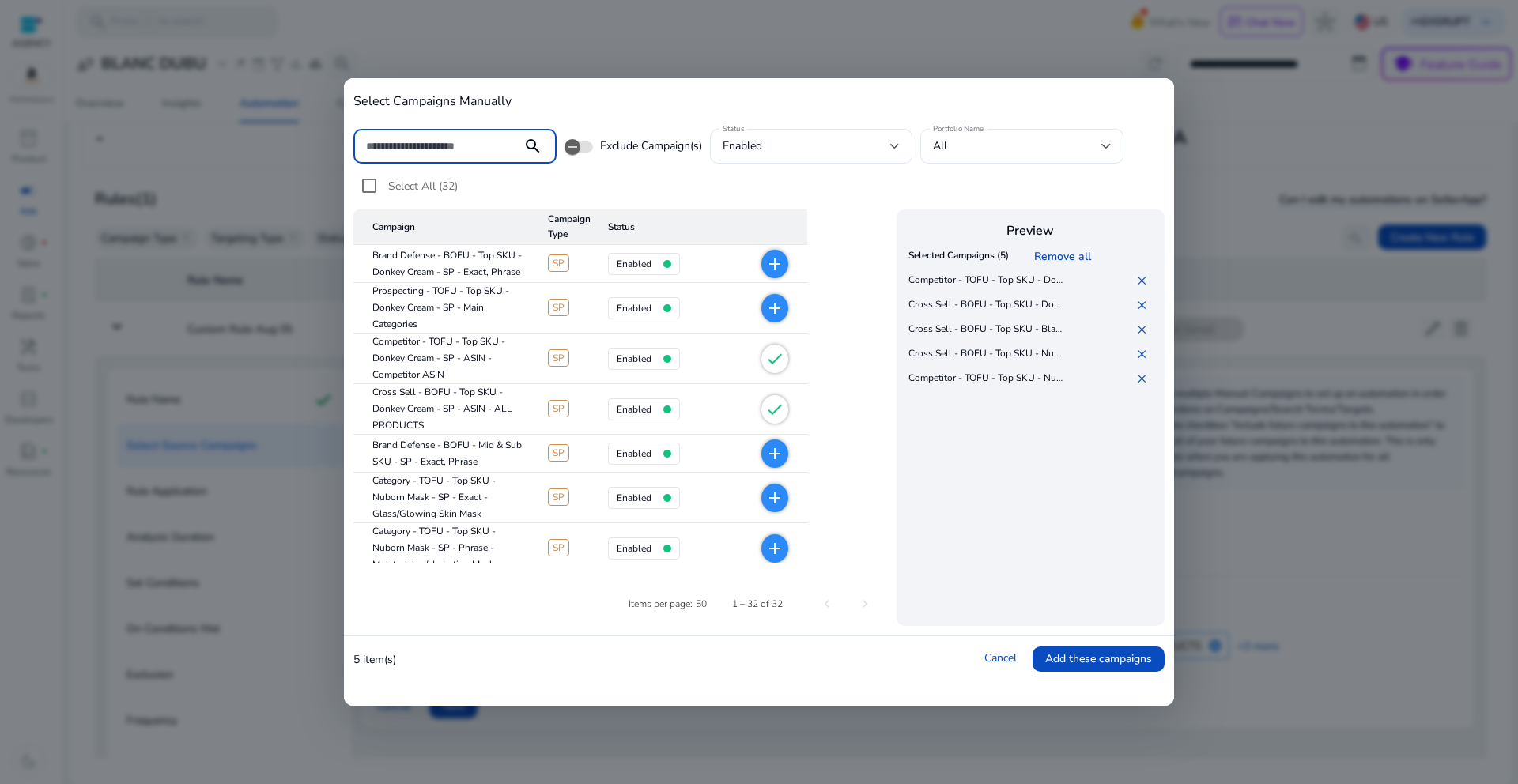 click at bounding box center (437, 146) 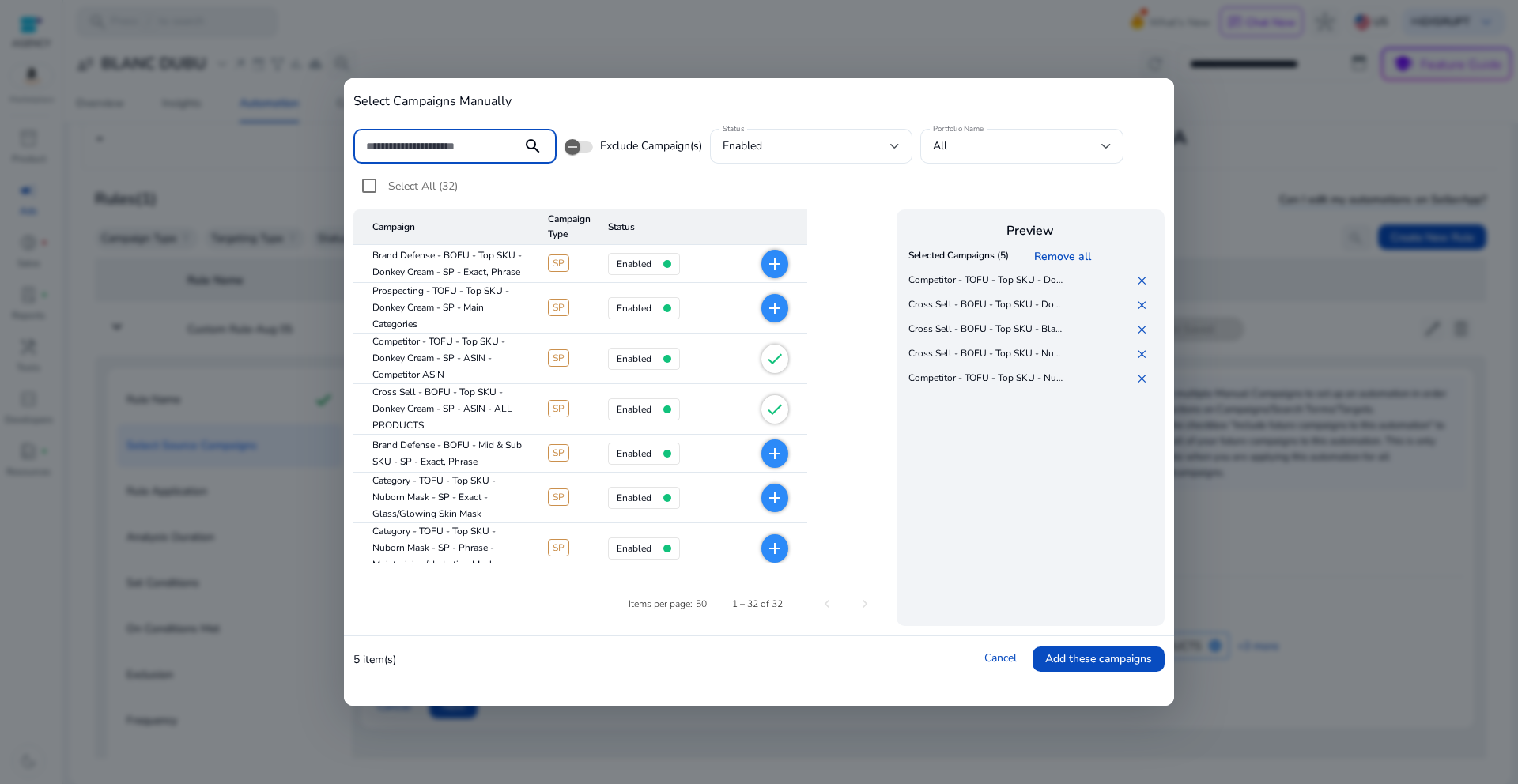 click at bounding box center (437, 146) 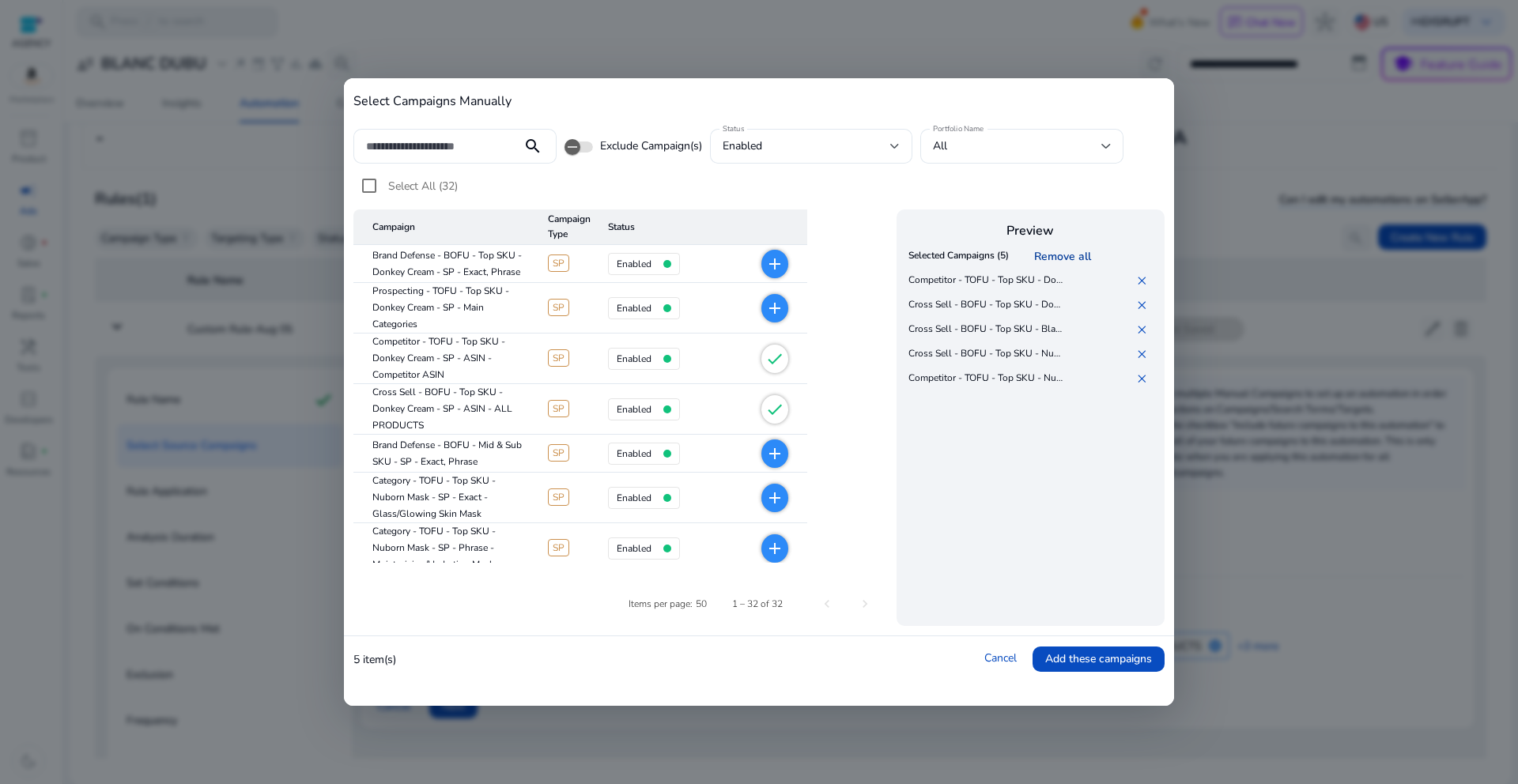 click on "Remove all" at bounding box center (1065, 256) 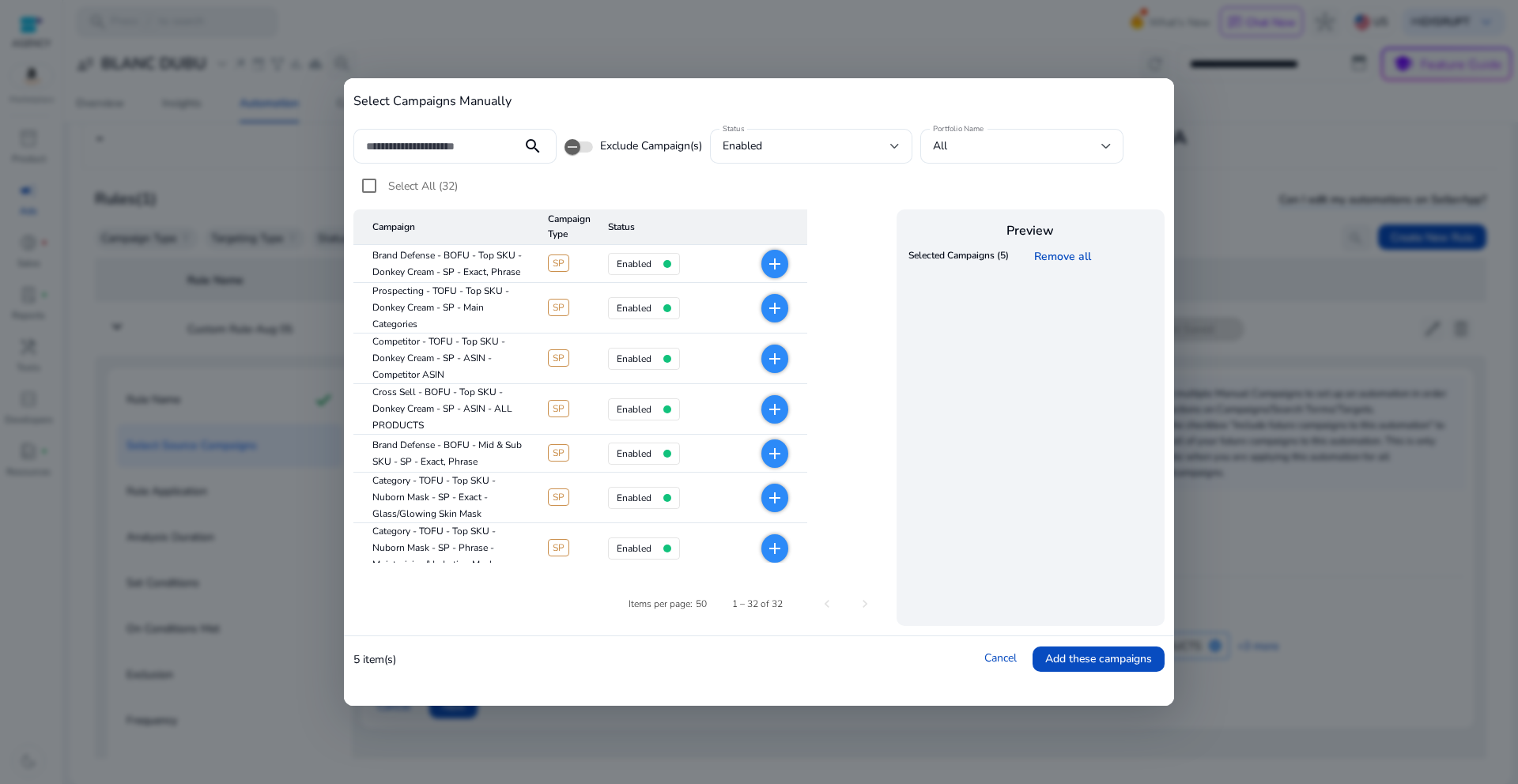 click on "add" at bounding box center [775, 264] 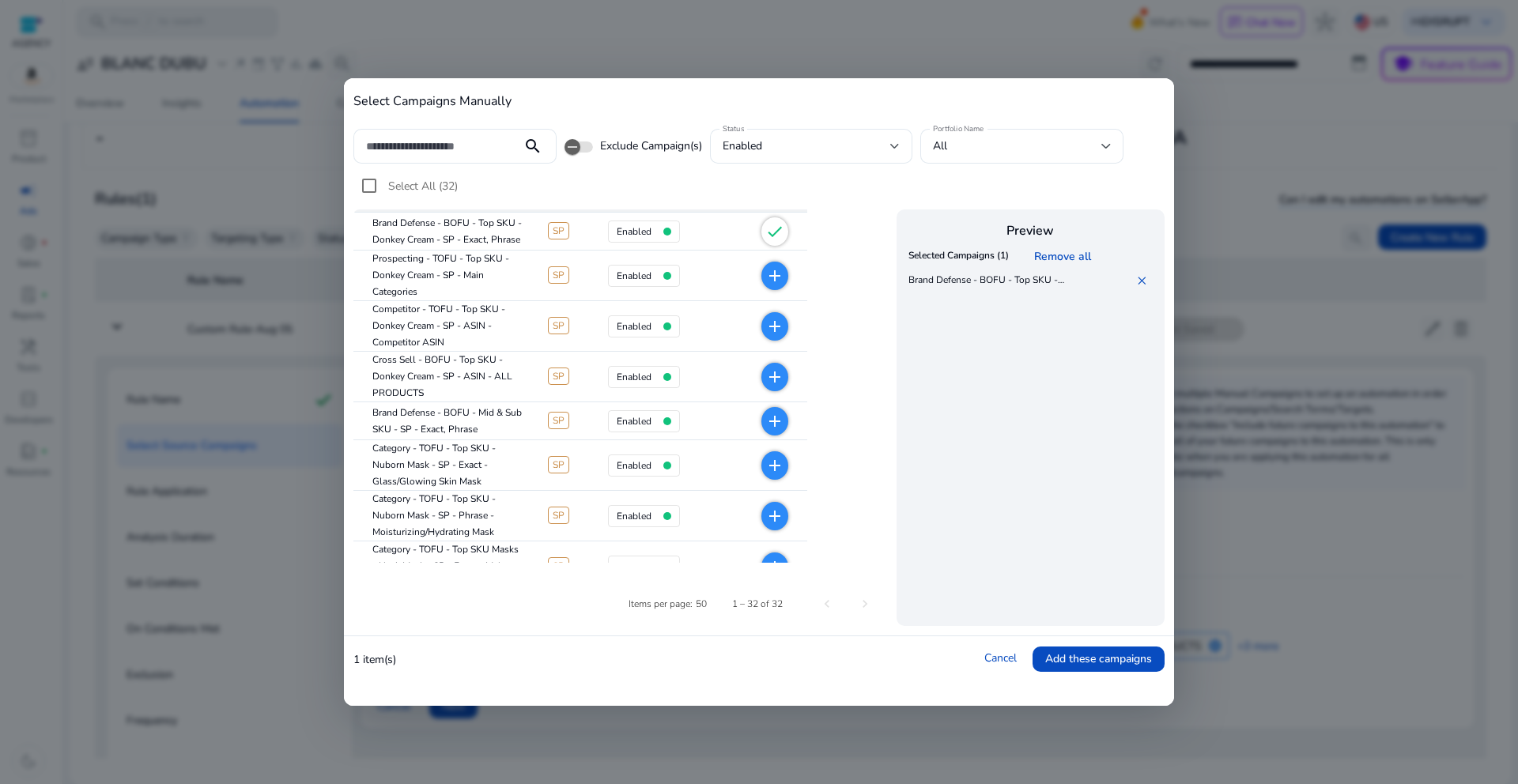 scroll, scrollTop: 0, scrollLeft: 0, axis: both 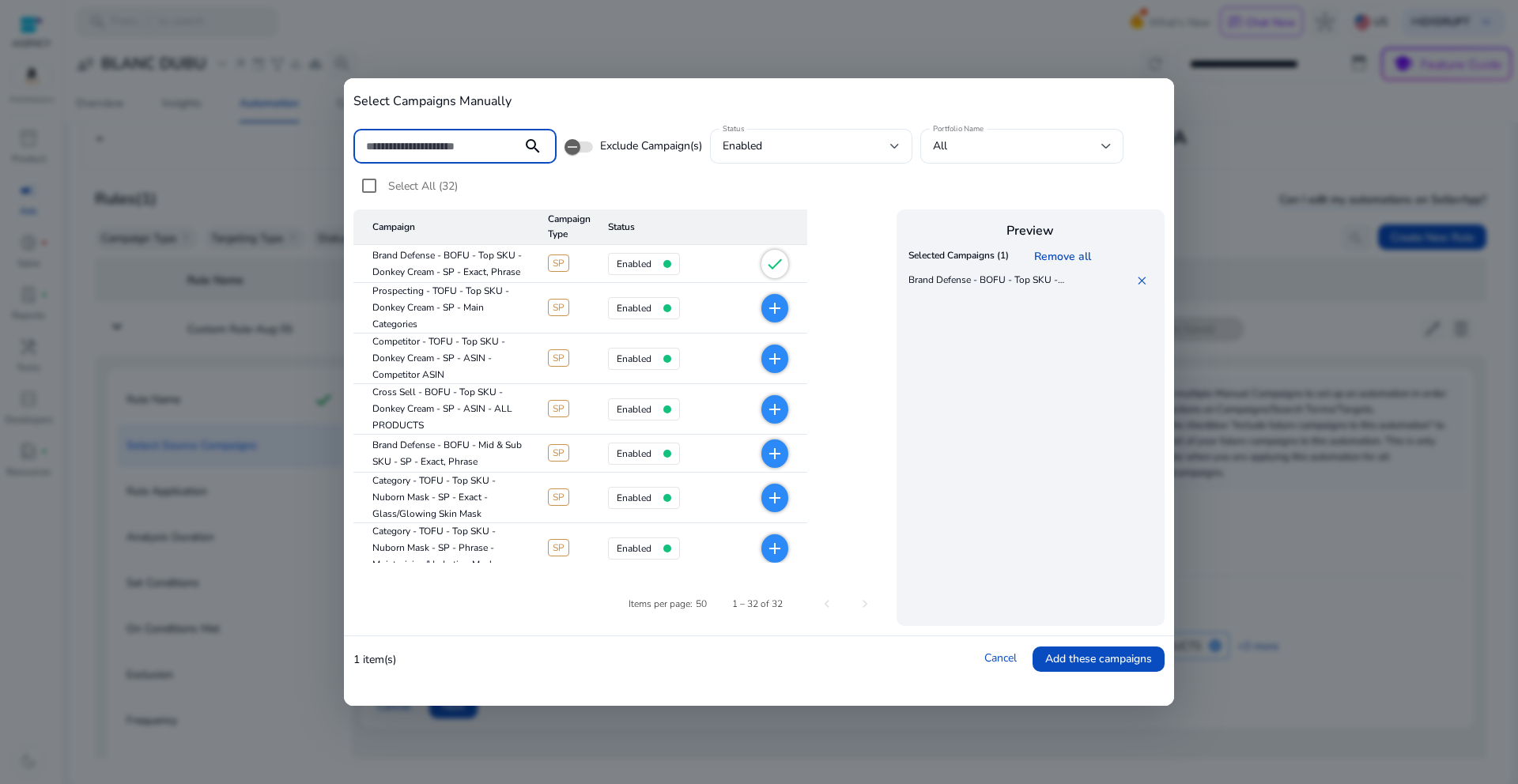 click at bounding box center (437, 146) 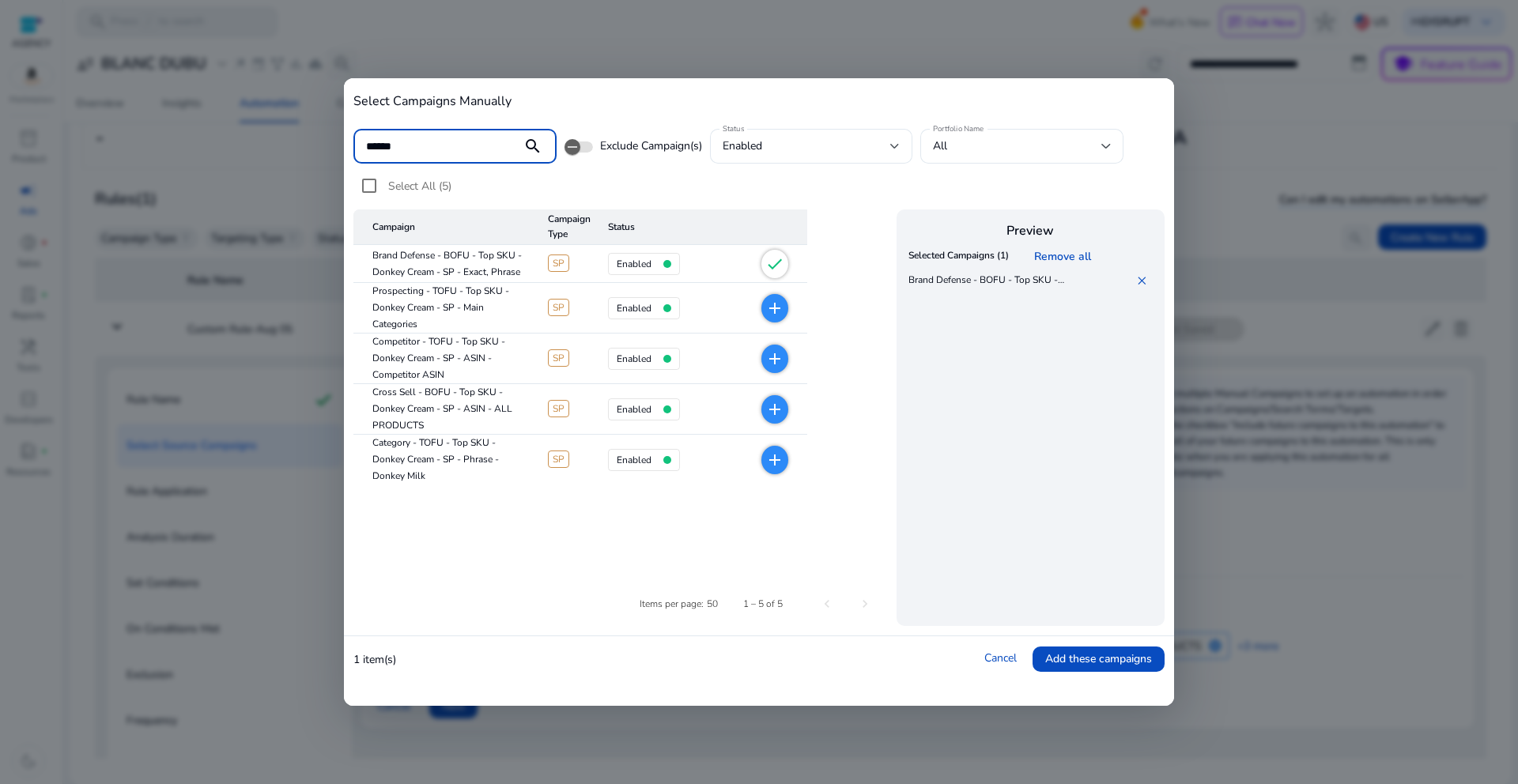 type on "******" 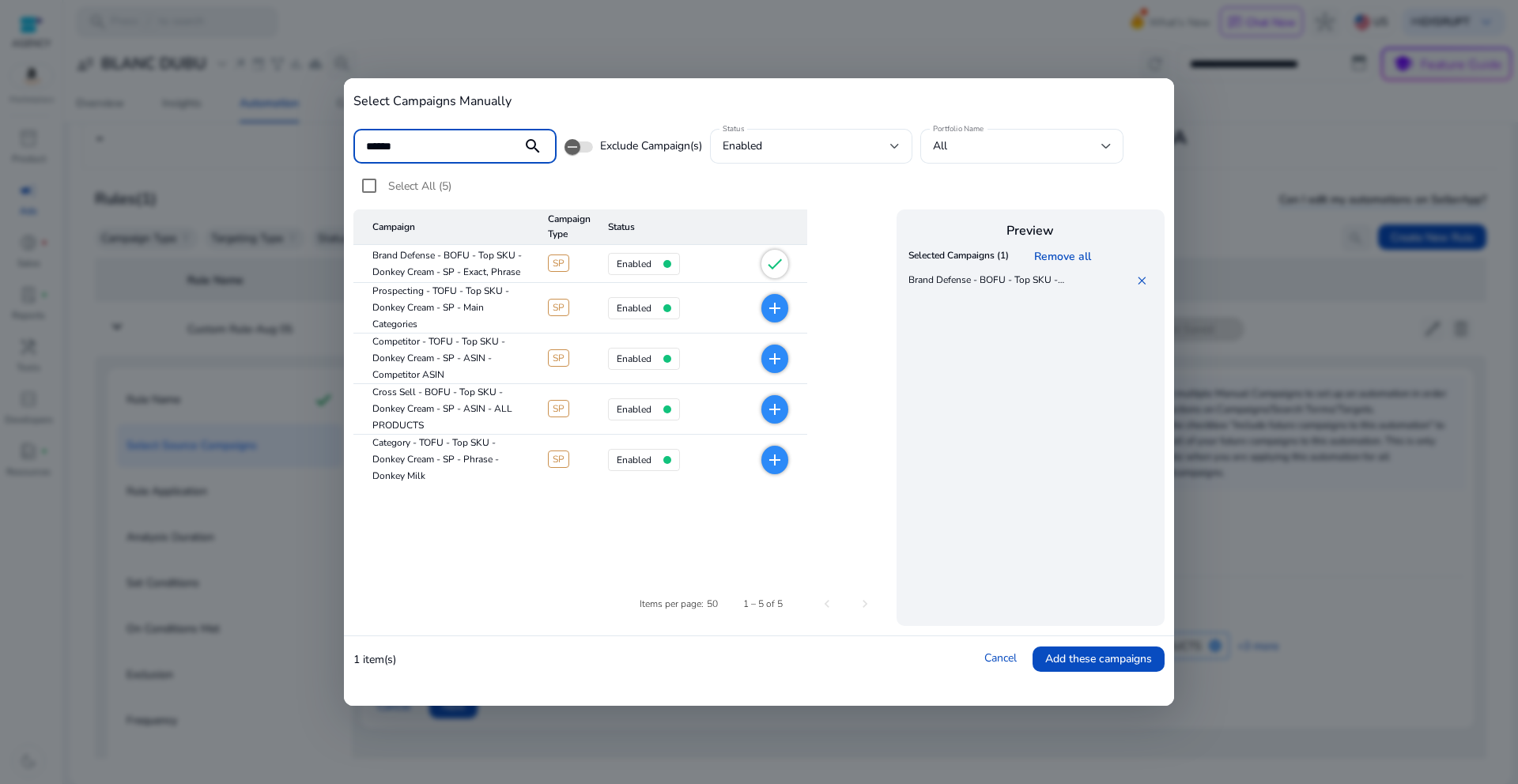click on "search" at bounding box center (533, 146) 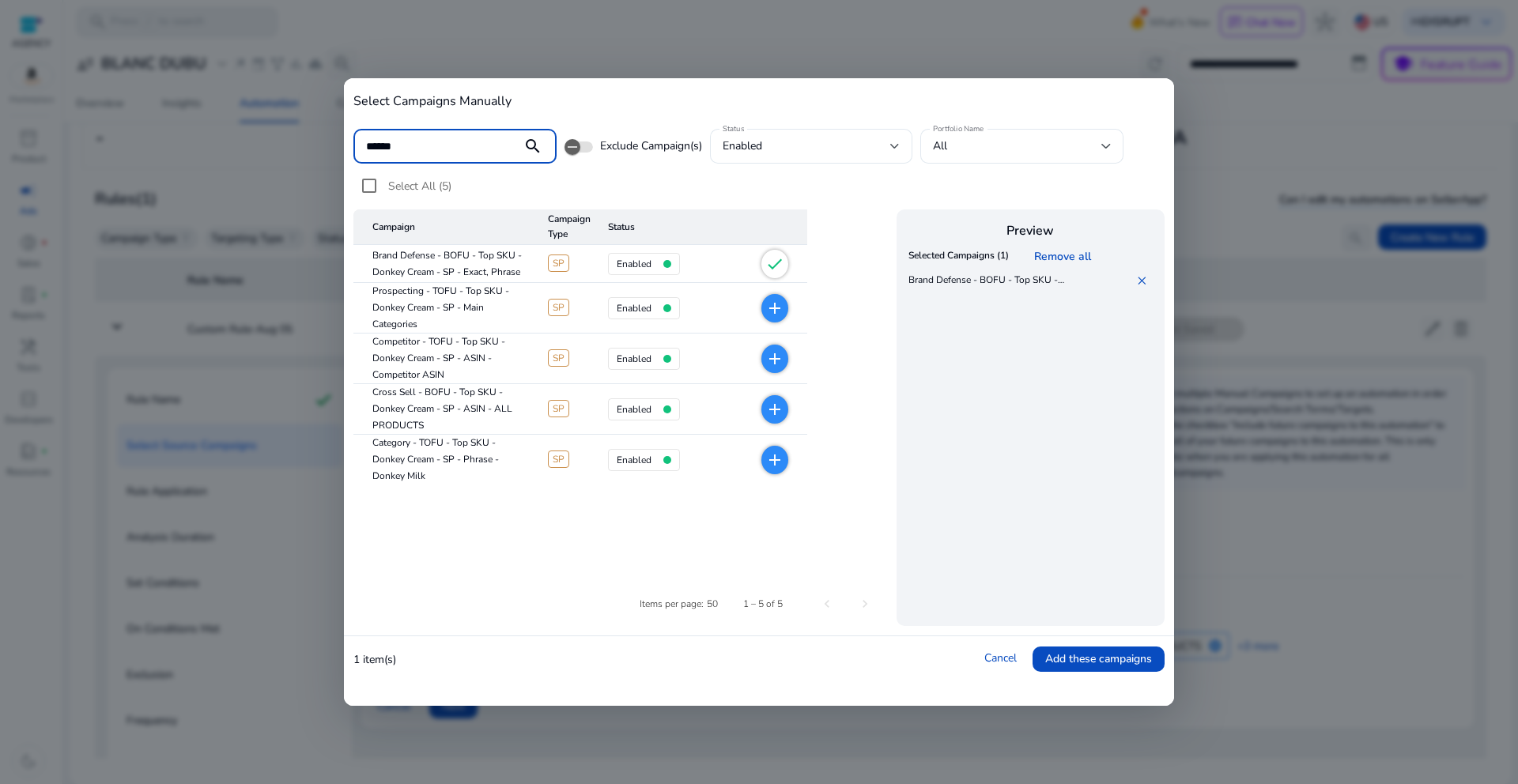 click on "add" at bounding box center [775, 460] 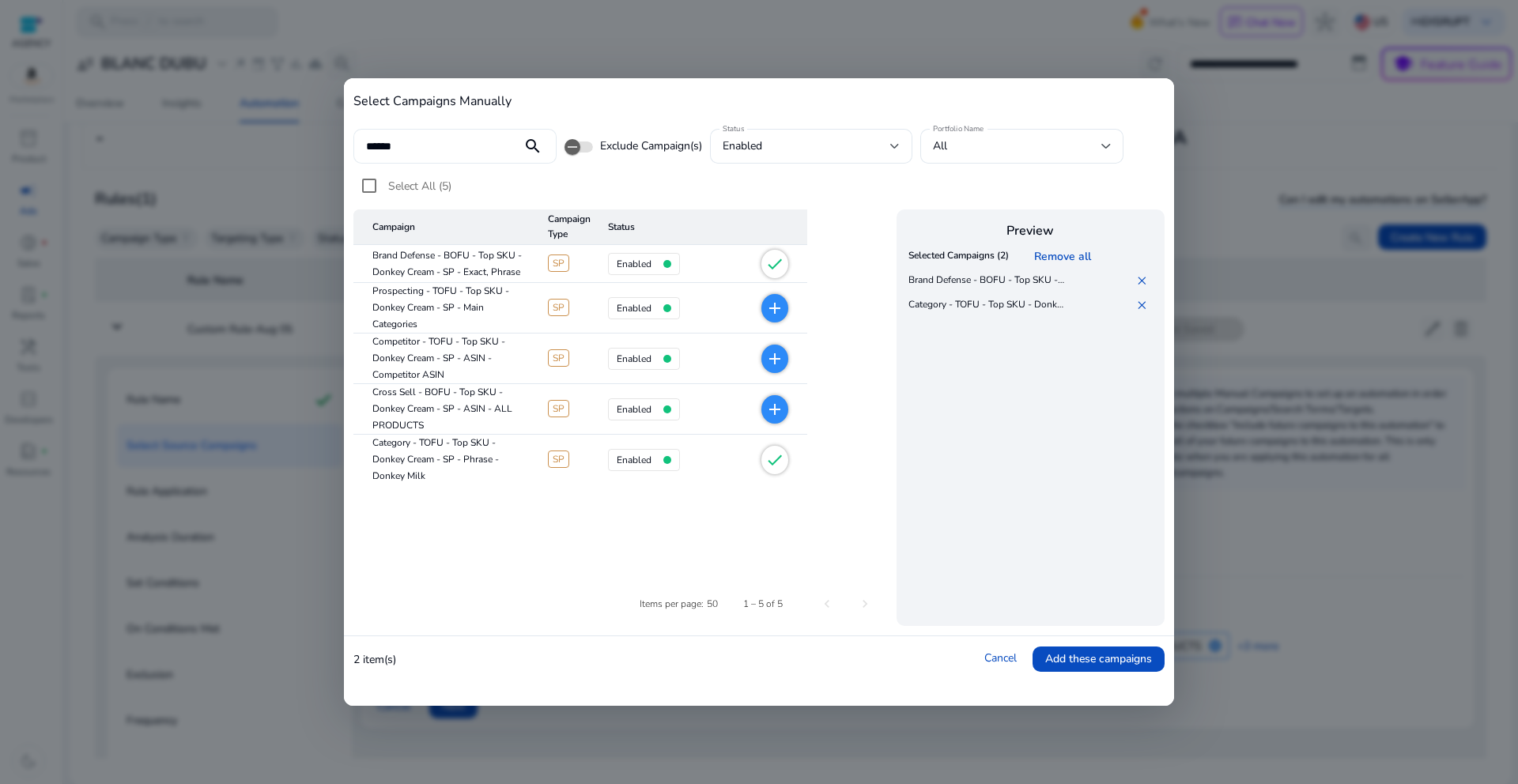 click on "******" at bounding box center (437, 146) 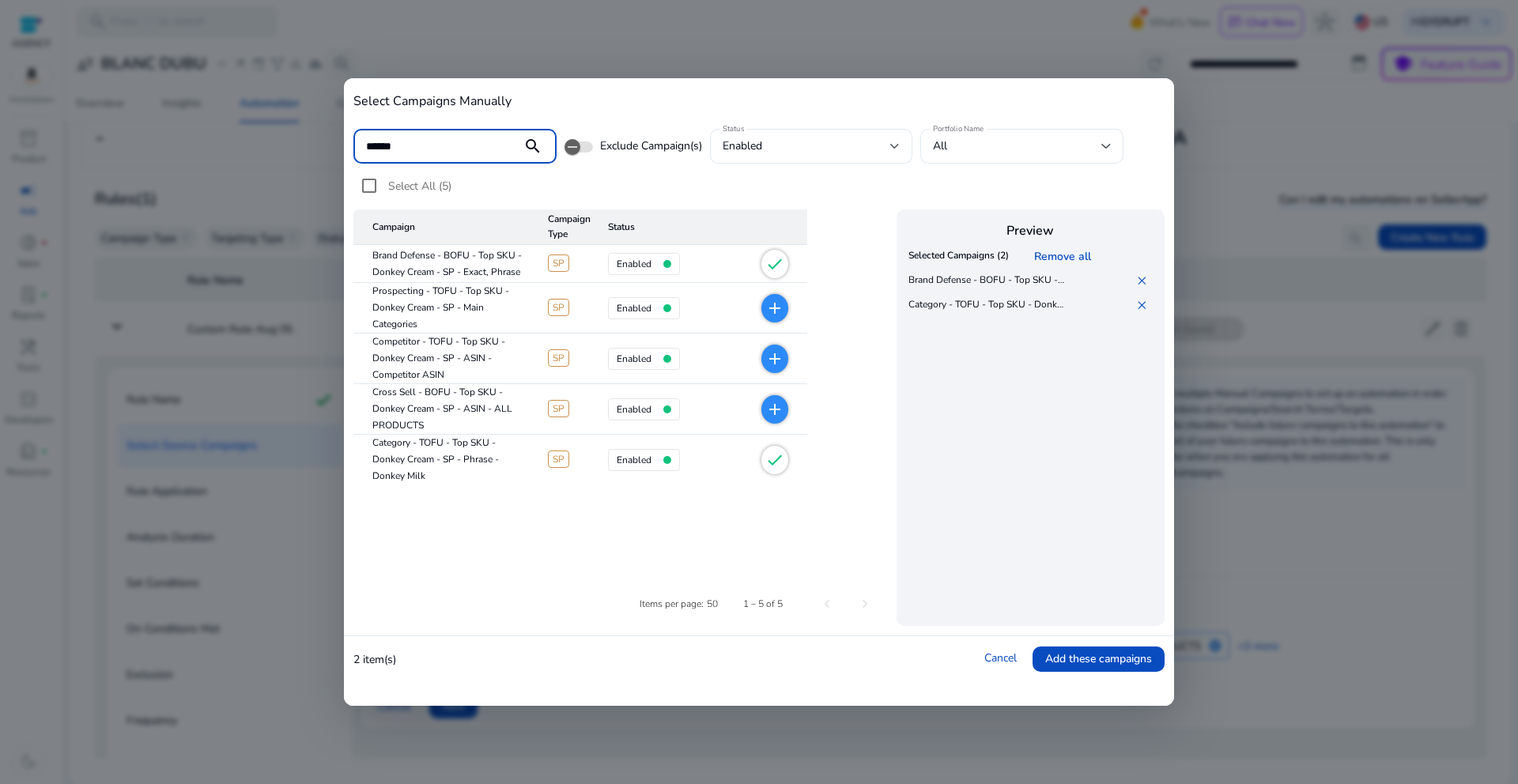 drag, startPoint x: 490, startPoint y: 145, endPoint x: 361, endPoint y: 145, distance: 129 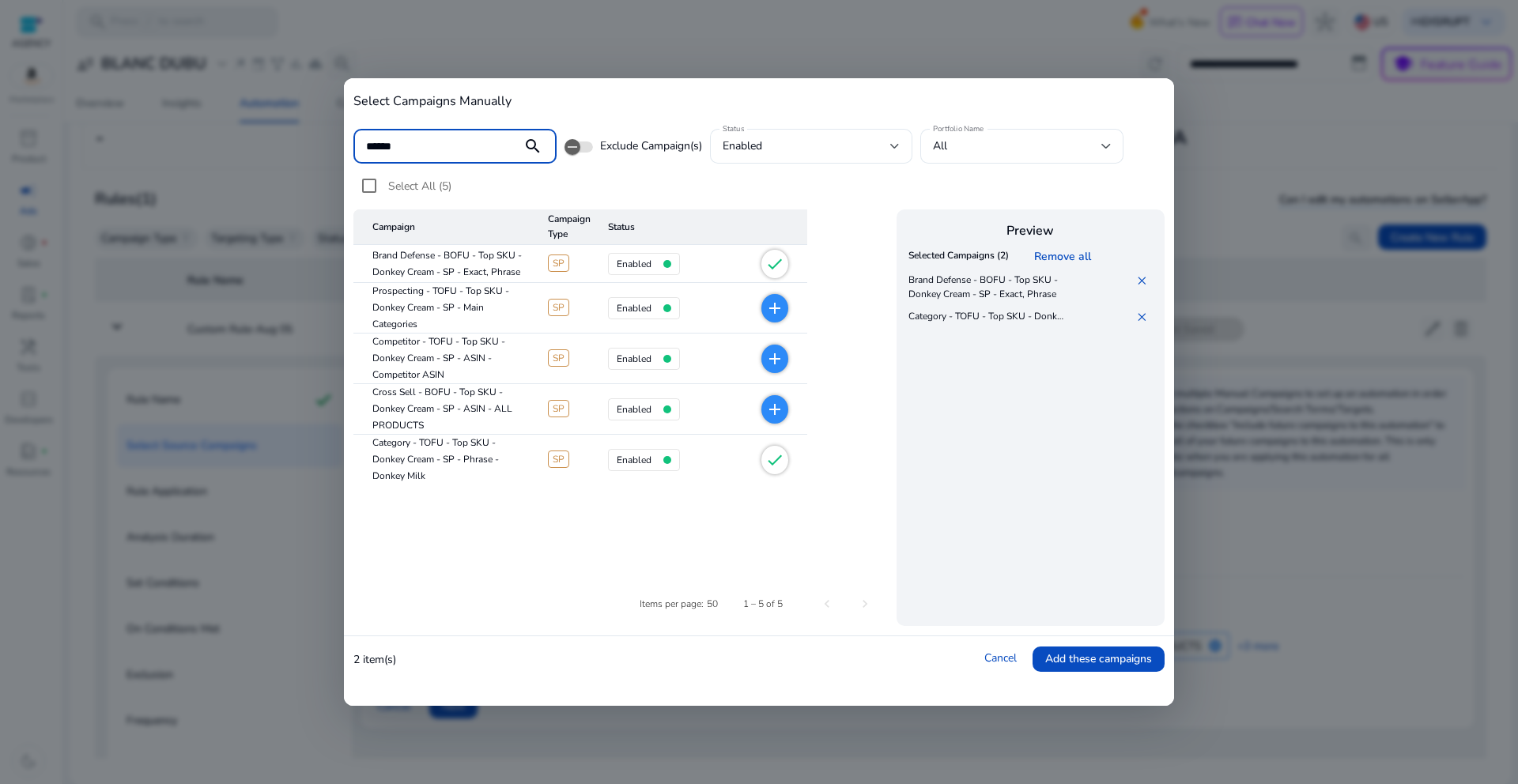 click on "Brand Defense - BOFU - Top SKU - Donkey Cream - SP - Exact, Phrase" at bounding box center [986, 287] 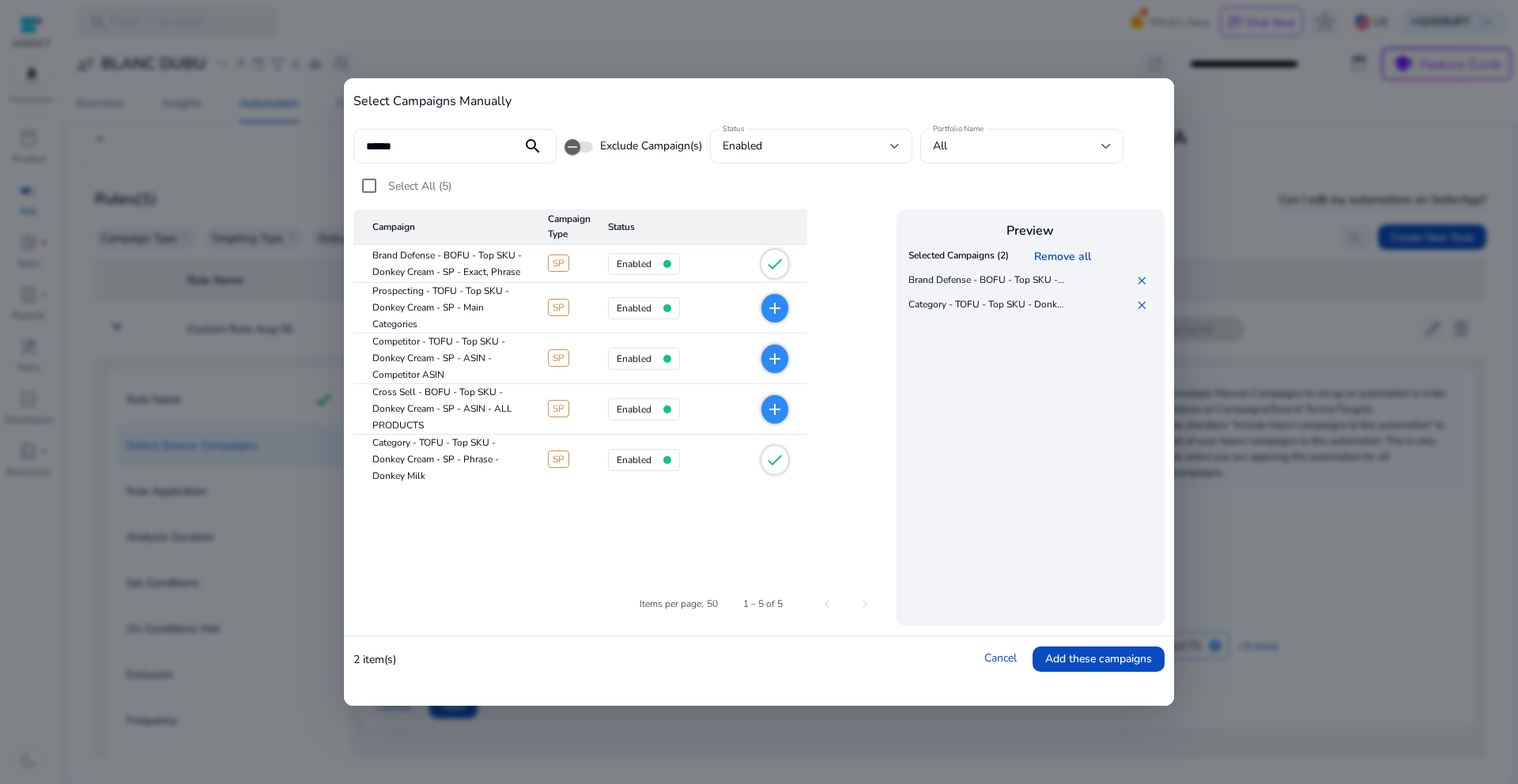 click on "******" at bounding box center [437, 146] 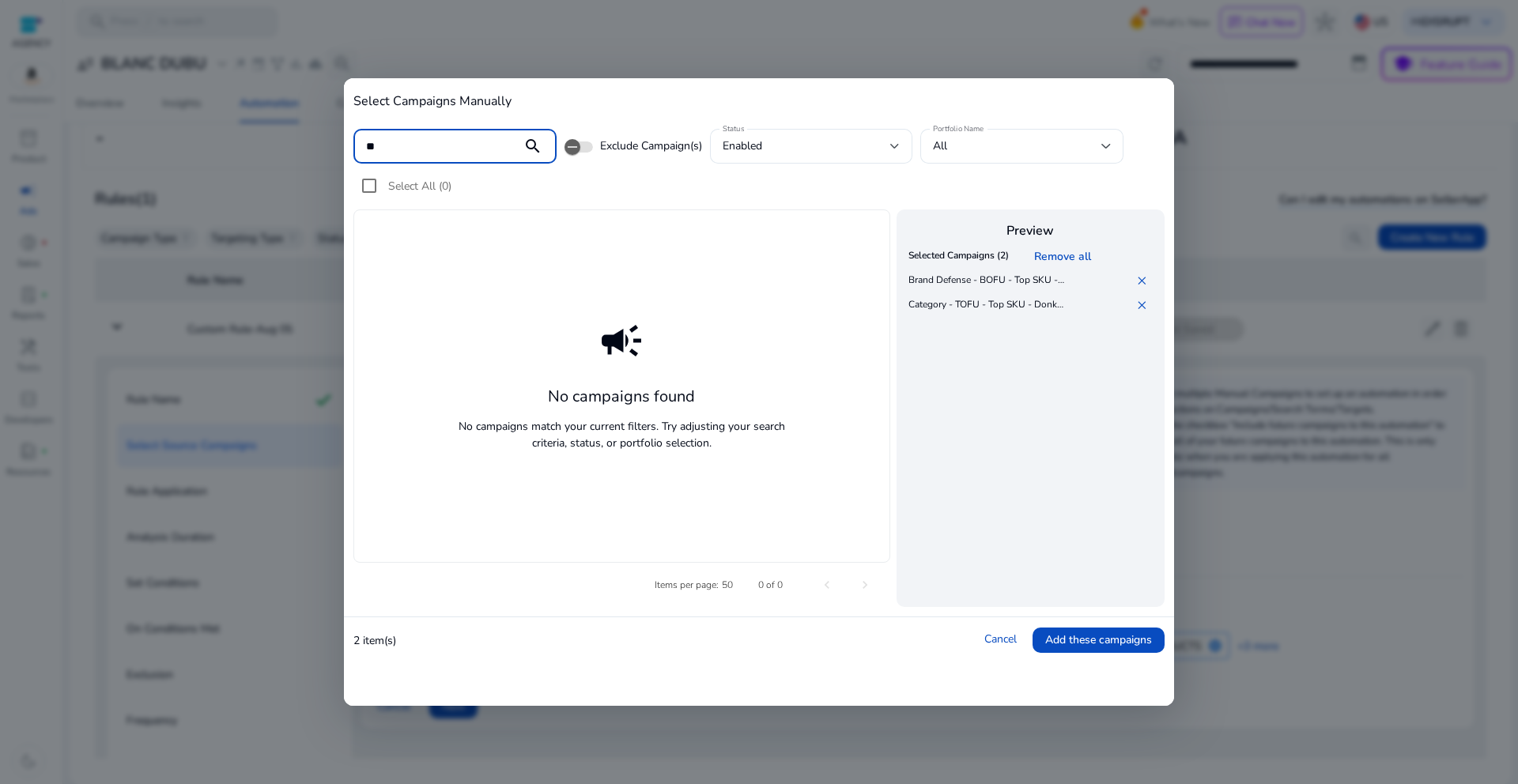 type on "*" 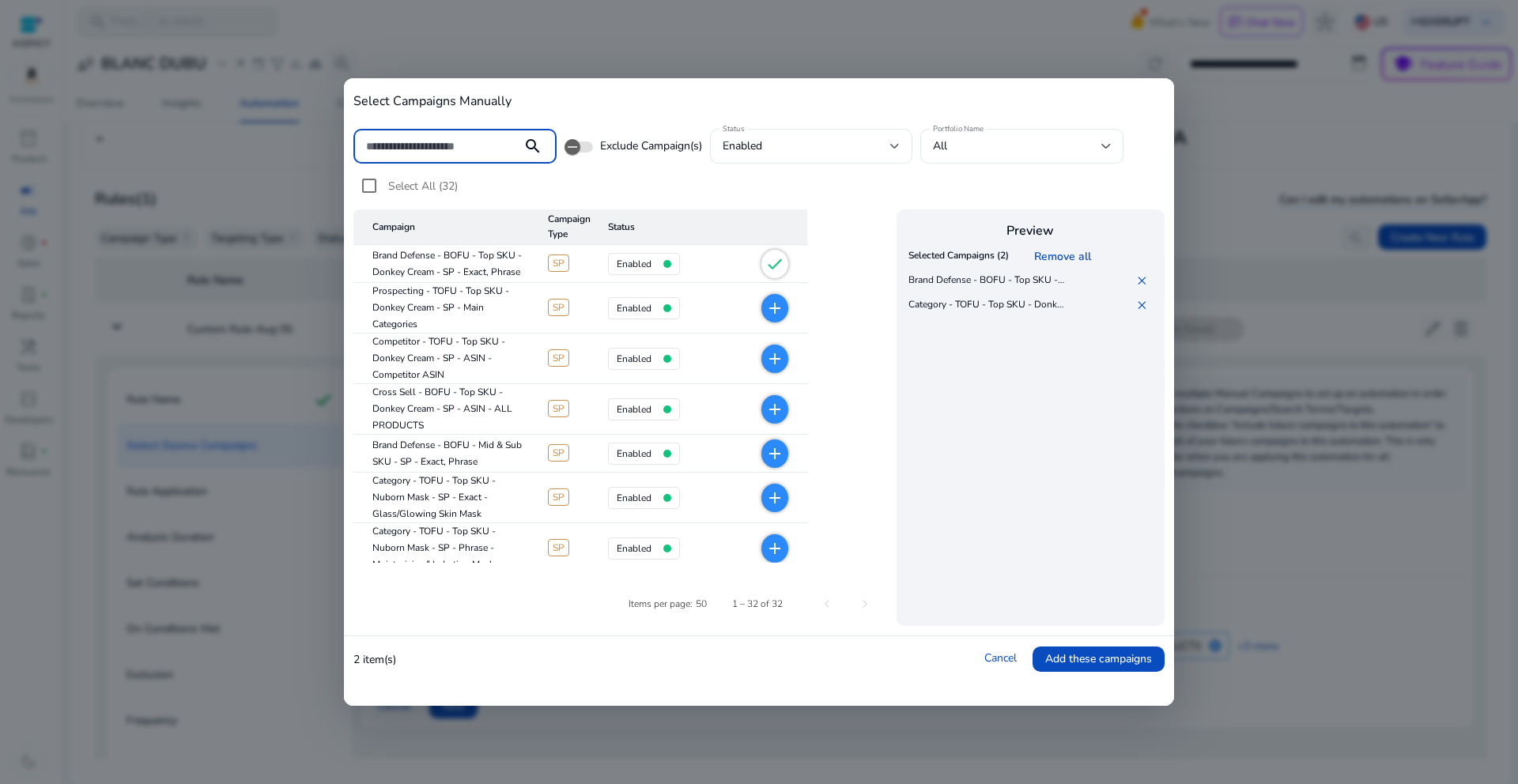 type on "*" 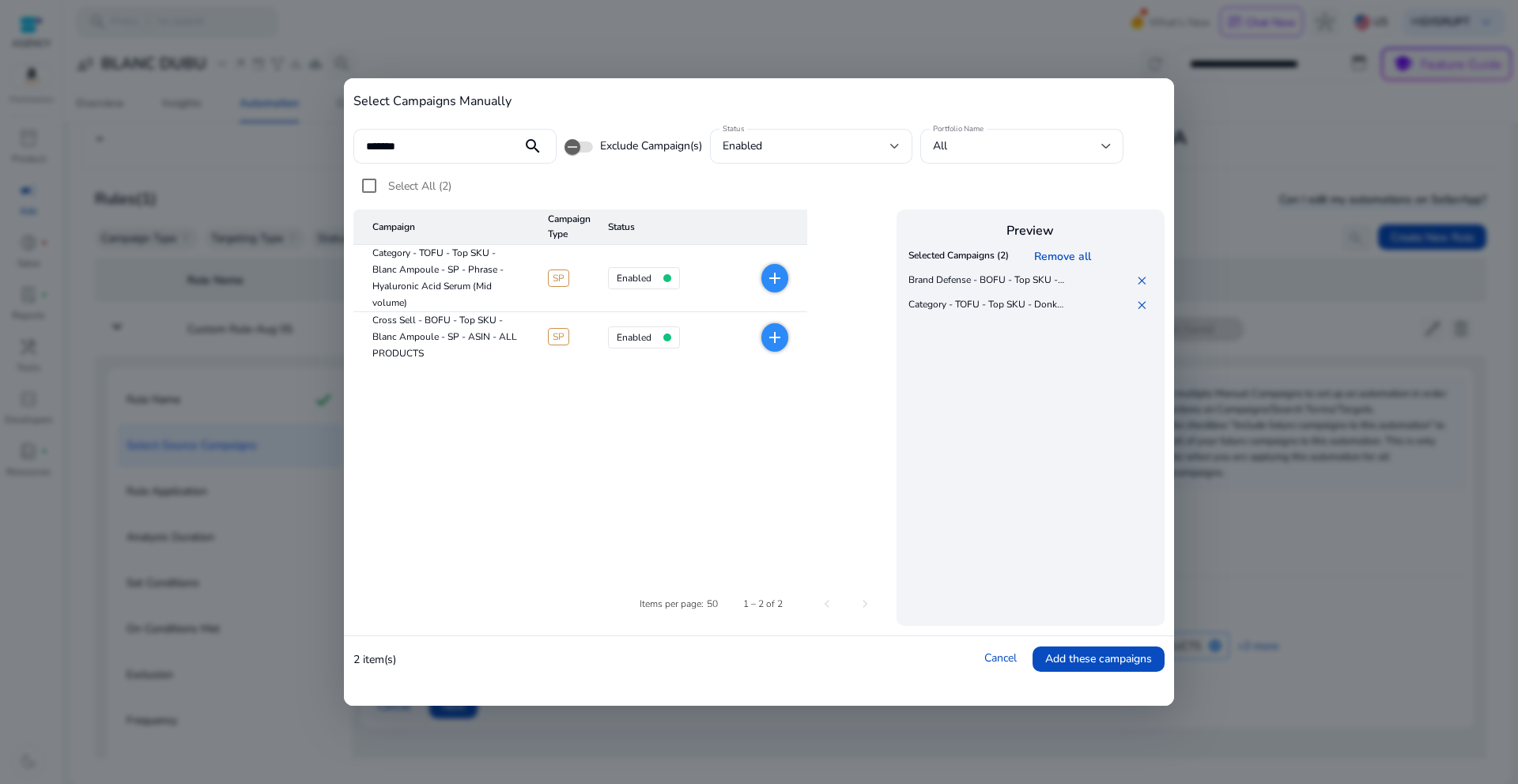 click on "add" at bounding box center [775, 278] 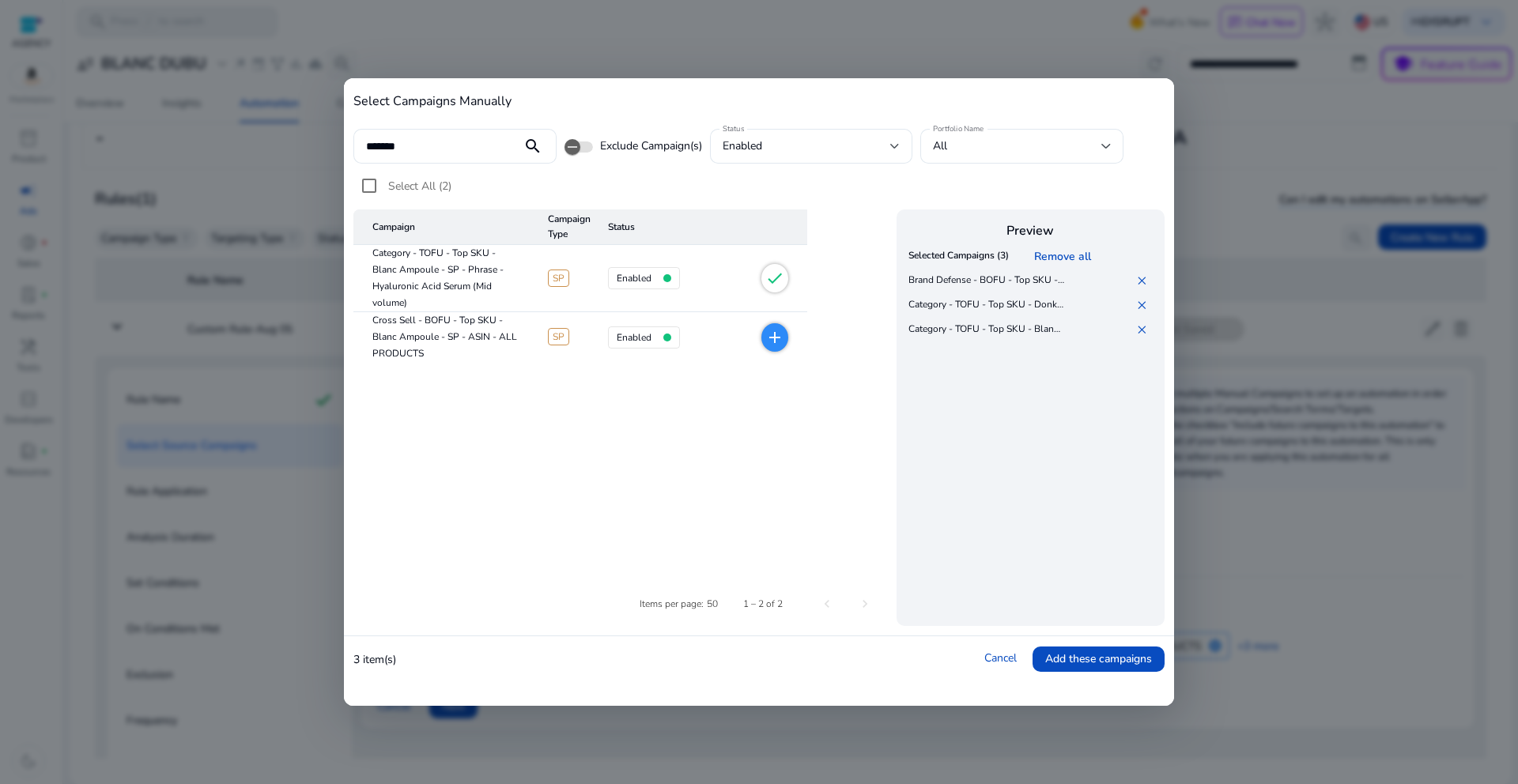 click on "add" at bounding box center (775, 337) 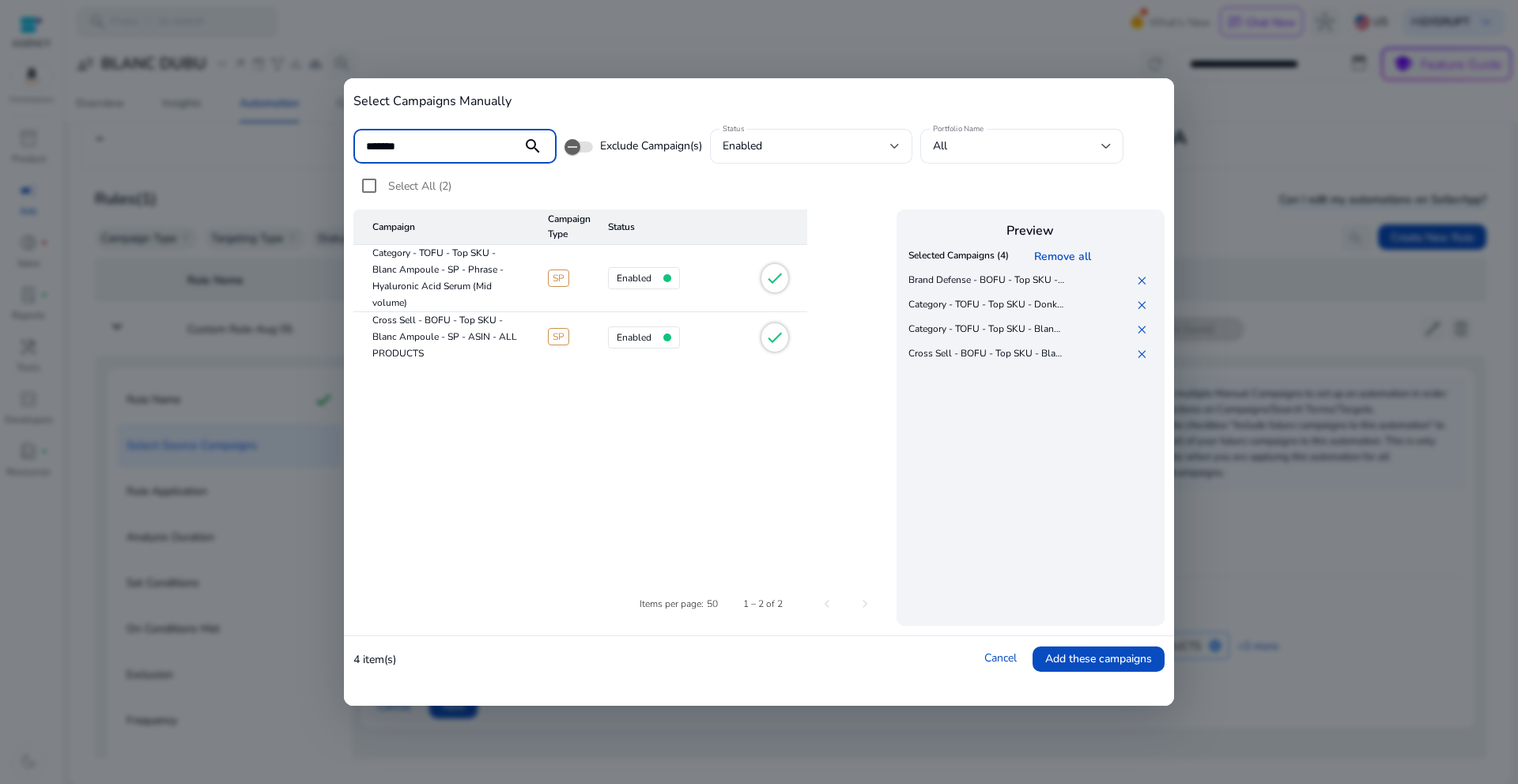 click on "*******" at bounding box center (437, 146) 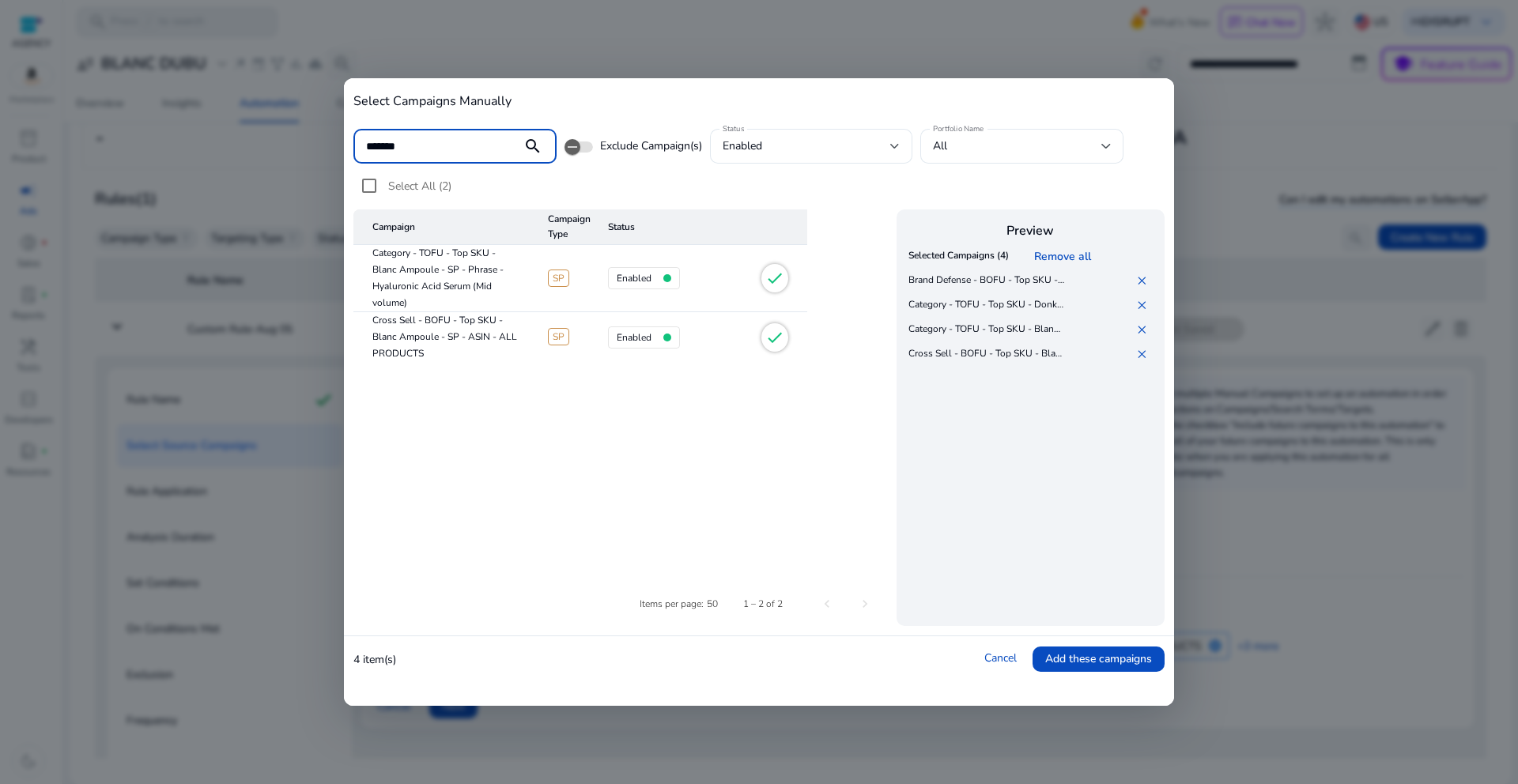 drag, startPoint x: 497, startPoint y: 144, endPoint x: 361, endPoint y: 144, distance: 136 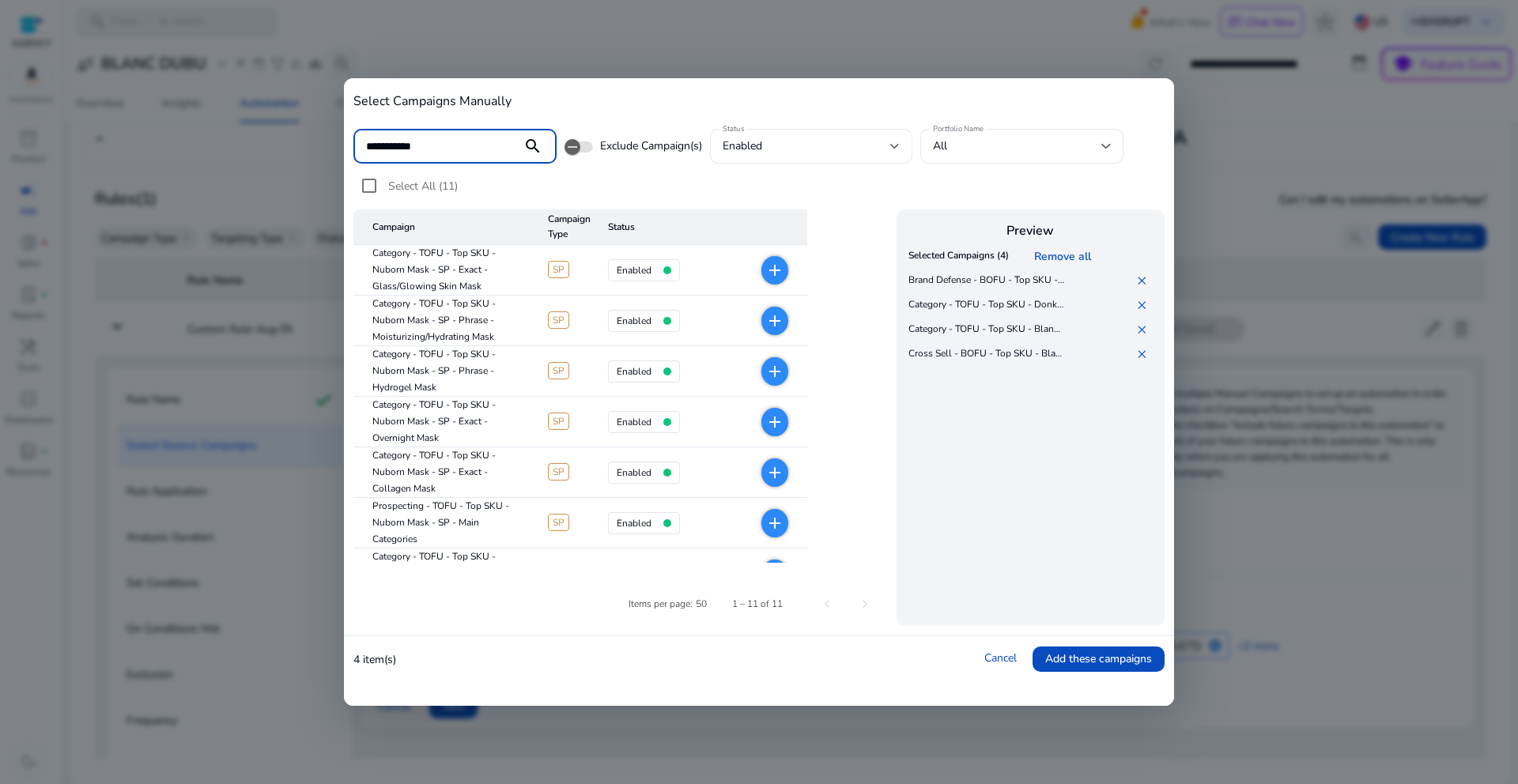 type on "**********" 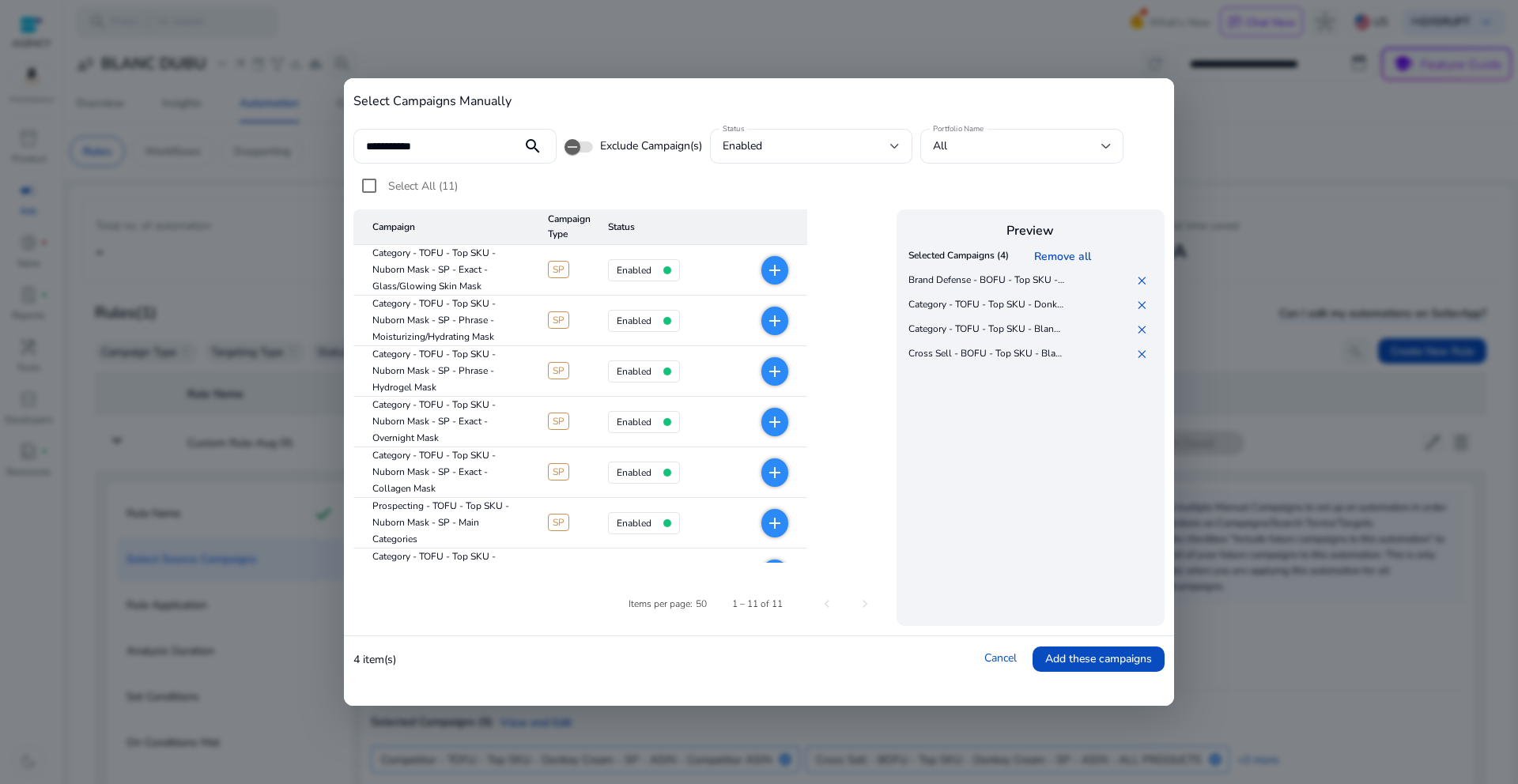 scroll, scrollTop: 0, scrollLeft: 0, axis: both 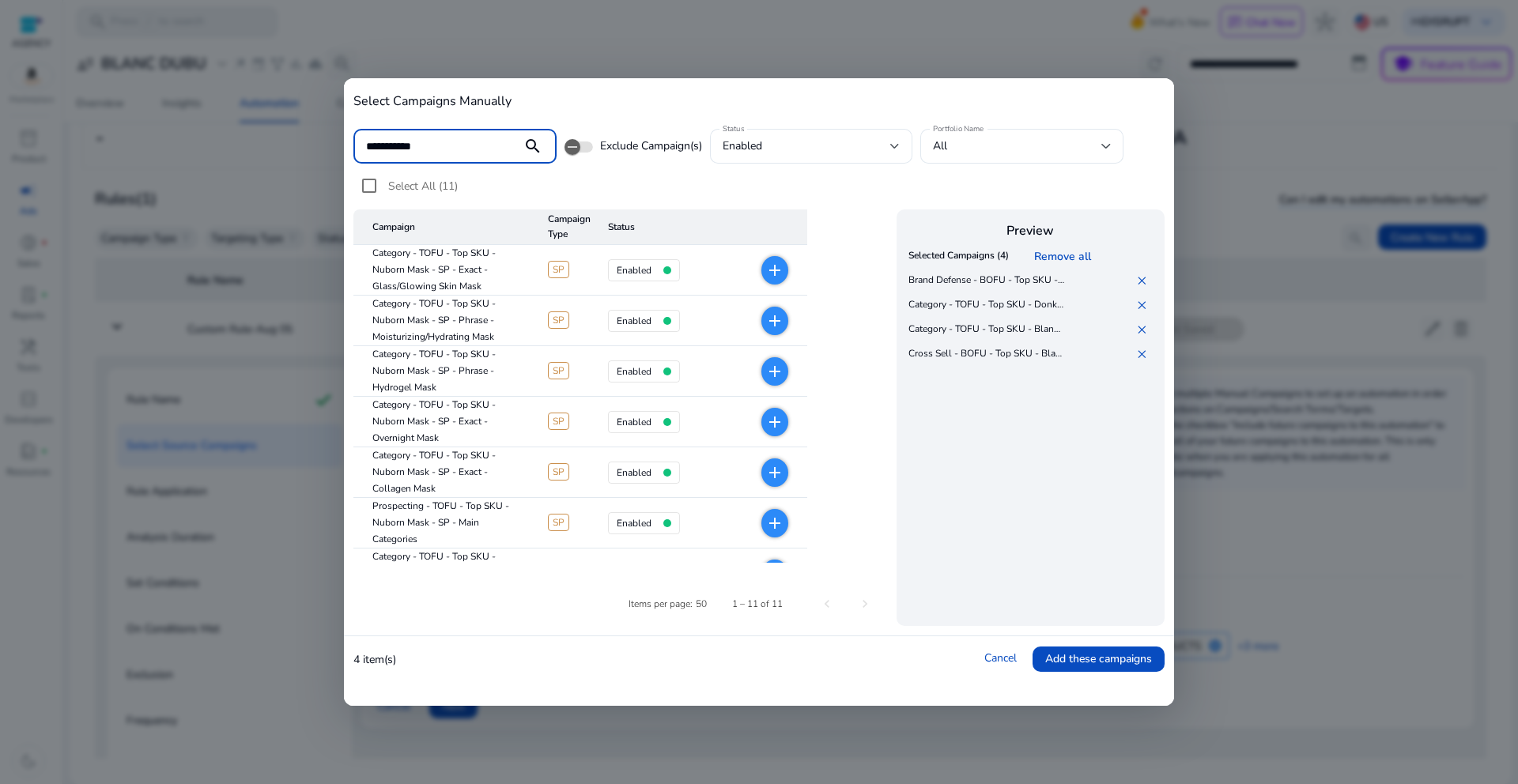 click on "add" at bounding box center [775, 371] 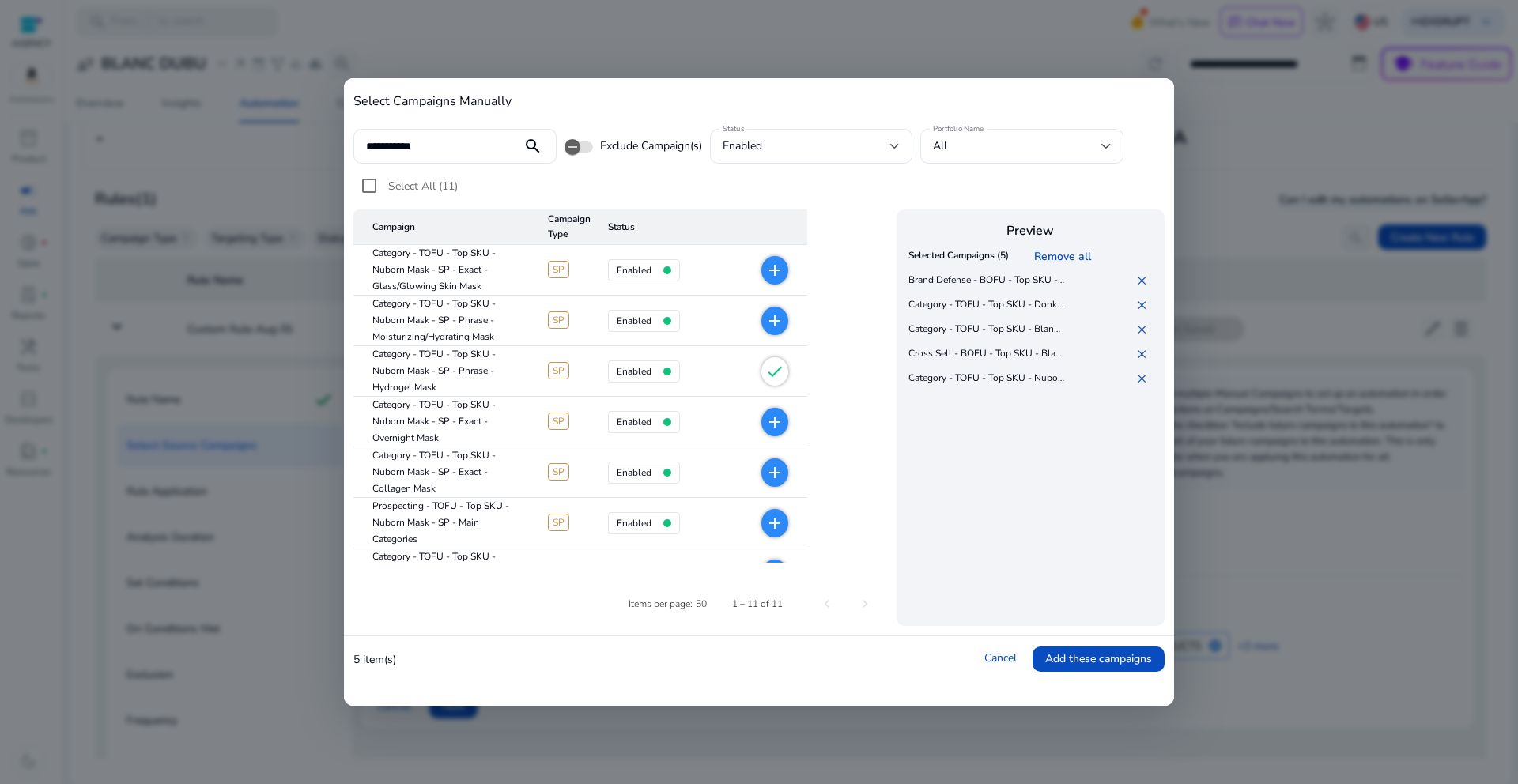drag, startPoint x: 784, startPoint y: 321, endPoint x: 782, endPoint y: 298, distance: 23.08679 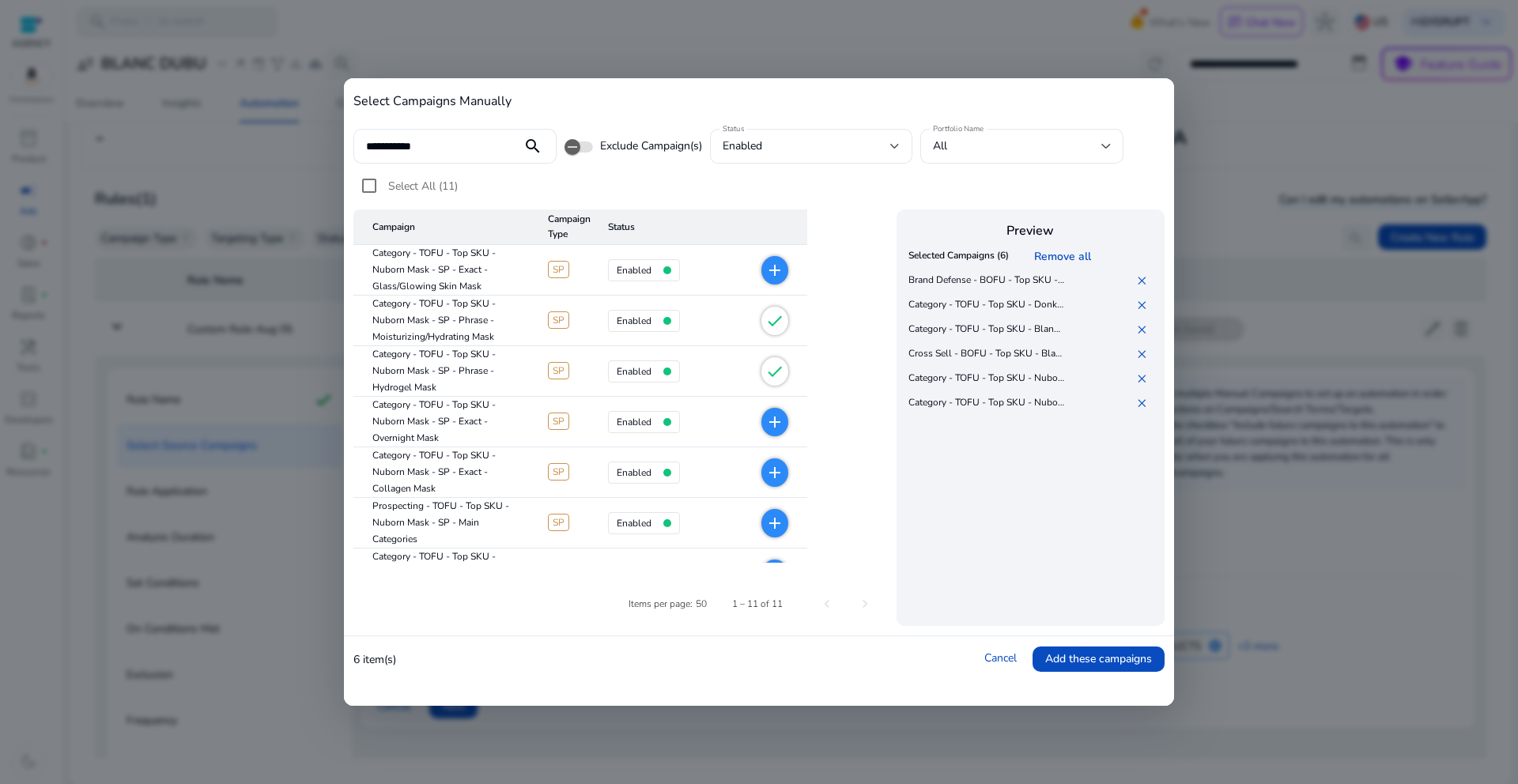 click on "add" at bounding box center [775, 270] 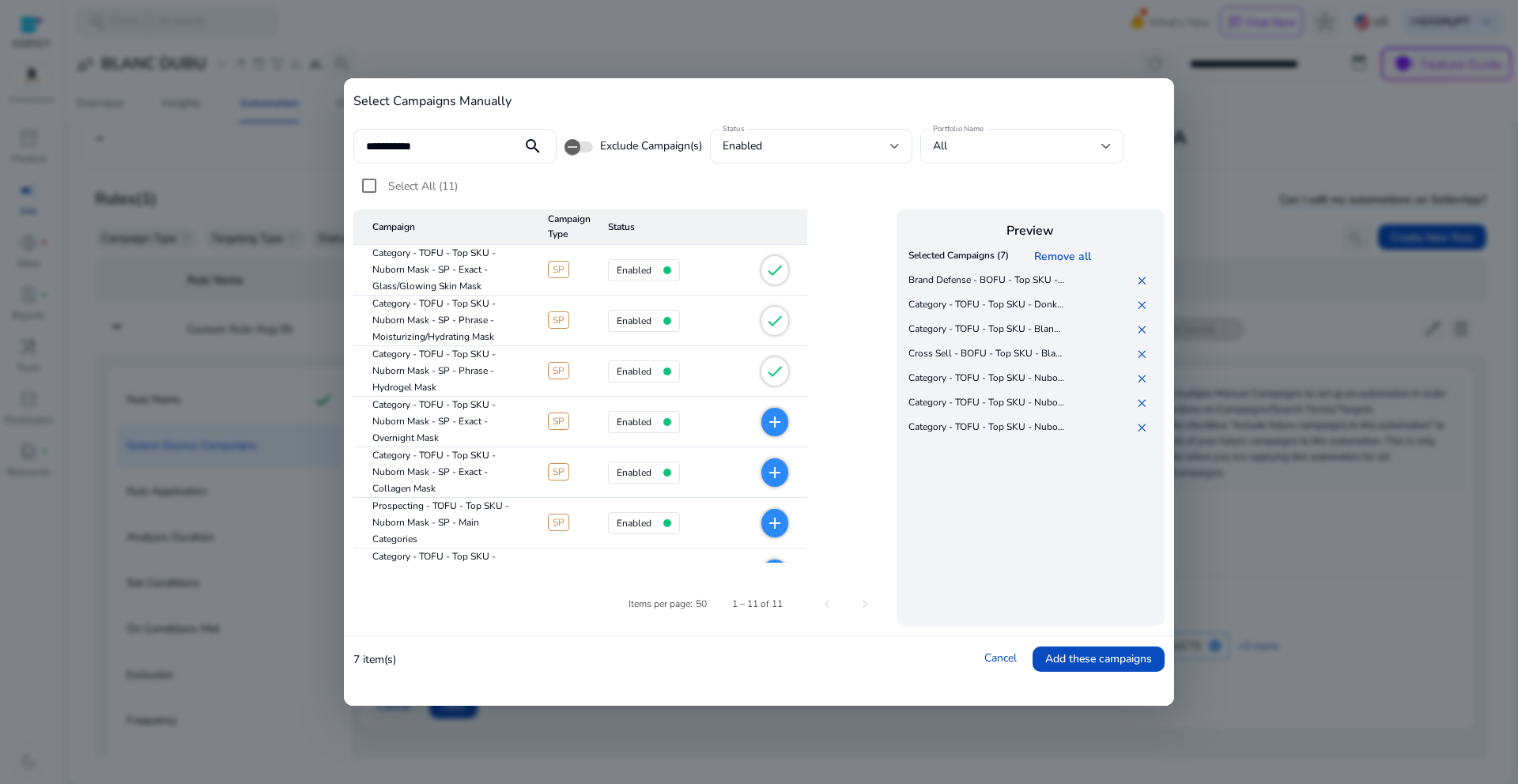 click on "add" at bounding box center [775, 422] 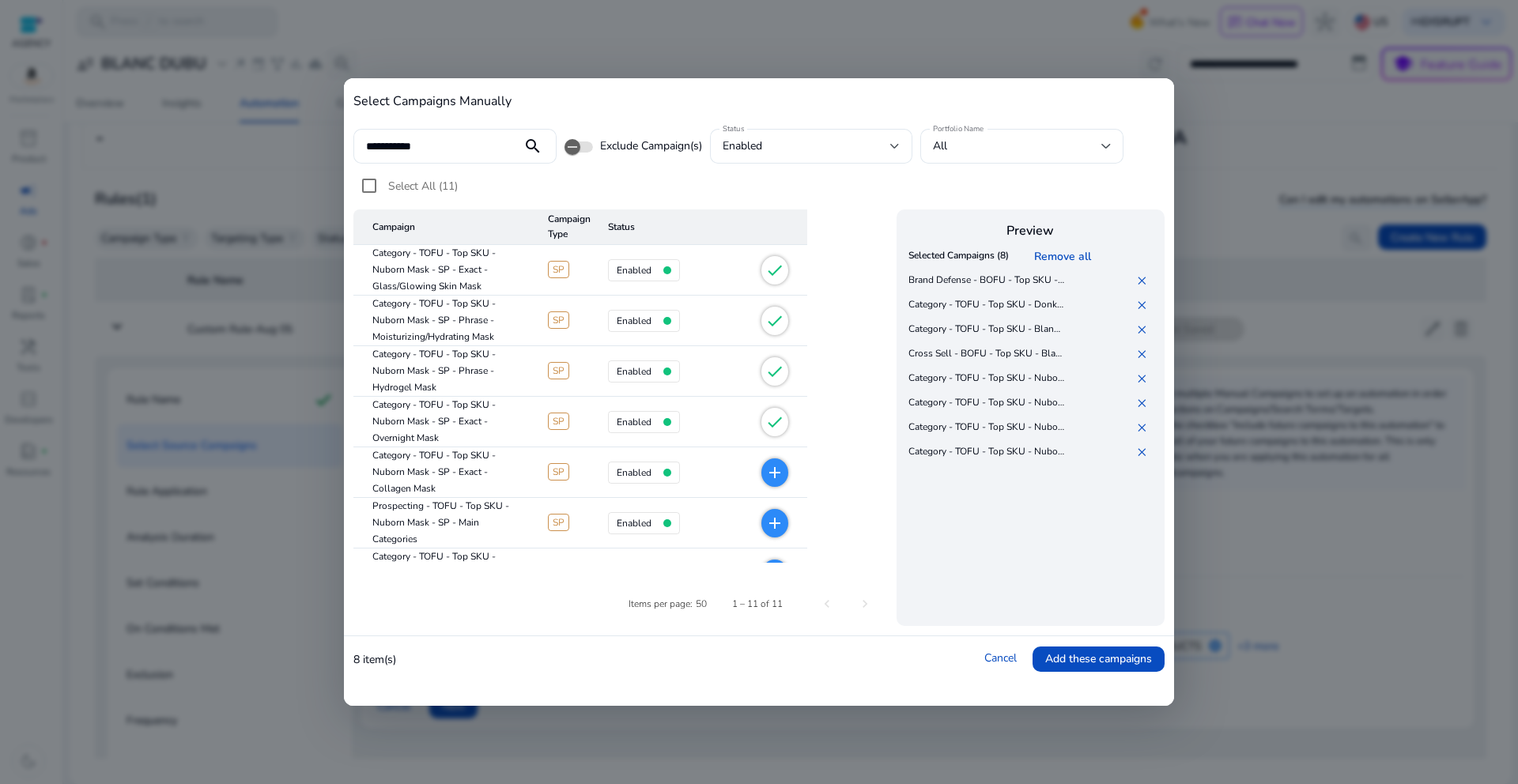 click on "add" at bounding box center [775, 473] 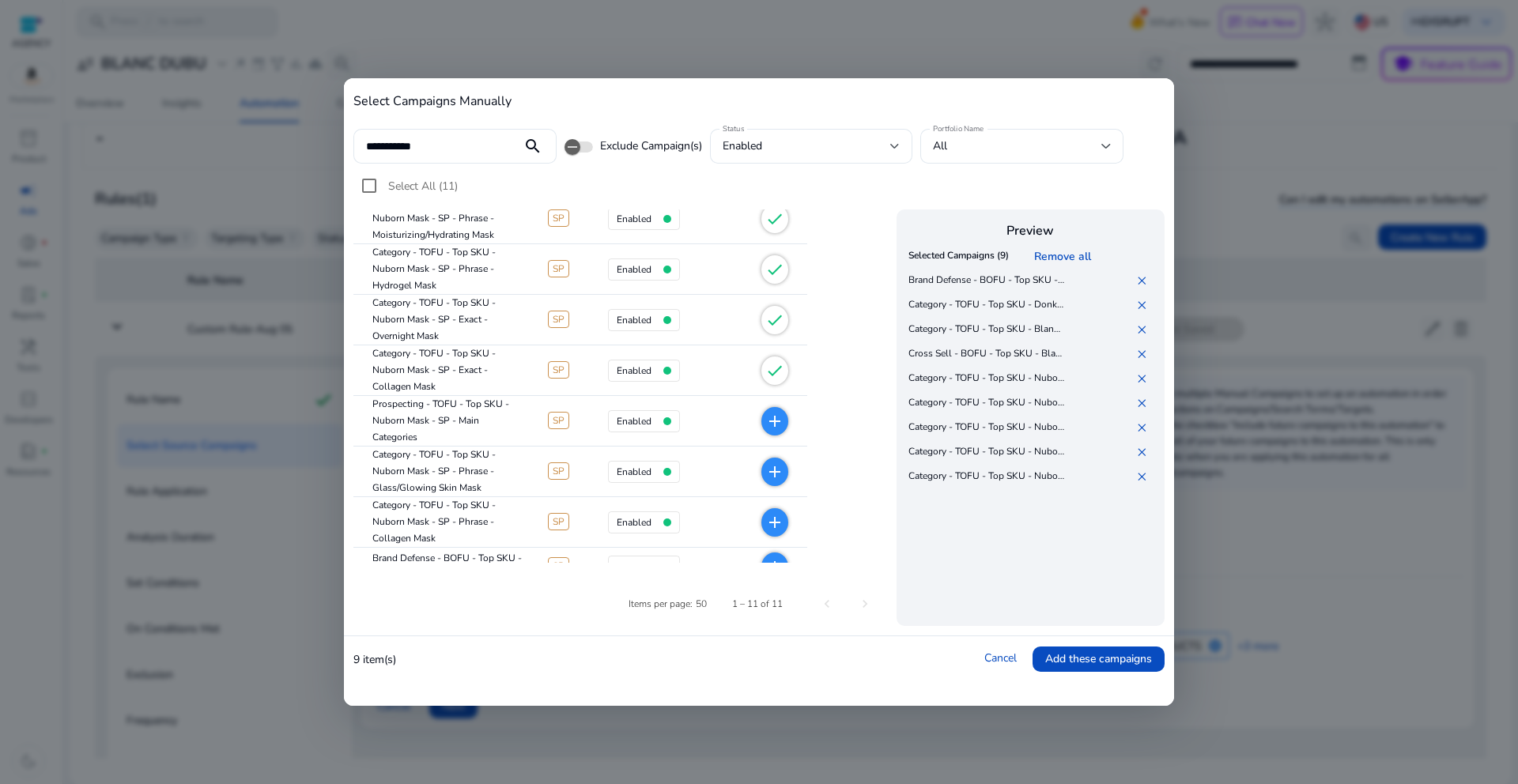 scroll, scrollTop: 103, scrollLeft: 0, axis: vertical 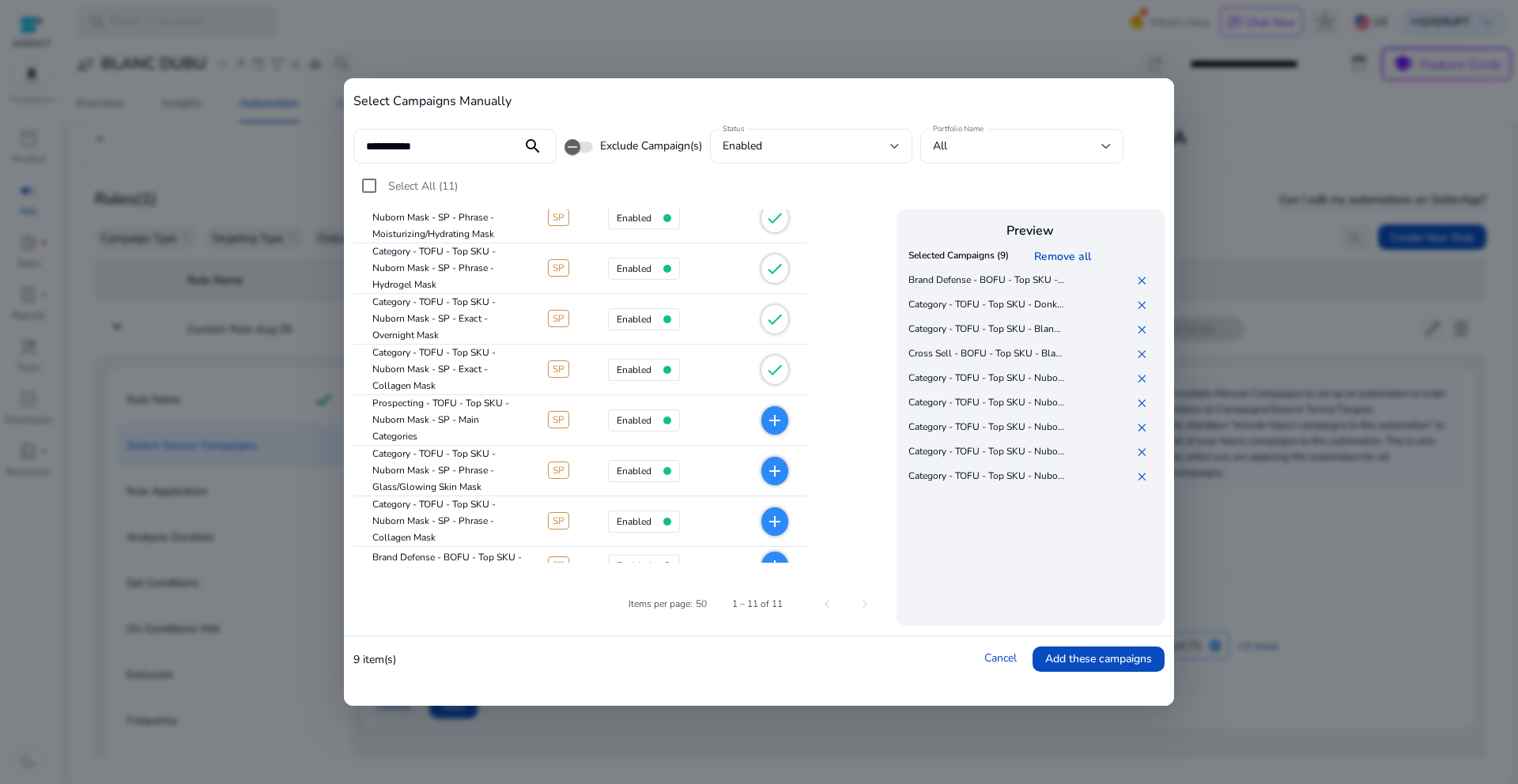 click on "add" at bounding box center (775, 471) 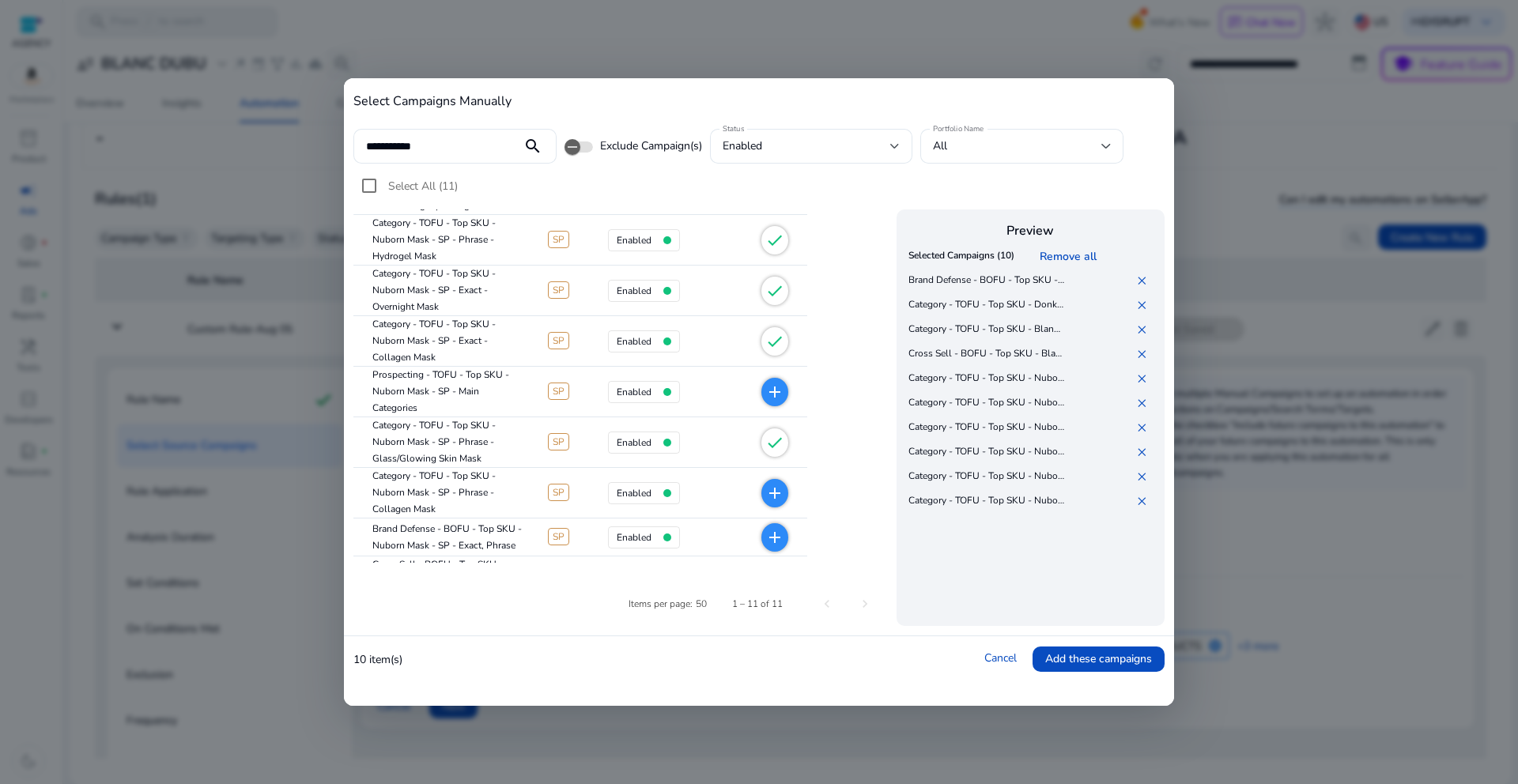 scroll, scrollTop: 134, scrollLeft: 0, axis: vertical 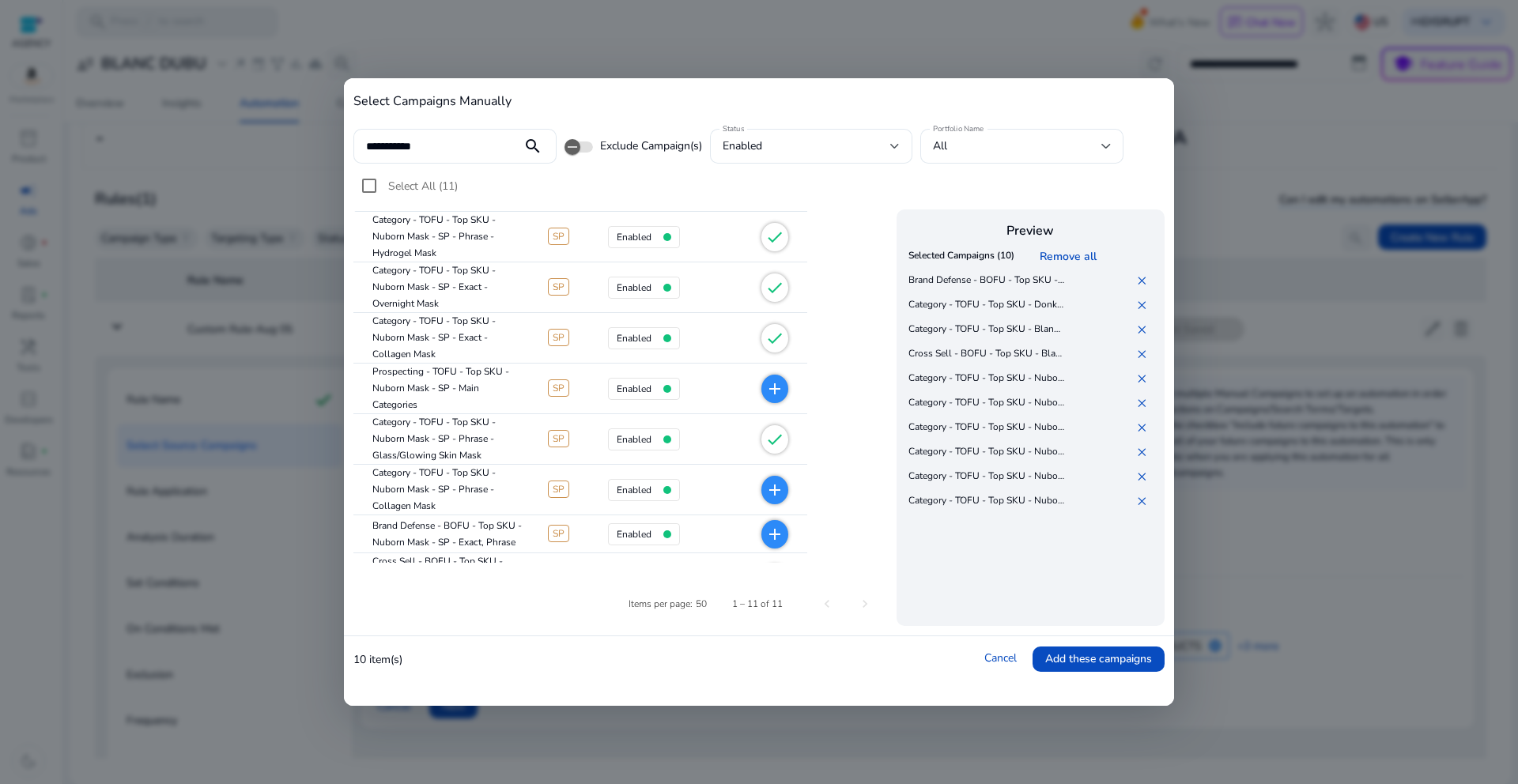 click on "add" at bounding box center [775, 490] 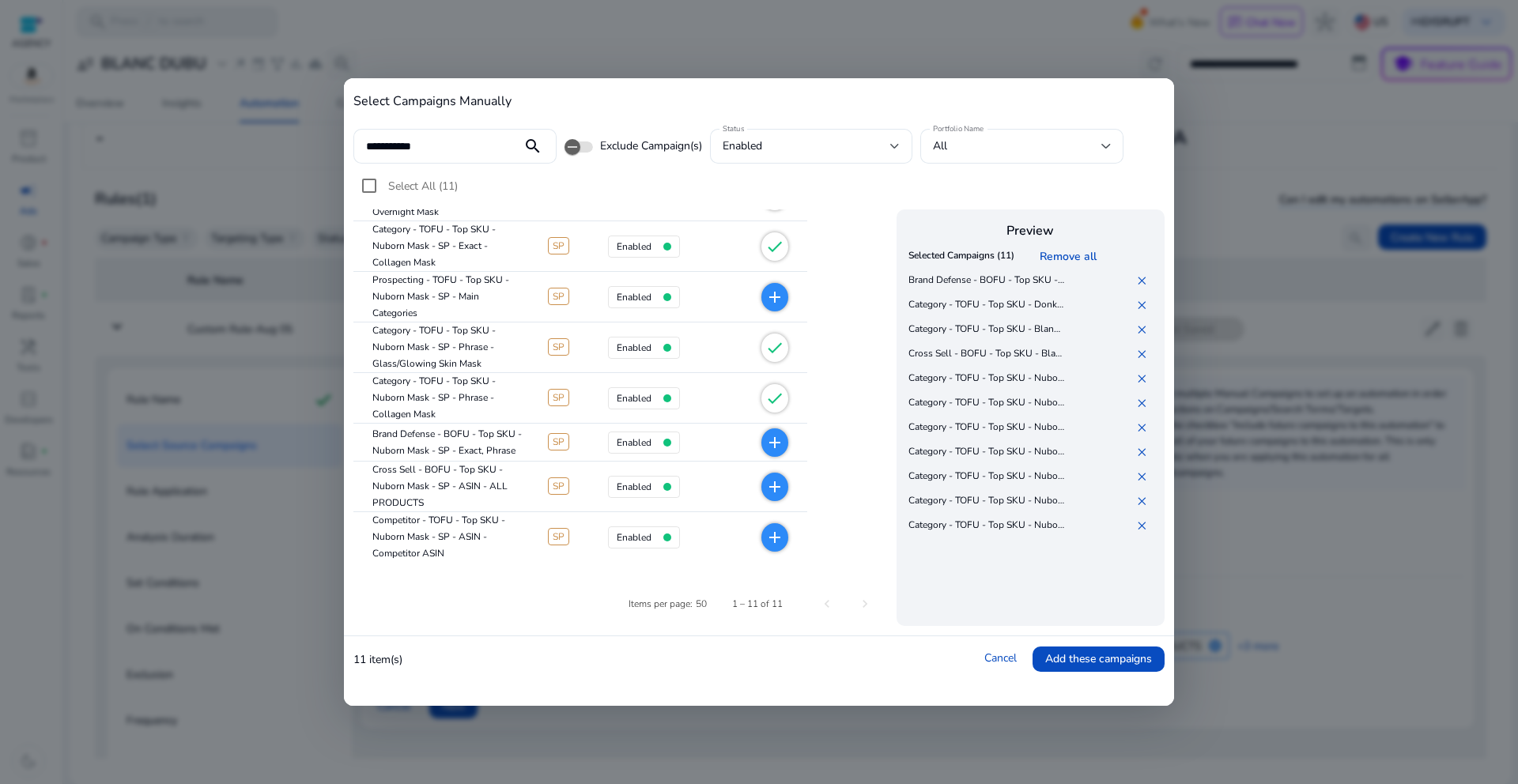 scroll, scrollTop: 238, scrollLeft: 0, axis: vertical 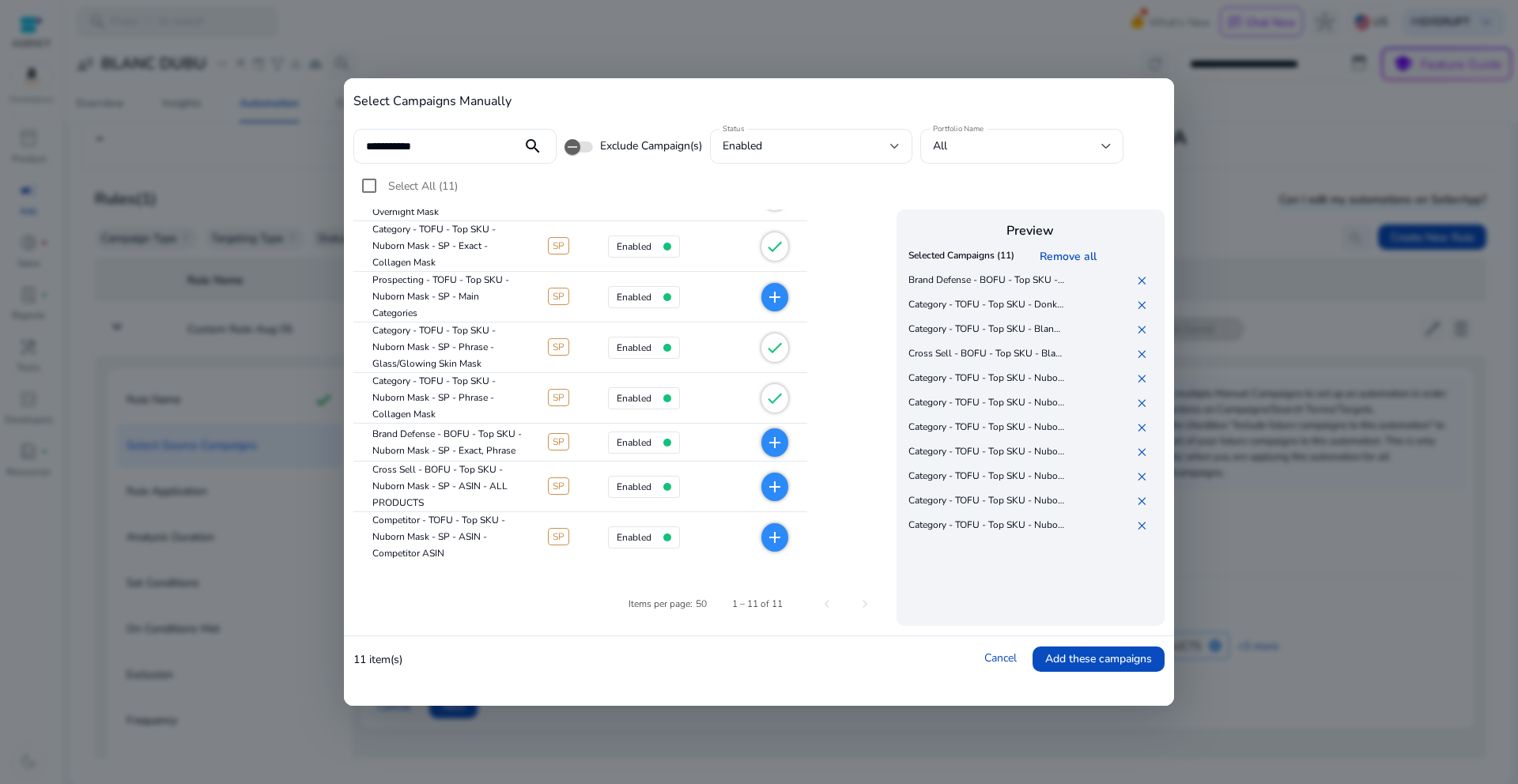 click on "add" at bounding box center (775, 443) 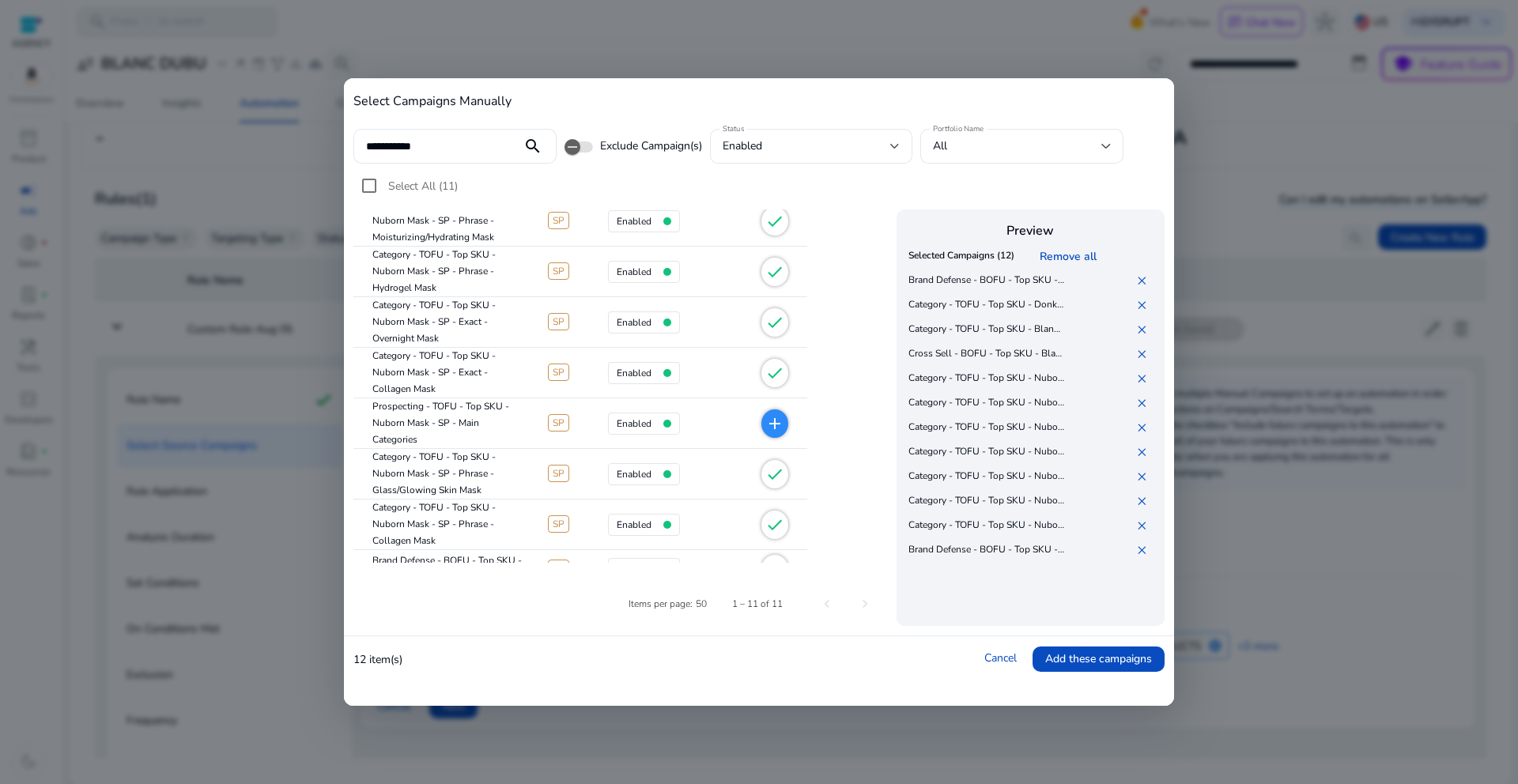 scroll, scrollTop: 97, scrollLeft: 0, axis: vertical 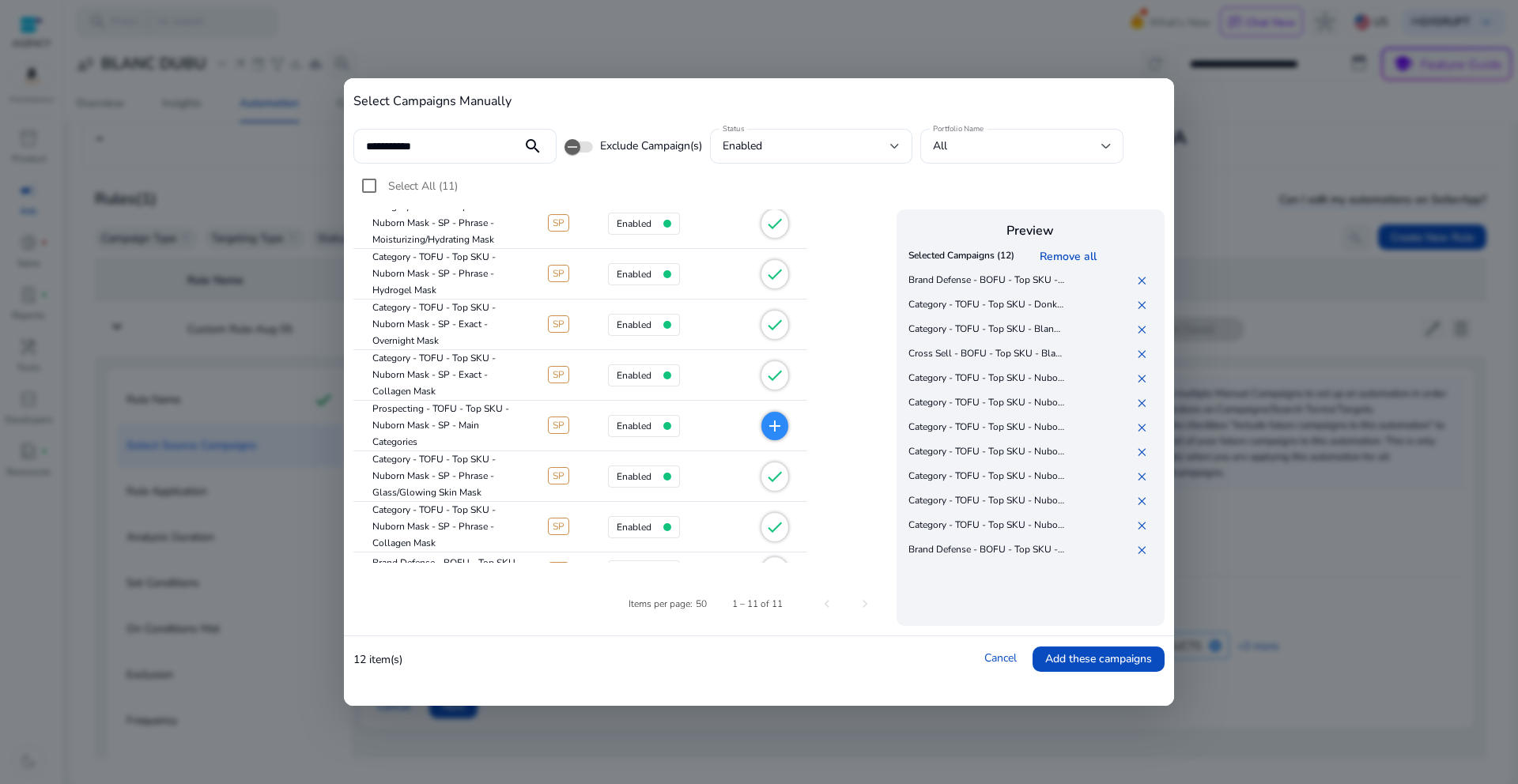 click on "add" at bounding box center (775, 426) 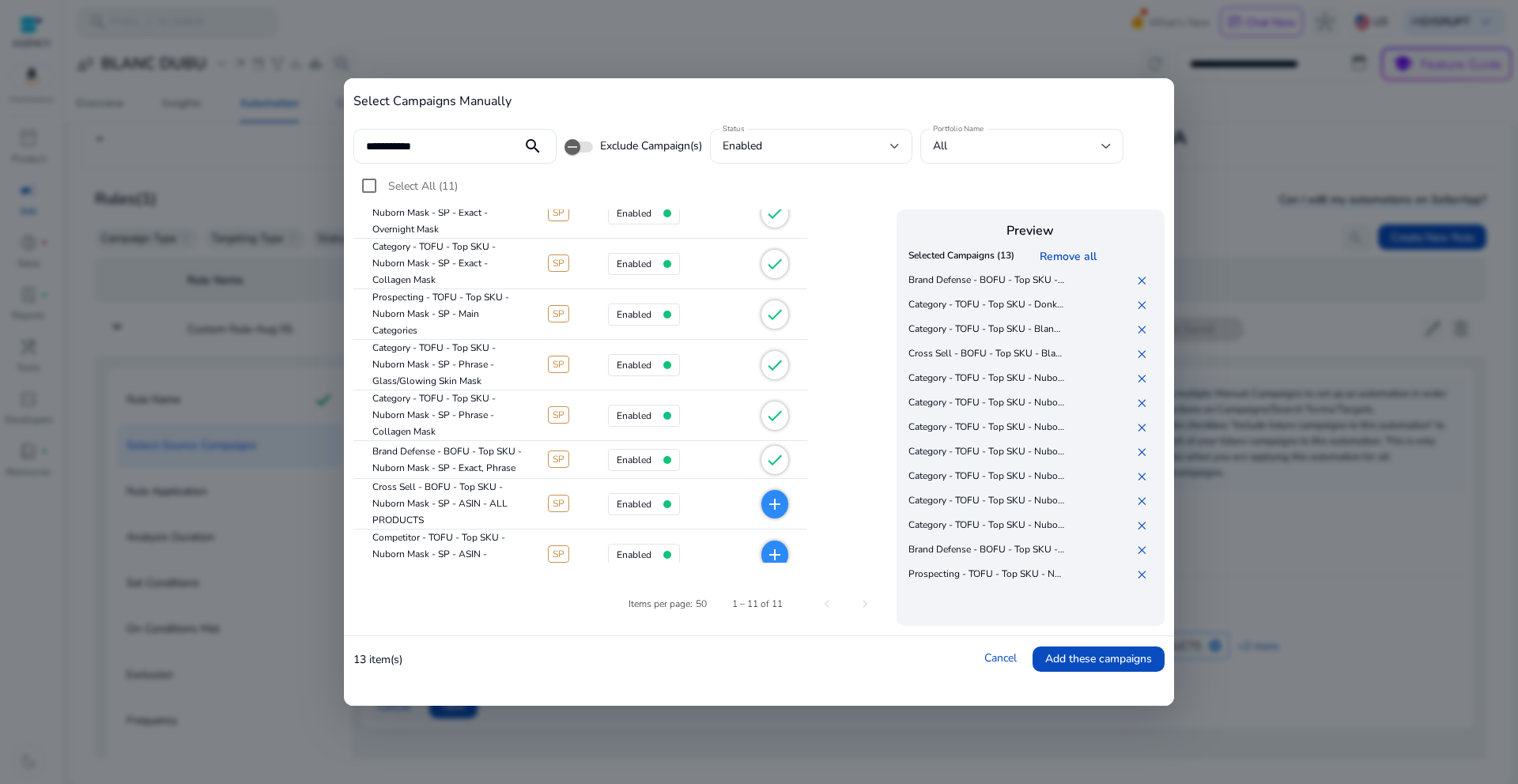 scroll, scrollTop: 0, scrollLeft: 0, axis: both 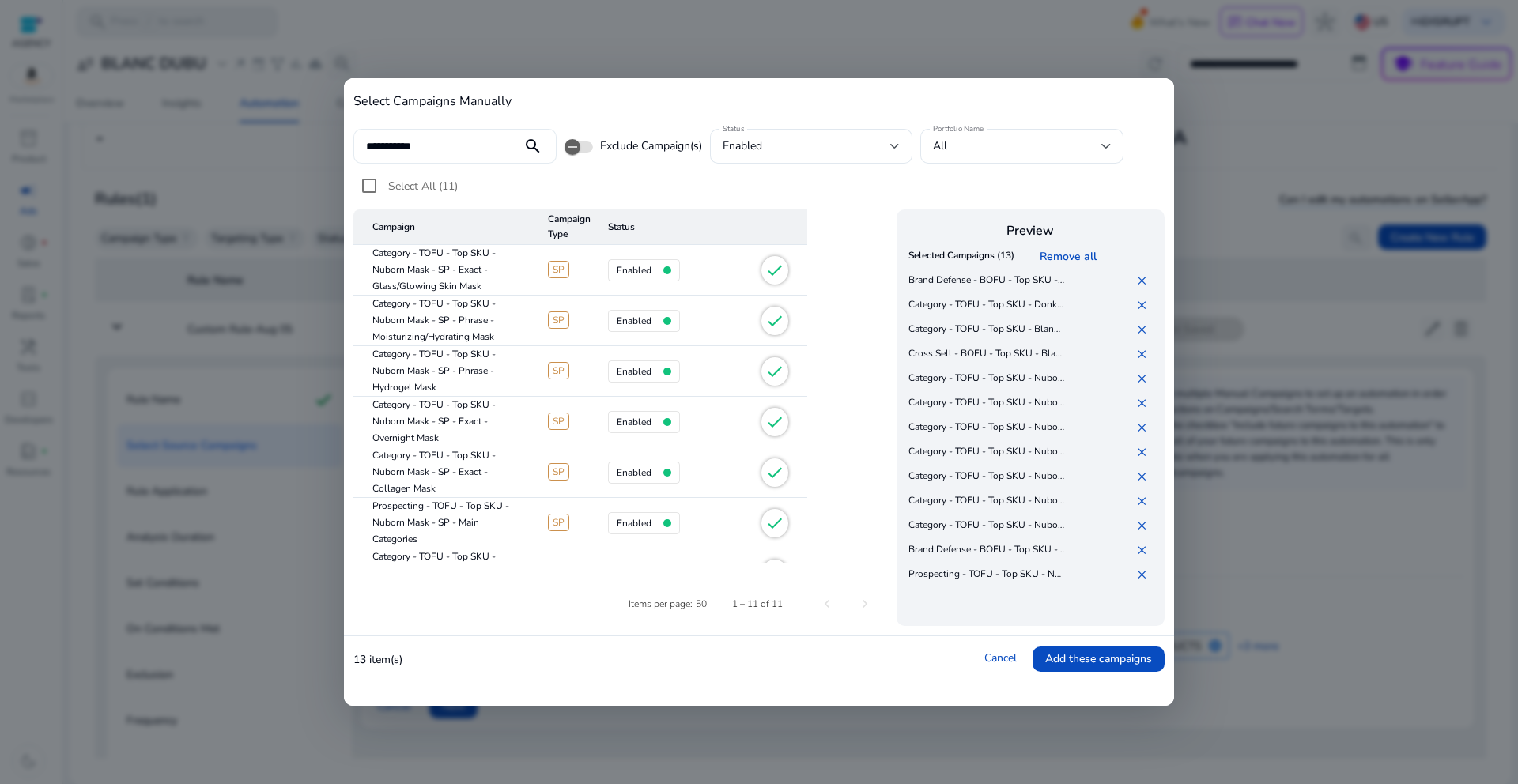 click on "**********" at bounding box center [437, 146] 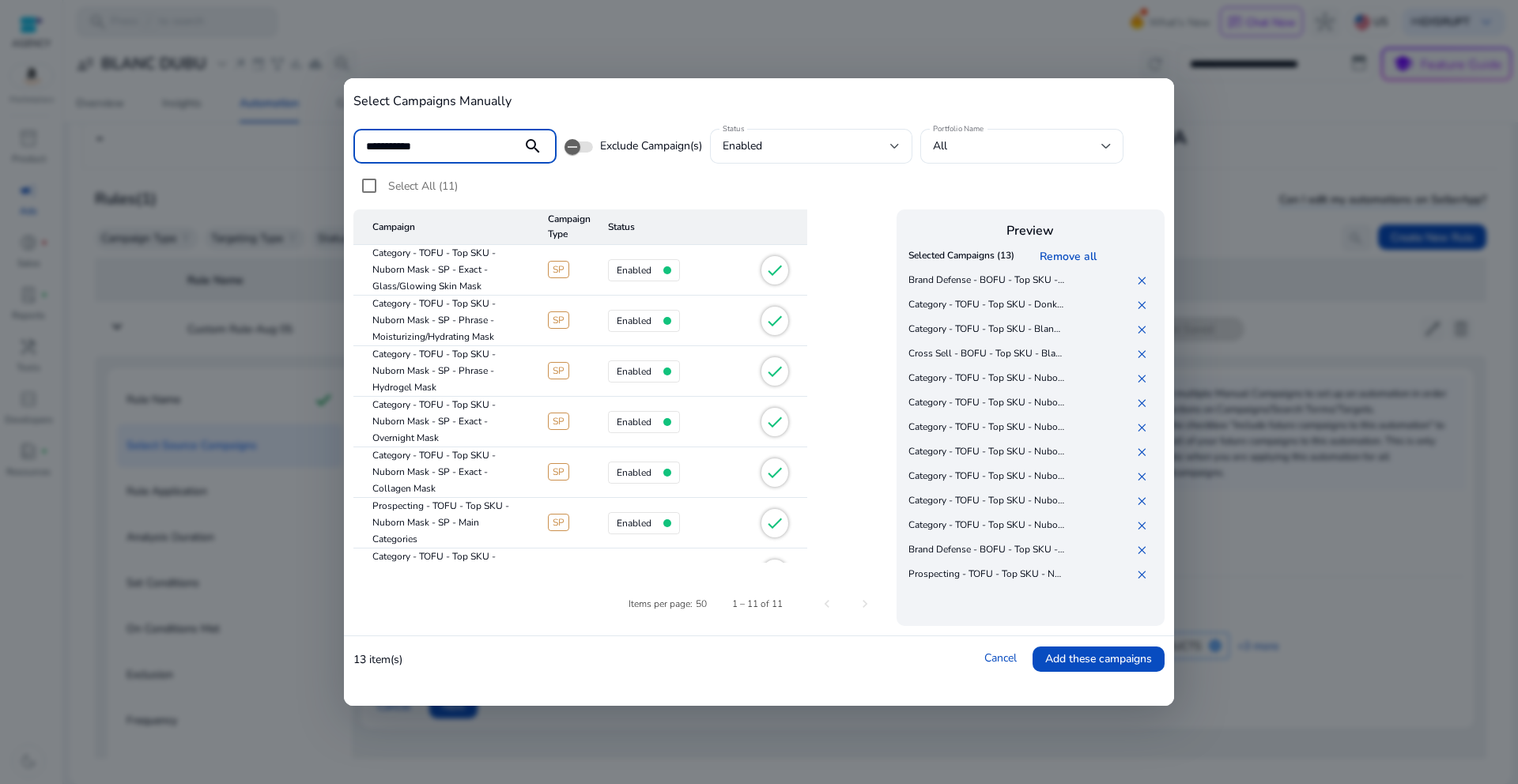 drag, startPoint x: 468, startPoint y: 146, endPoint x: 308, endPoint y: 148, distance: 160.0125 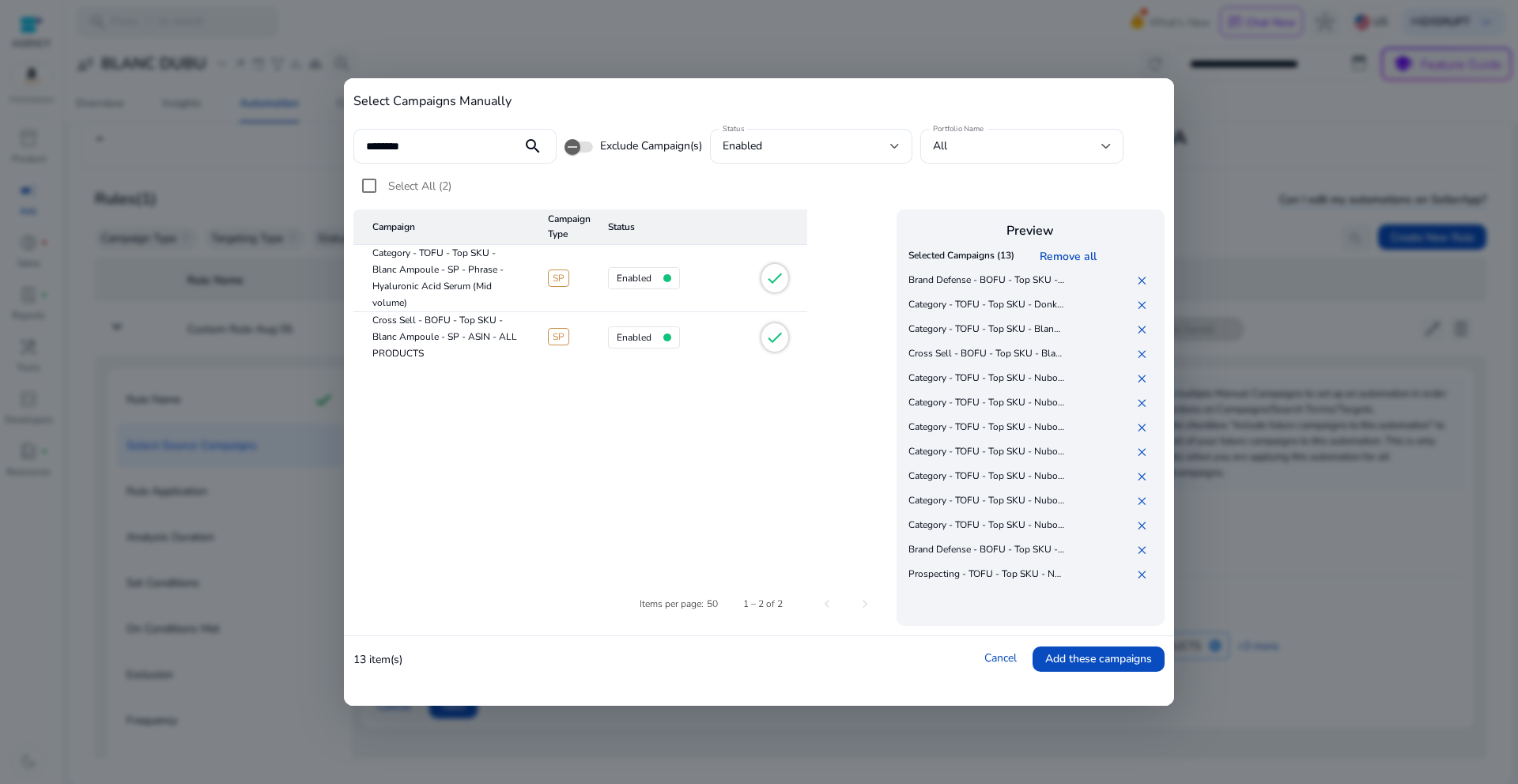click on "check" at bounding box center [775, 337] 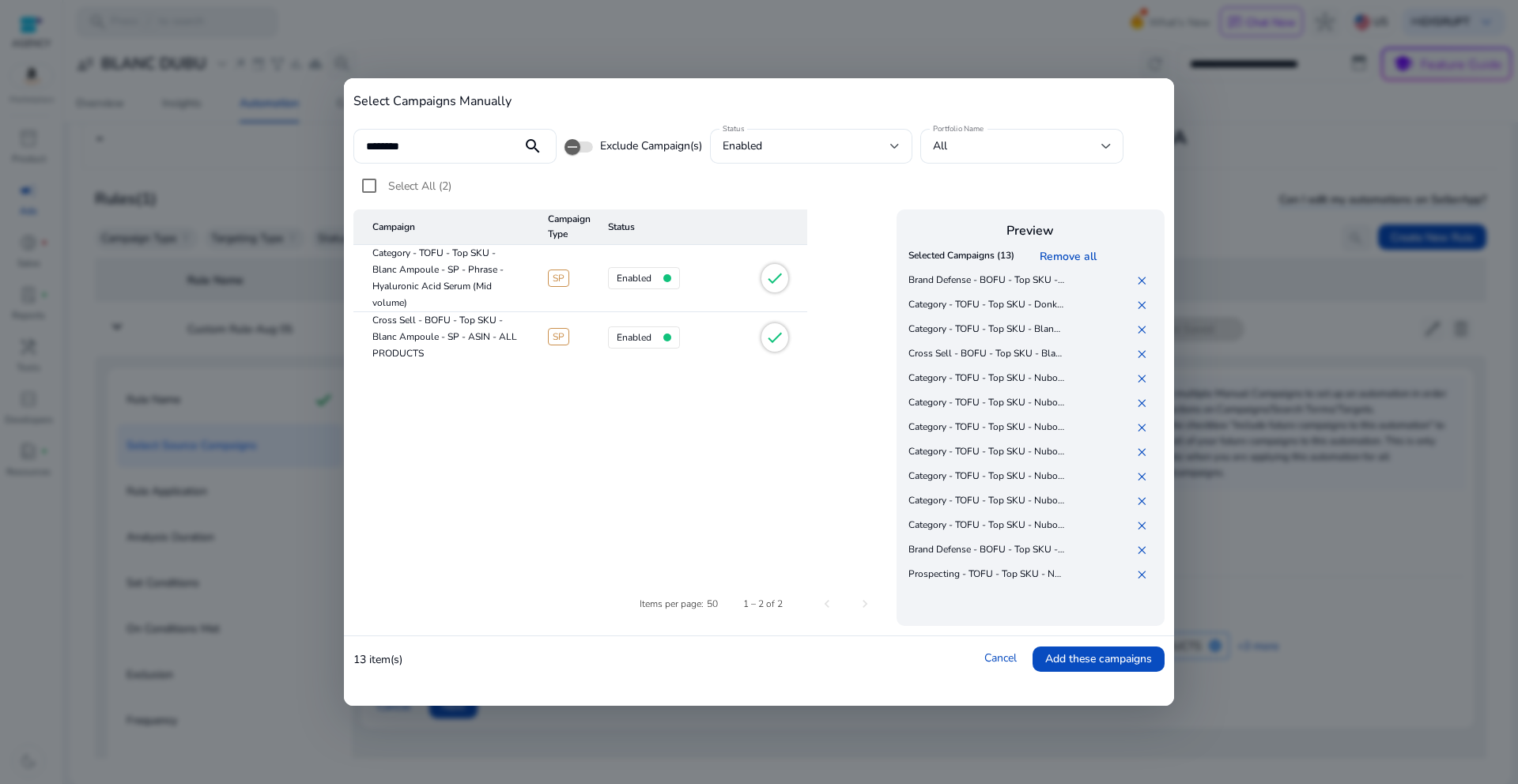 click on "check" at bounding box center (775, 337) 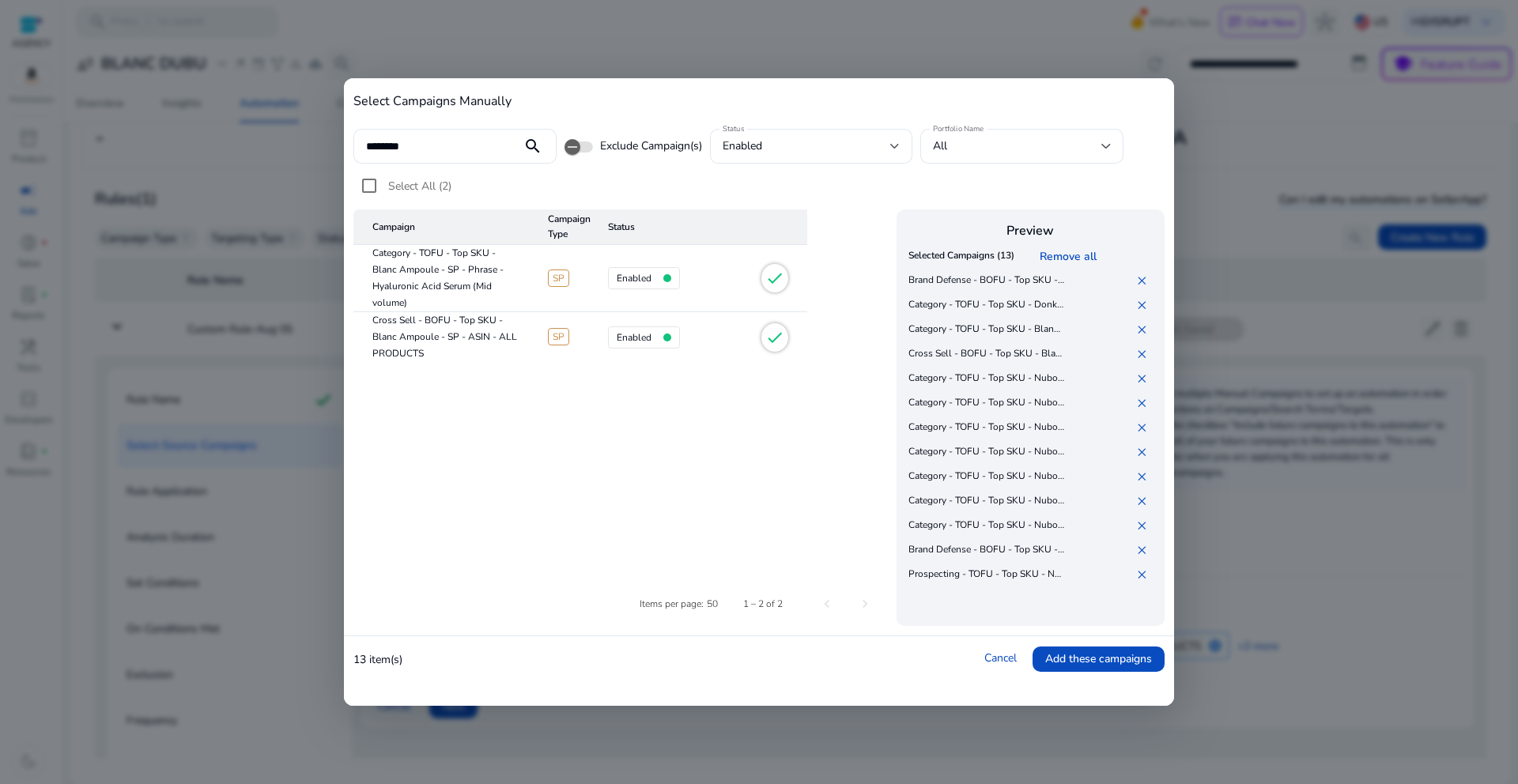 click on "check" at bounding box center [775, 337] 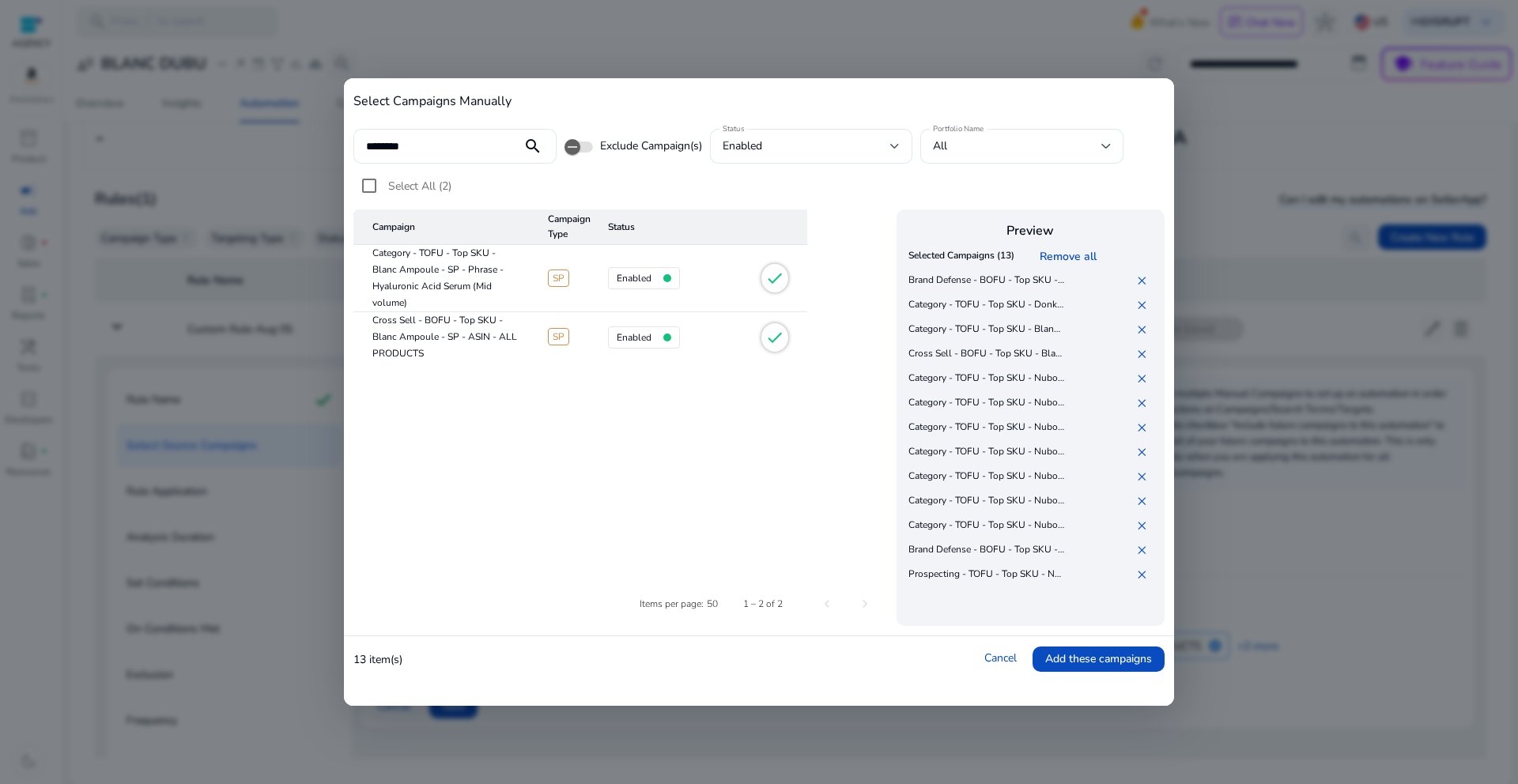 click on "check" at bounding box center [775, 337] 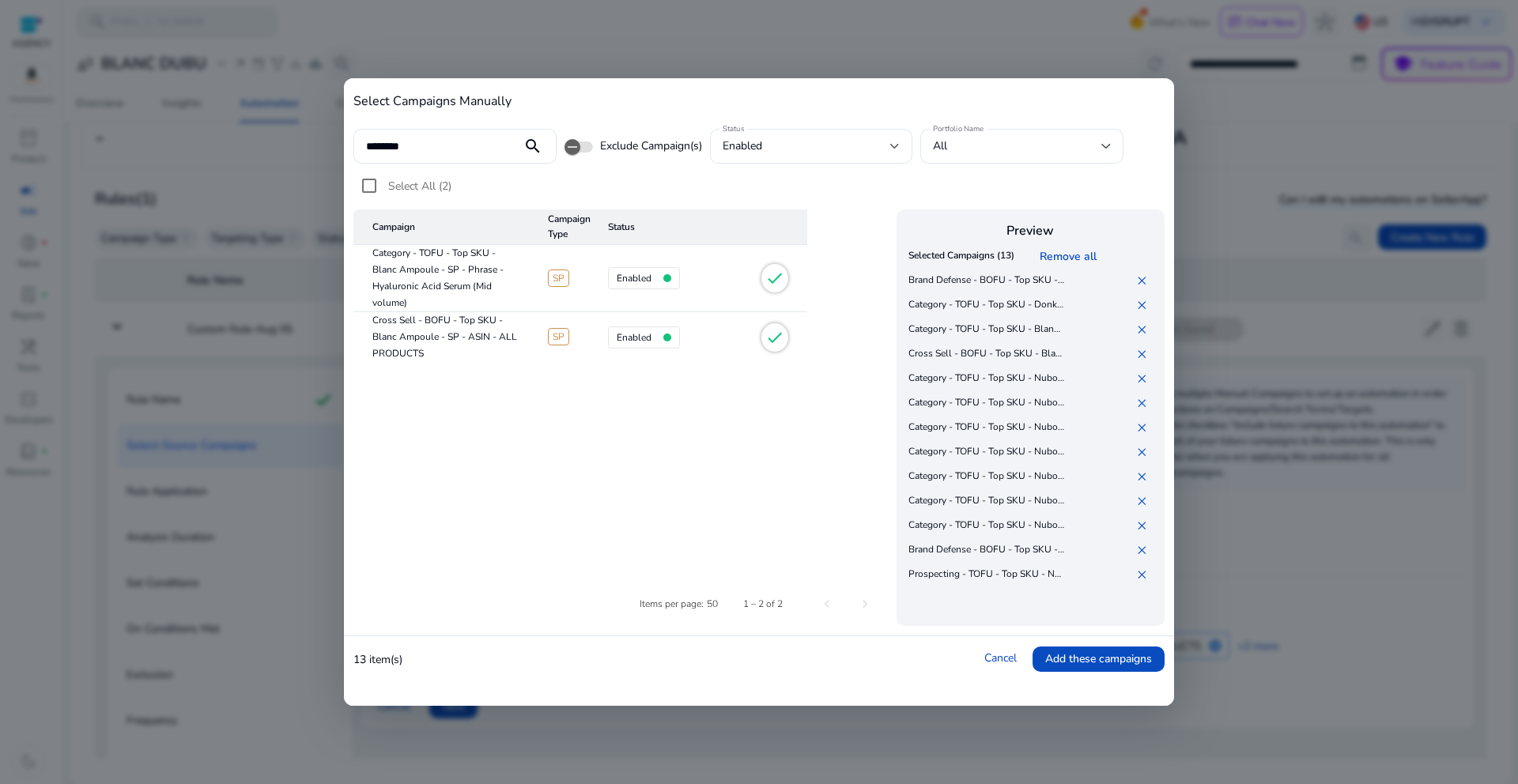 click on "Cross Sell - BOFU - Top SKU - Blanc Ampoule - SP - ASIN - ALL PRODUCTS" at bounding box center [444, 337] 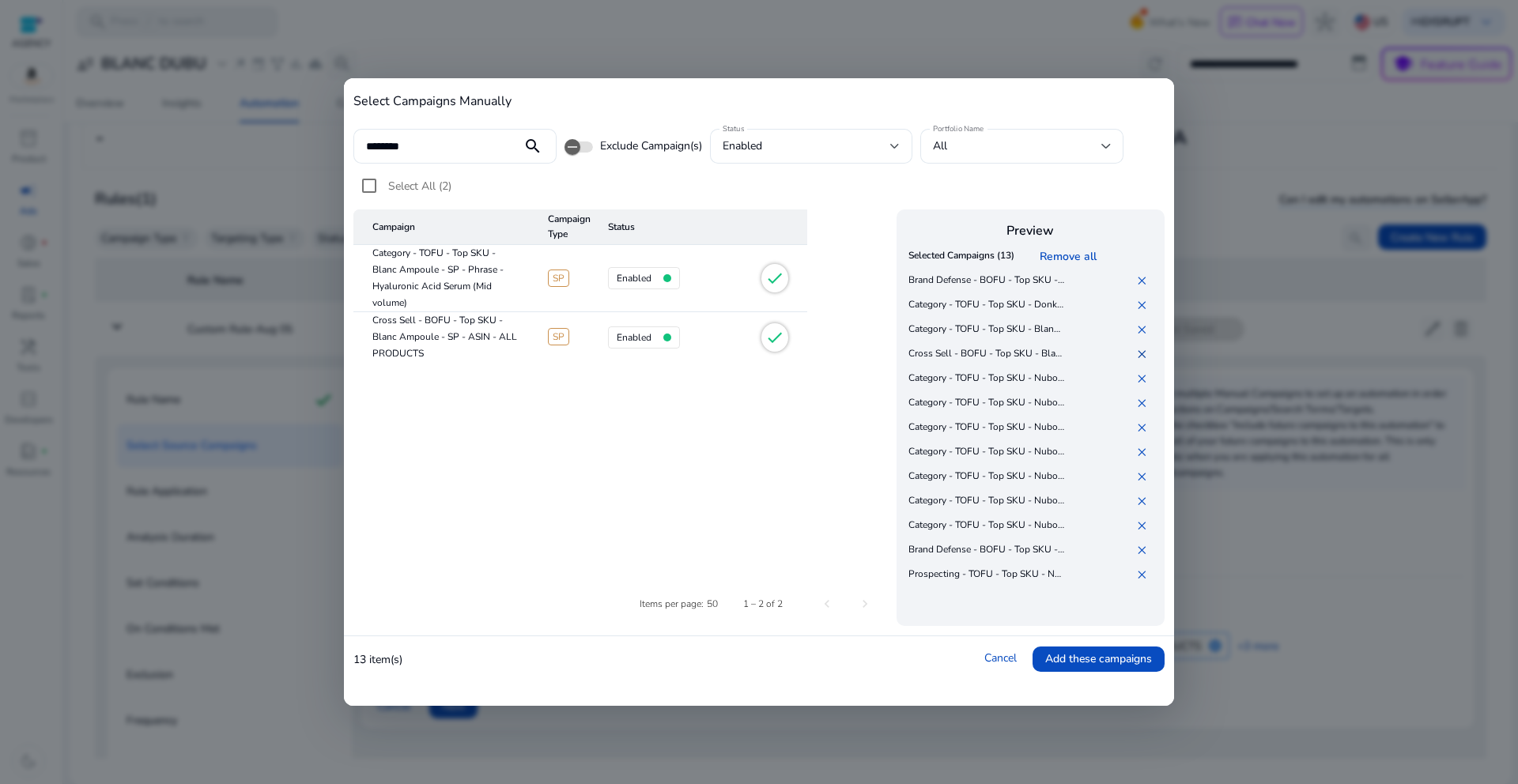 click on "✕" at bounding box center (1145, 354) 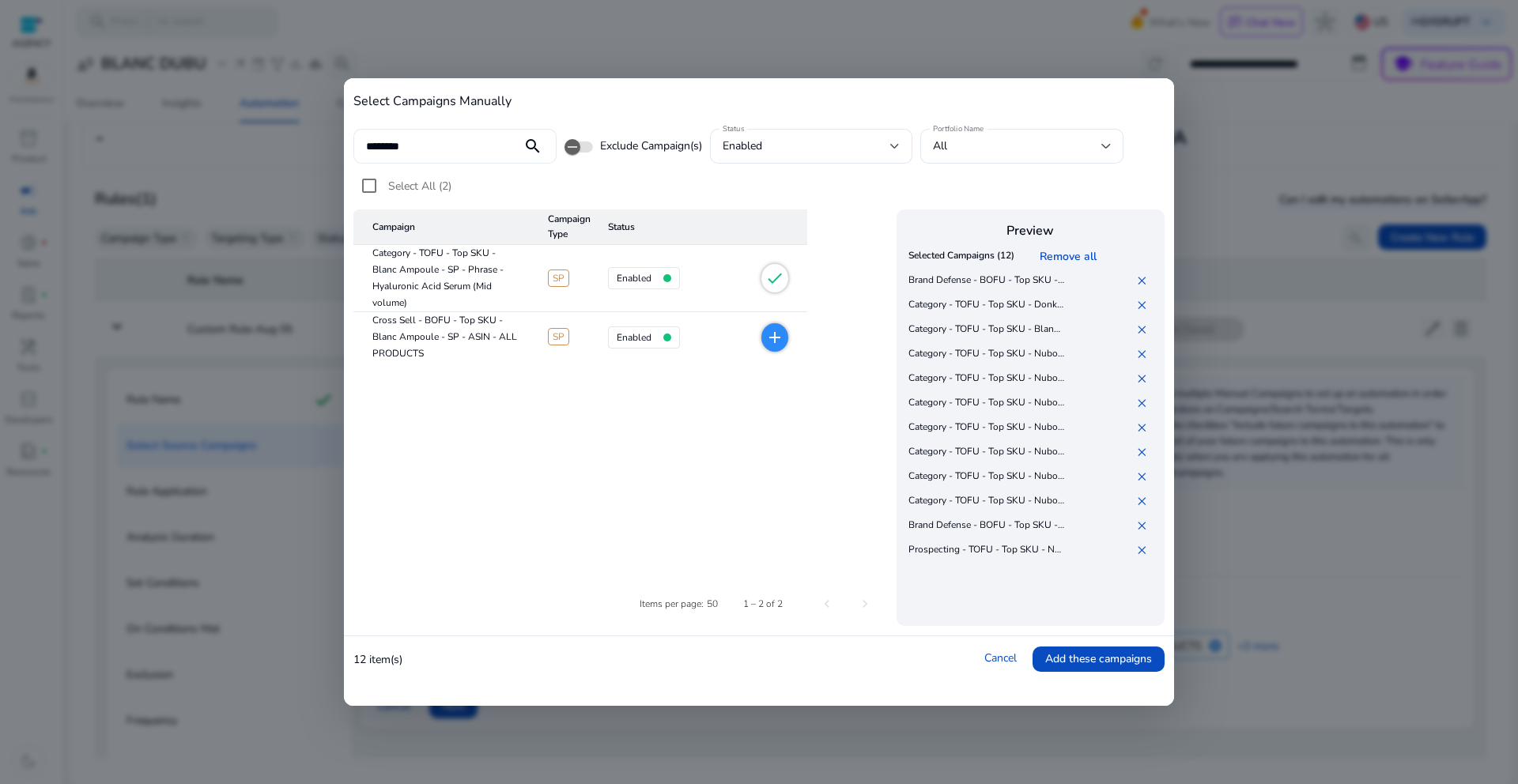 click on "********" at bounding box center (437, 146) 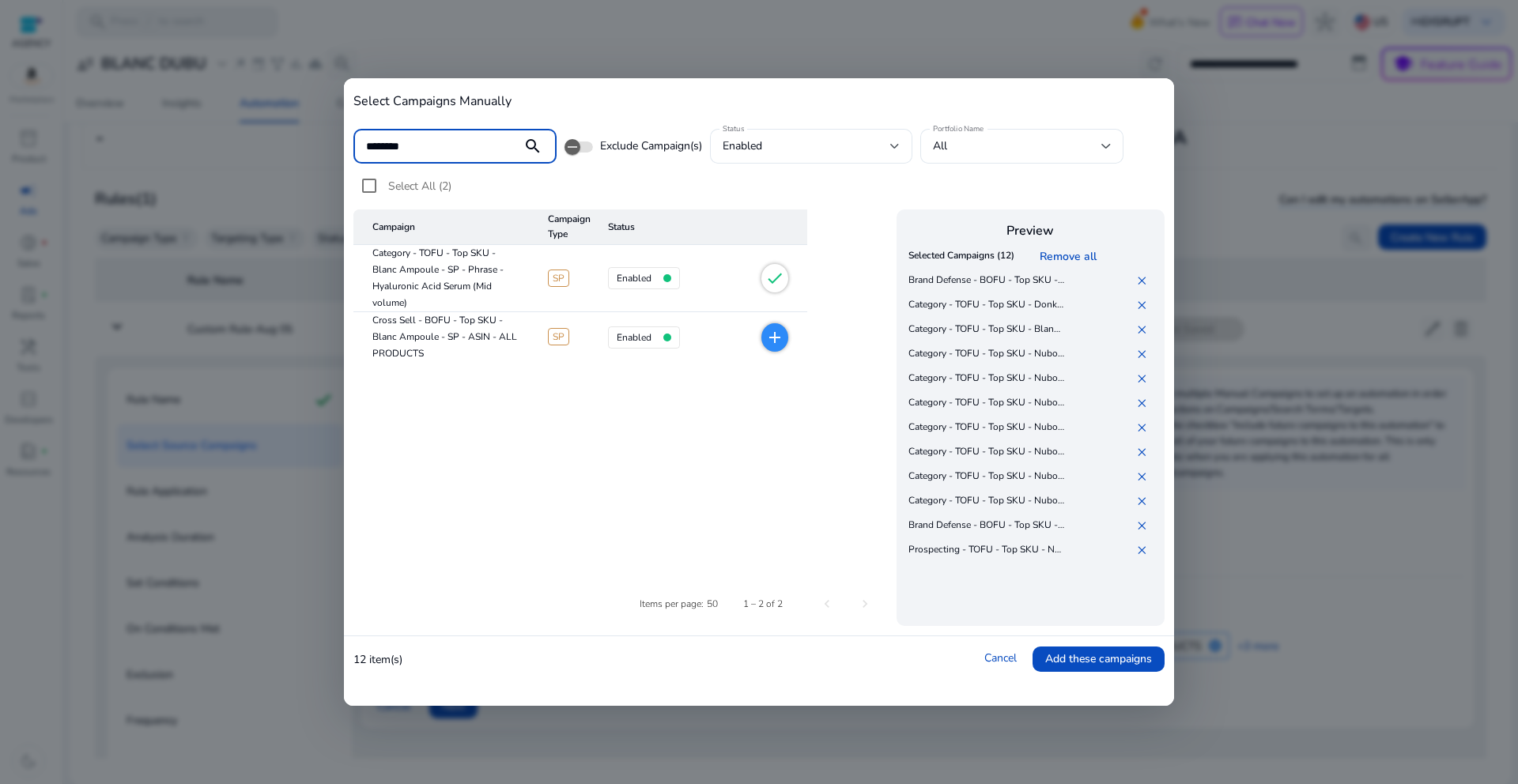 drag, startPoint x: 466, startPoint y: 140, endPoint x: 331, endPoint y: 137, distance: 135.03333 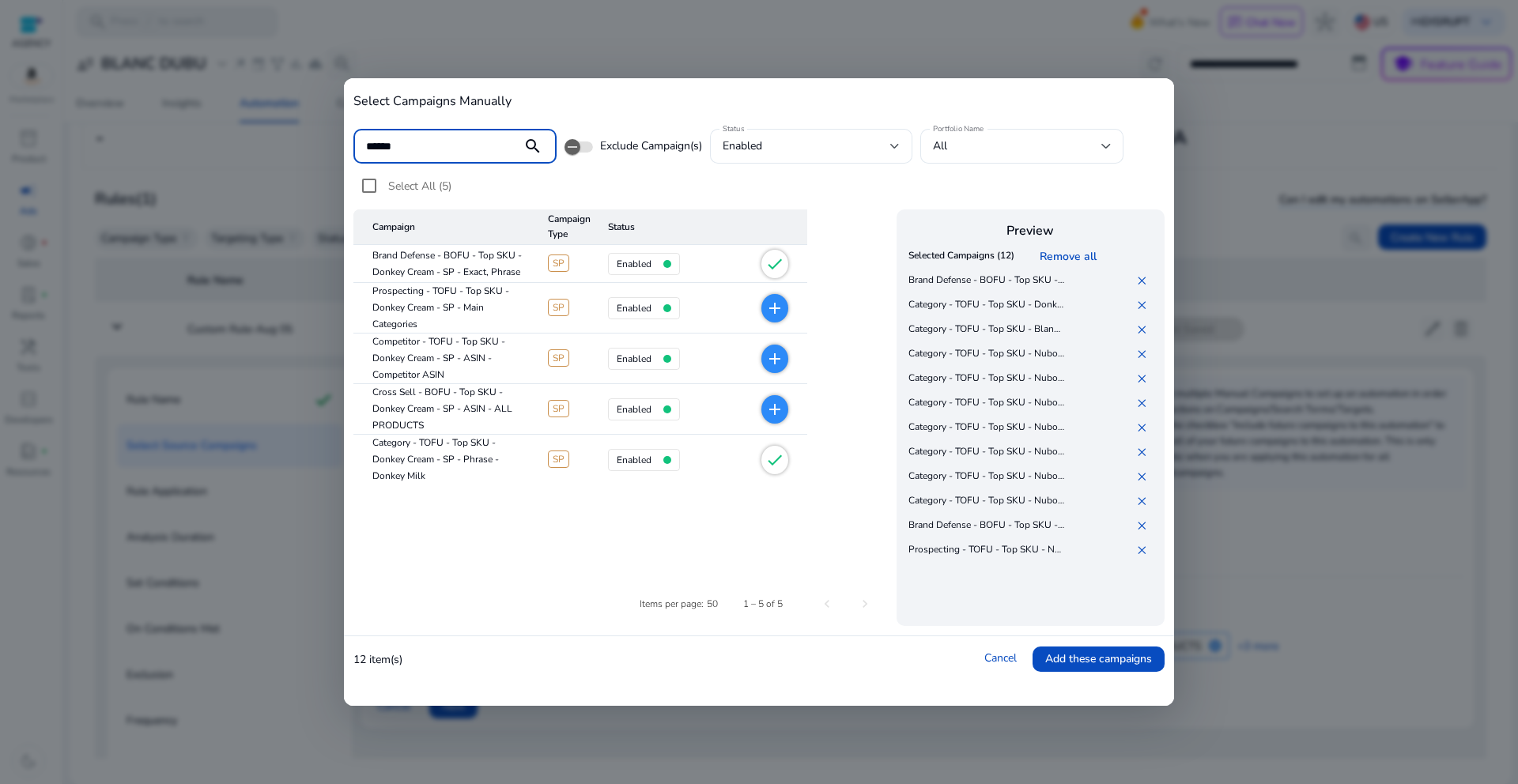 type on "******" 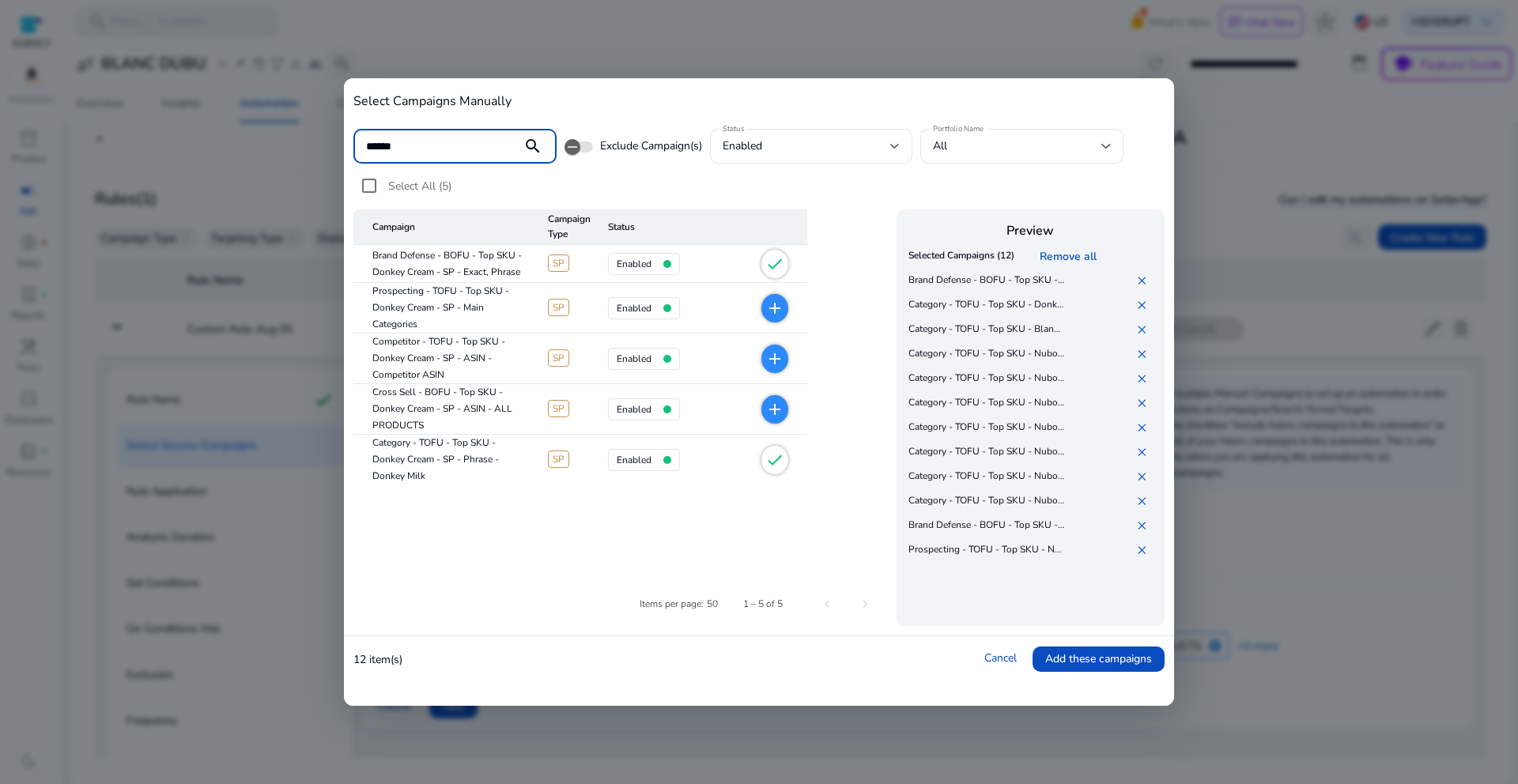 click on "add" at bounding box center [775, 308] 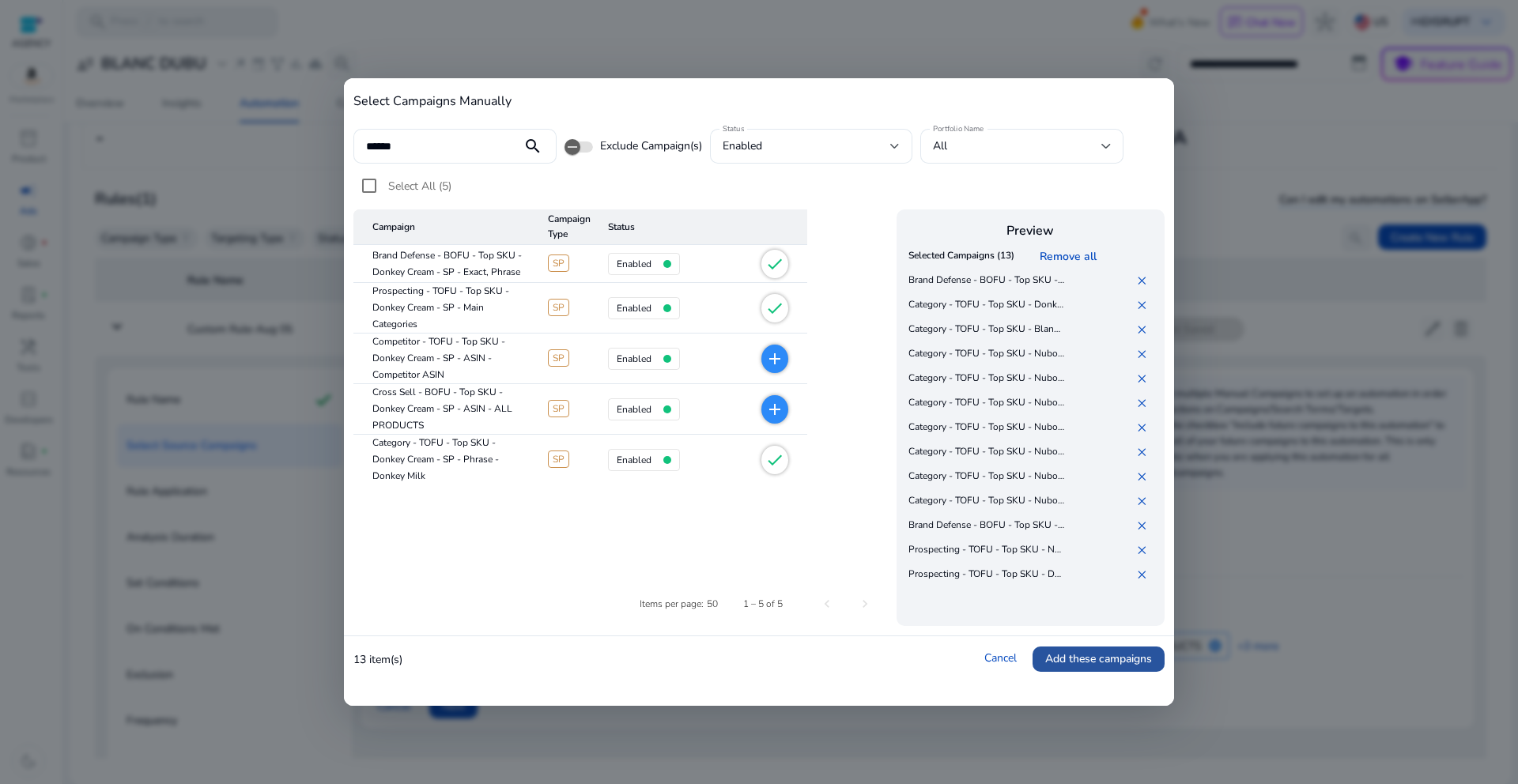 click on "Add these campaigns" at bounding box center (1098, 658) 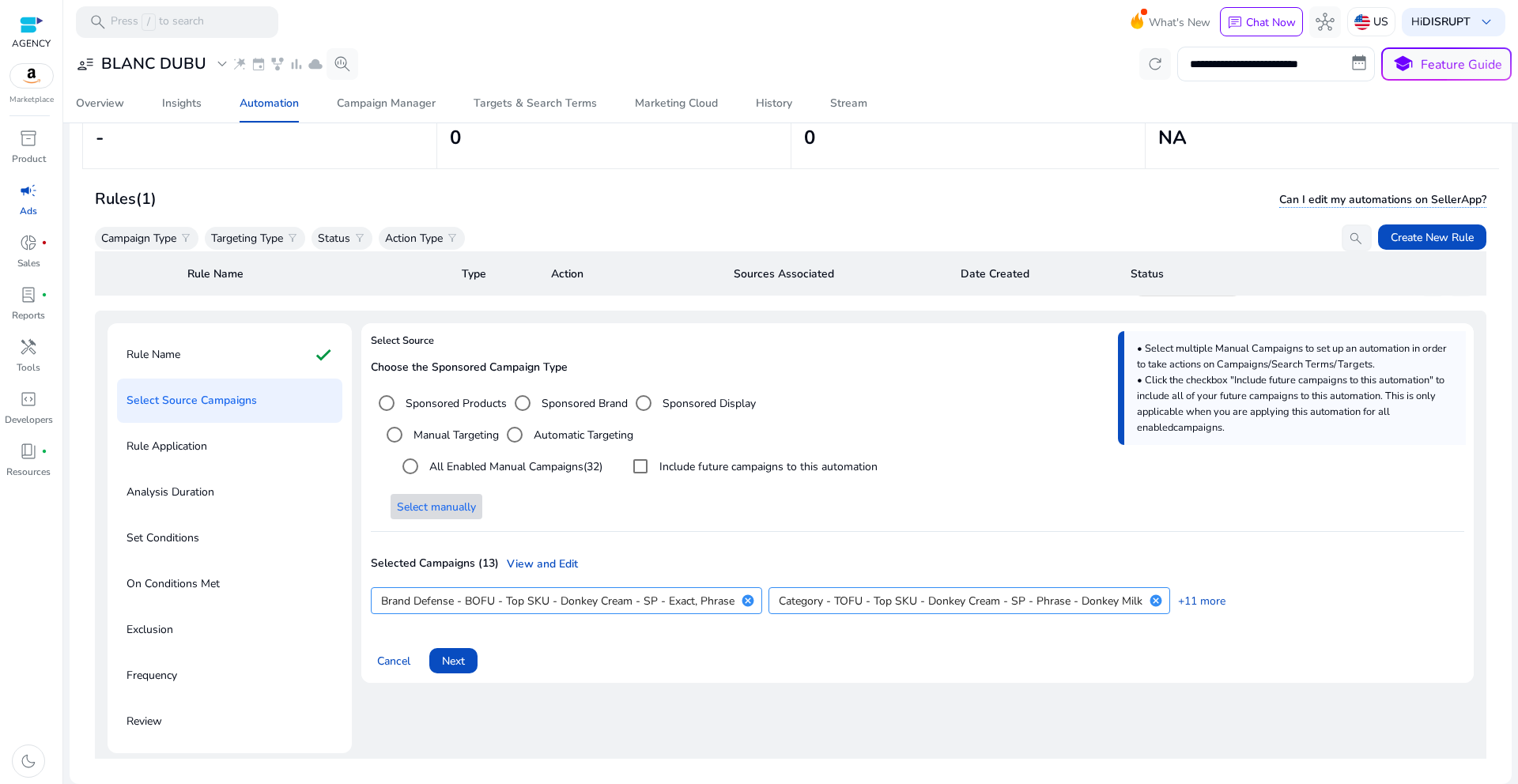 scroll, scrollTop: 89, scrollLeft: 0, axis: vertical 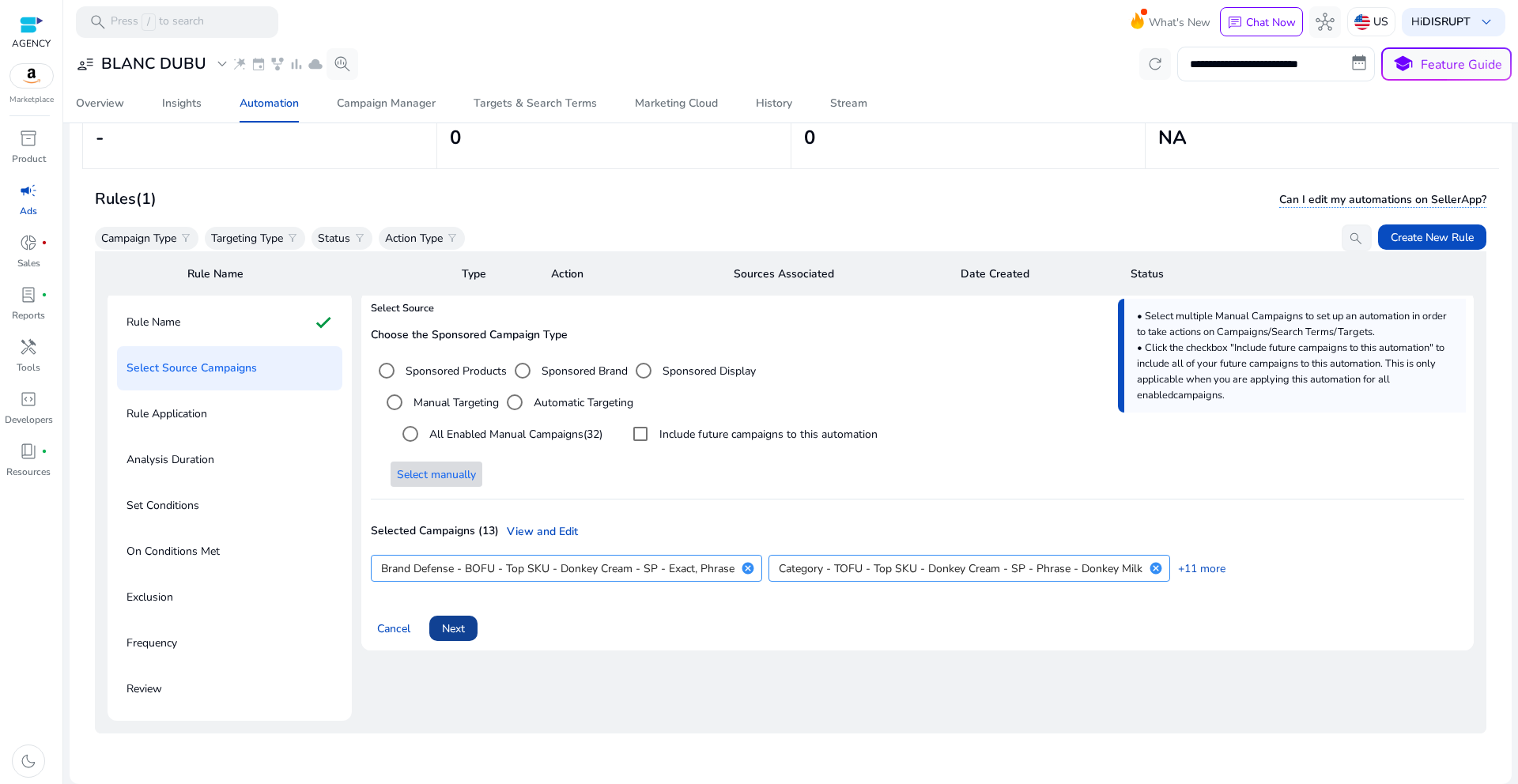 click on "Next" at bounding box center [453, 628] 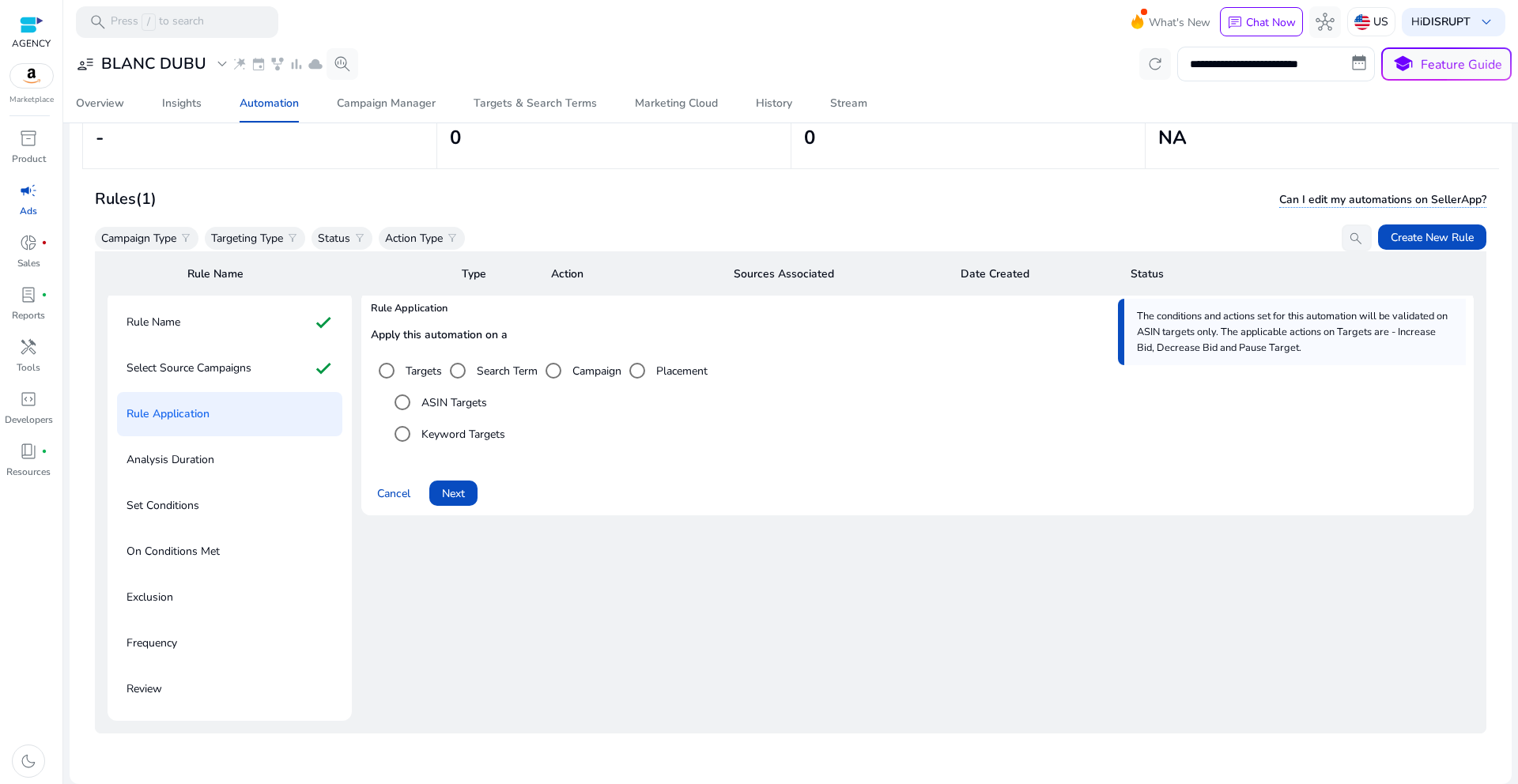 click on "Keyword Targets" at bounding box center (462, 434) 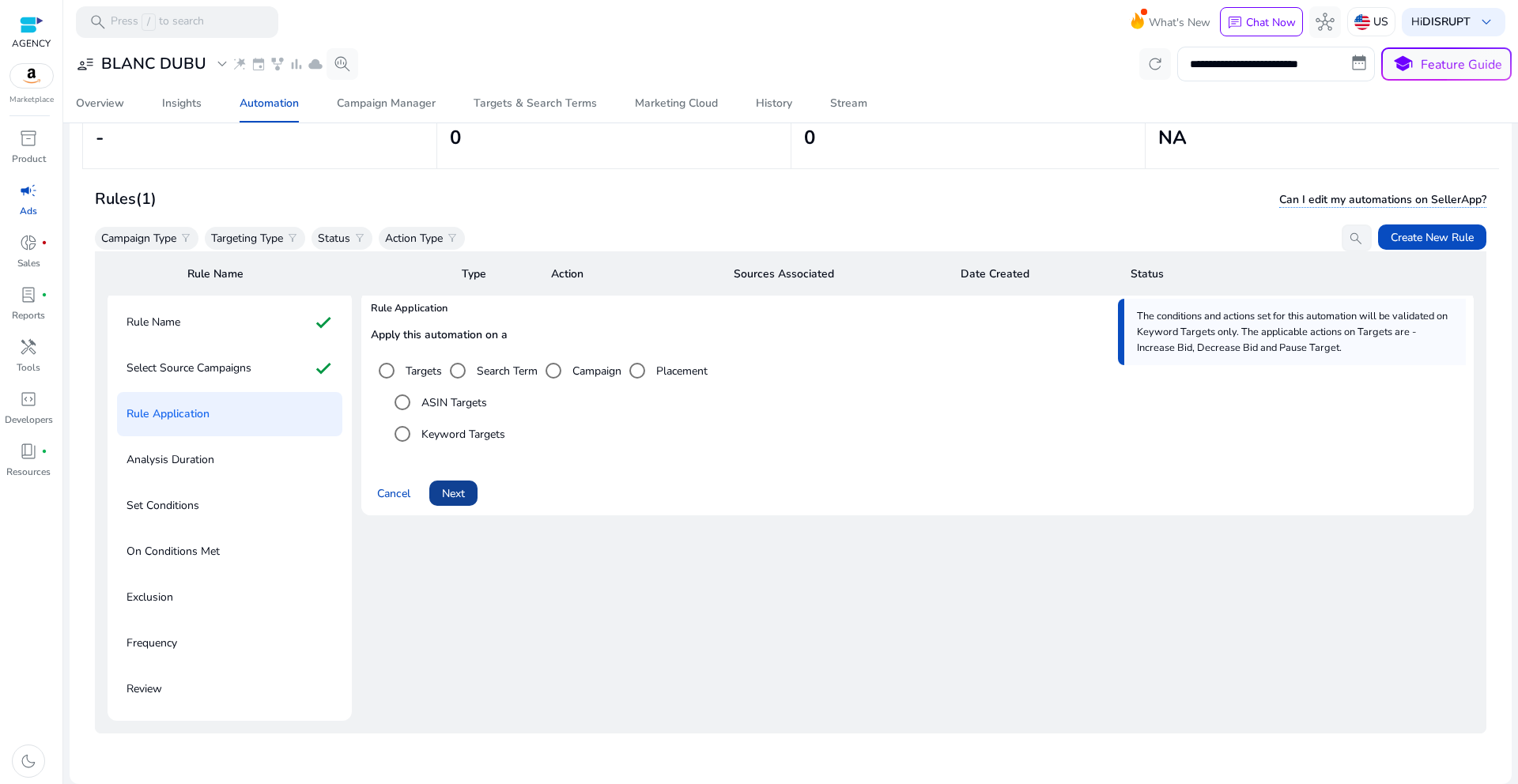 click on "Next" at bounding box center (453, 493) 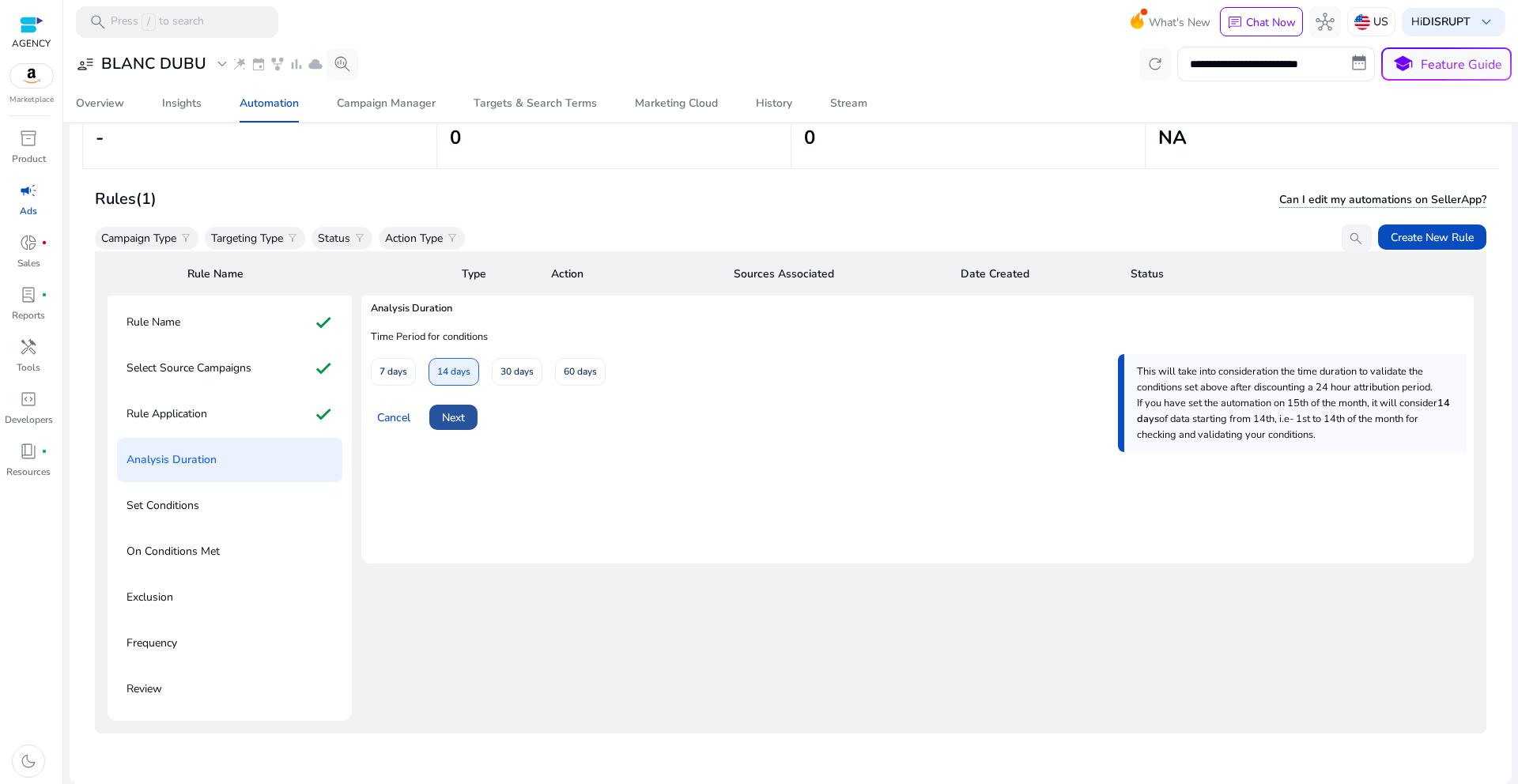 click on "Next" at bounding box center [453, 417] 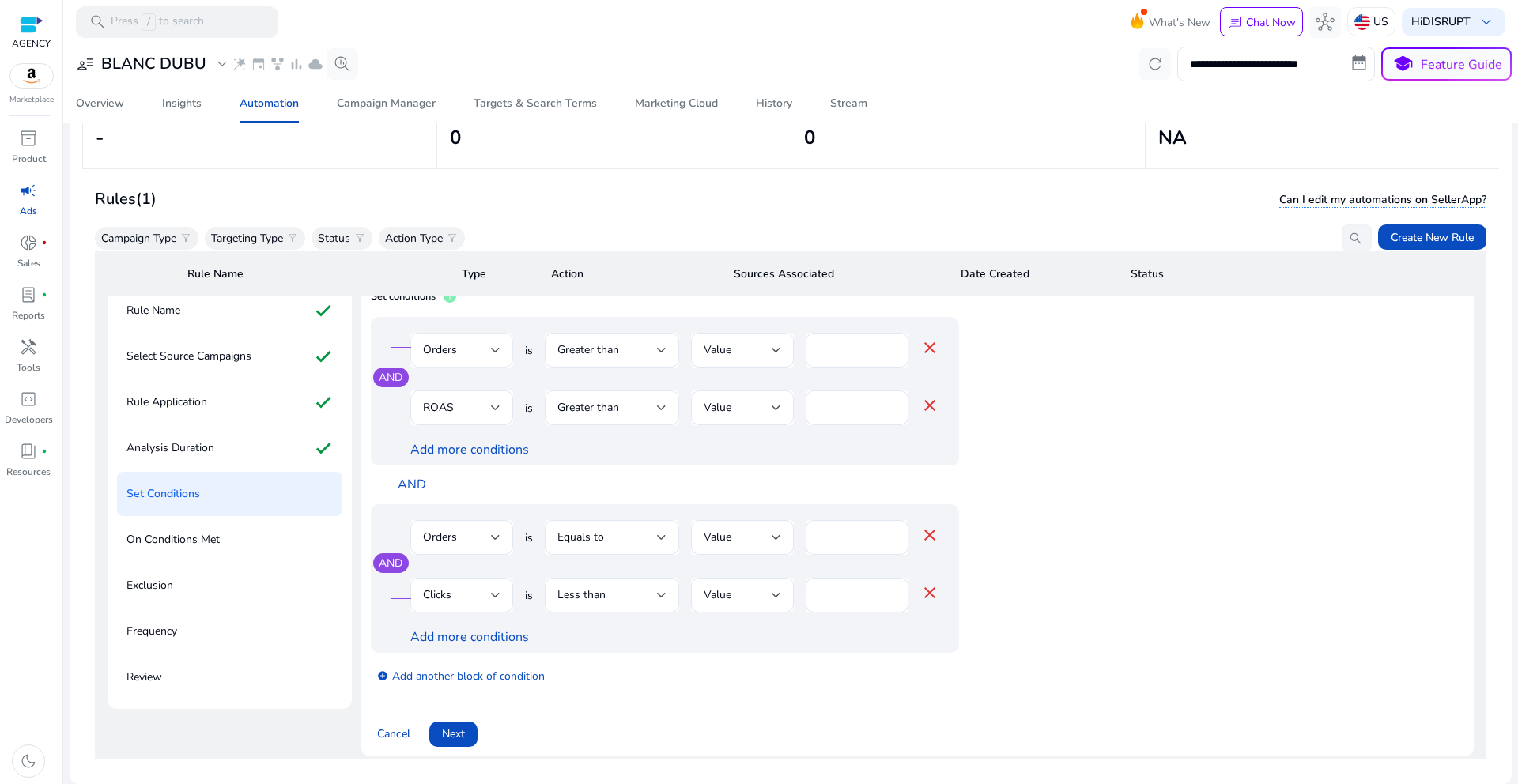 click at bounding box center (496, 350) 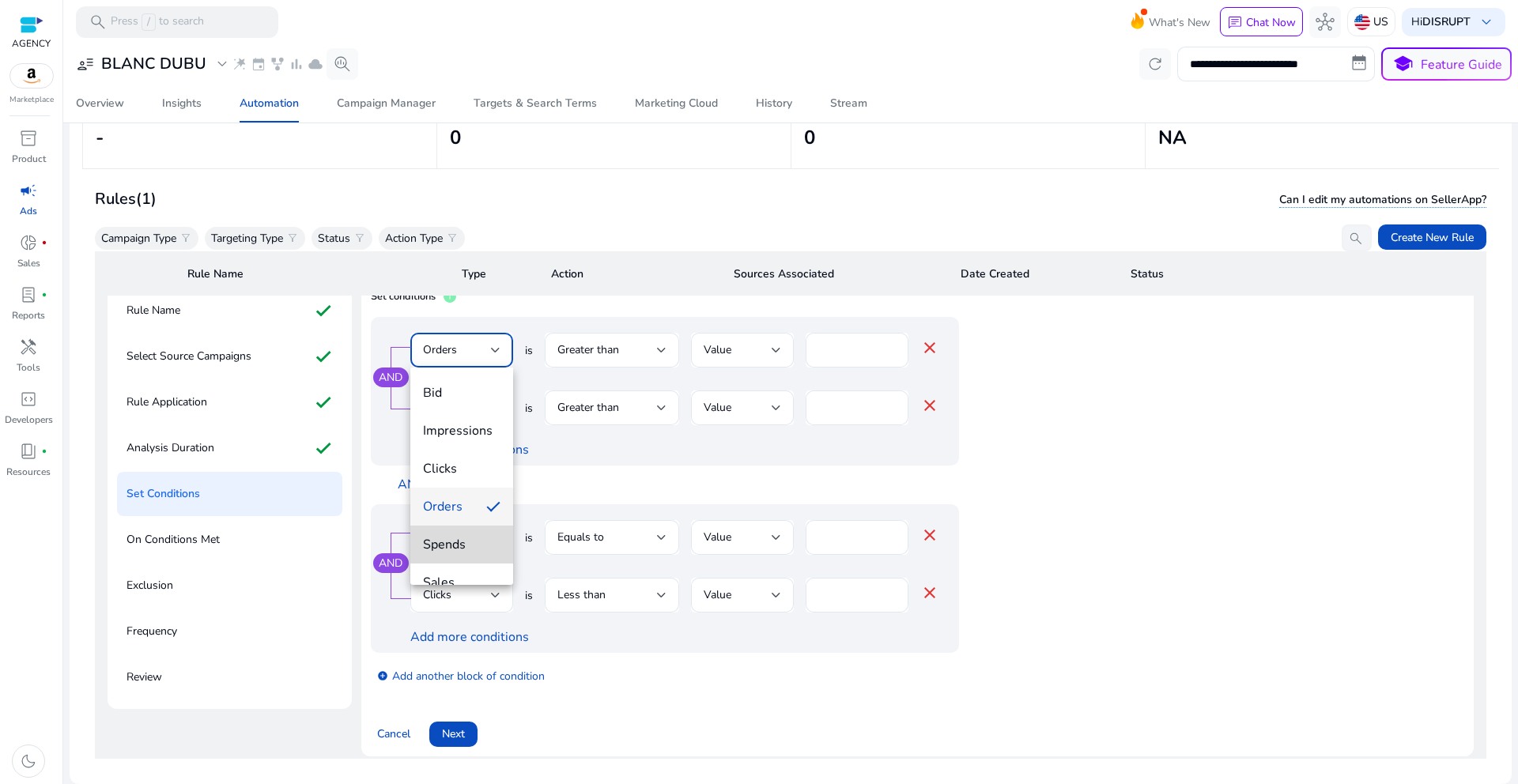 click on "Spends" at bounding box center (462, 545) 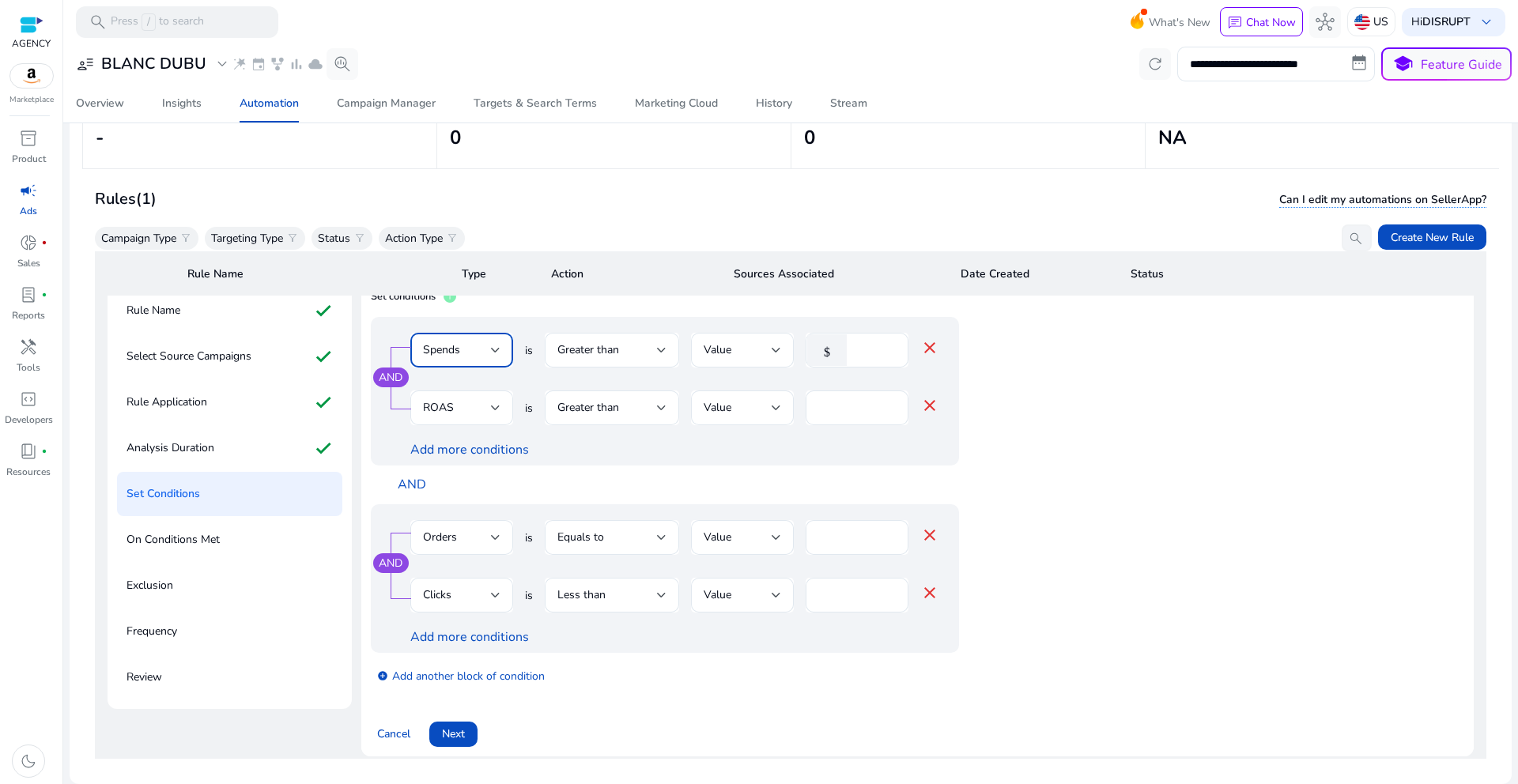 click at bounding box center (742, 375) 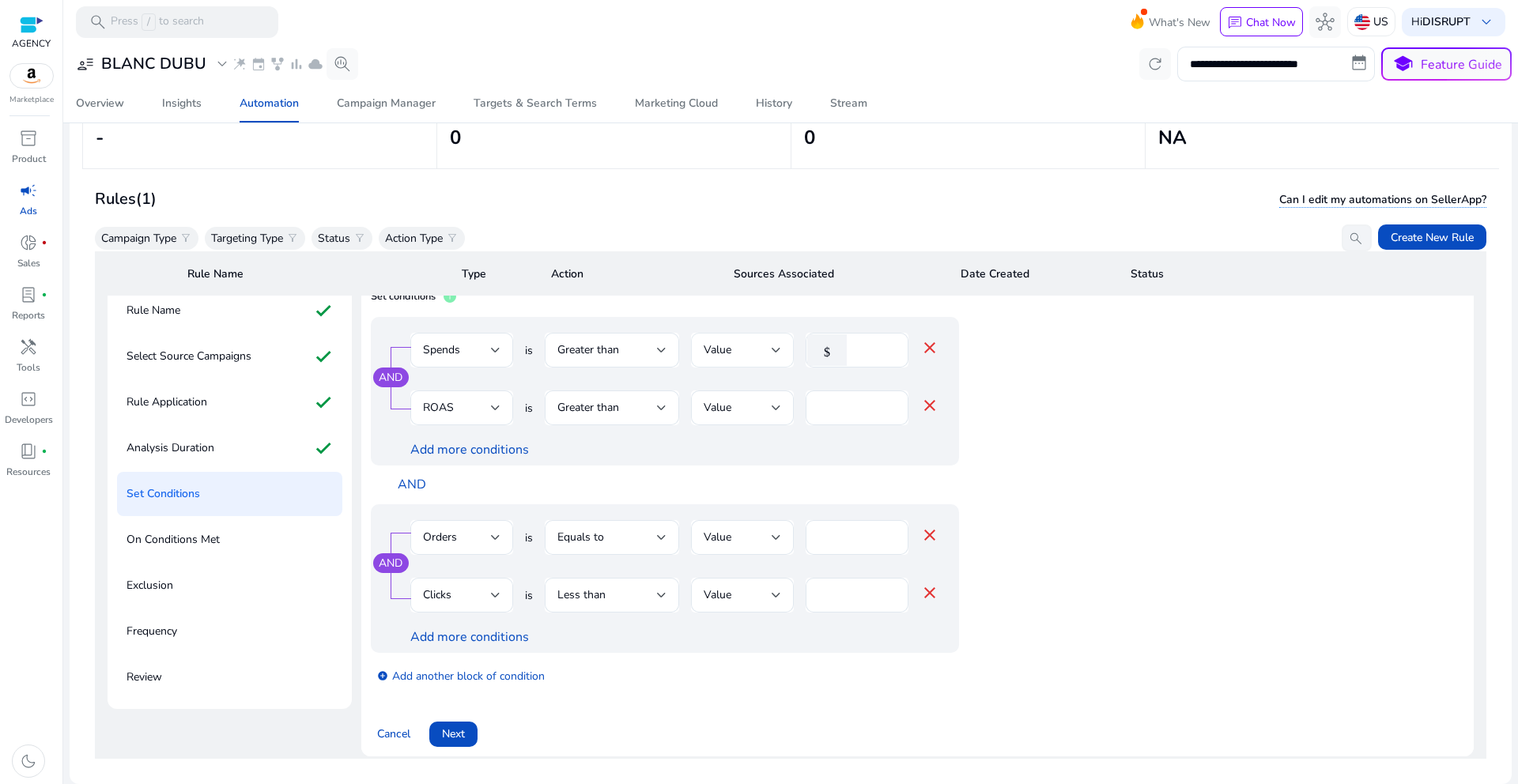click on "Value" at bounding box center [742, 350] 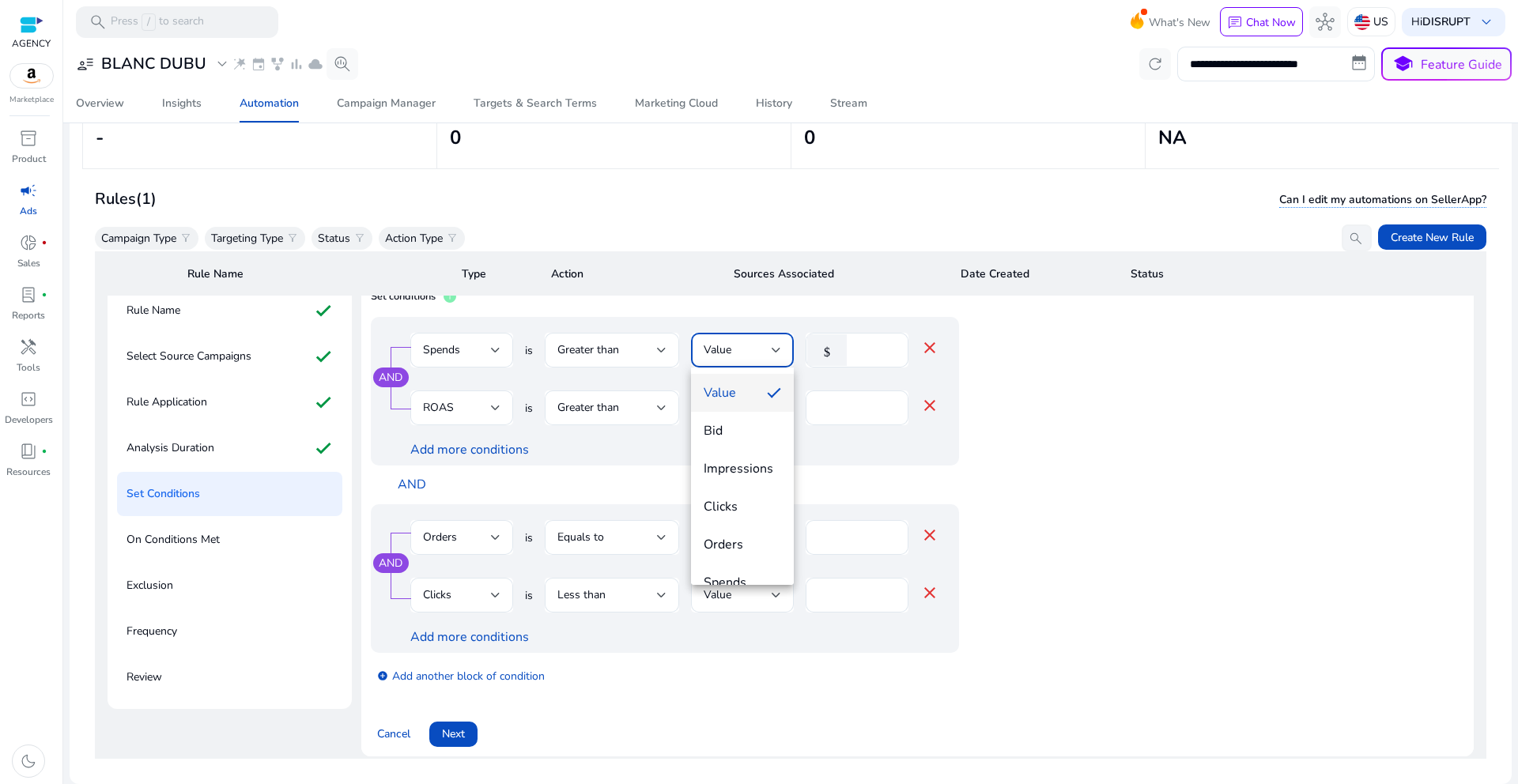 click at bounding box center [759, 392] 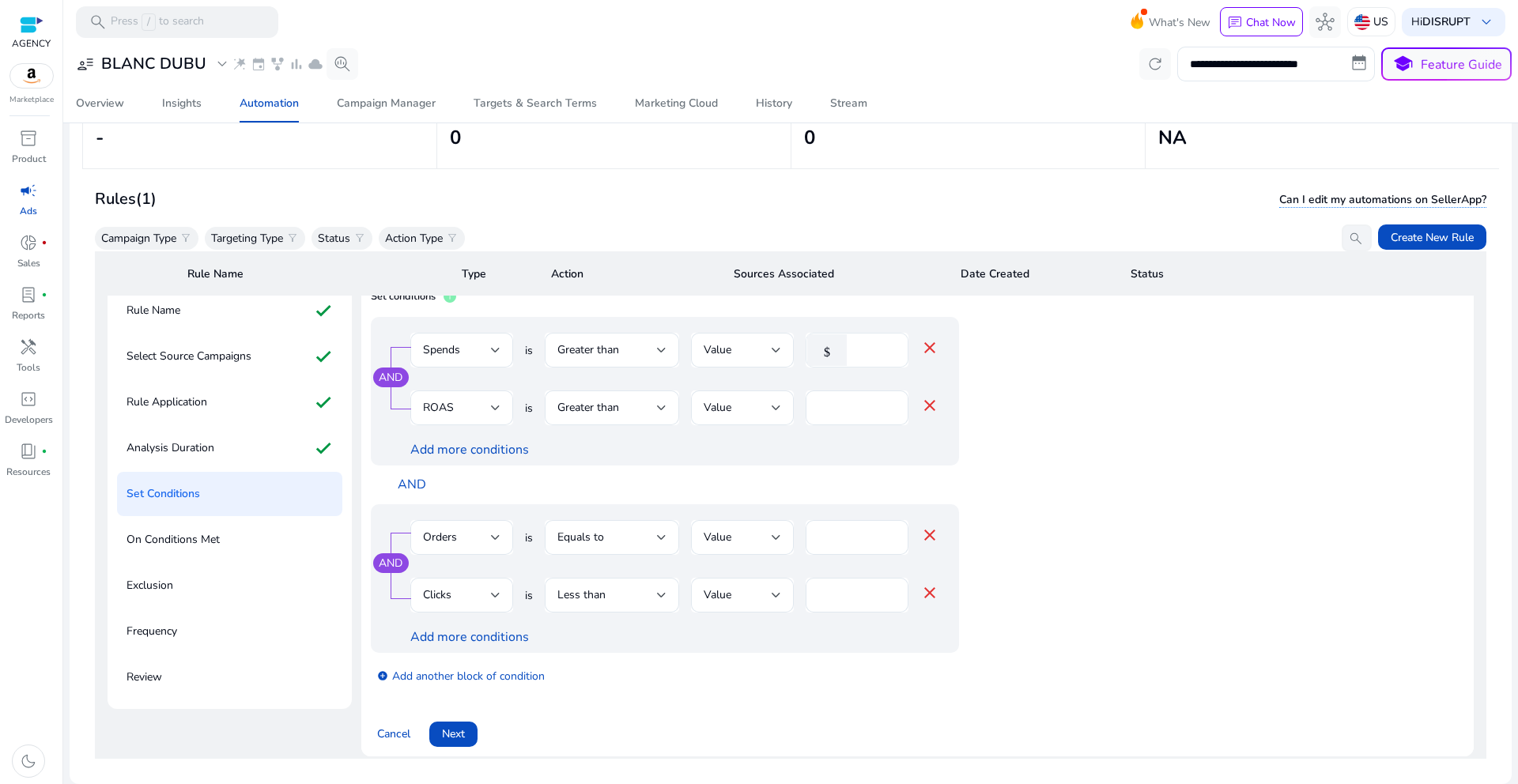 click on "*" at bounding box center (875, 350) 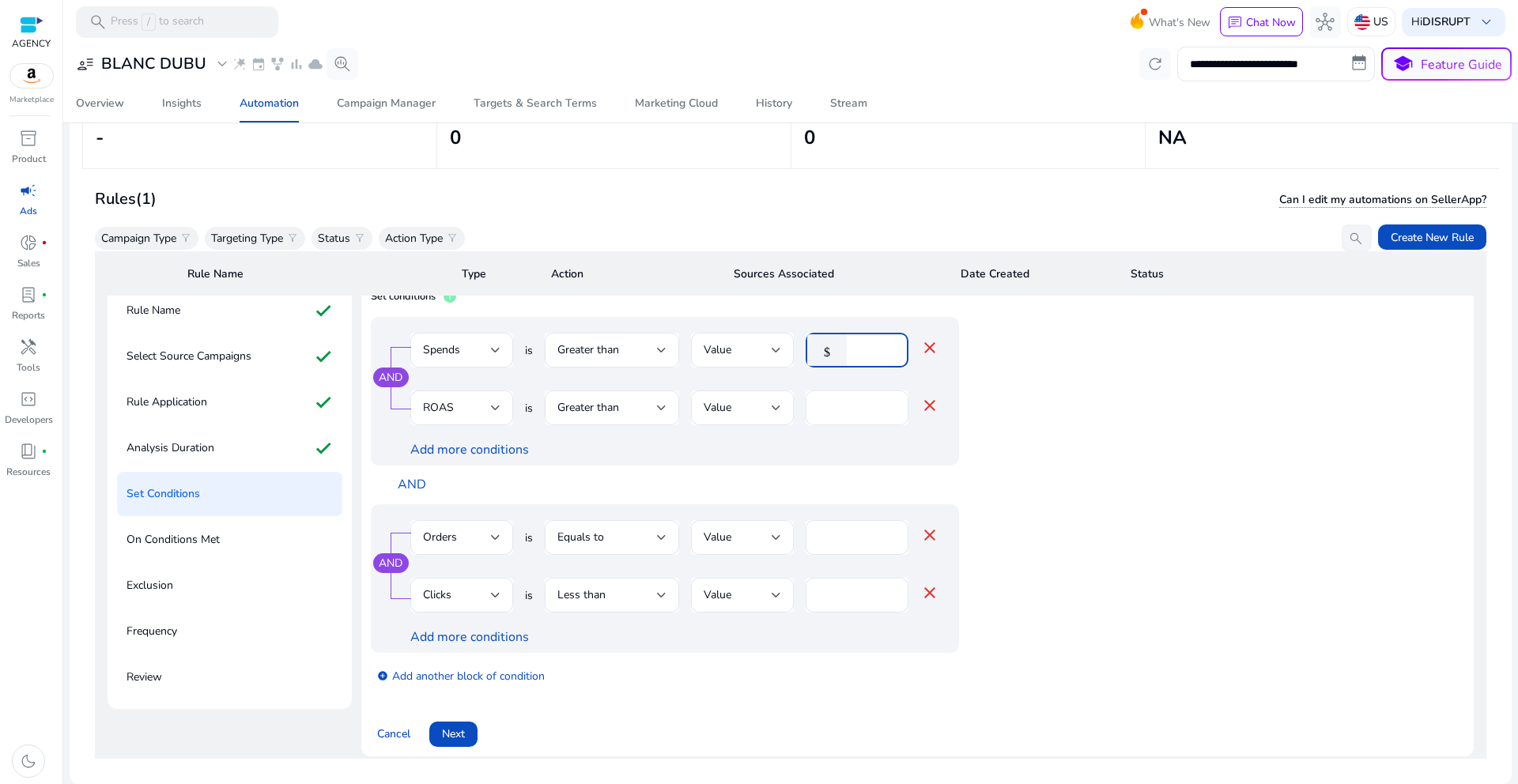 type on "****" 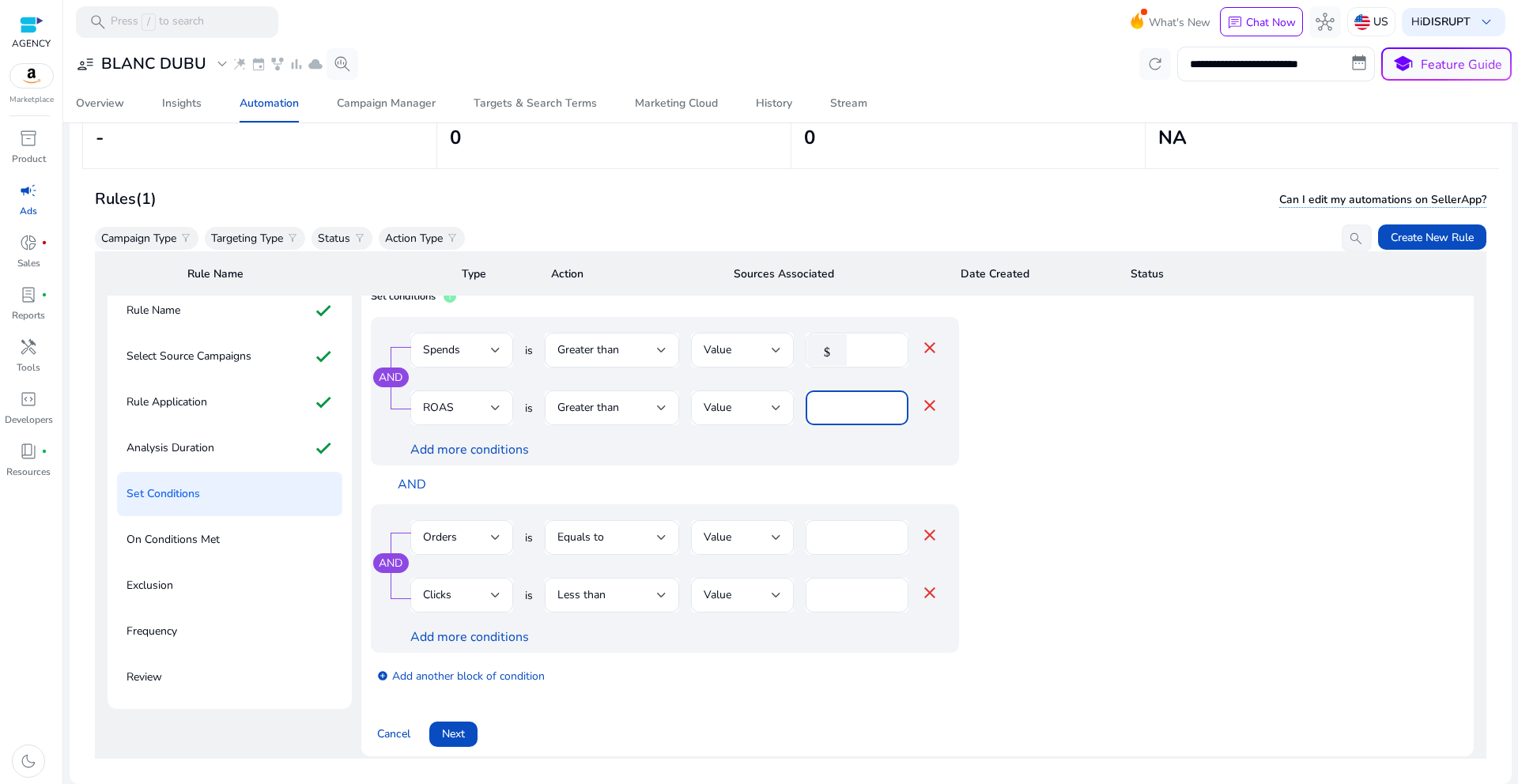click on "***" at bounding box center (857, 408) 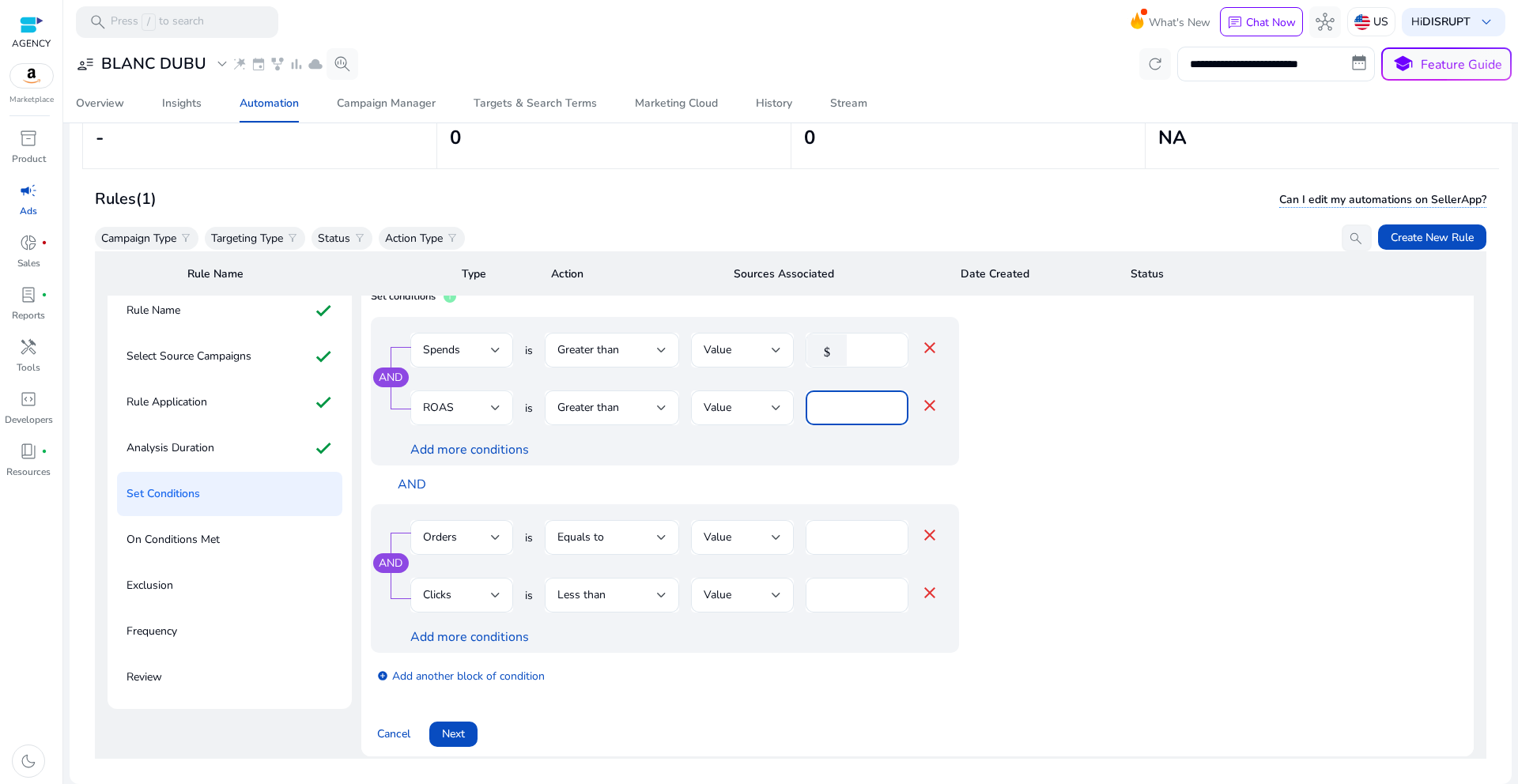 click on "ROAS" at bounding box center [457, 408] 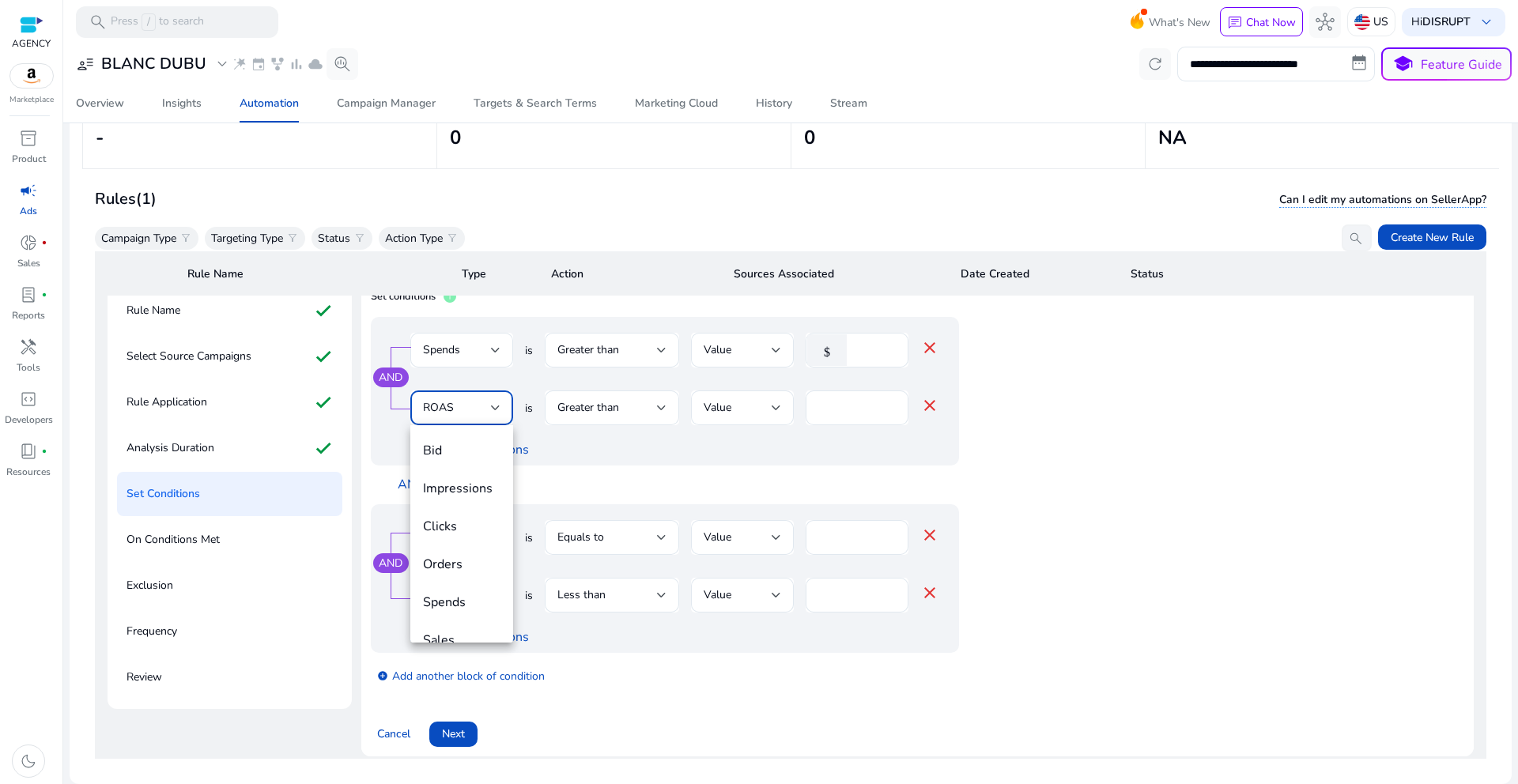 scroll, scrollTop: 92, scrollLeft: 0, axis: vertical 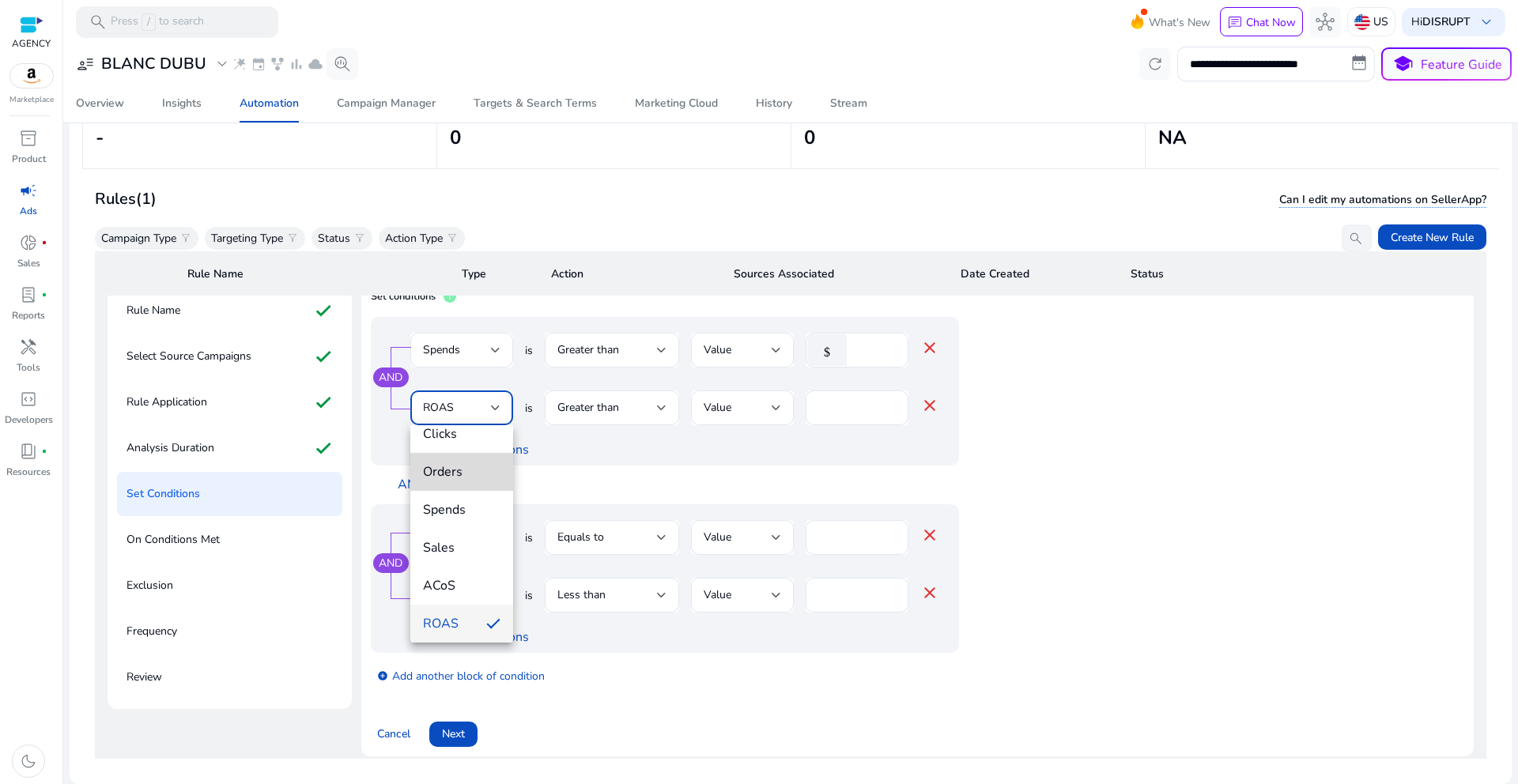 click on "Orders" at bounding box center (462, 472) 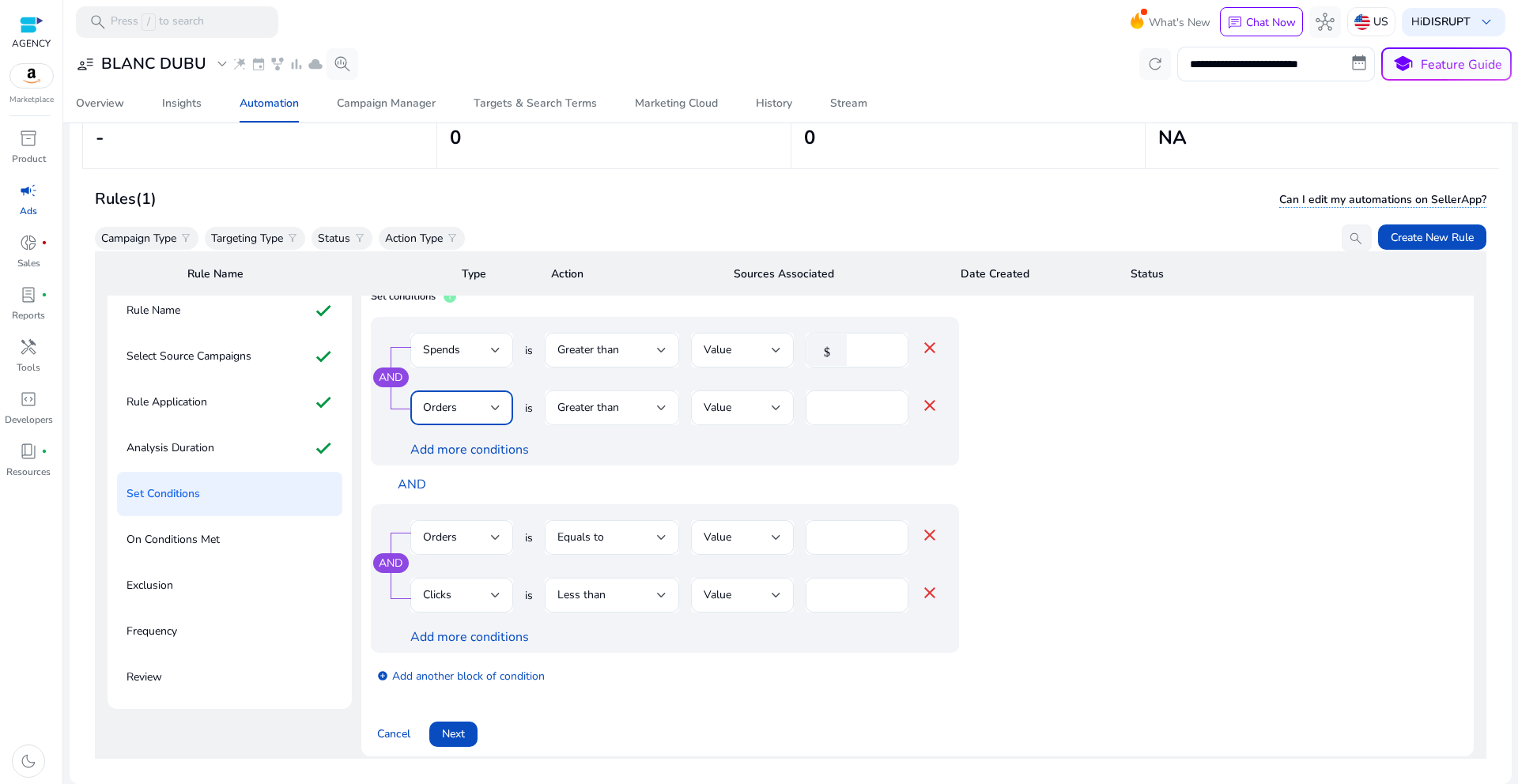 click on "Greater than" at bounding box center (607, 408) 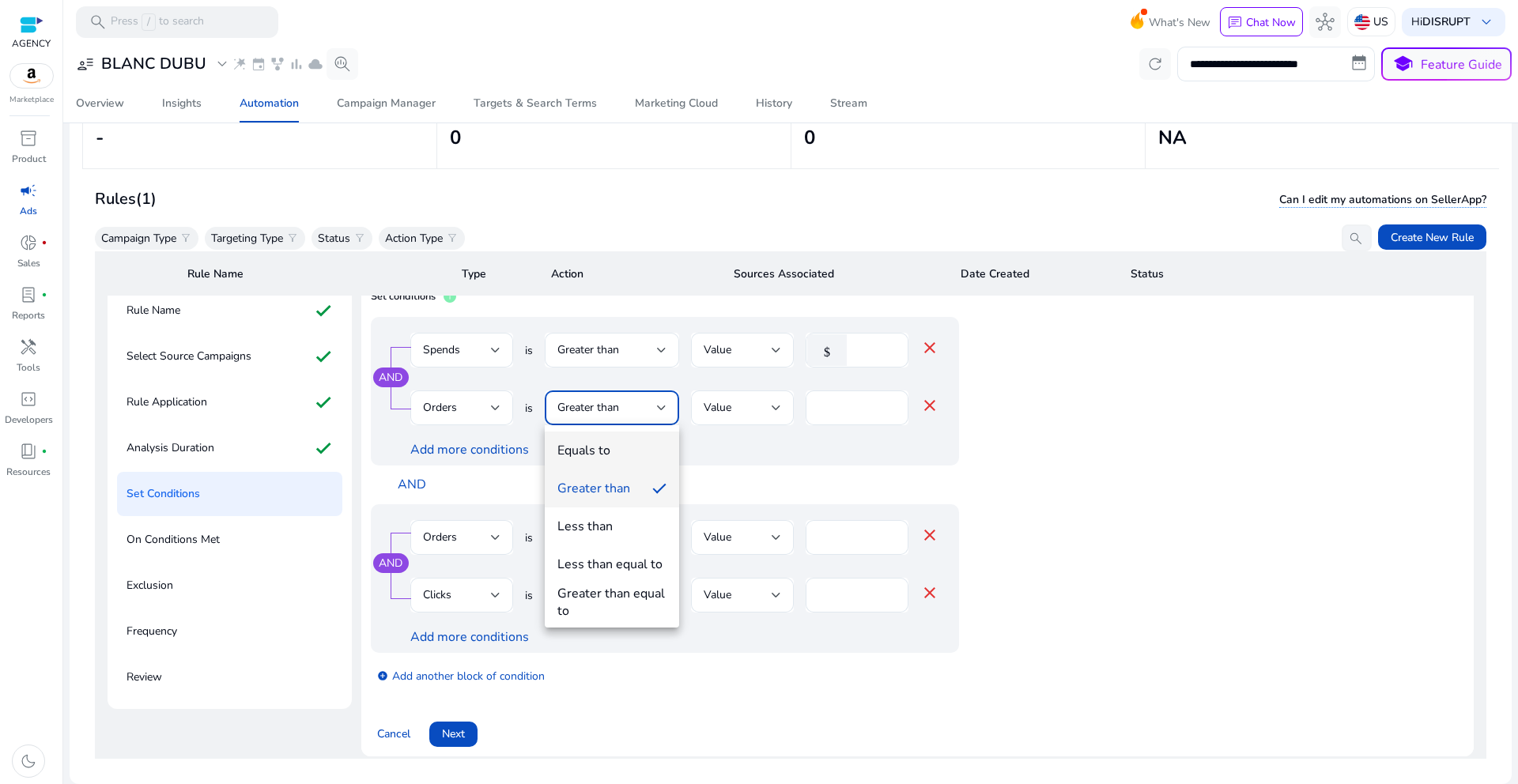 click on "Equals to" at bounding box center (612, 450) 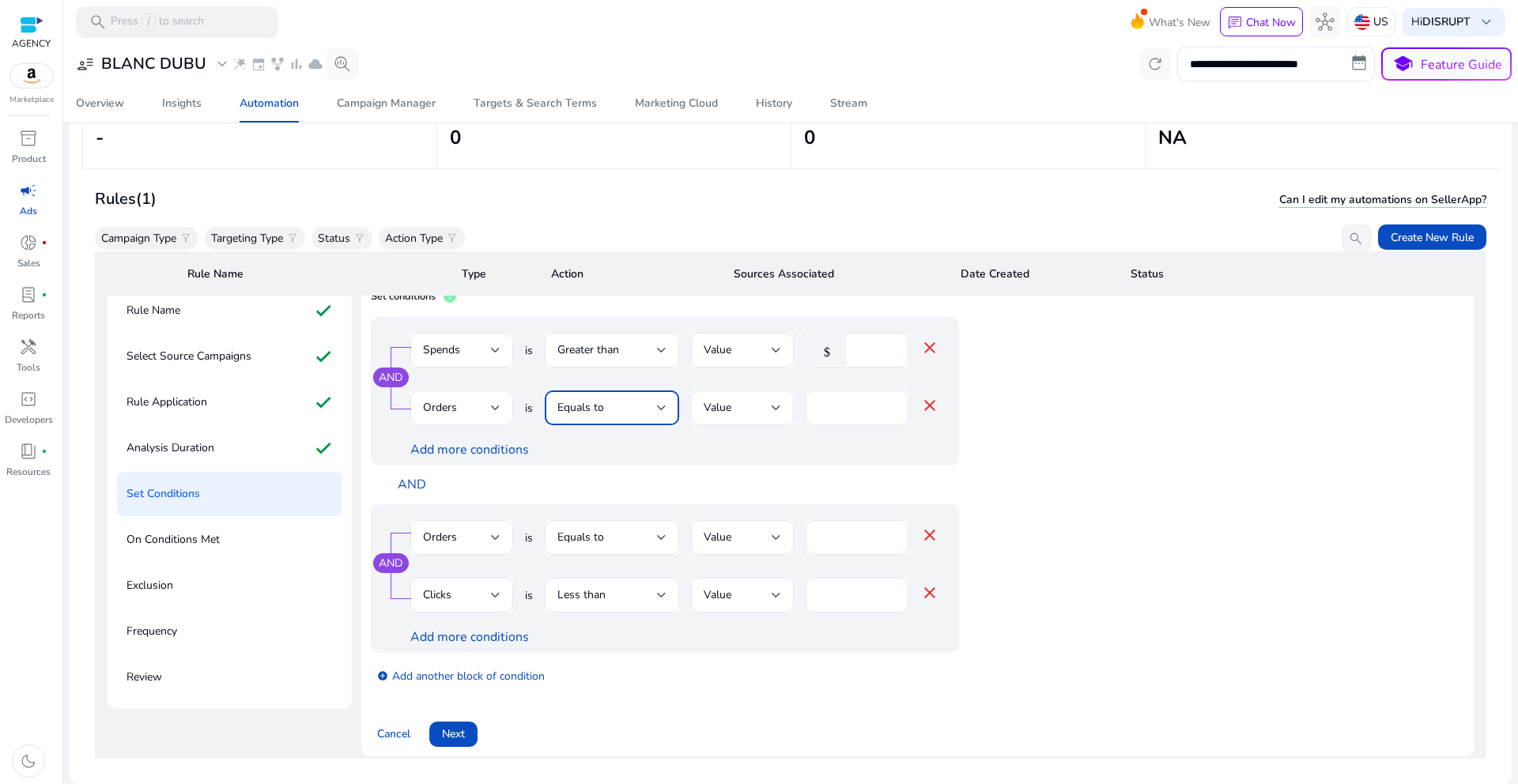 click on "Value" at bounding box center [738, 408] 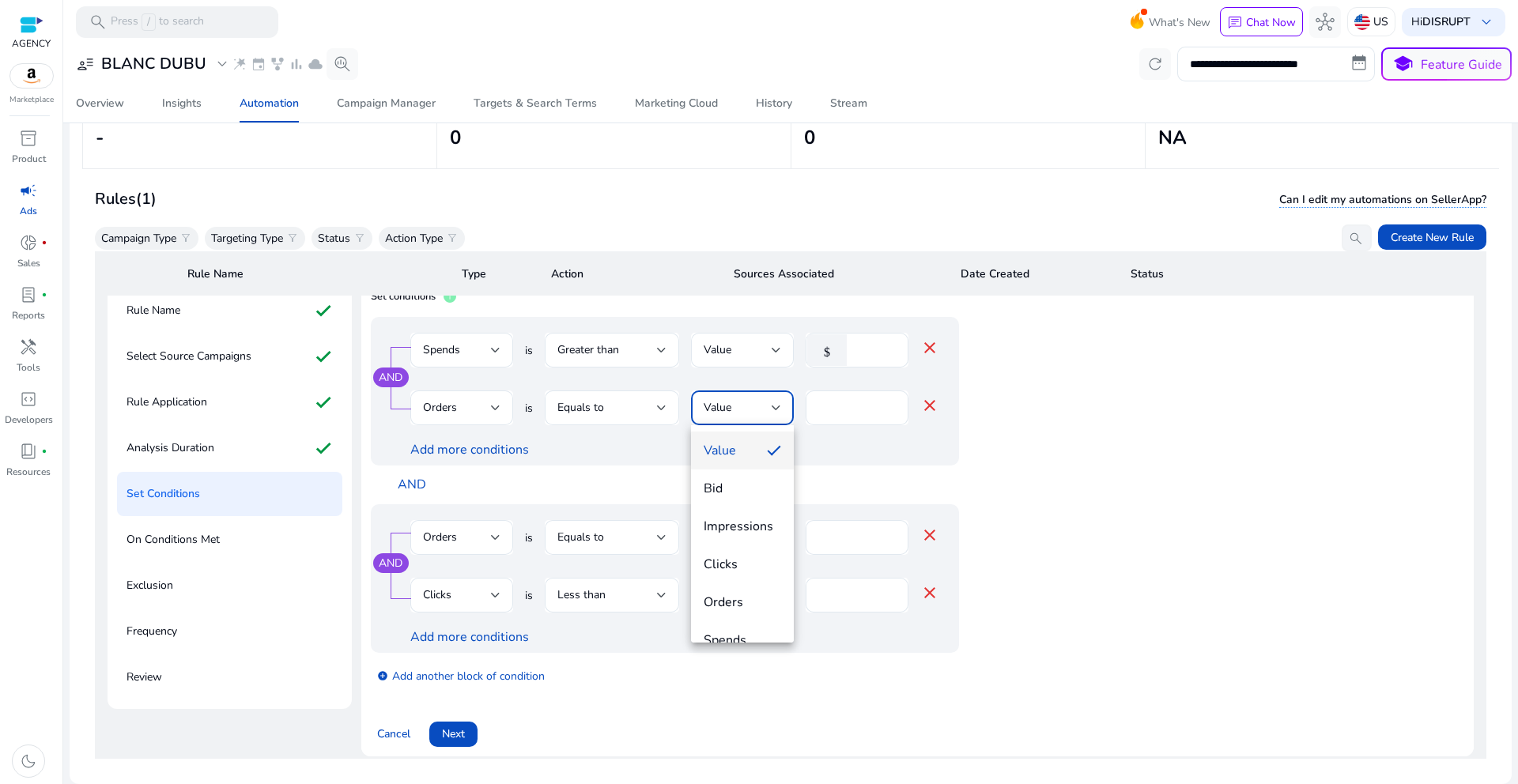 click at bounding box center (759, 392) 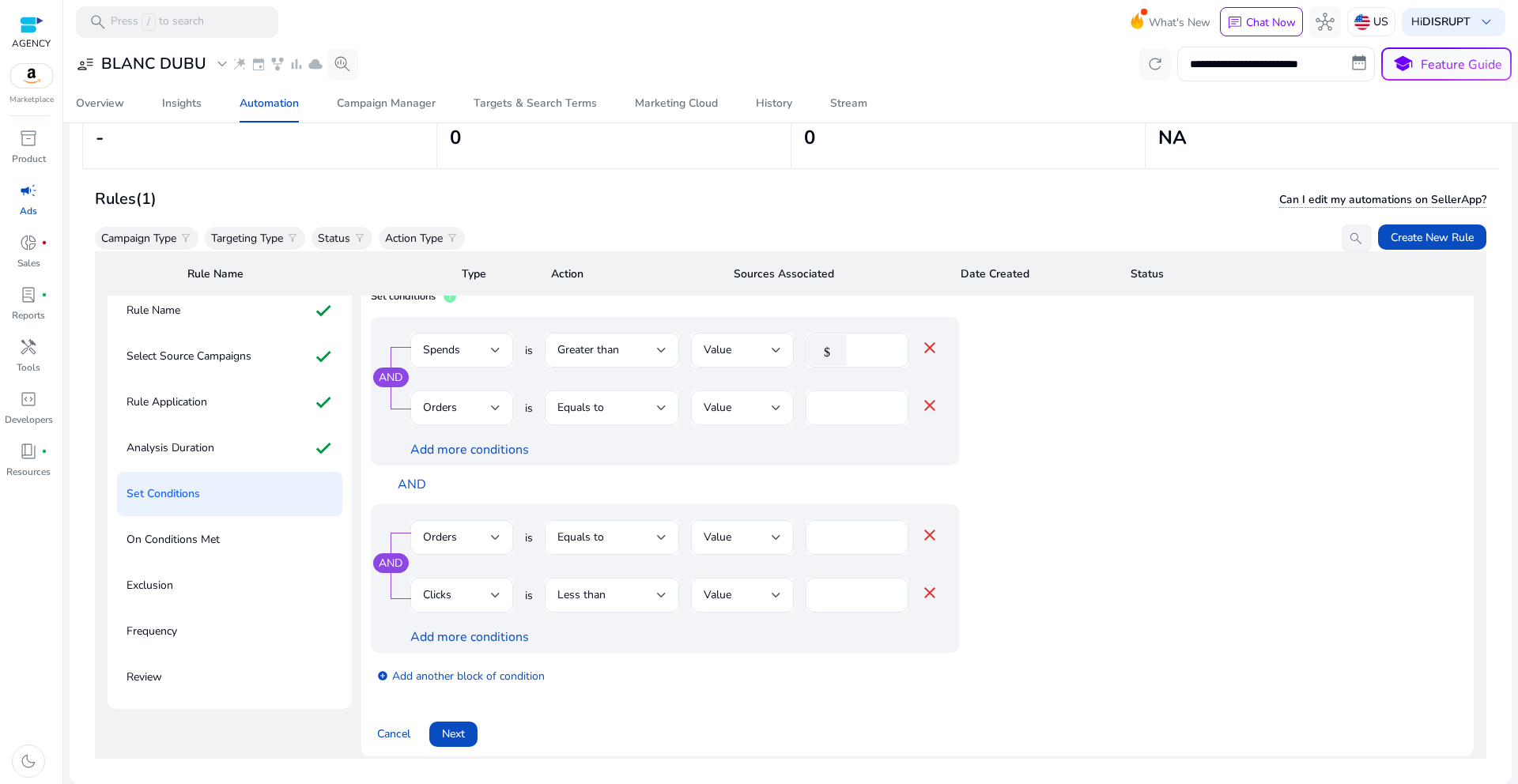 click on "*" at bounding box center (857, 408) 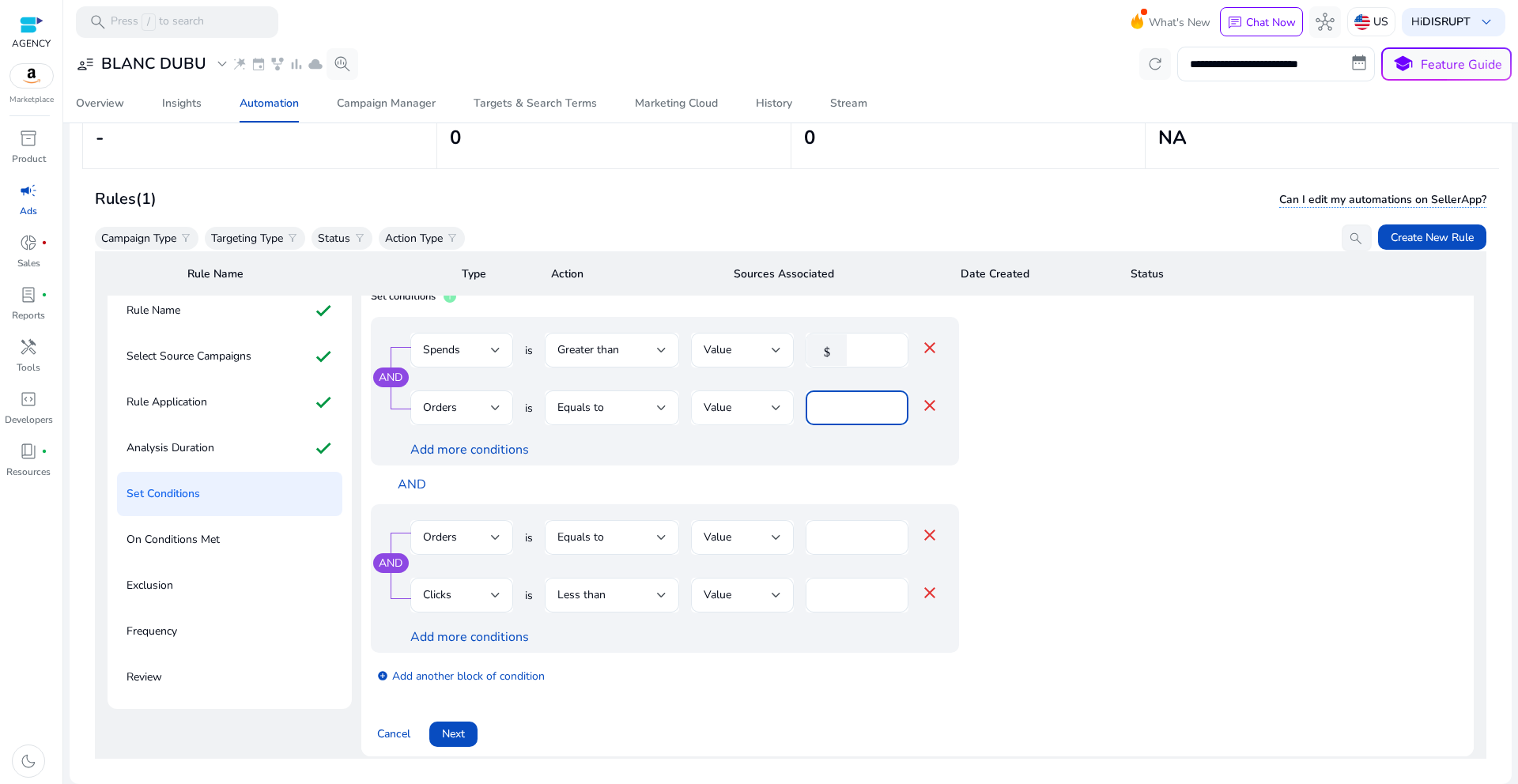drag, startPoint x: 844, startPoint y: 412, endPoint x: 792, endPoint y: 412, distance: 52 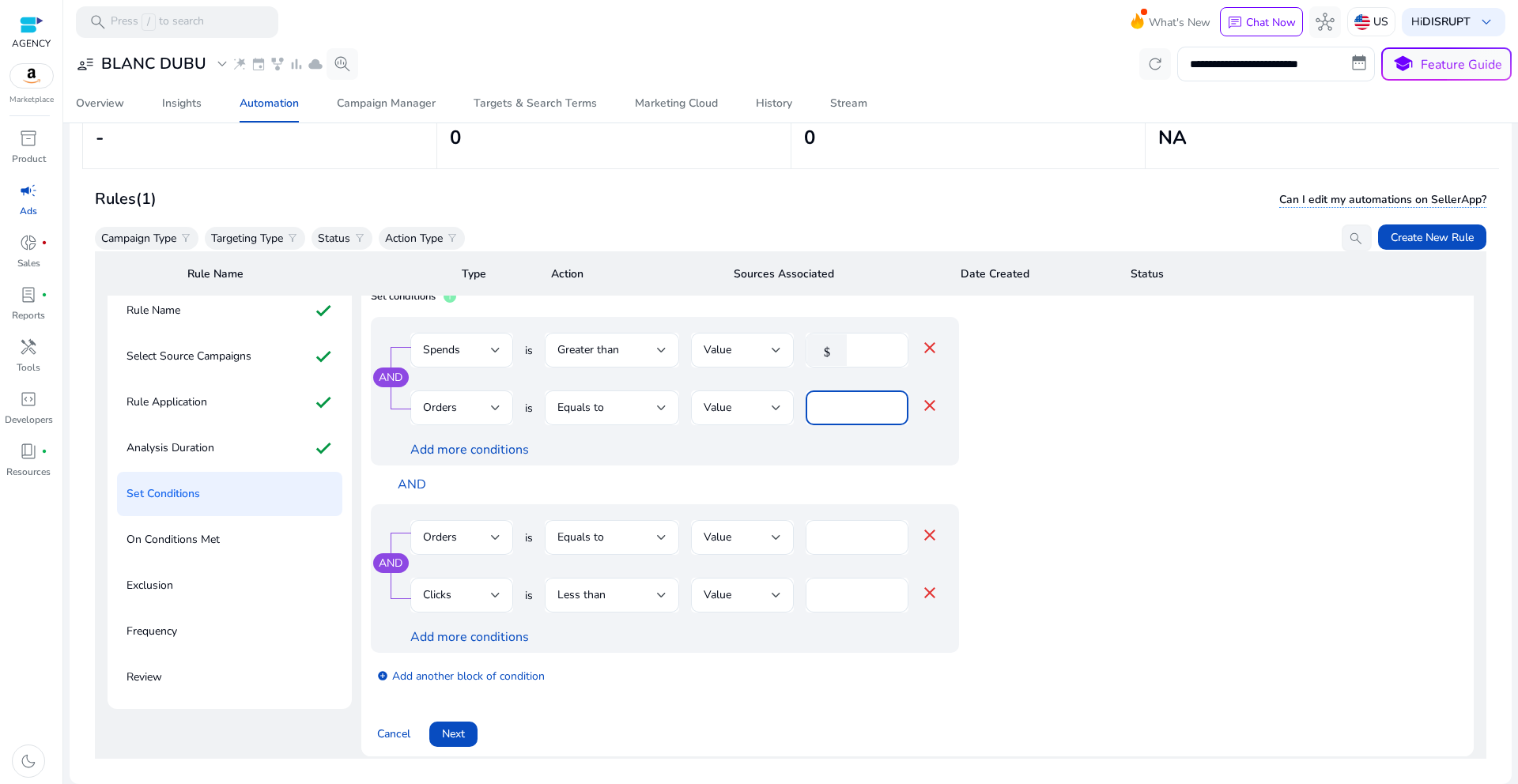 type on "*" 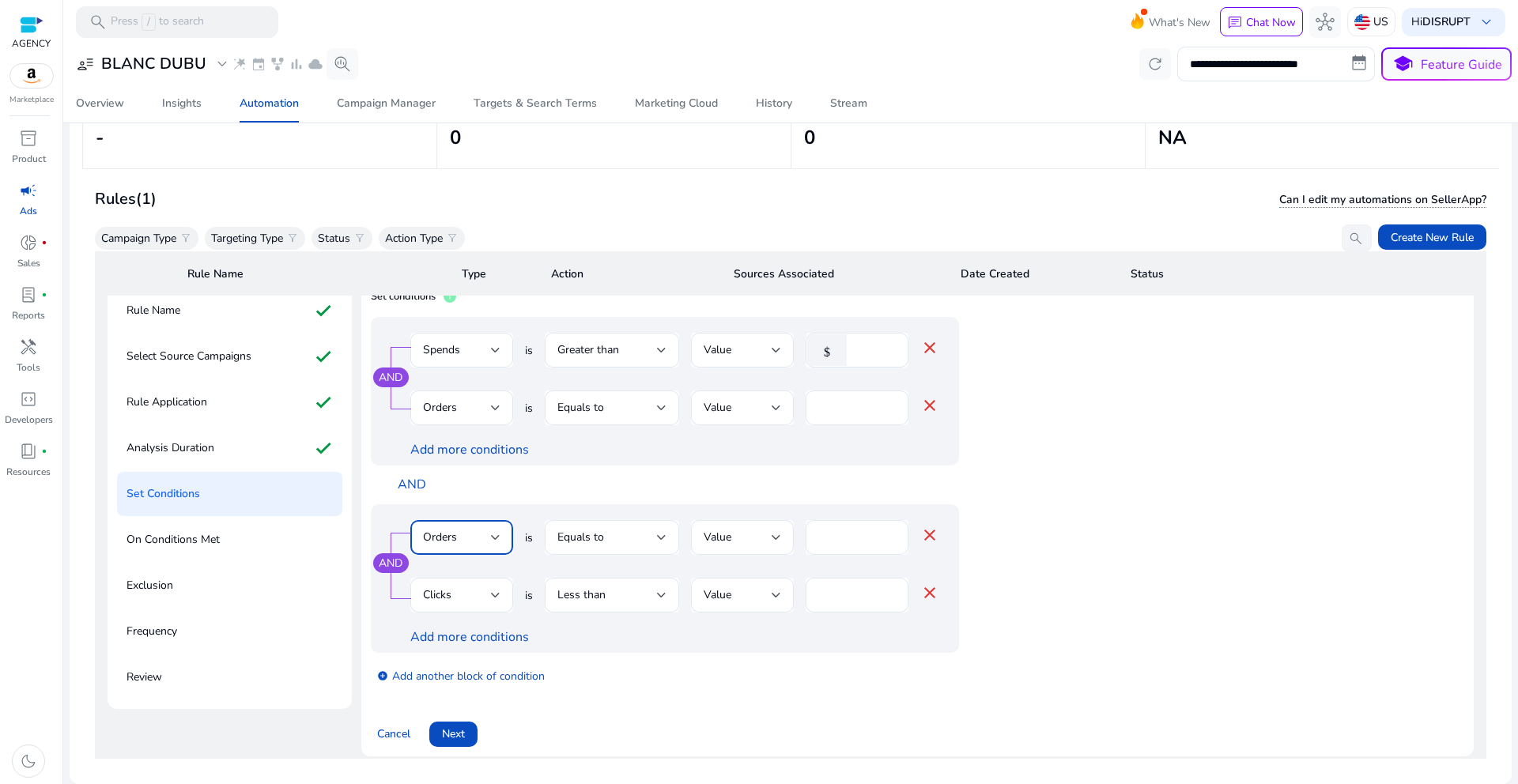 click on "Orders" at bounding box center [440, 537] 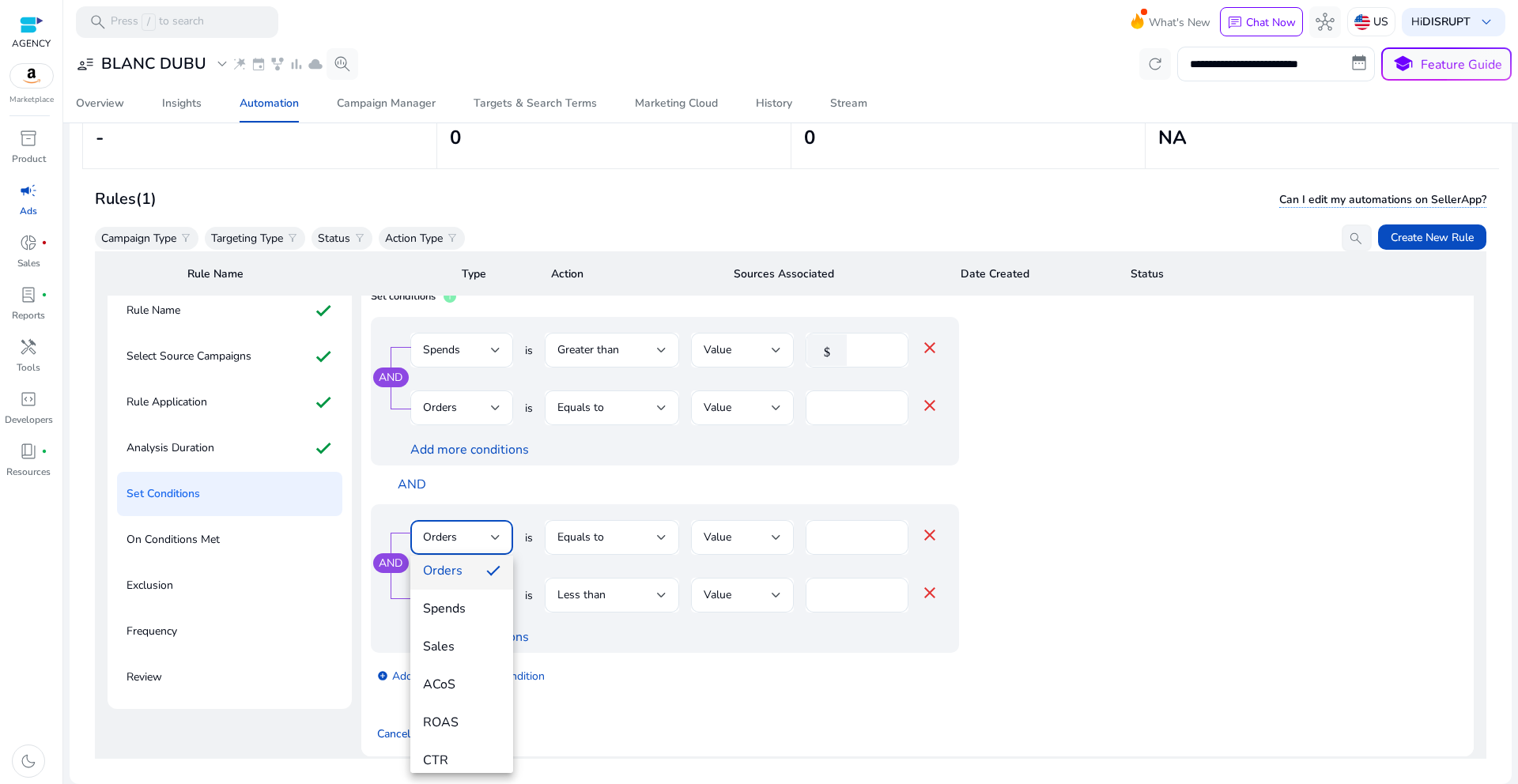 scroll, scrollTop: 106, scrollLeft: 0, axis: vertical 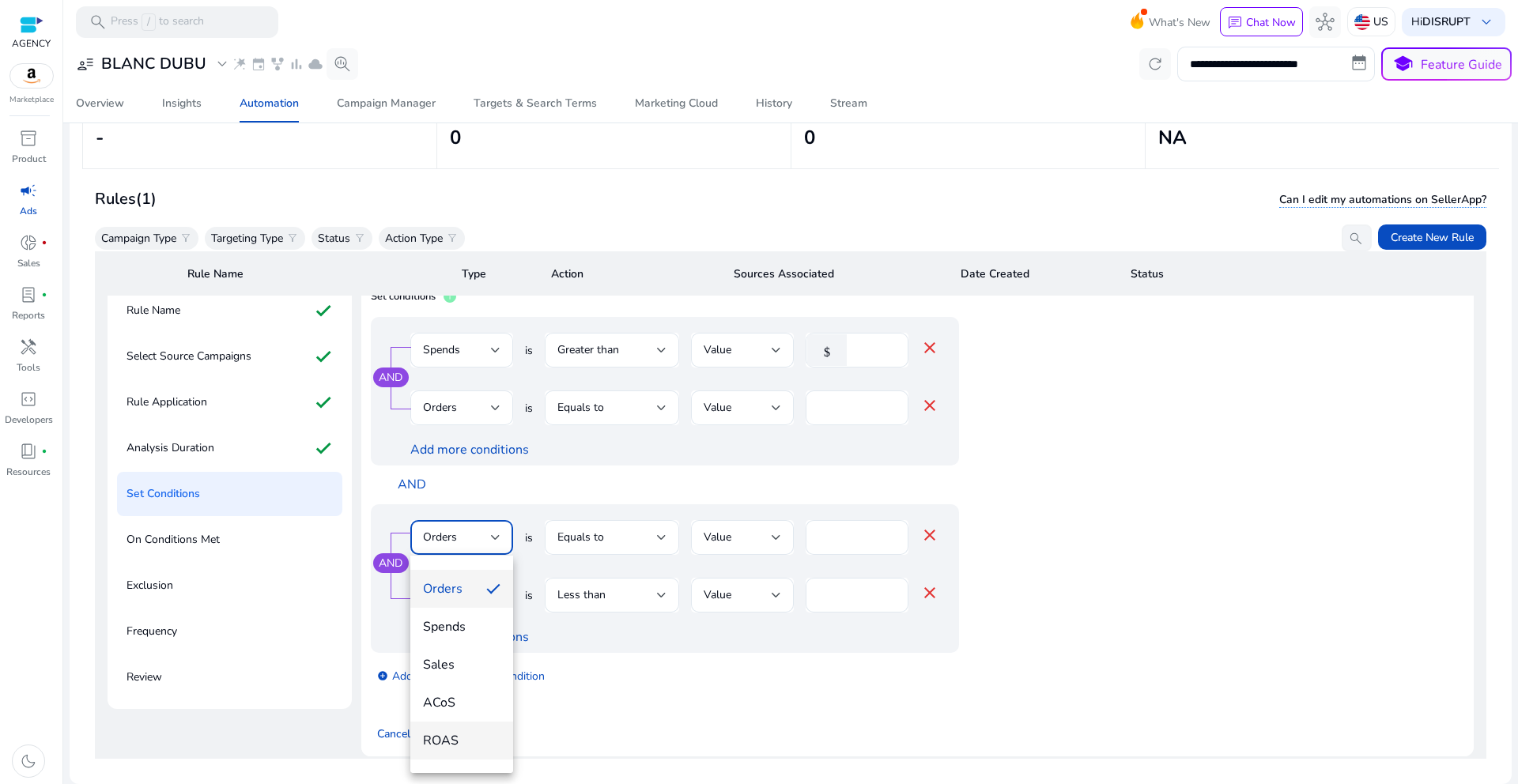click on "ROAS" at bounding box center [462, 741] 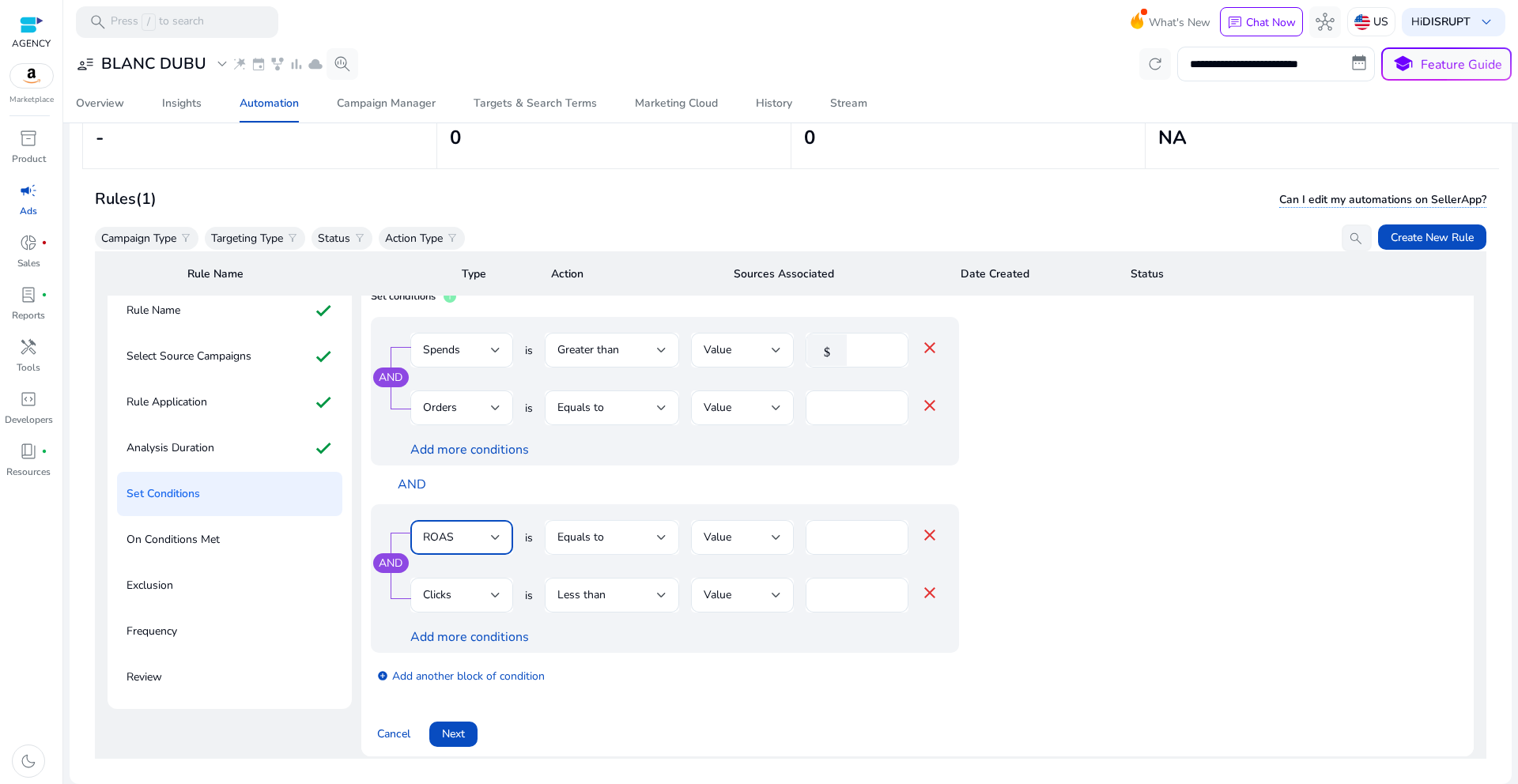 click on "Equals to" at bounding box center (607, 537) 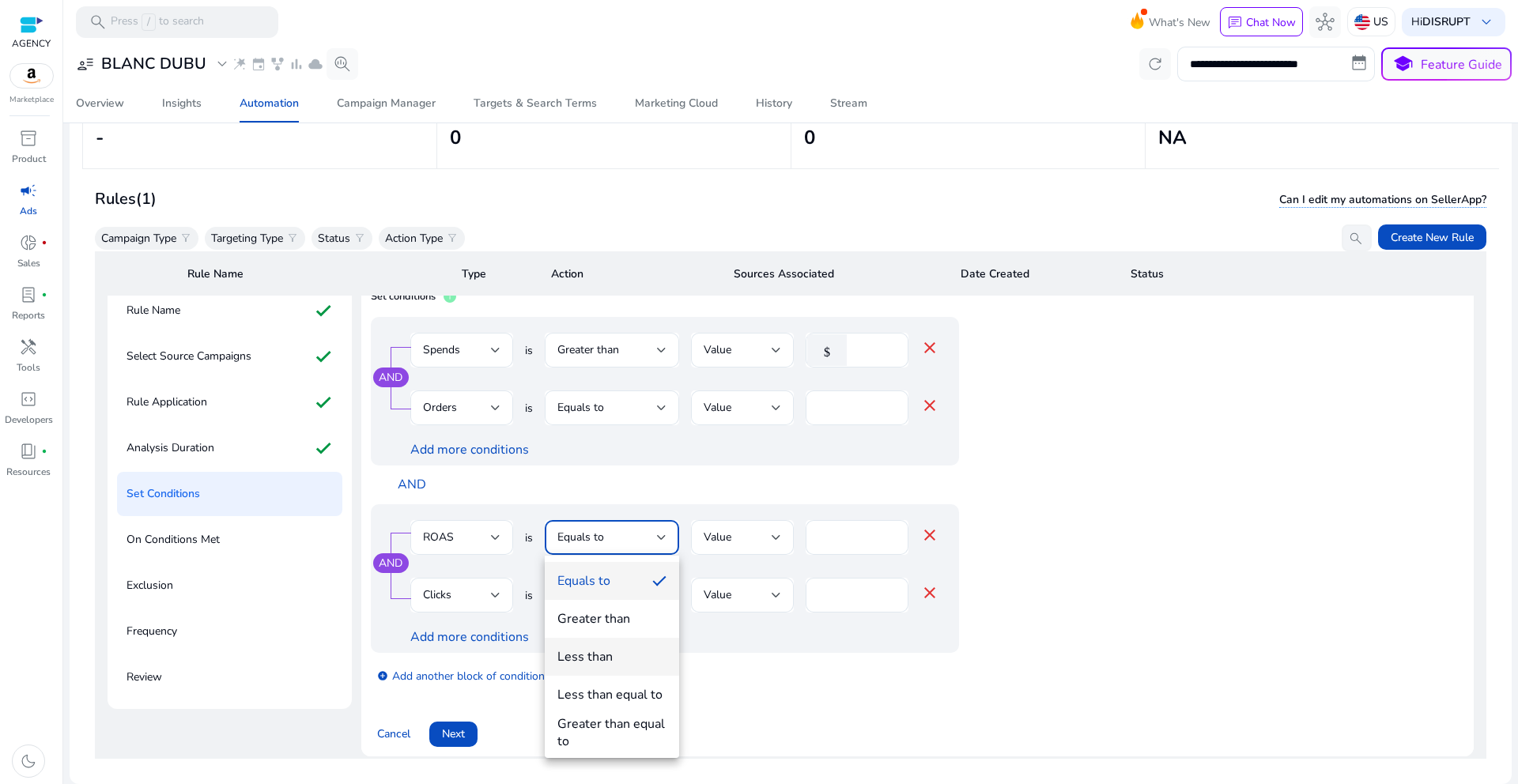 click on "Less than" at bounding box center [585, 657] 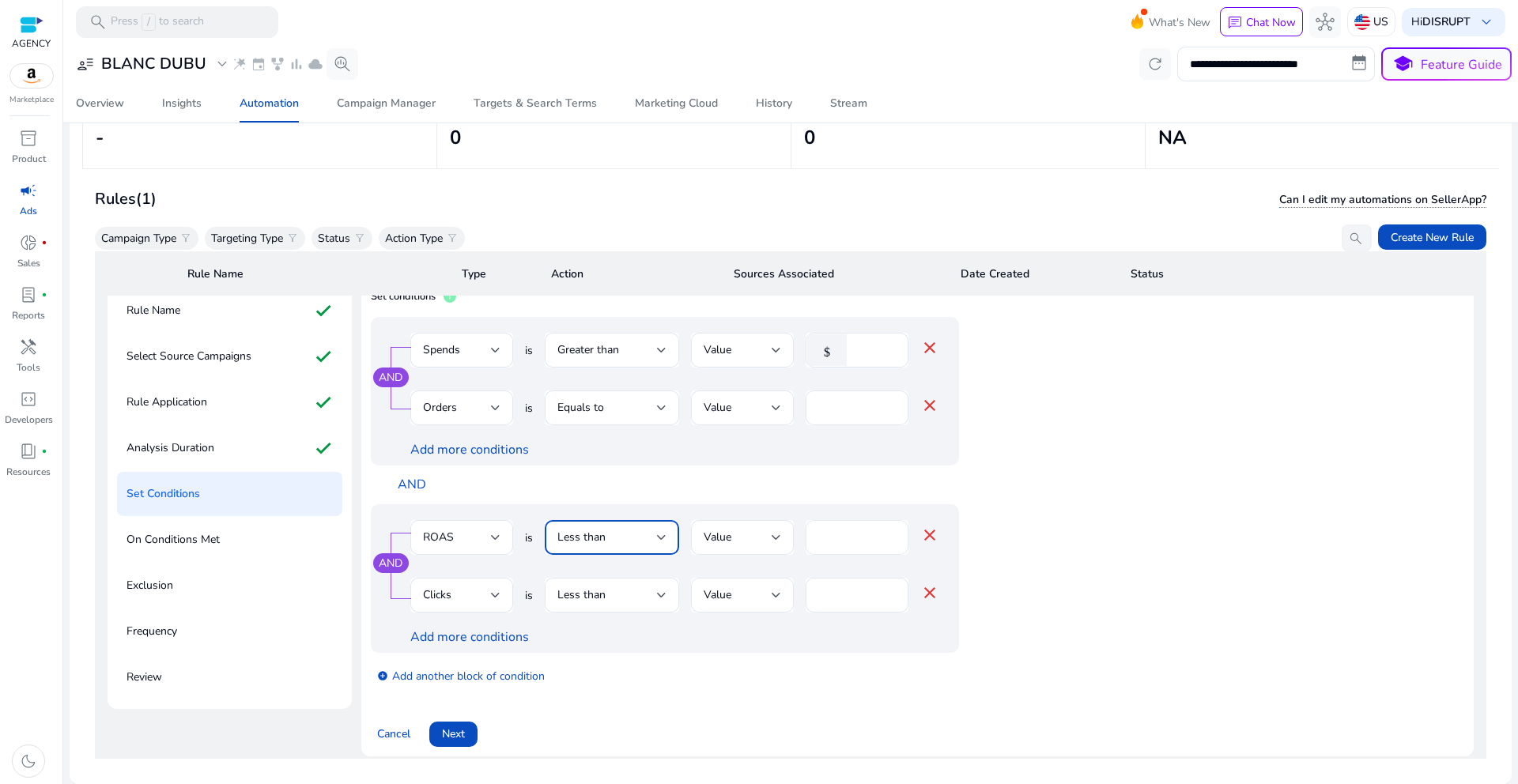 click on "*" at bounding box center (857, 537) 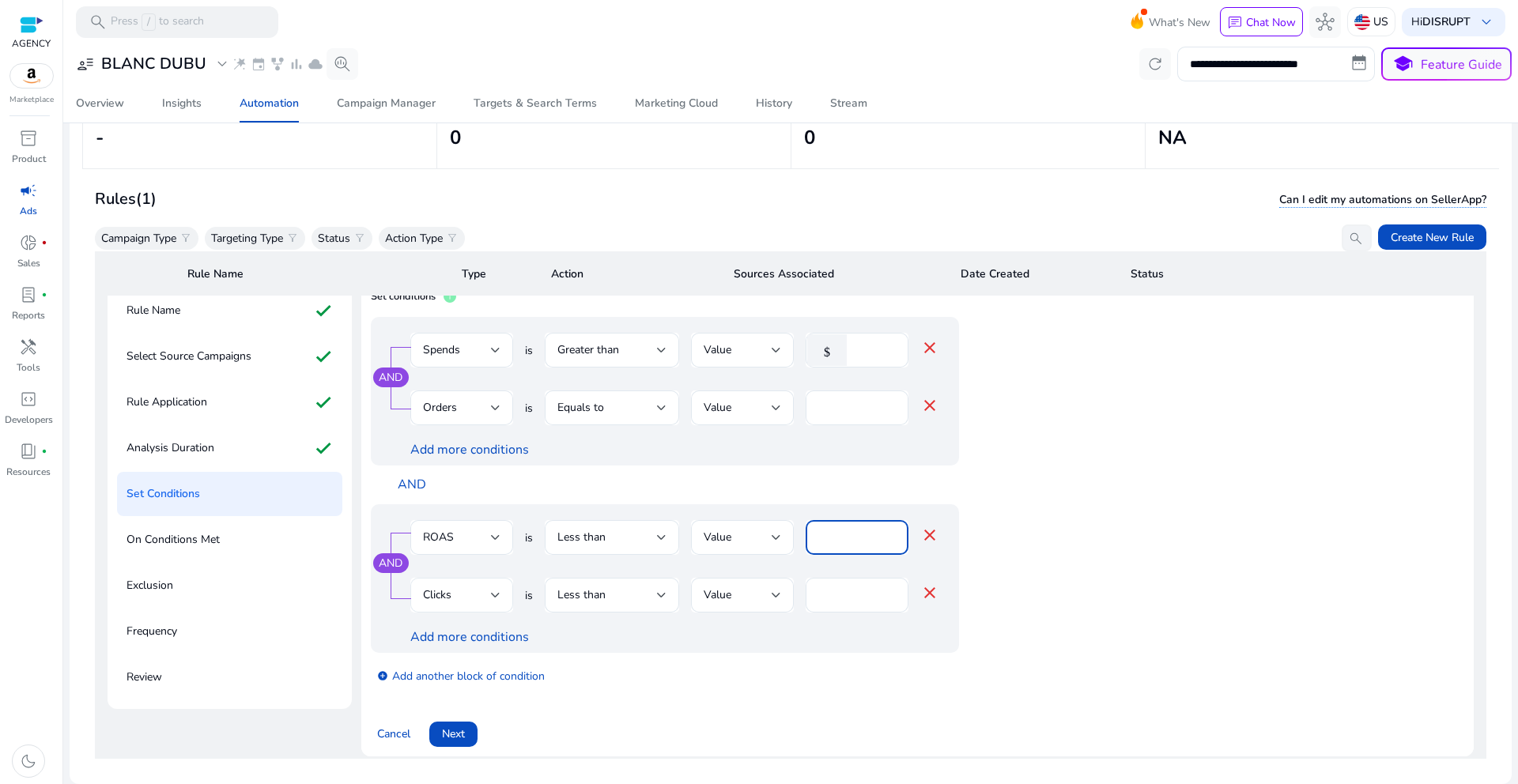 type on "****" 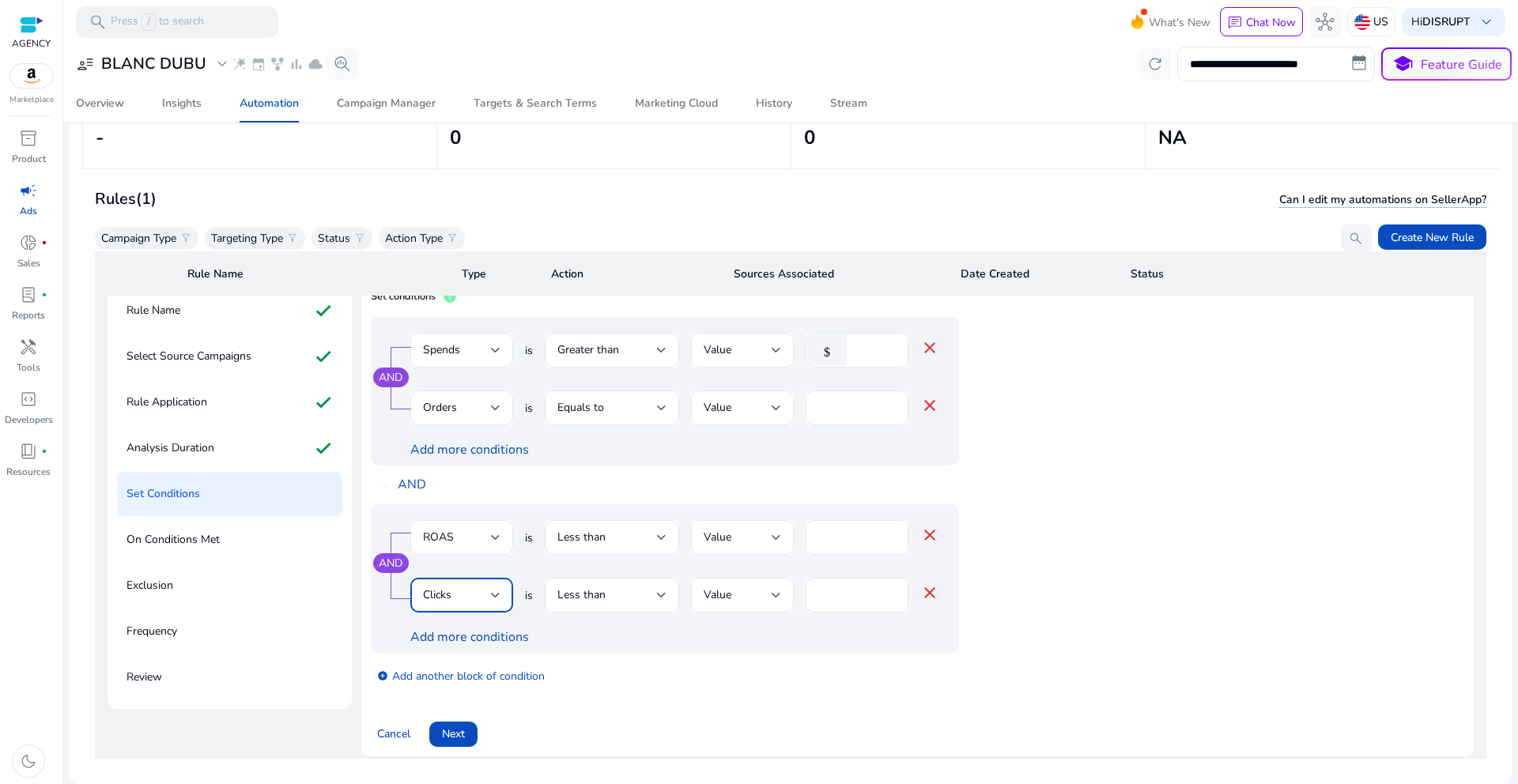 click on "Clicks" at bounding box center (457, 595) 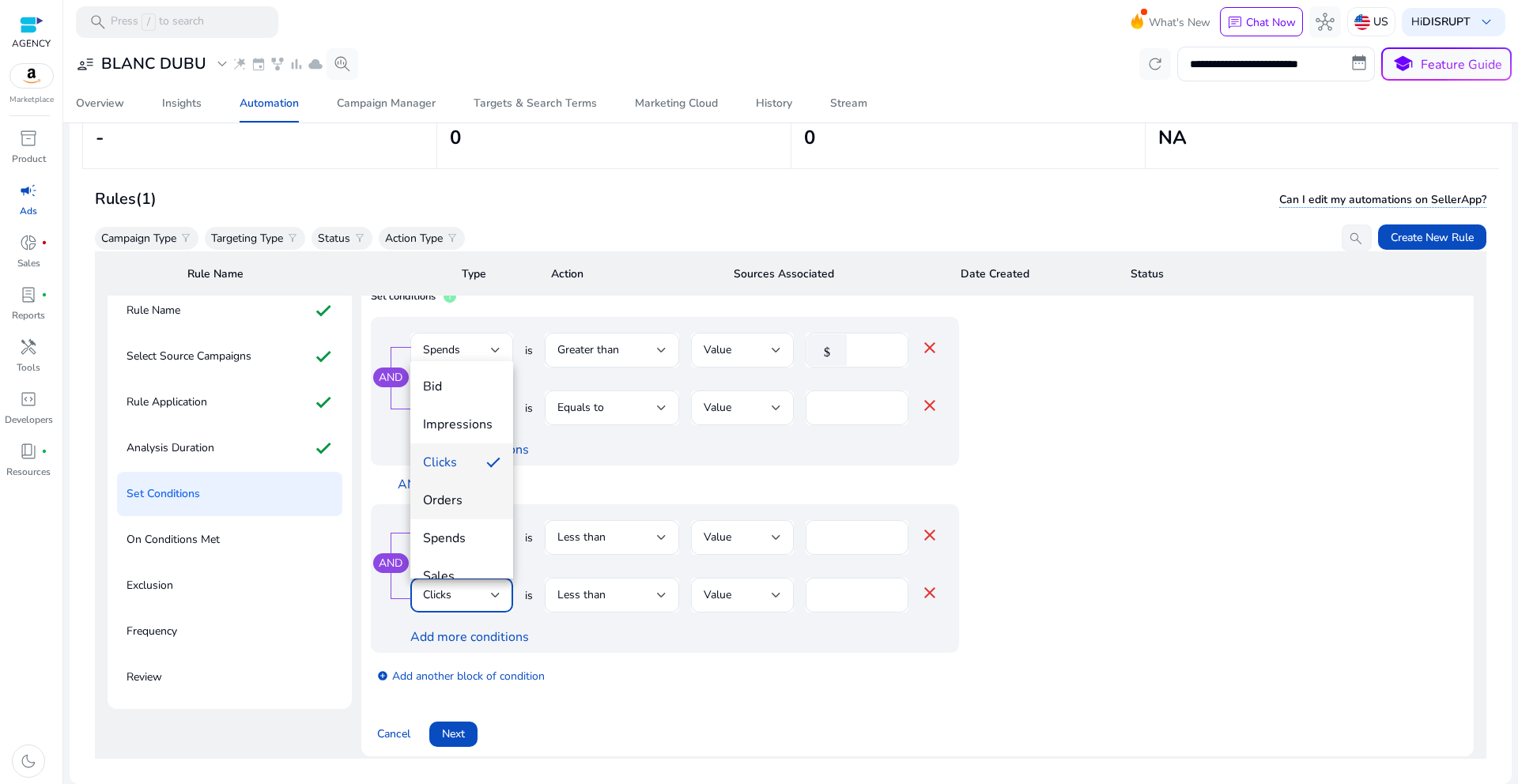 click on "Orders" at bounding box center [462, 500] 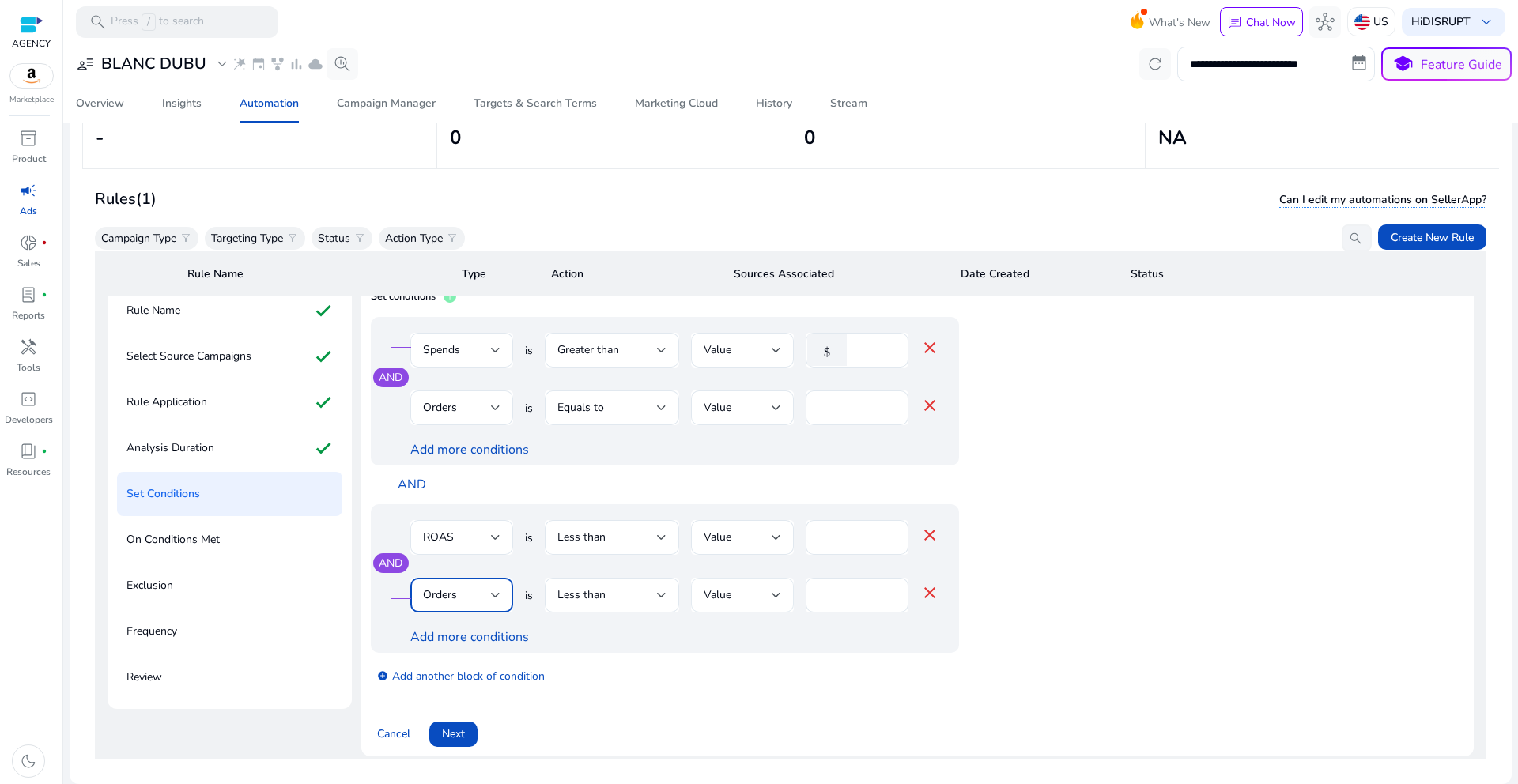 click on "Value" at bounding box center [738, 595] 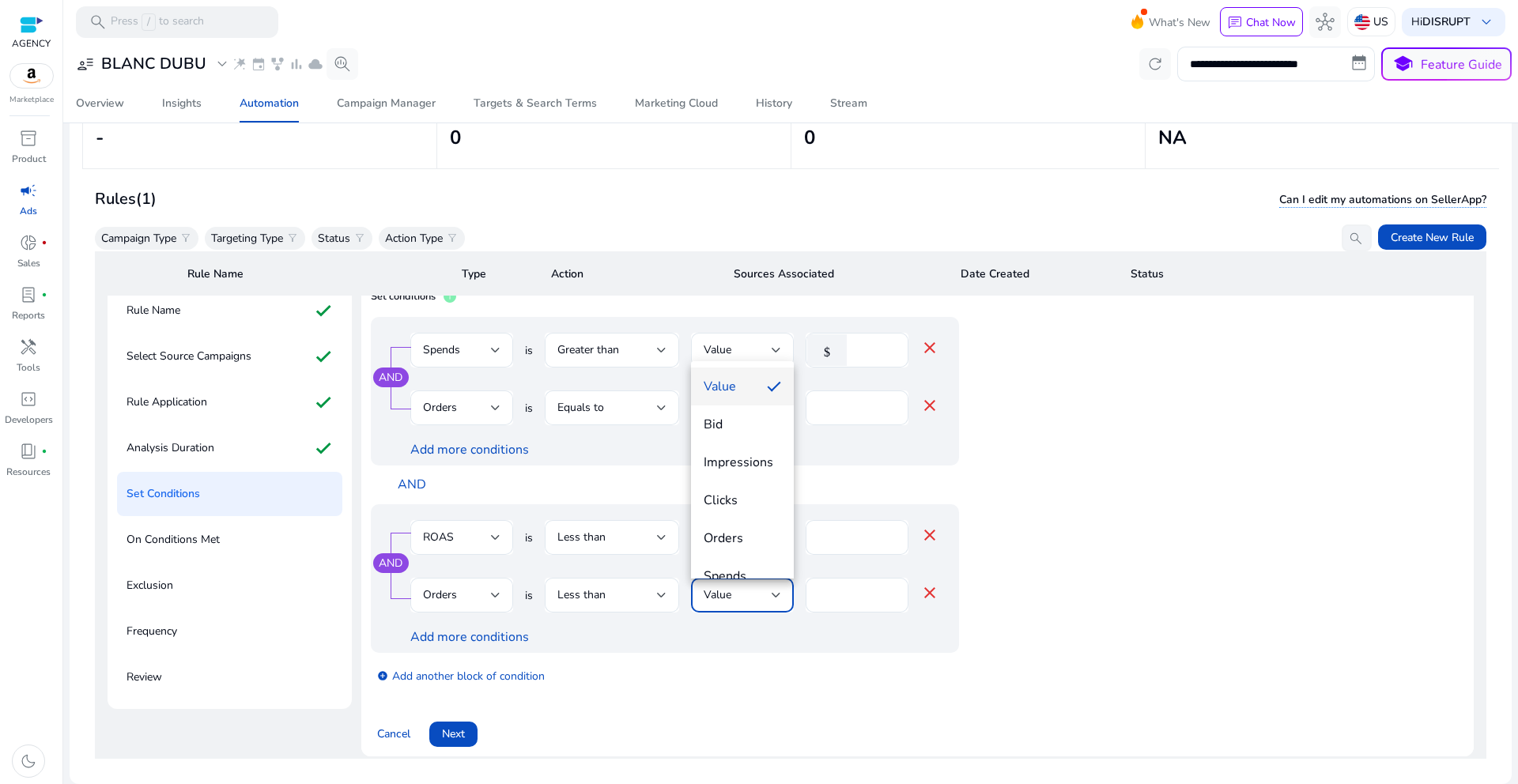click at bounding box center (759, 392) 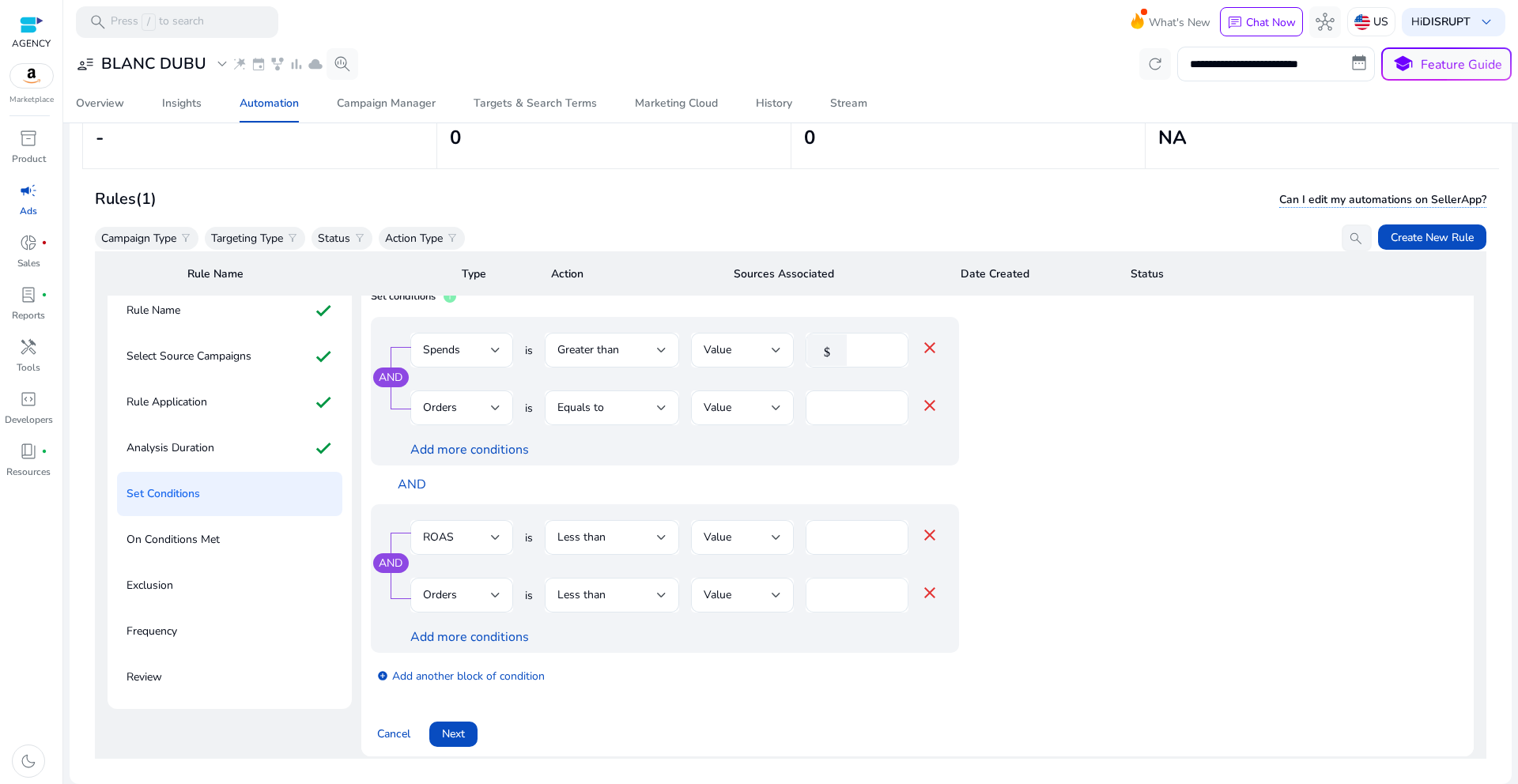 click on "*" at bounding box center (857, 595) 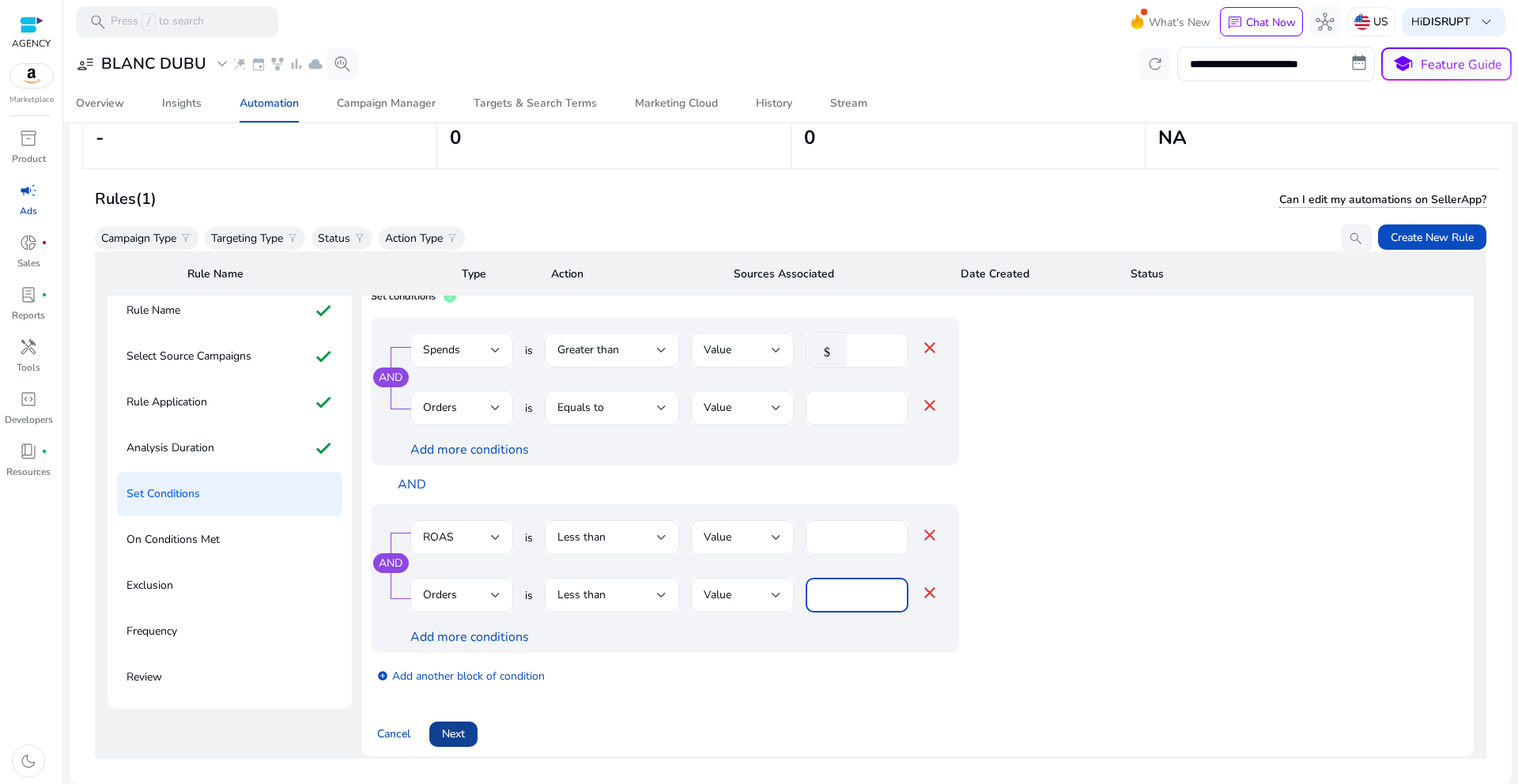 type on "*" 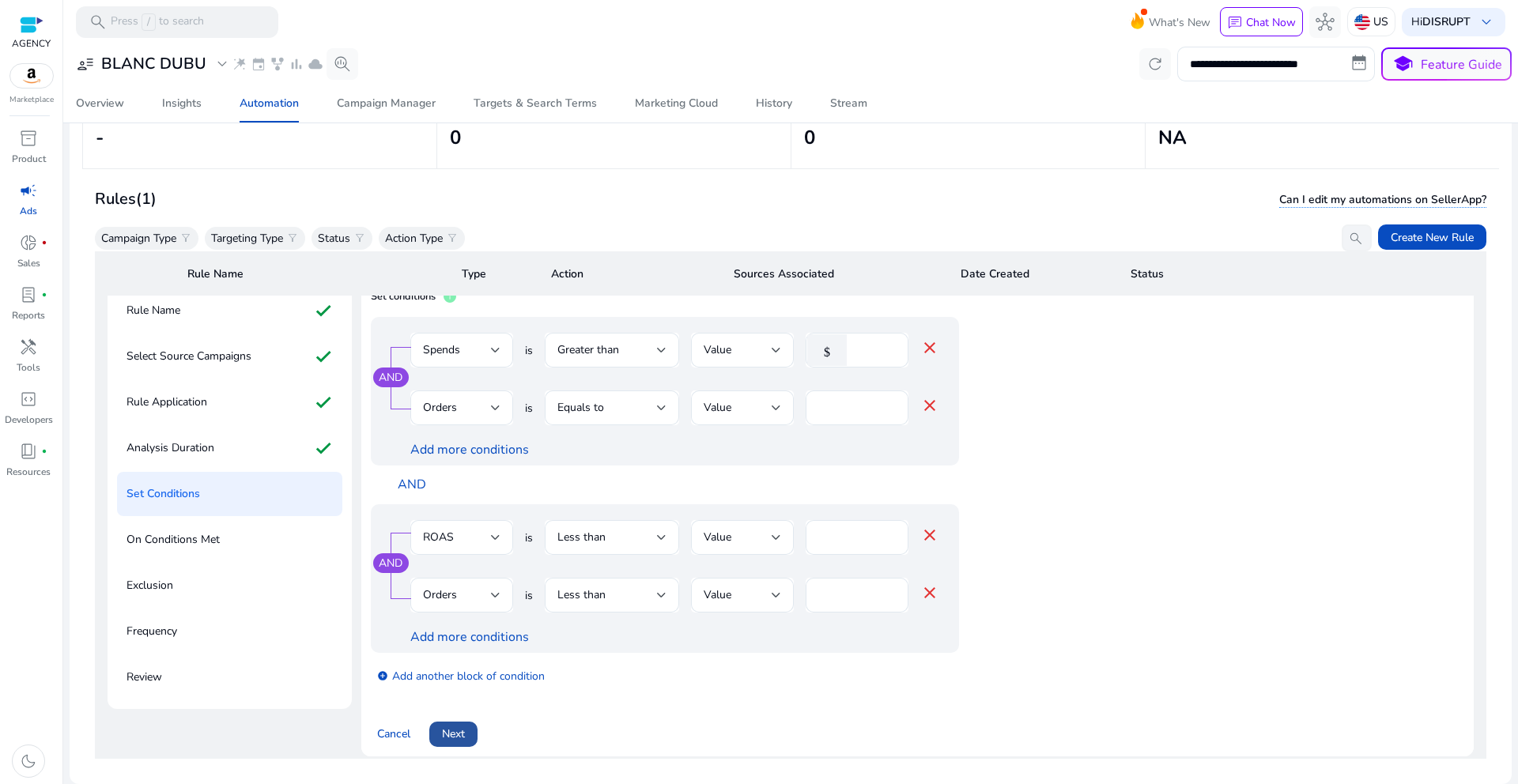click at bounding box center (453, 734) 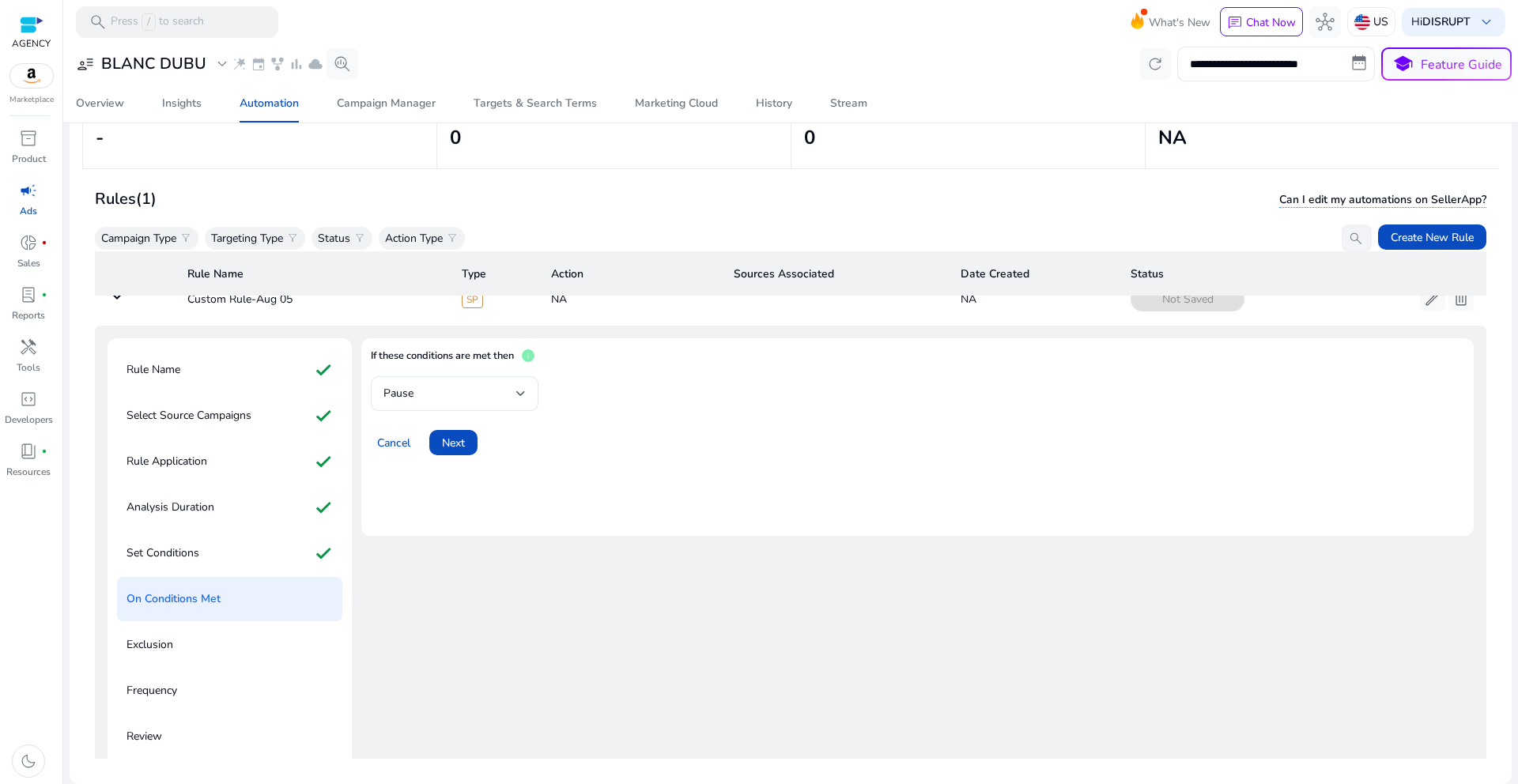 scroll, scrollTop: 0, scrollLeft: 0, axis: both 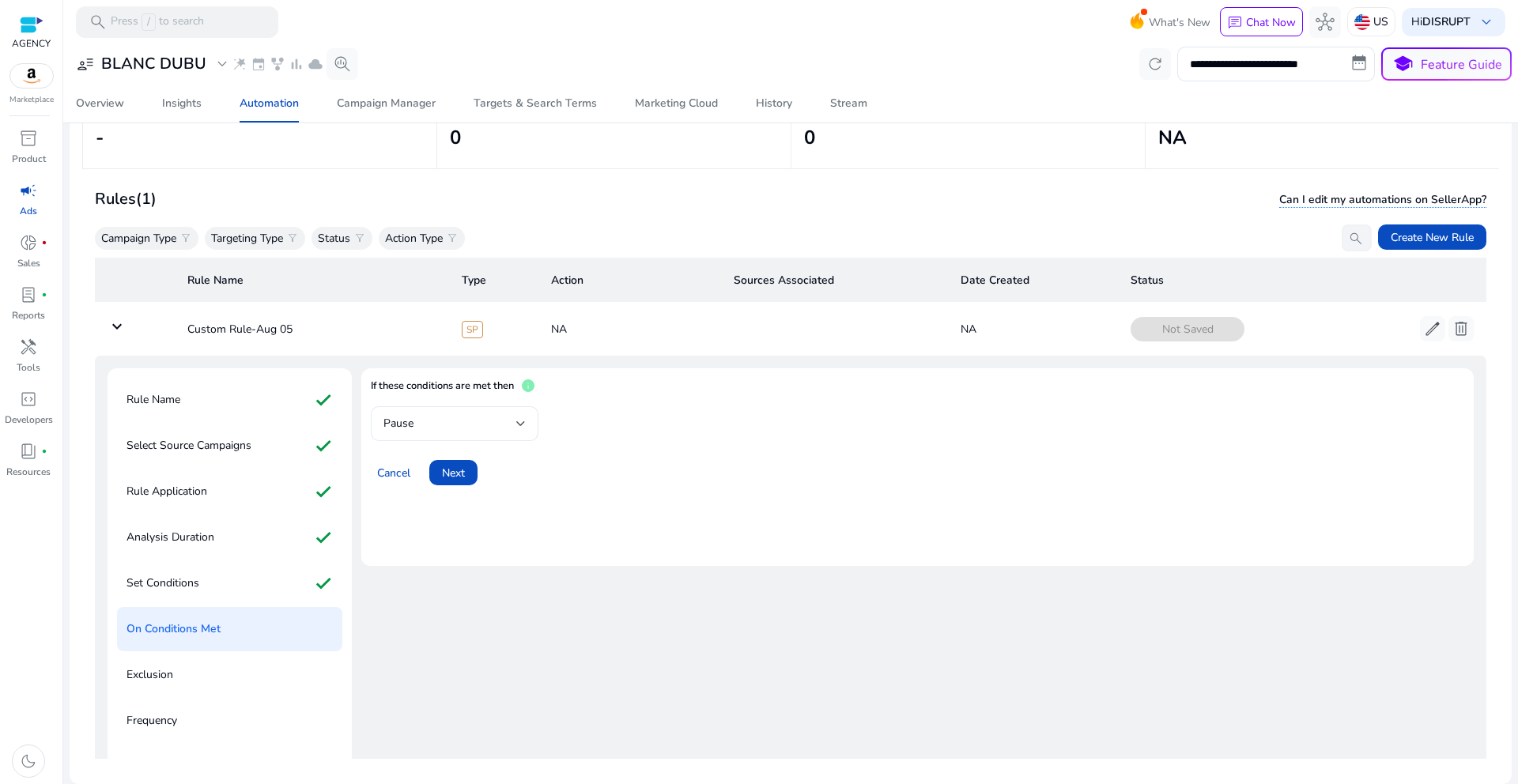 click on "Pause" at bounding box center [450, 424] 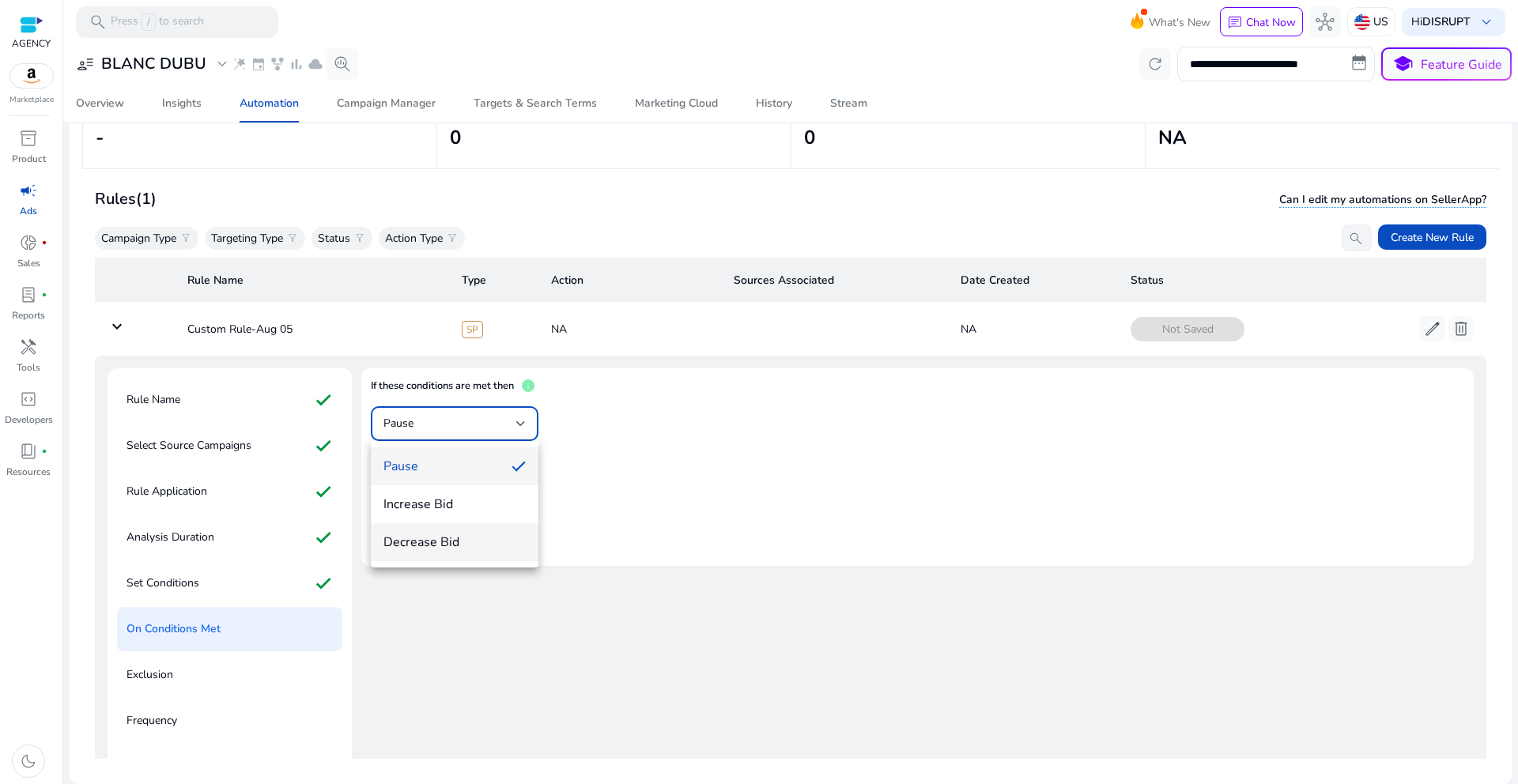 click on "Decrease Bid" at bounding box center [455, 542] 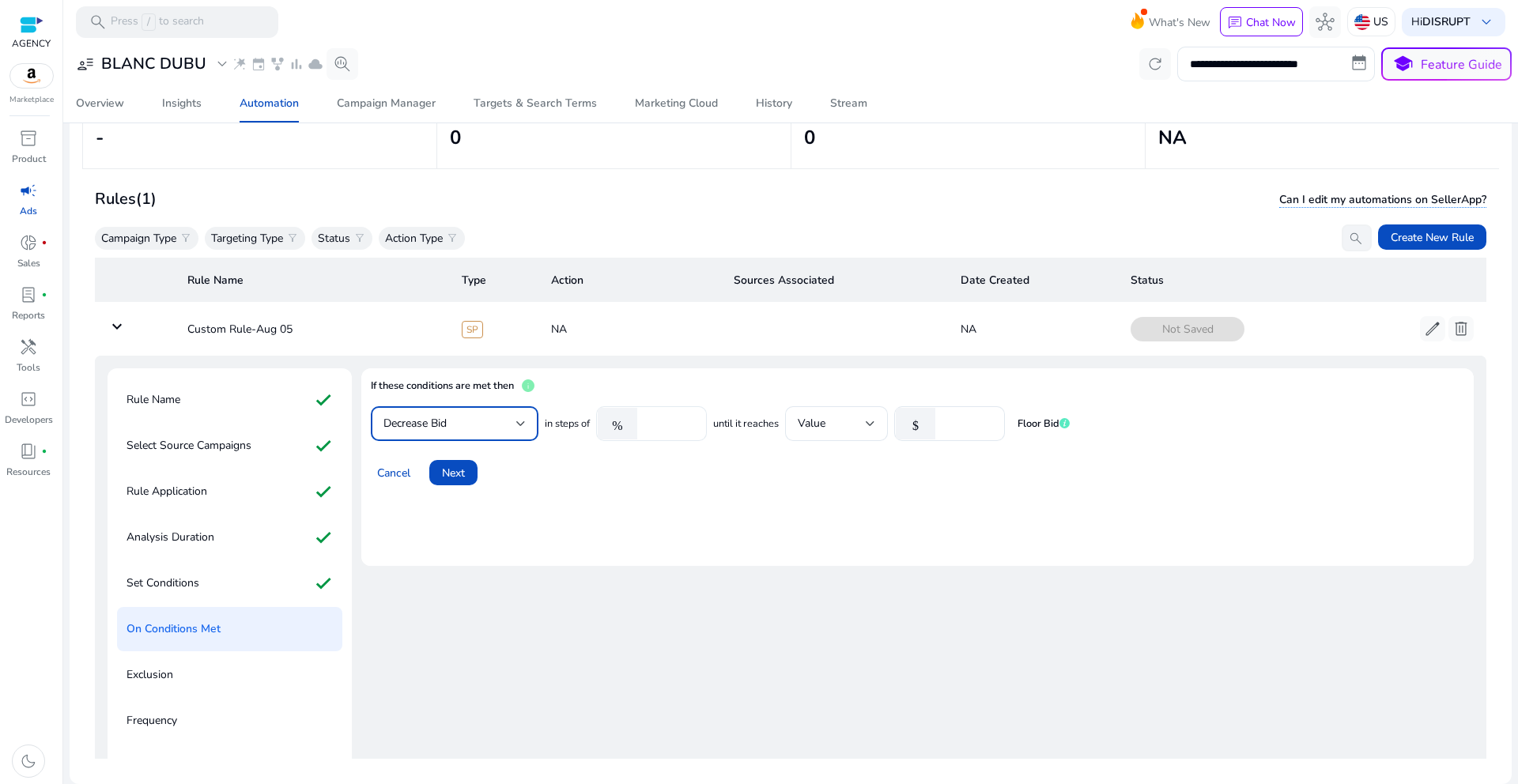 click on "****" at bounding box center (670, 424) 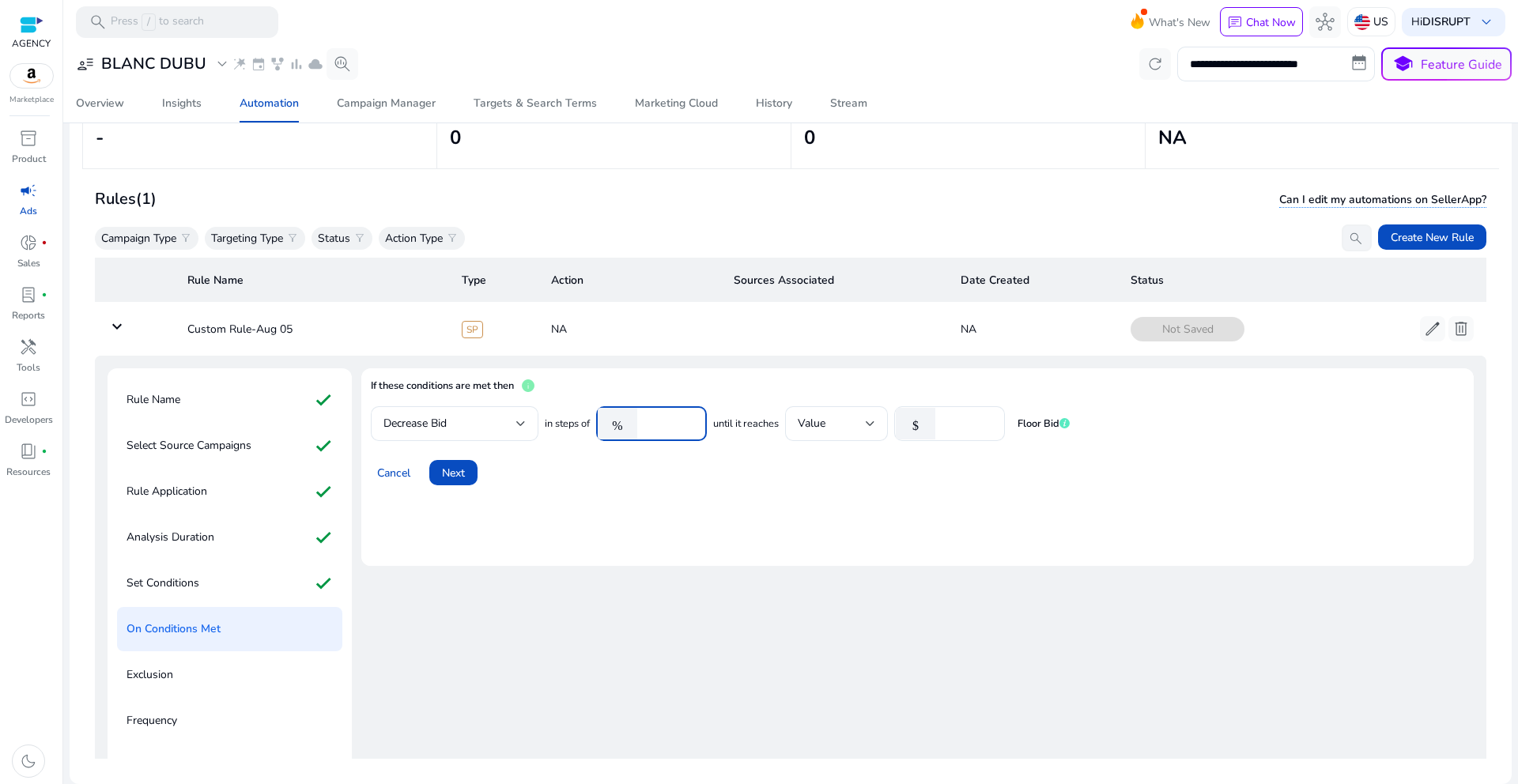 type on "*" 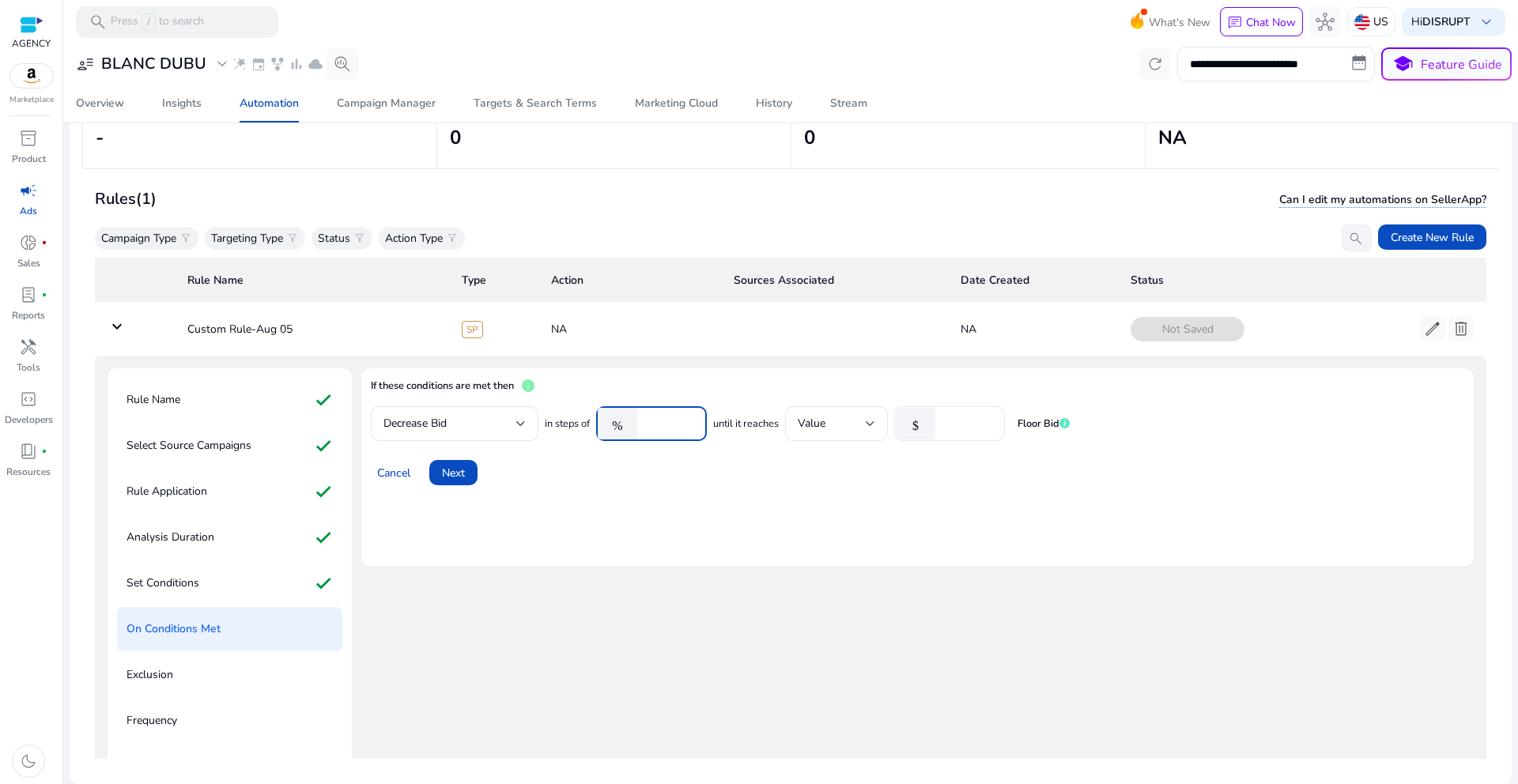 type on "*" 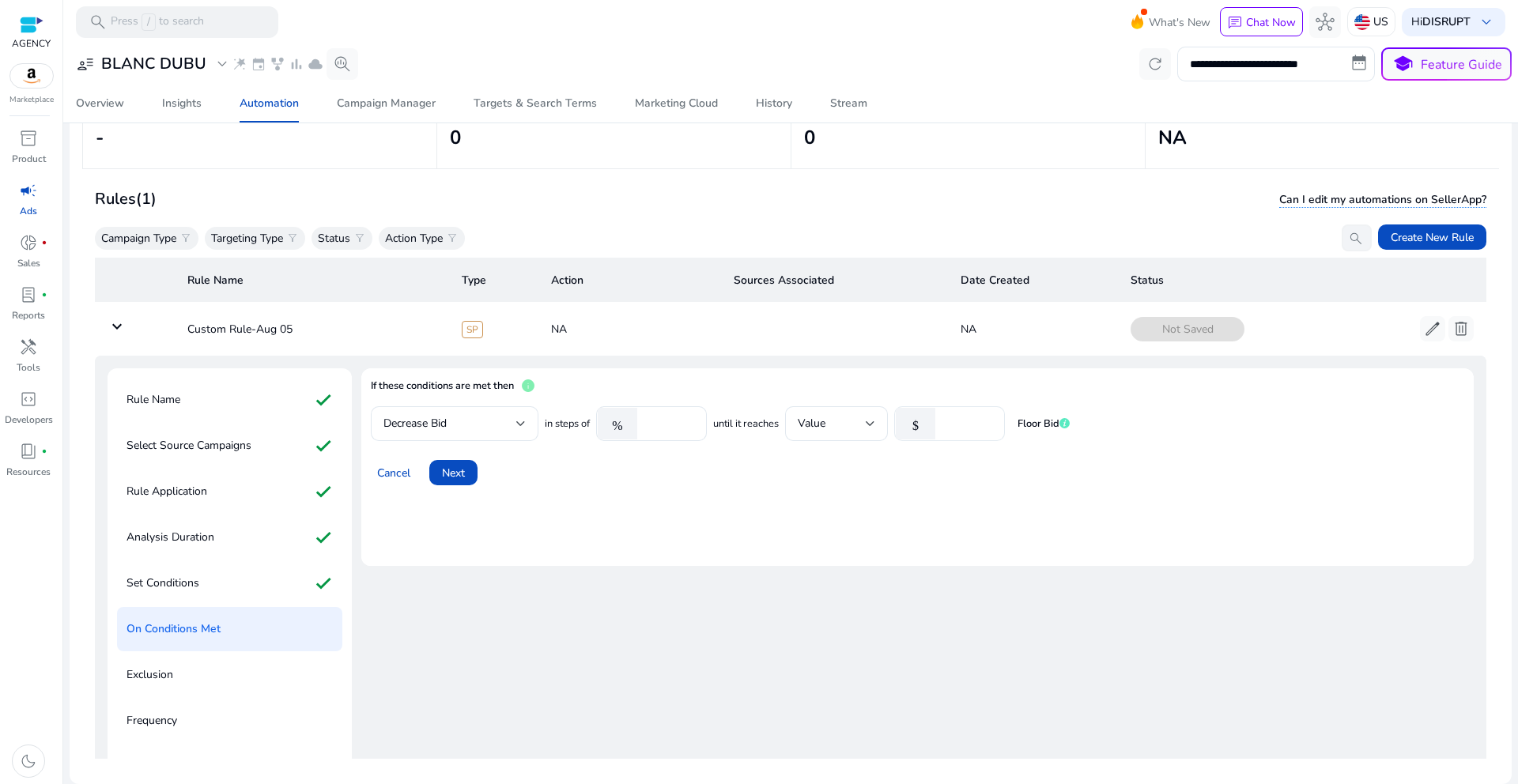 click on "*" at bounding box center (968, 424) 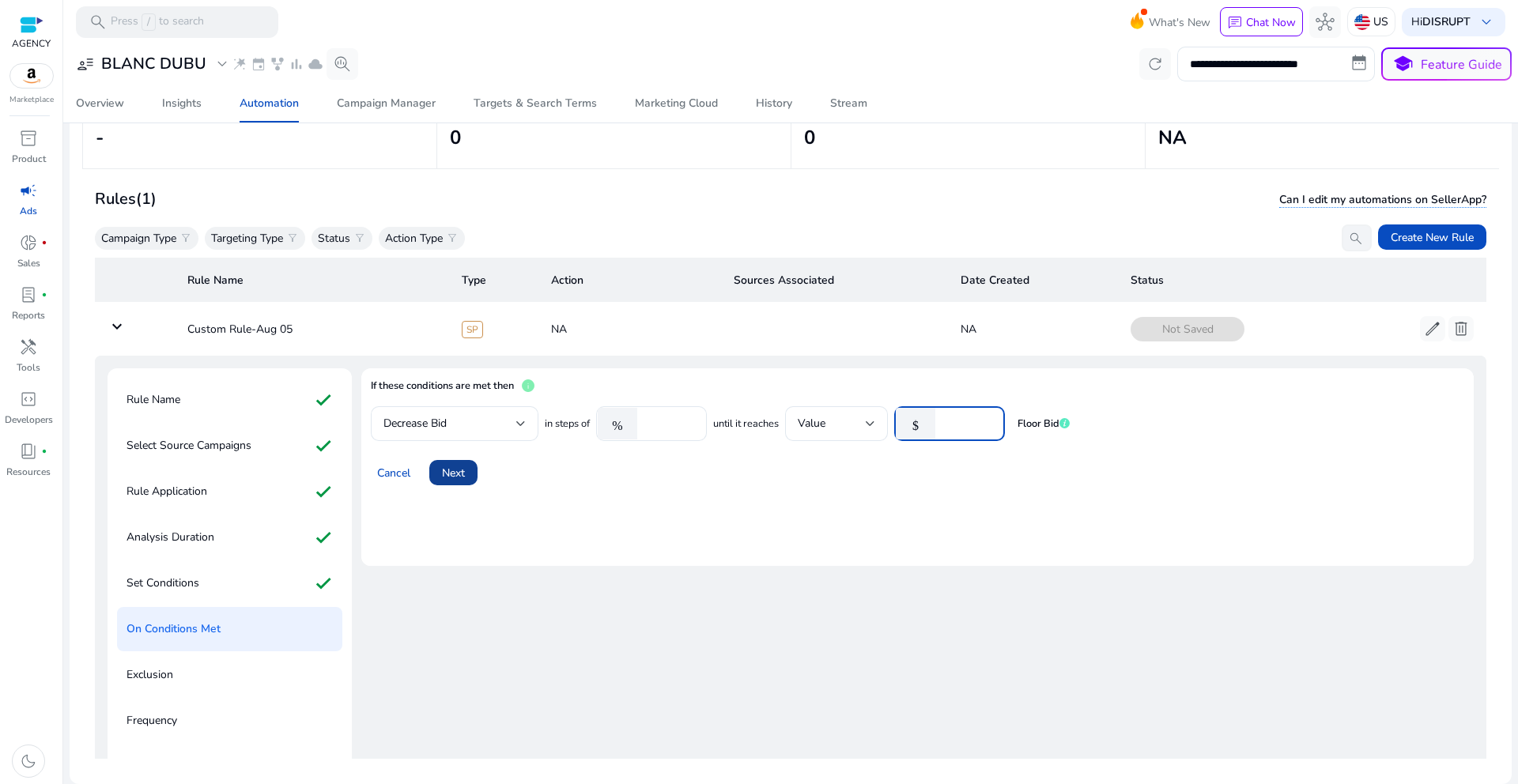 type on "****" 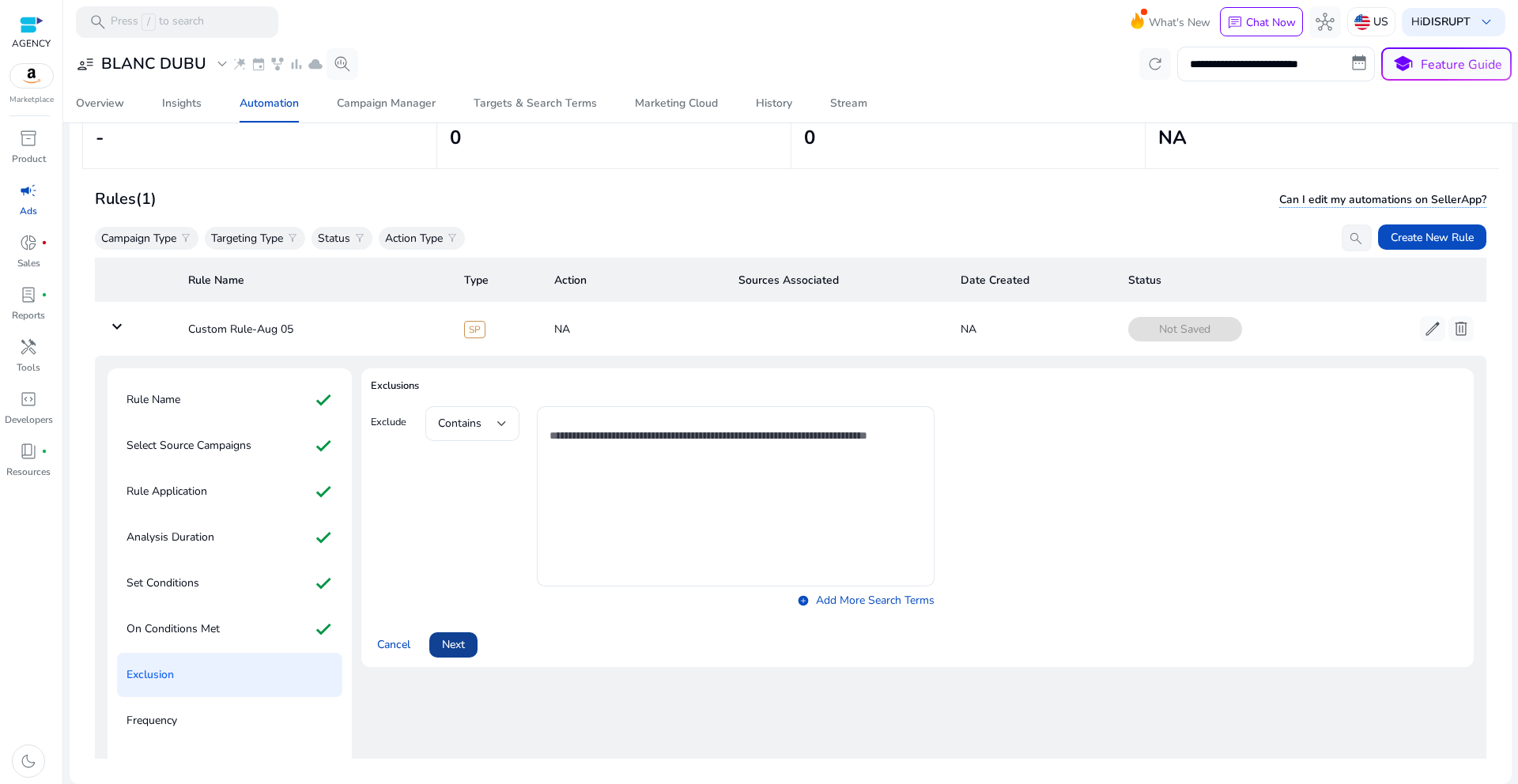 click on "Next" at bounding box center [453, 644] 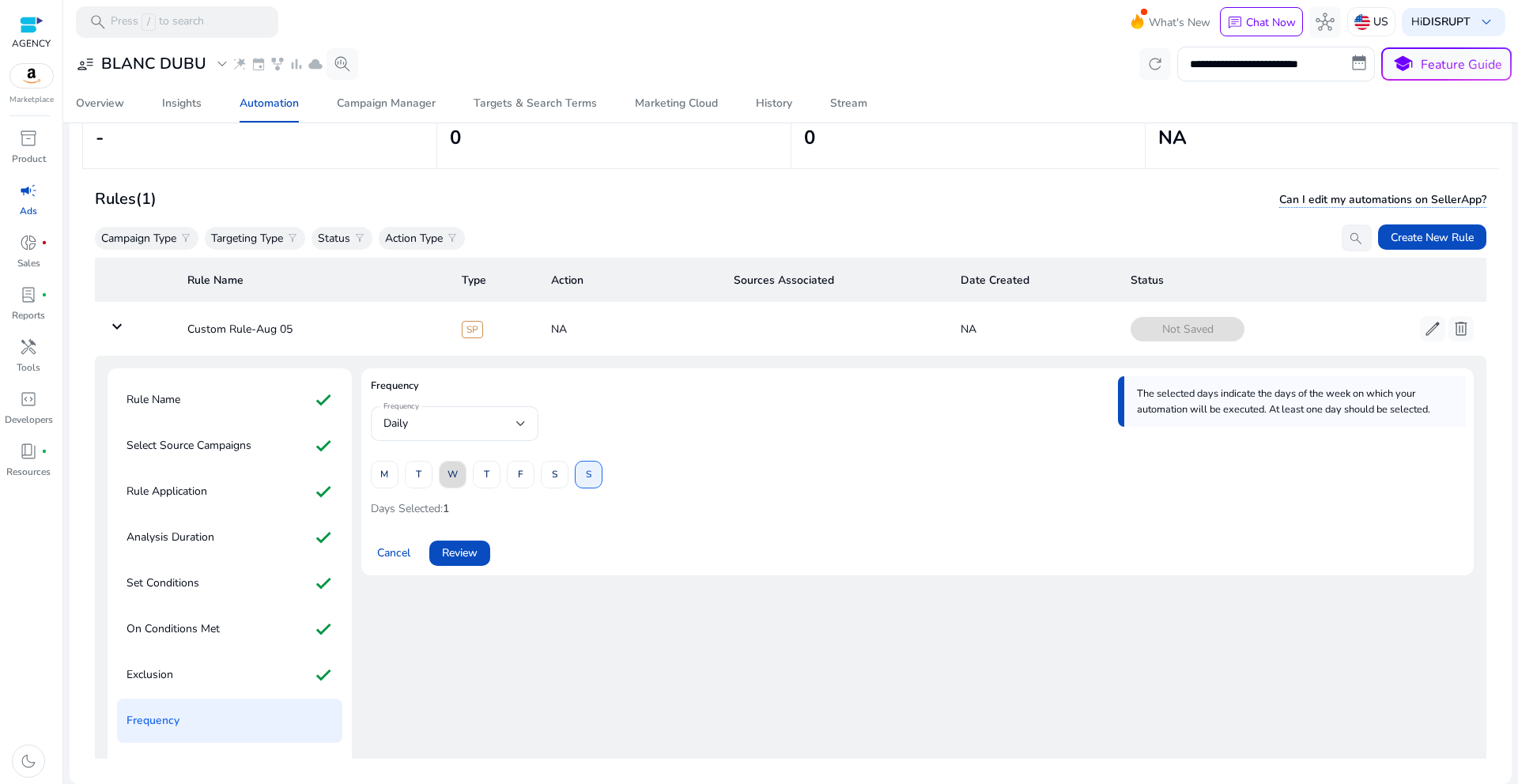 click on "W" at bounding box center [452, 474] 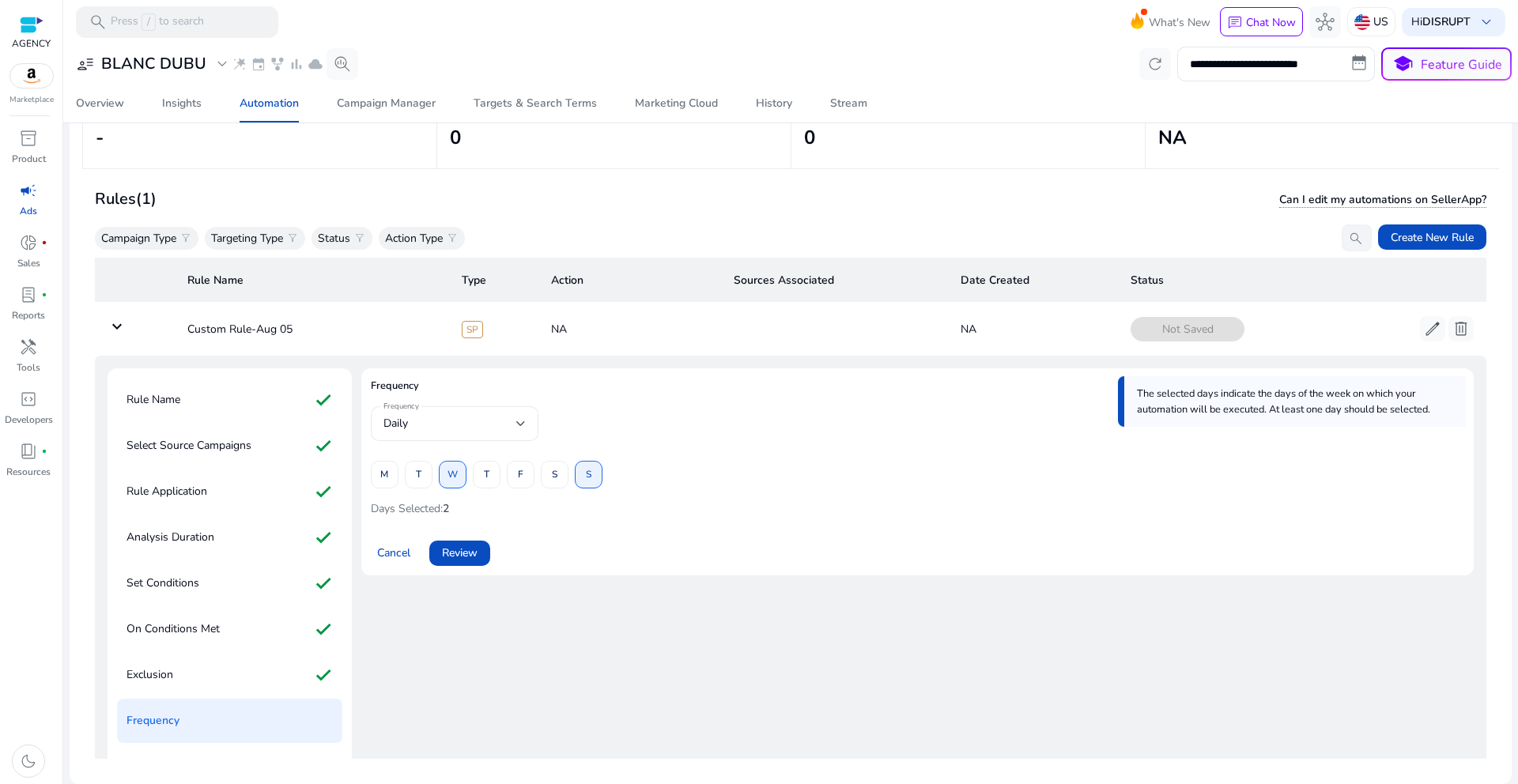 click on "Daily" at bounding box center (450, 424) 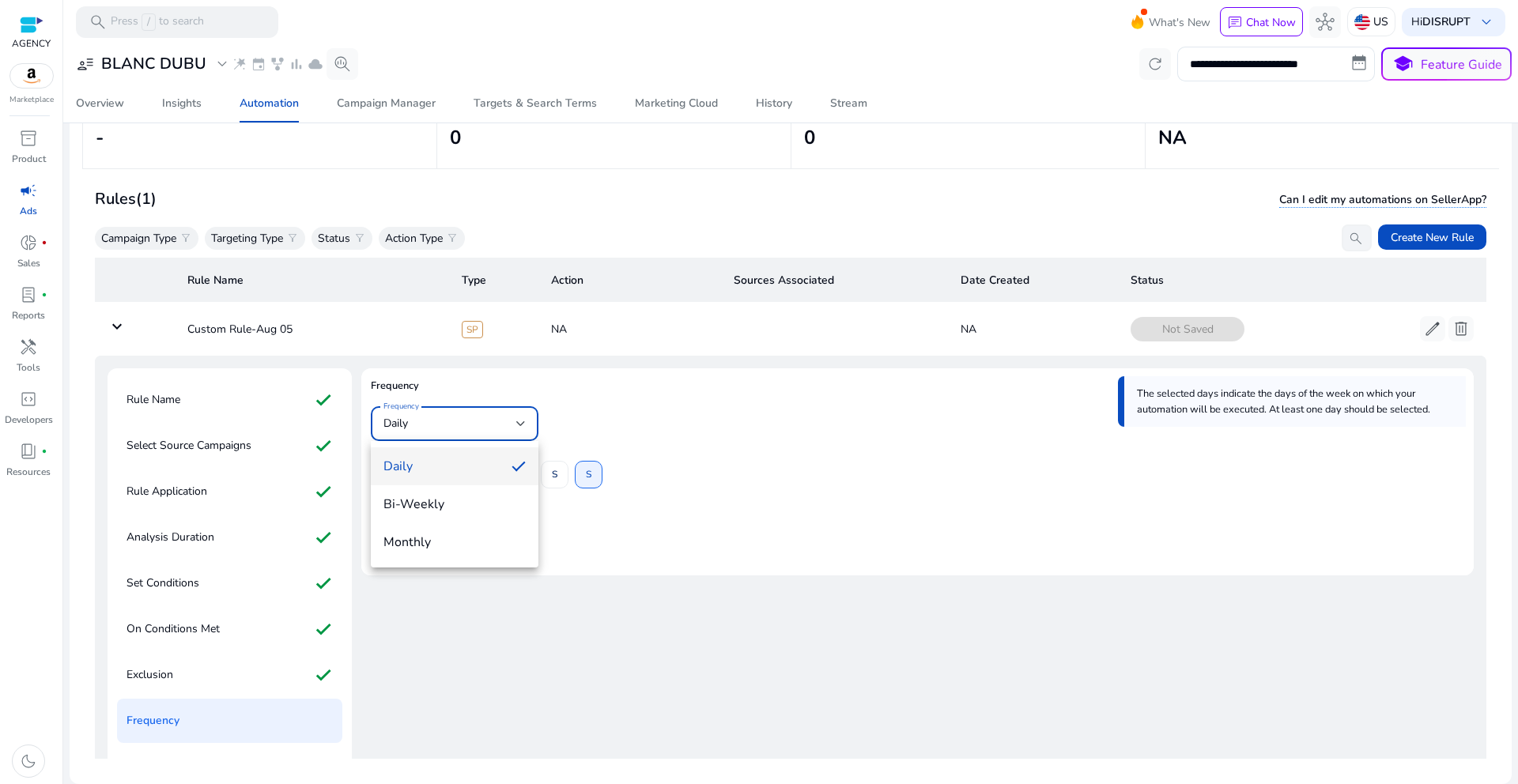 click at bounding box center [759, 392] 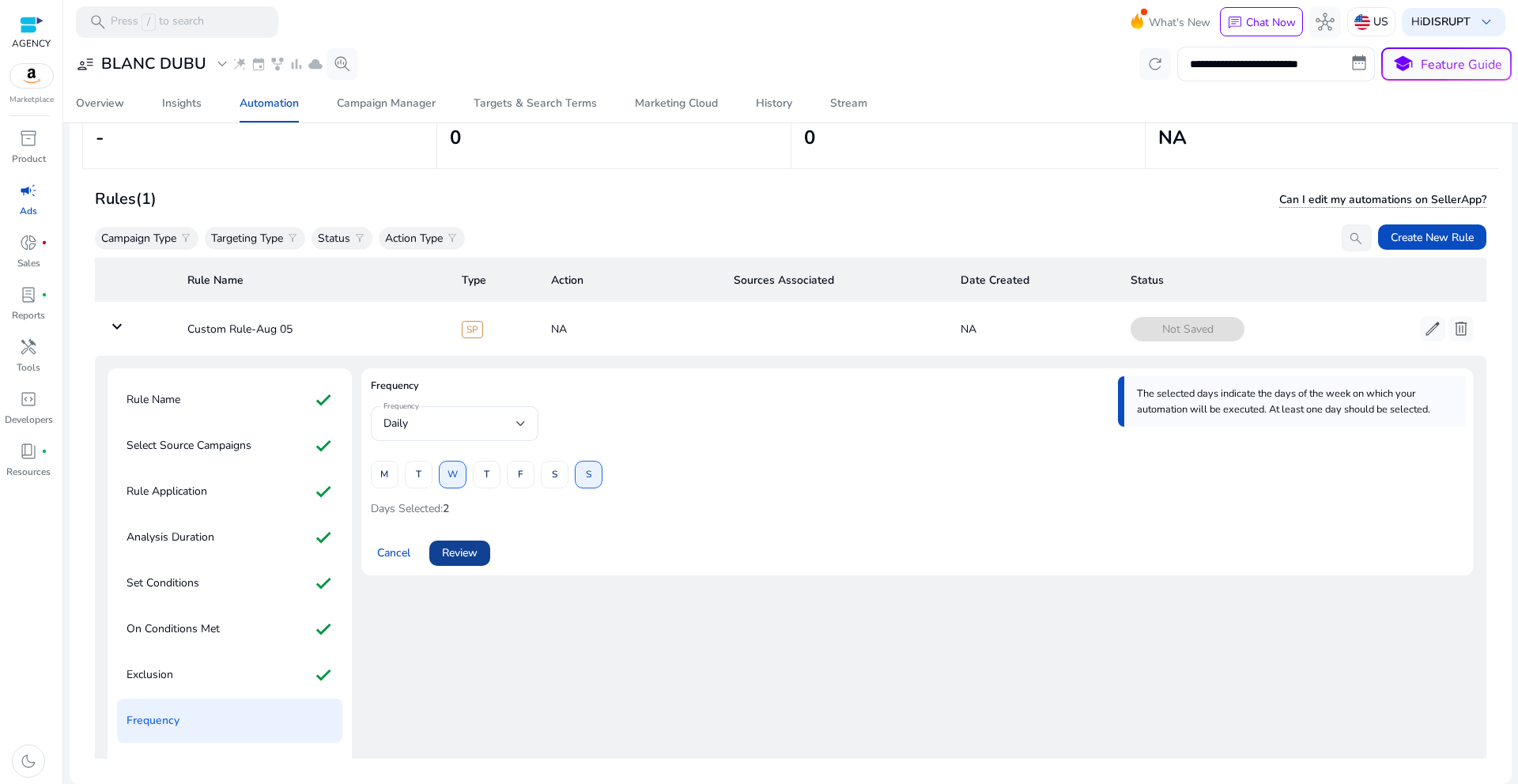 click on "Review" at bounding box center (459, 552) 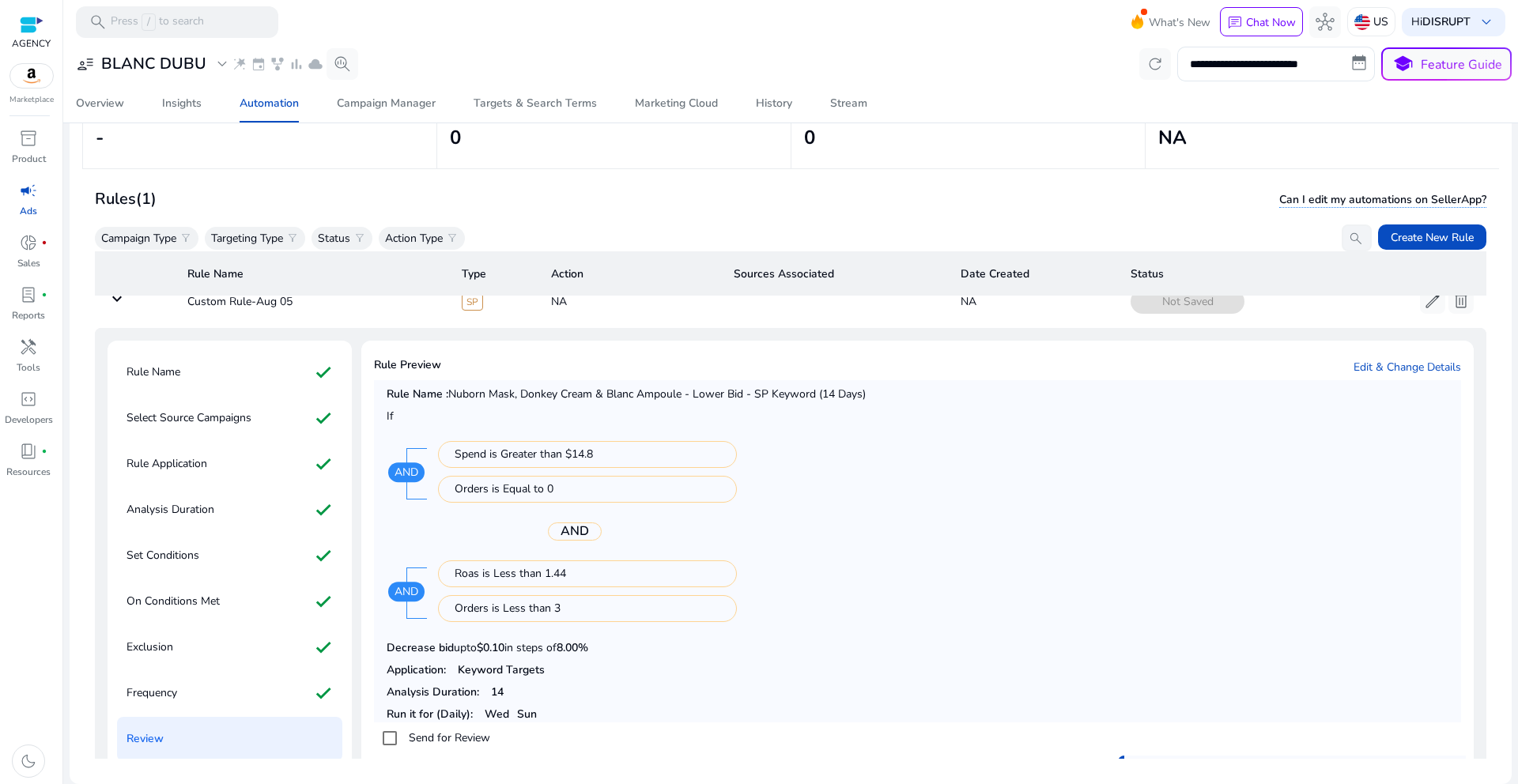 scroll, scrollTop: 31, scrollLeft: 0, axis: vertical 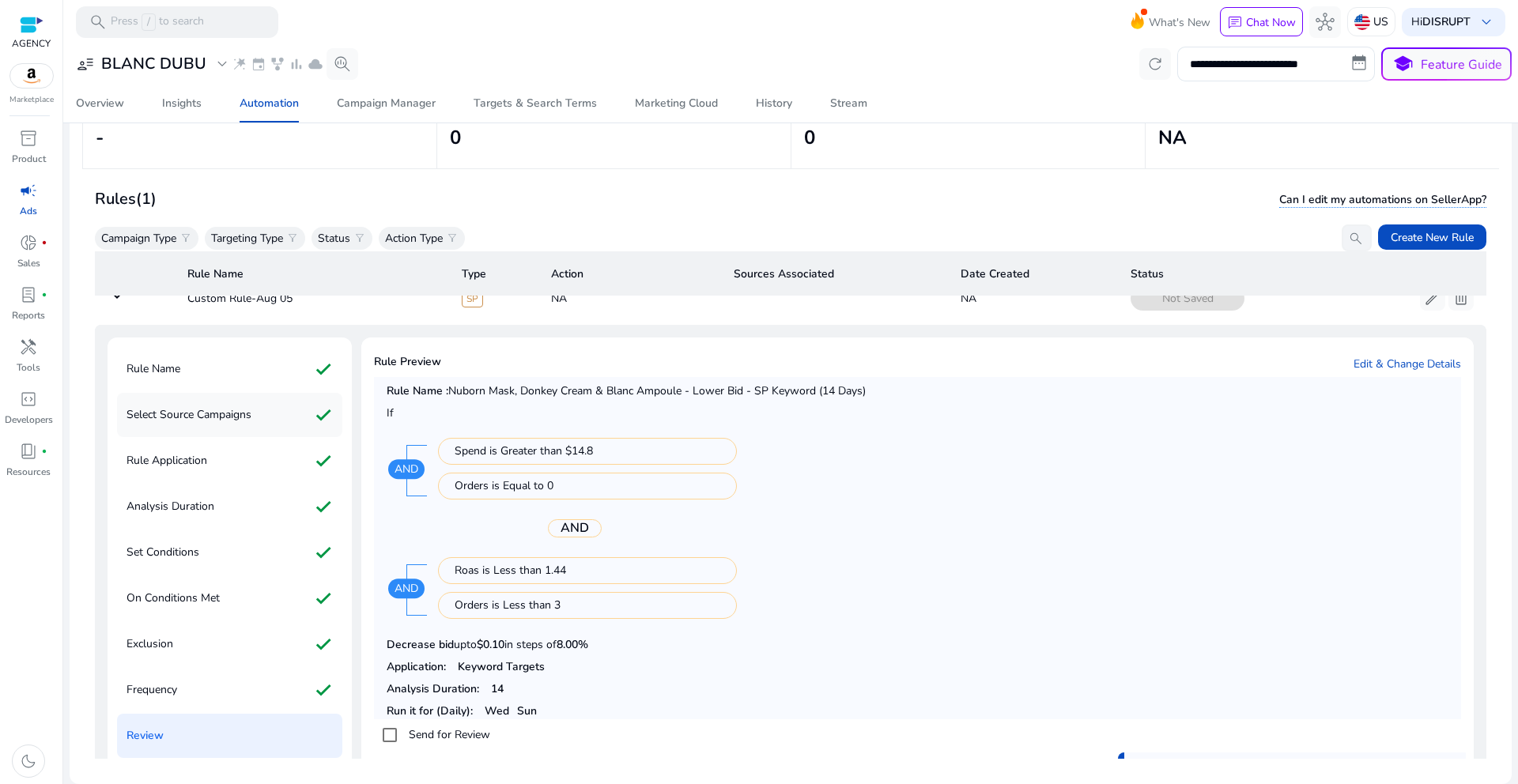 click on "Select Source Campaigns check" 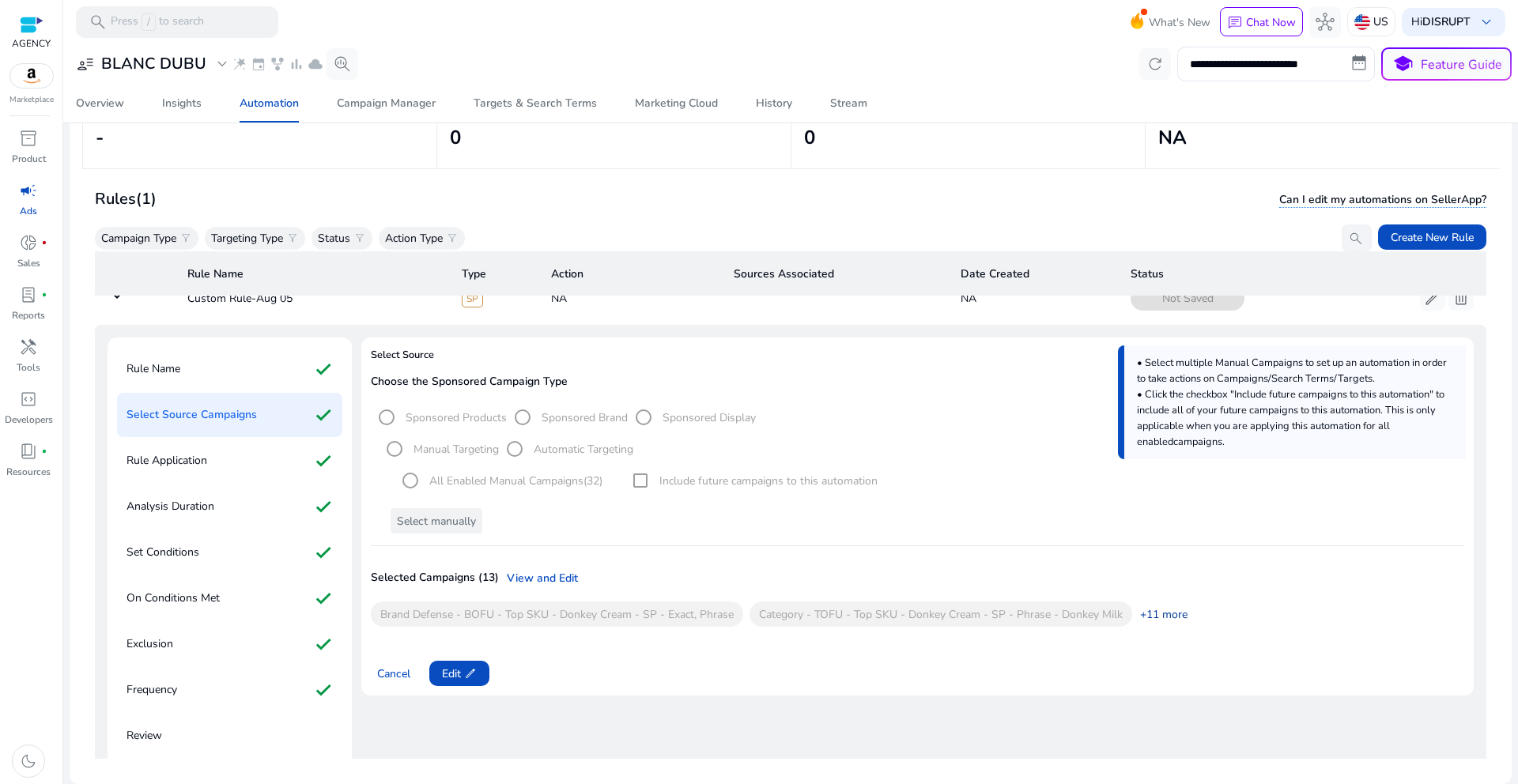 click on "+11 more" at bounding box center (1160, 614) 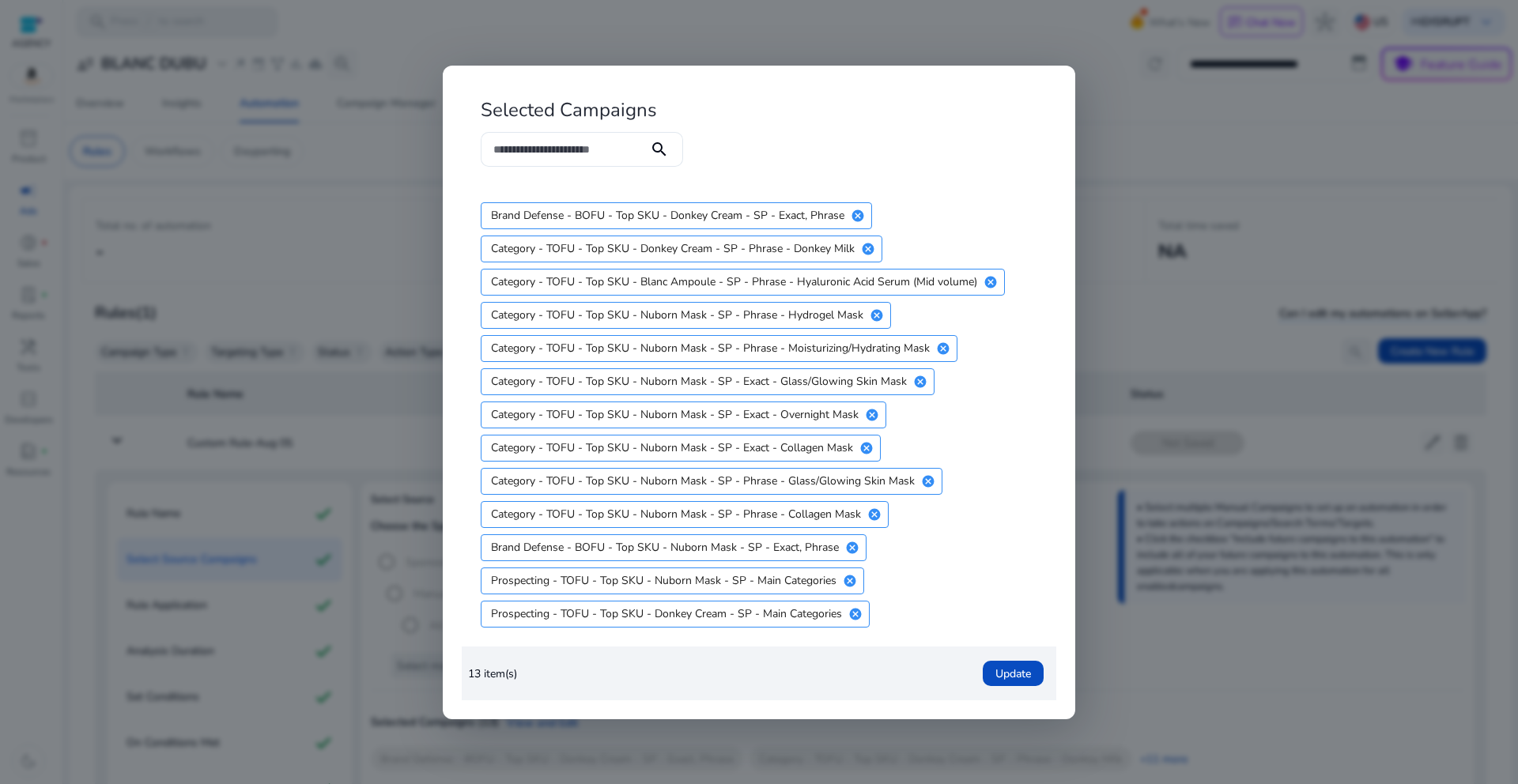 scroll, scrollTop: 0, scrollLeft: 0, axis: both 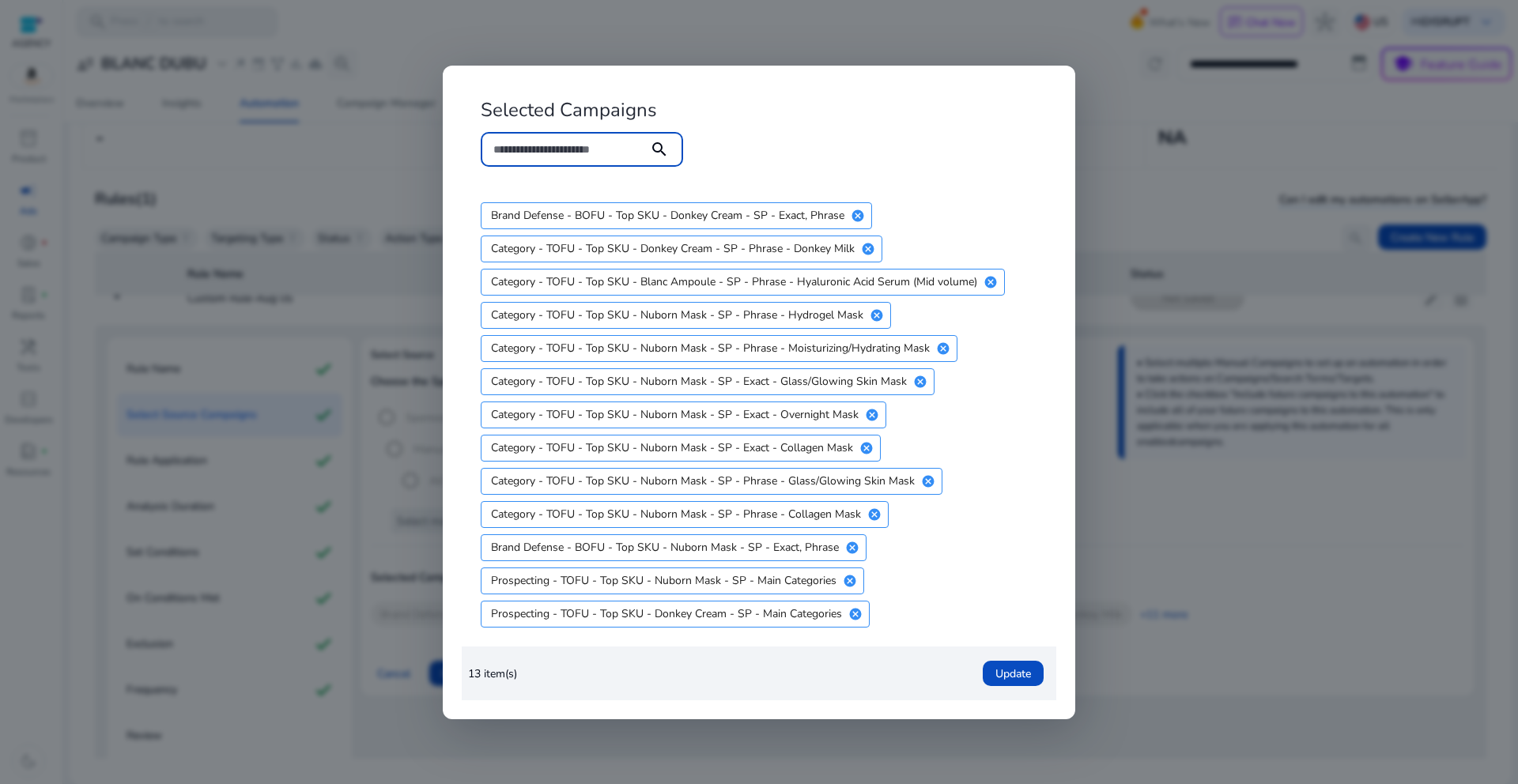 click at bounding box center (759, 392) 